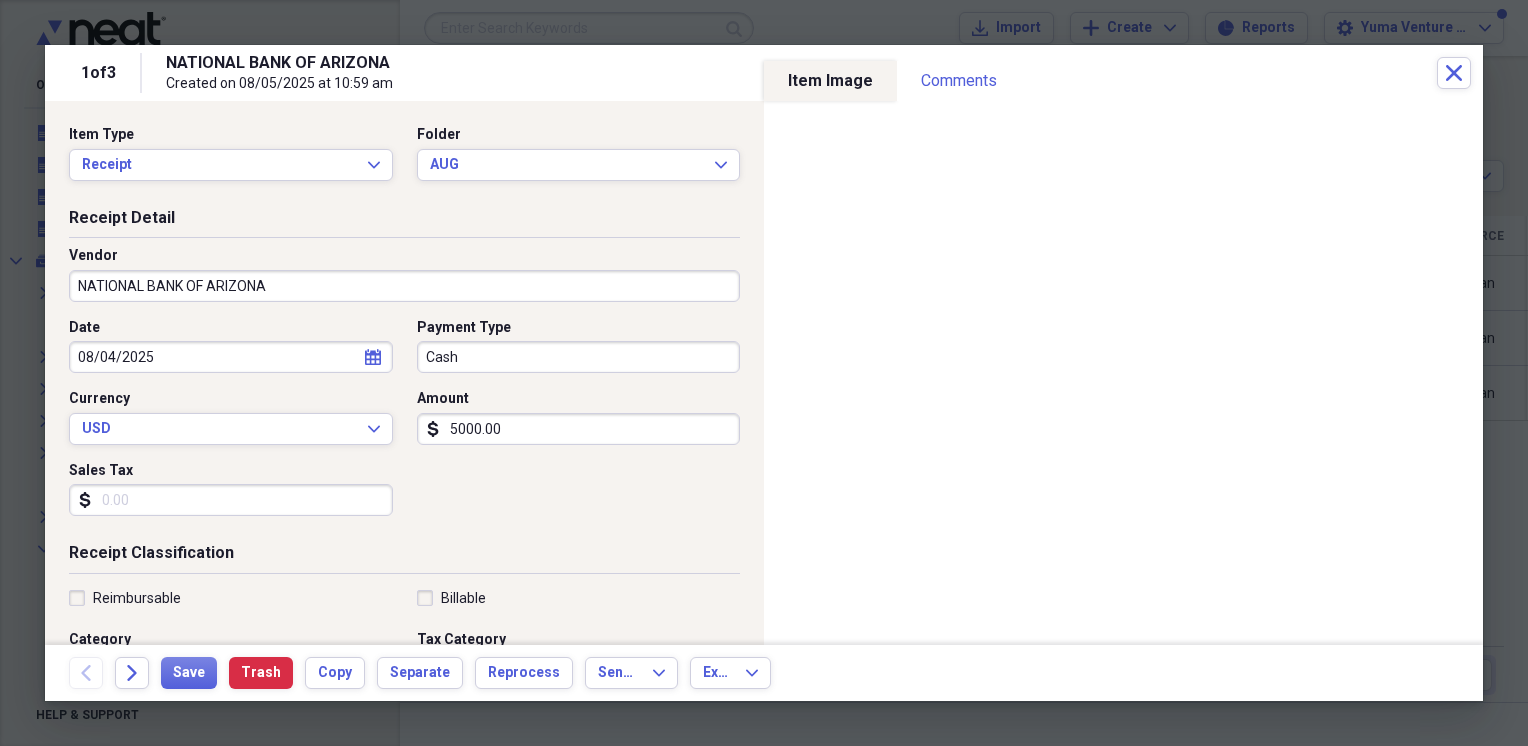 scroll, scrollTop: 0, scrollLeft: 0, axis: both 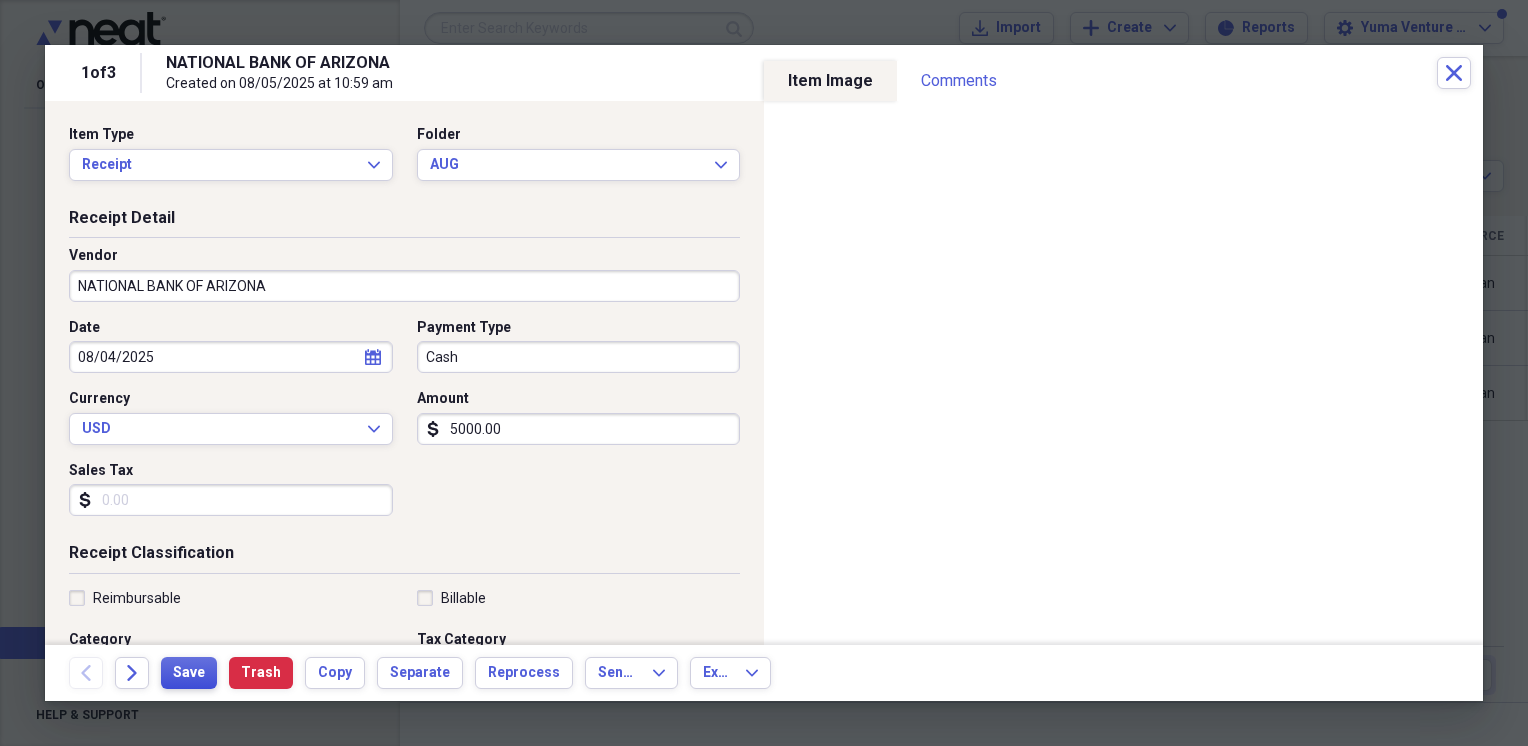 click on "Save" at bounding box center [189, 673] 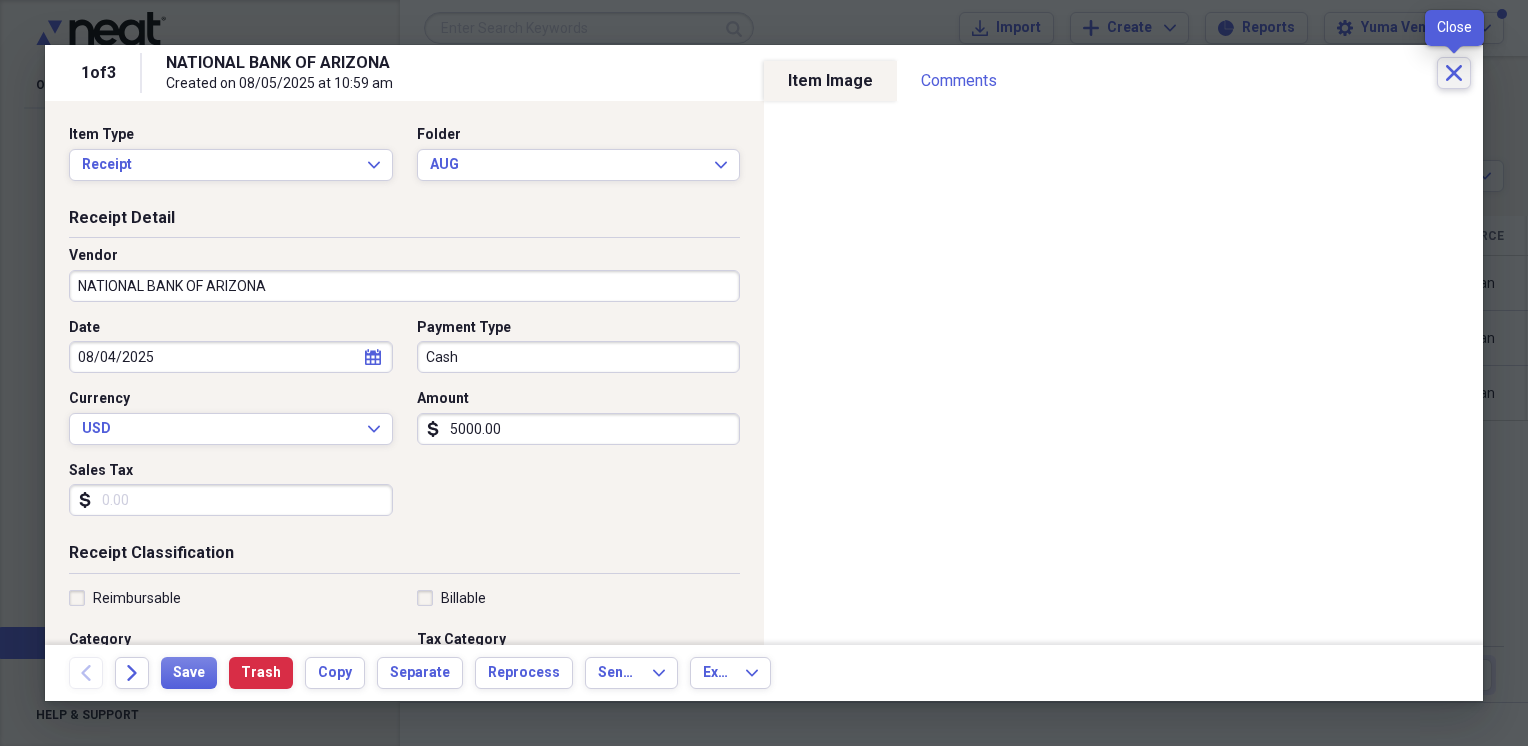 click on "Close" 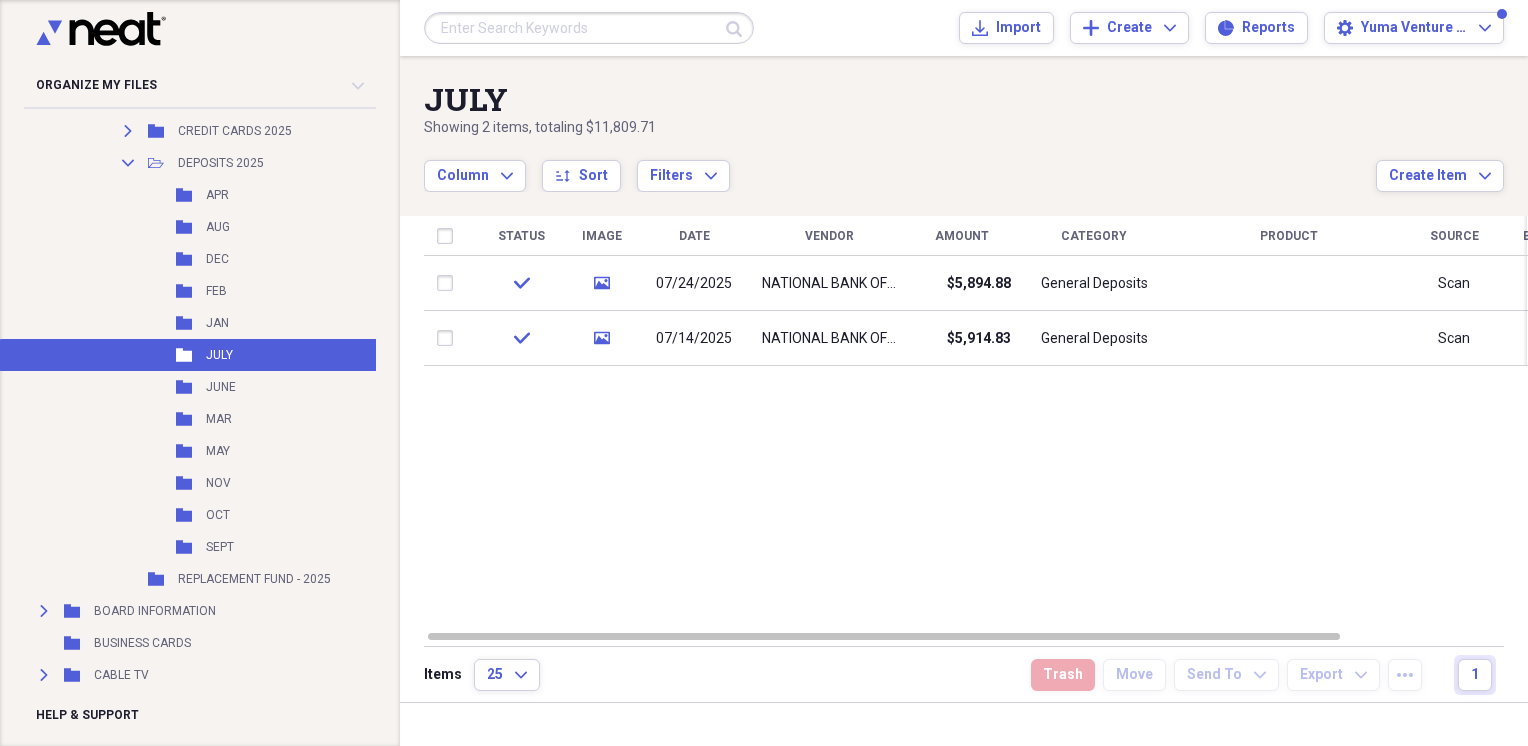scroll, scrollTop: 1352, scrollLeft: 0, axis: vertical 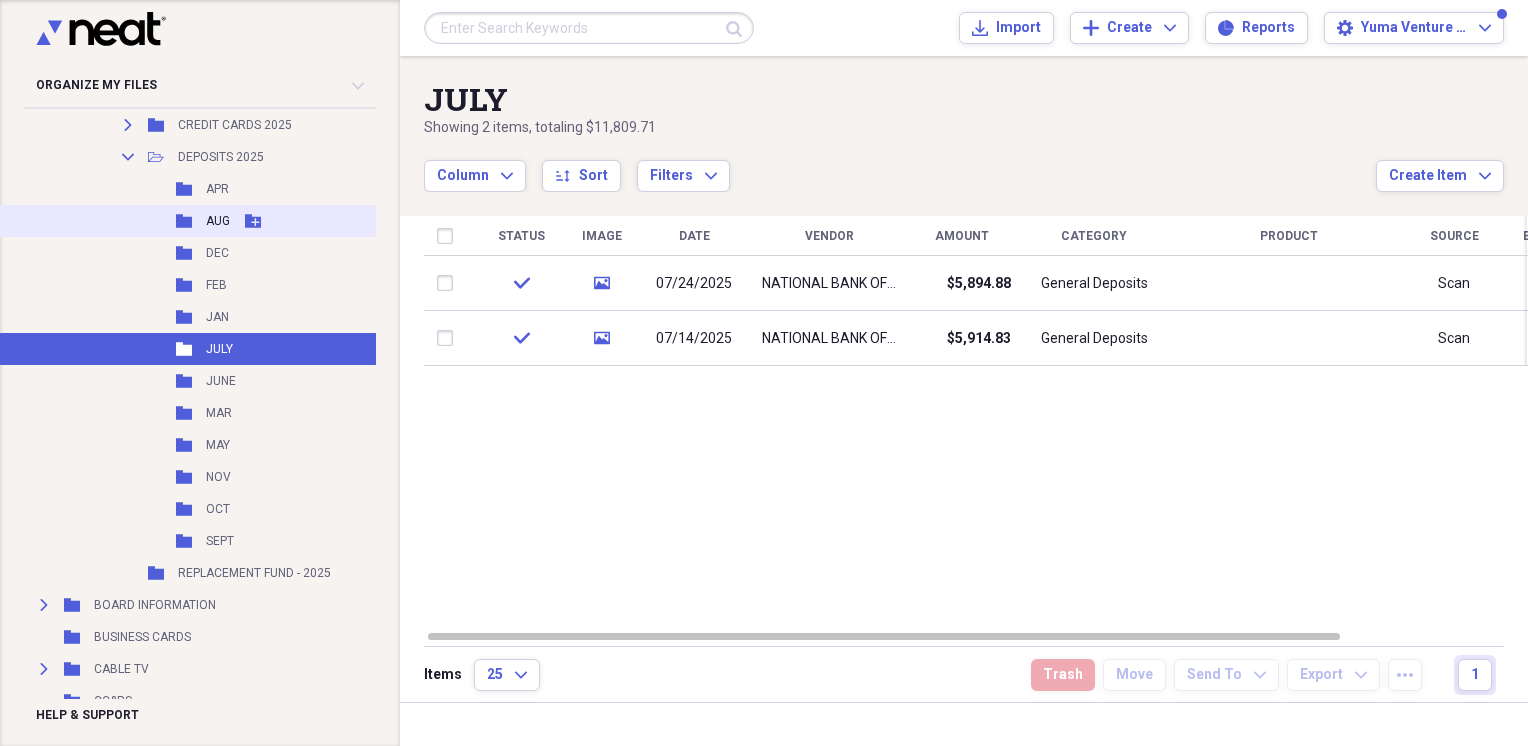 click on "AUG" at bounding box center [218, 221] 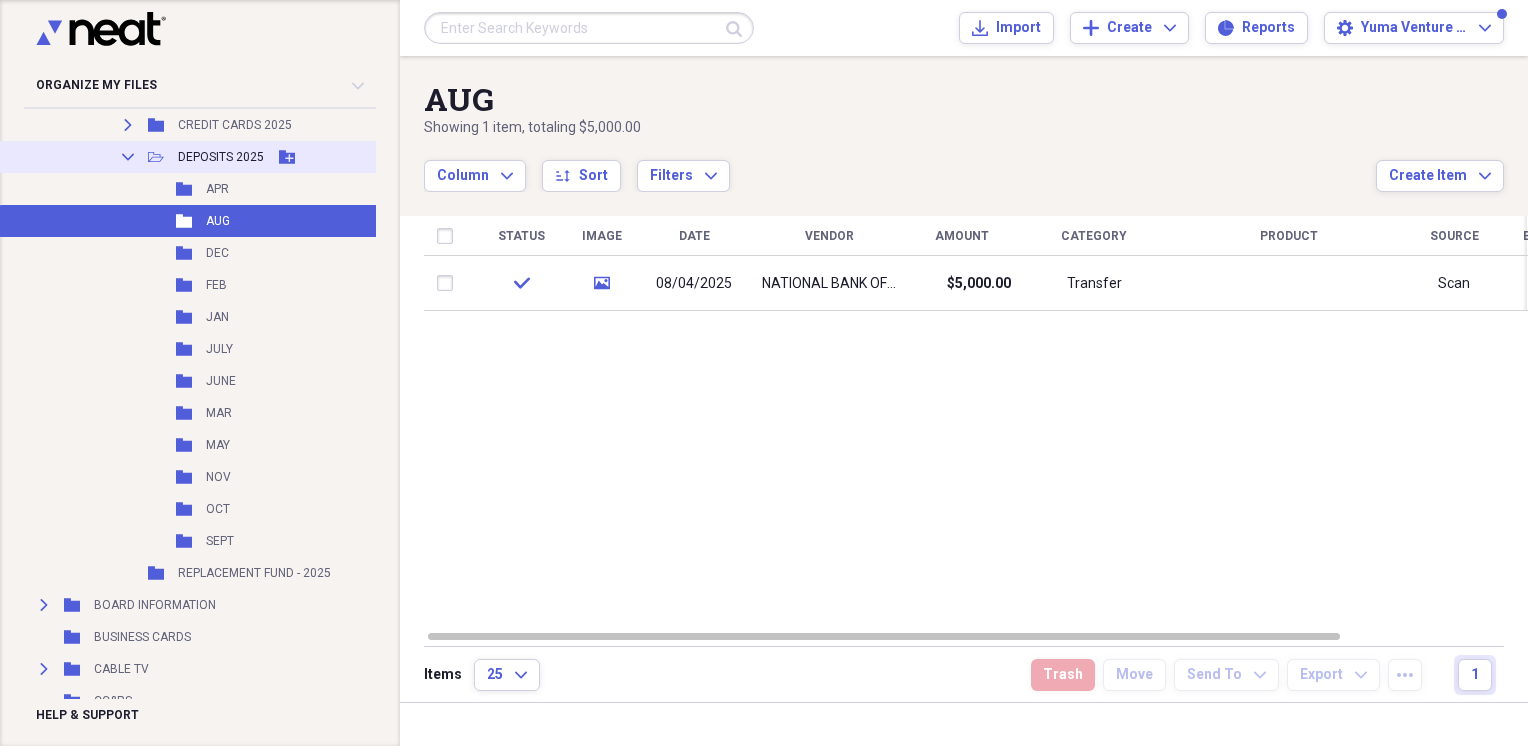 click on "Collapse" 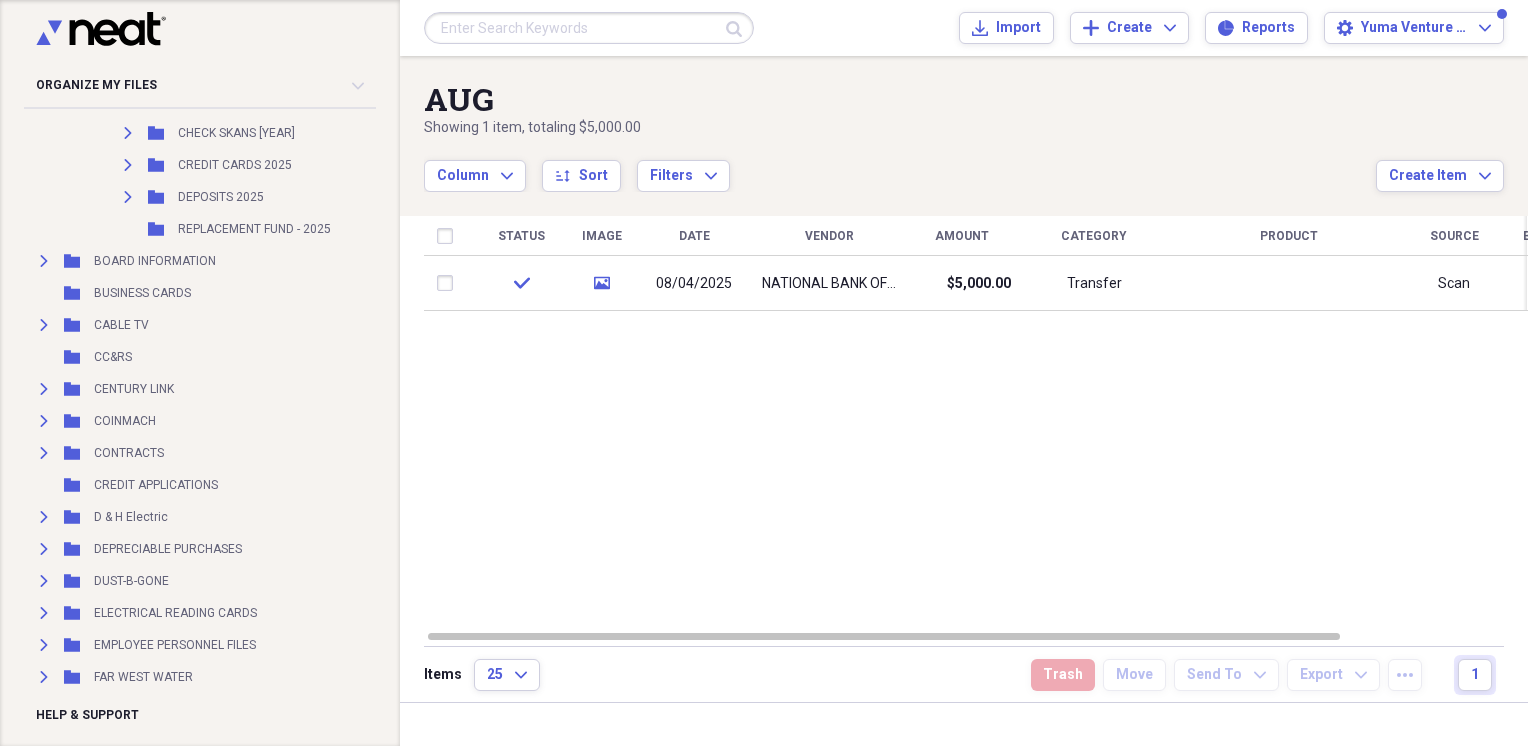 scroll, scrollTop: 1164, scrollLeft: 0, axis: vertical 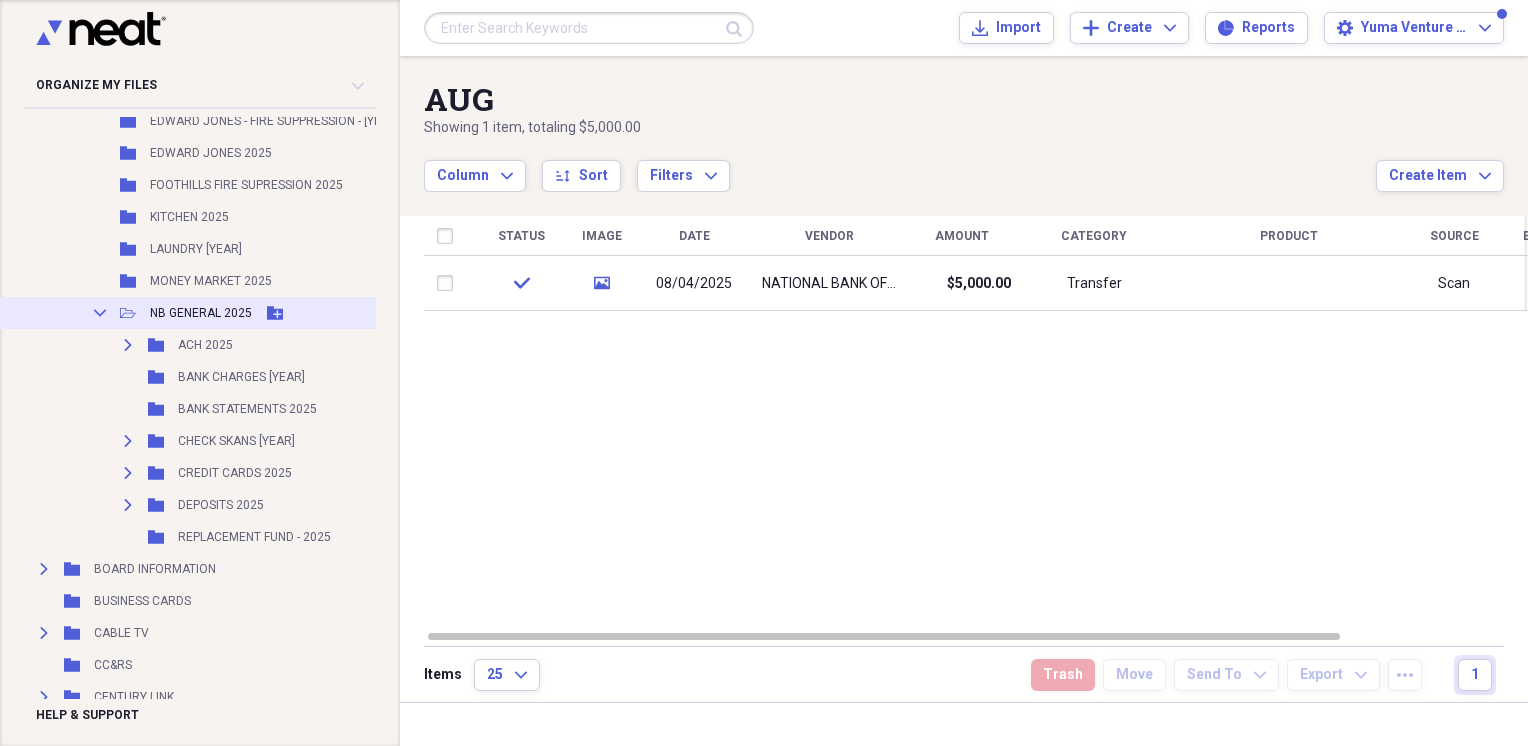 click on "Collapse" 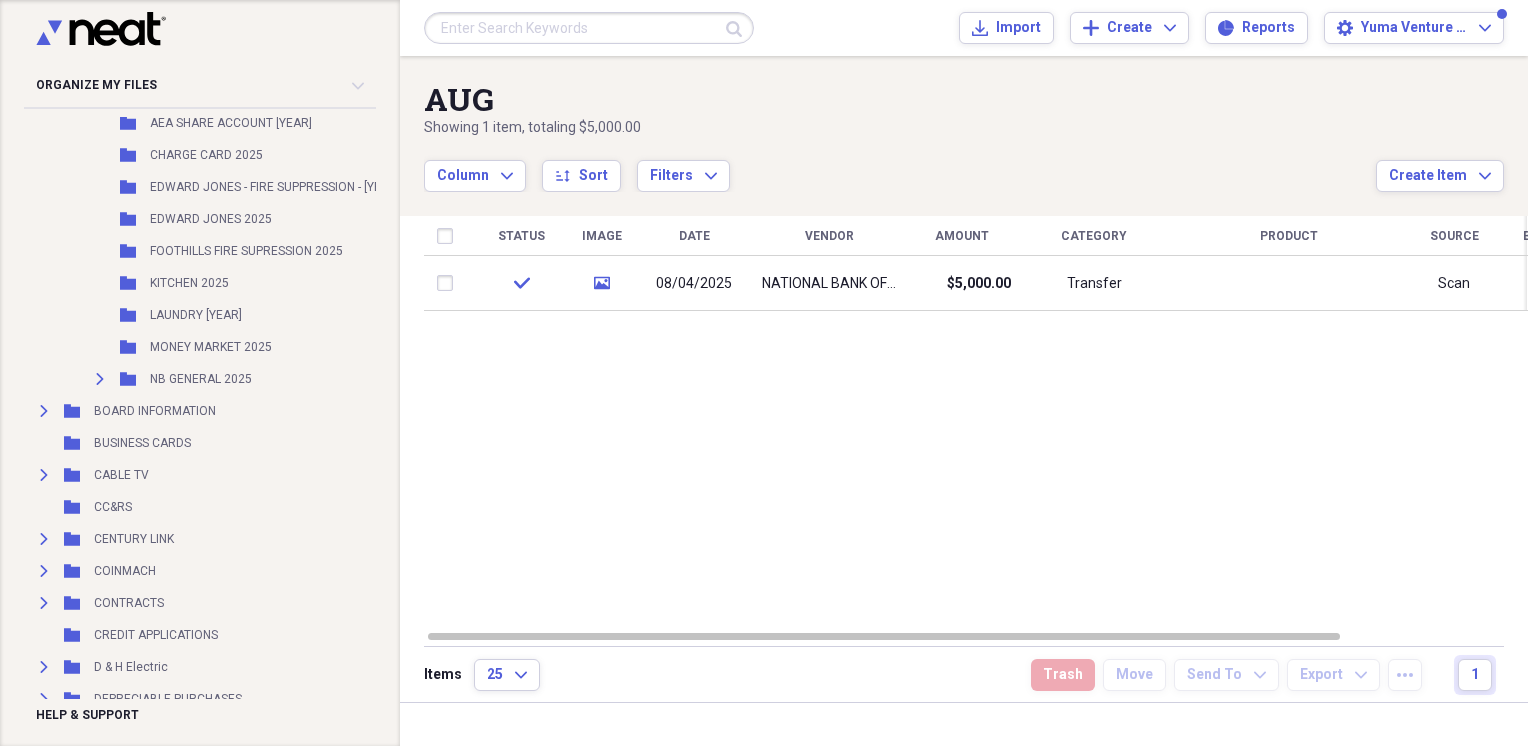 scroll, scrollTop: 924, scrollLeft: 0, axis: vertical 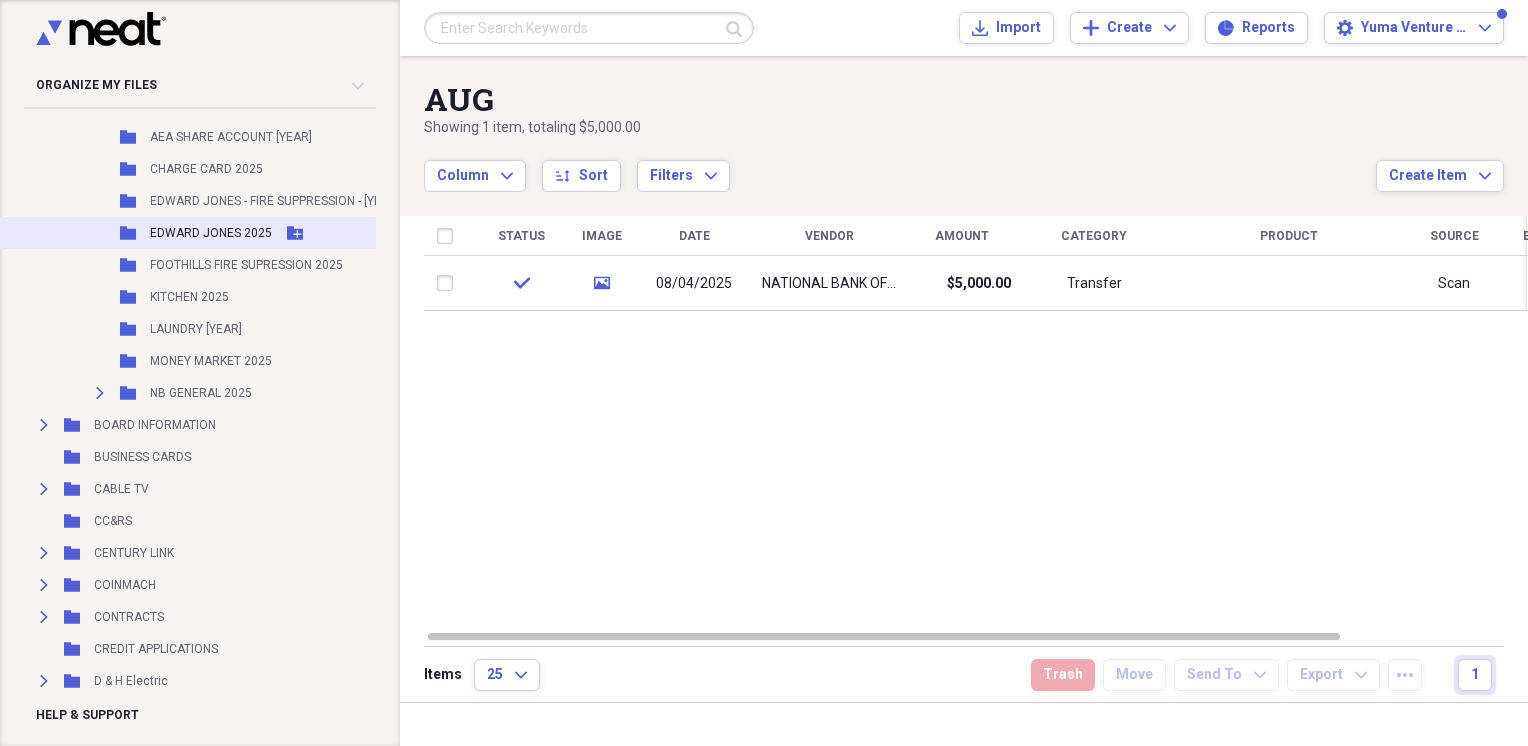click on "EDWARD JONES 2025" at bounding box center [211, 233] 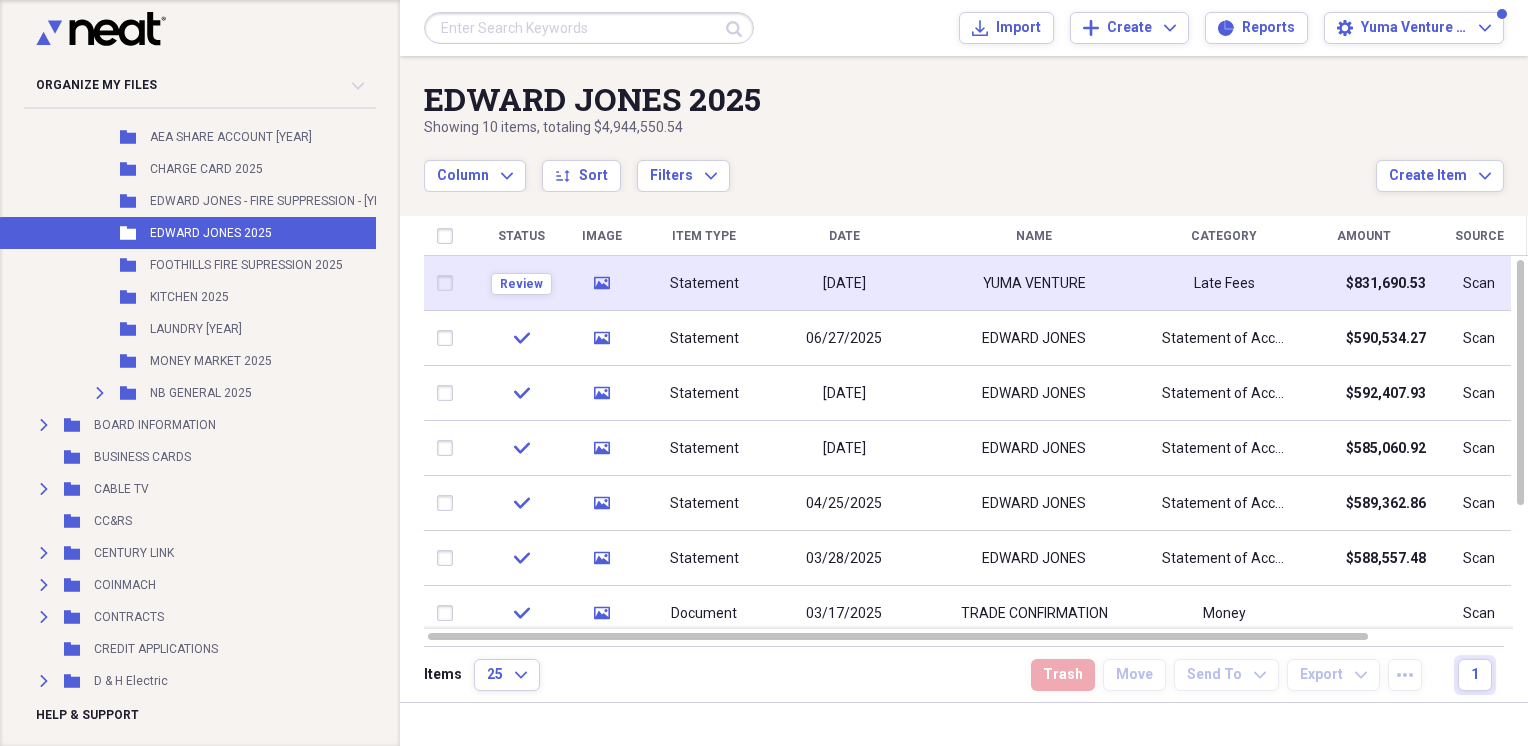 click on "Statement" at bounding box center [704, 284] 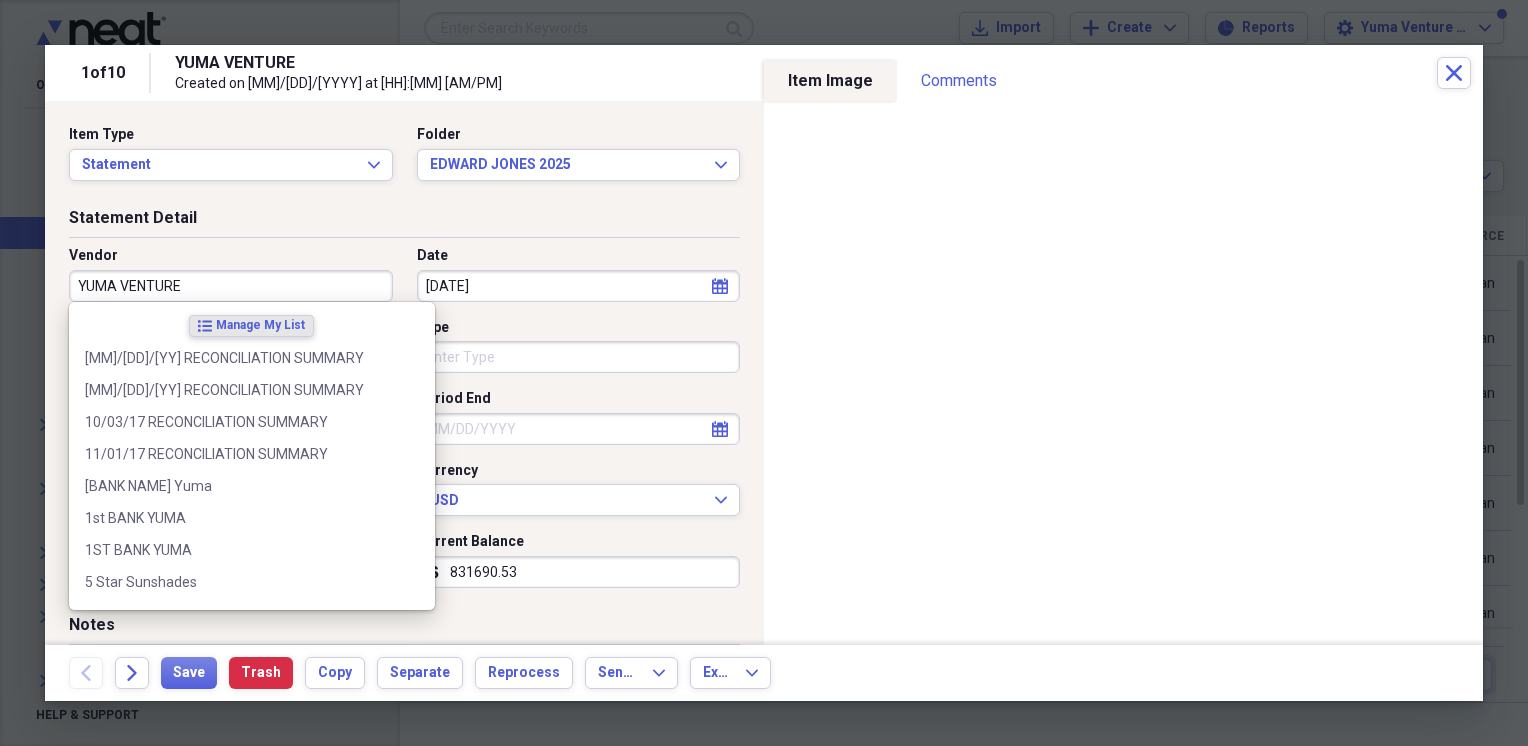 click on "YUMA VENTURE" at bounding box center (231, 286) 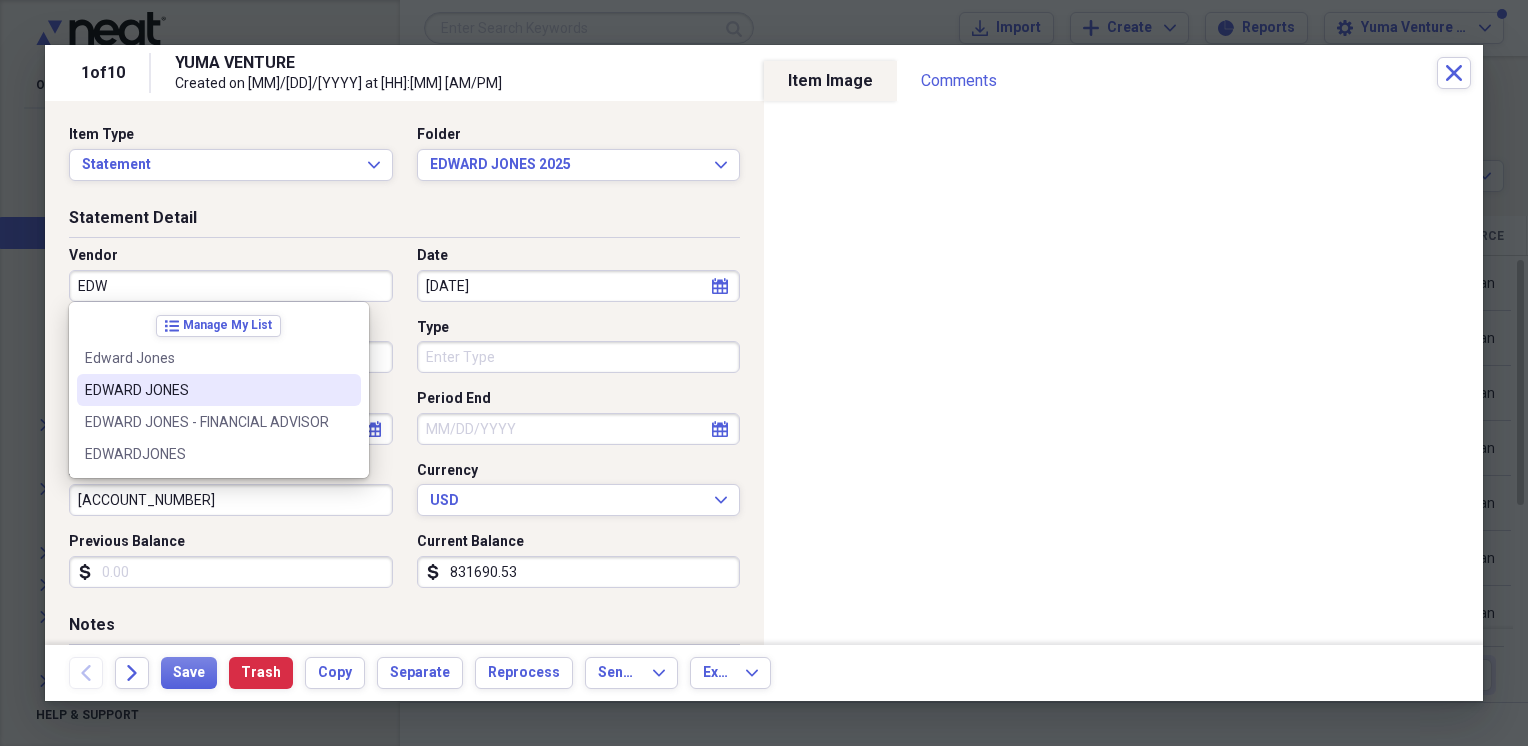 click on "EDWARD JONES" at bounding box center [207, 390] 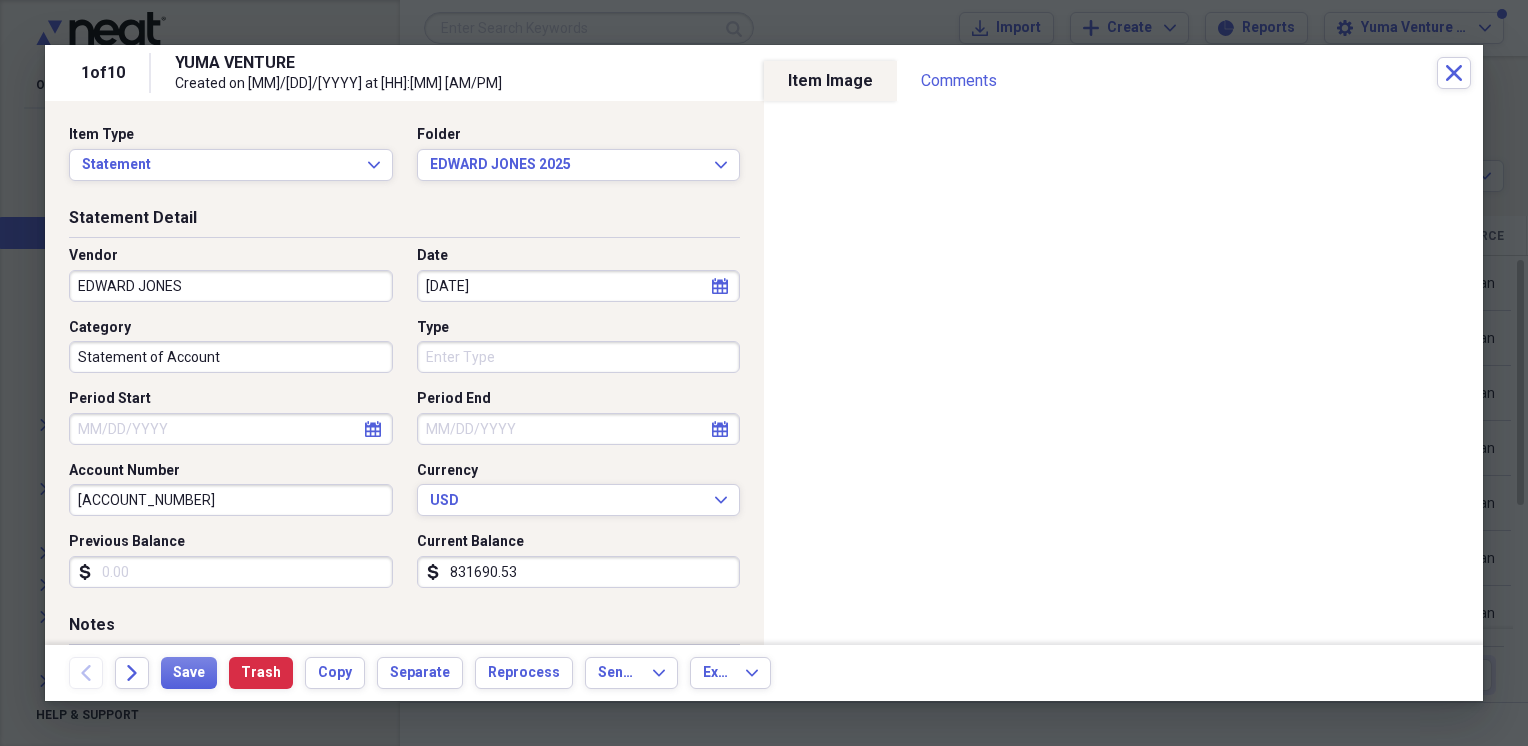 type on "Statement of Account" 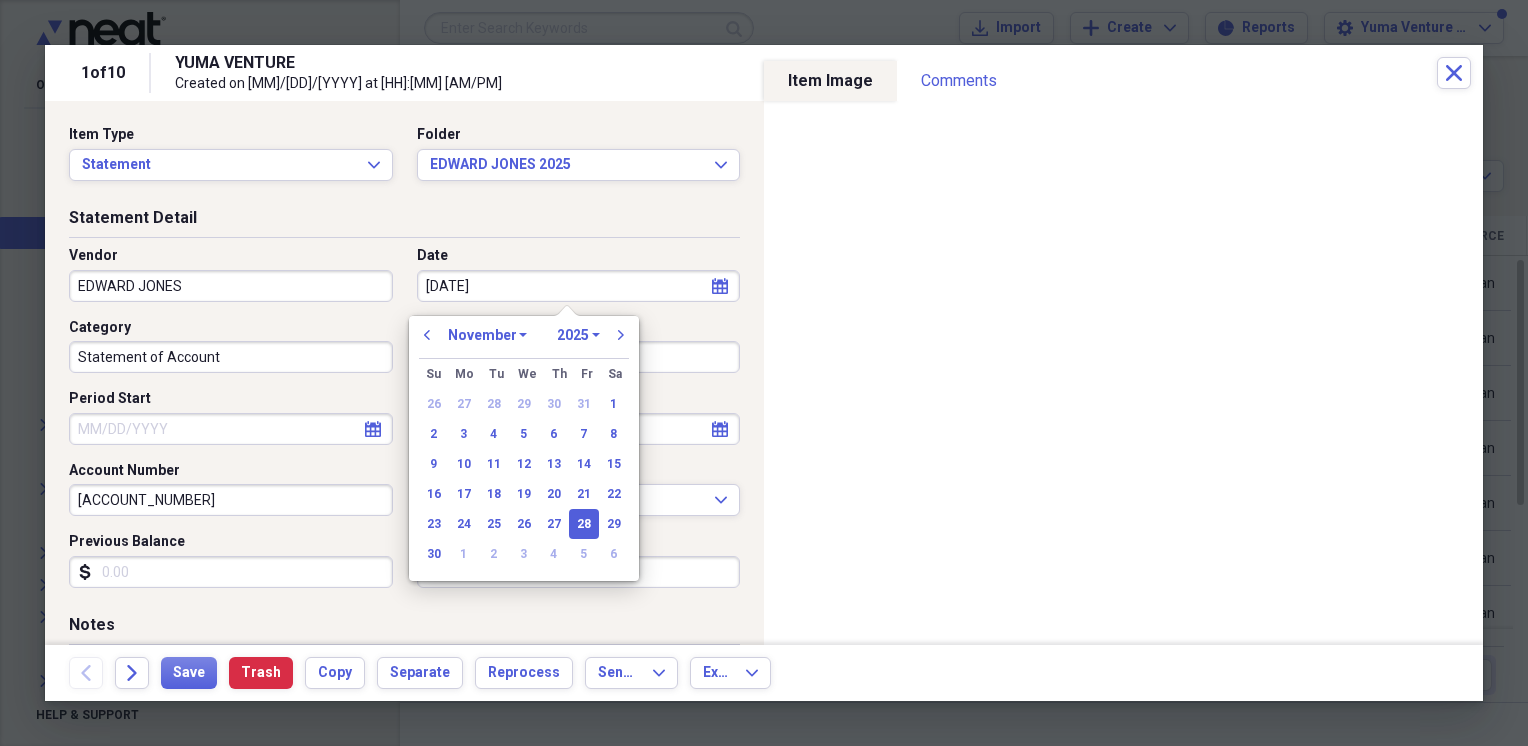 click on "January February March April May June July August September October November December" at bounding box center [487, 335] 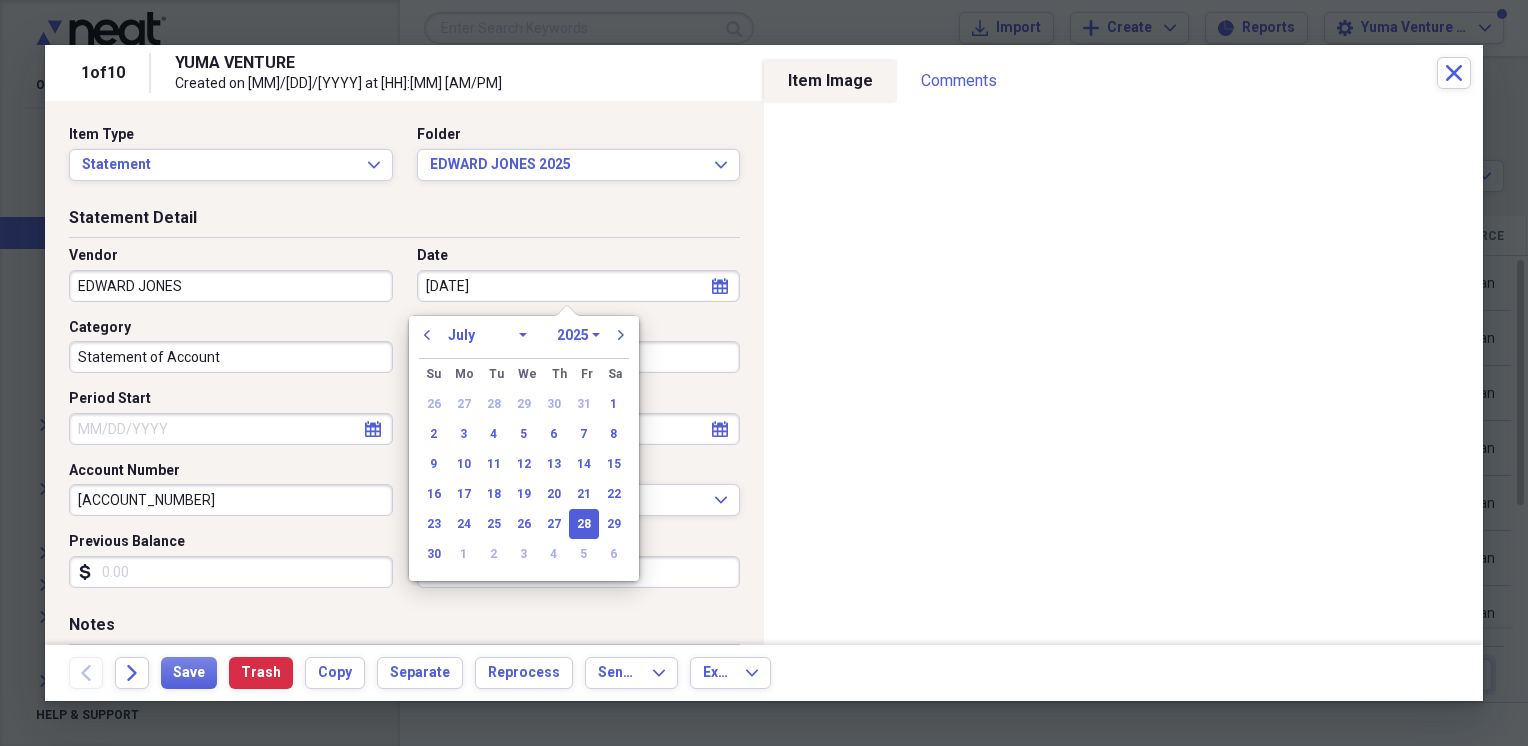 click on "January February March April May June July August September October November December" at bounding box center [487, 335] 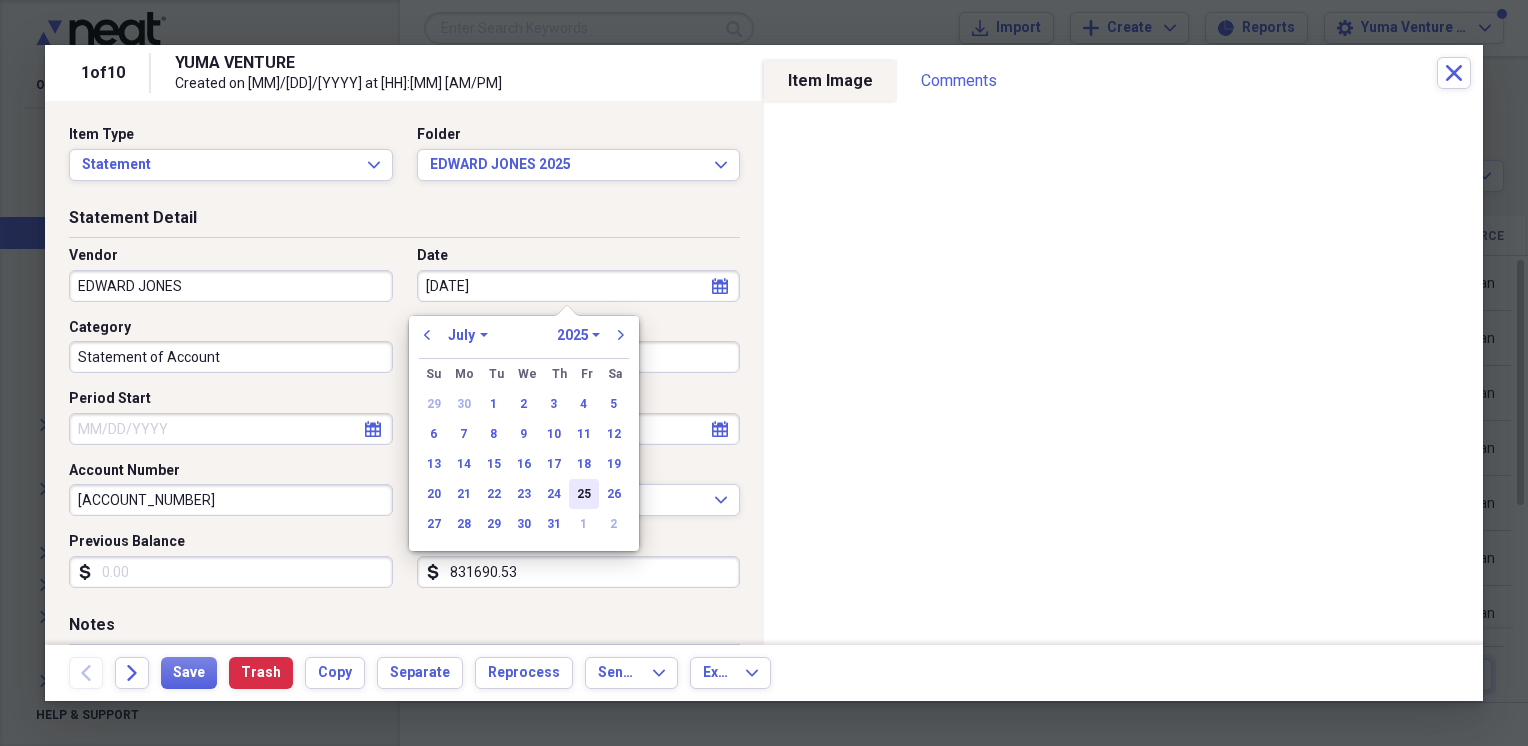 click on "25" at bounding box center (584, 494) 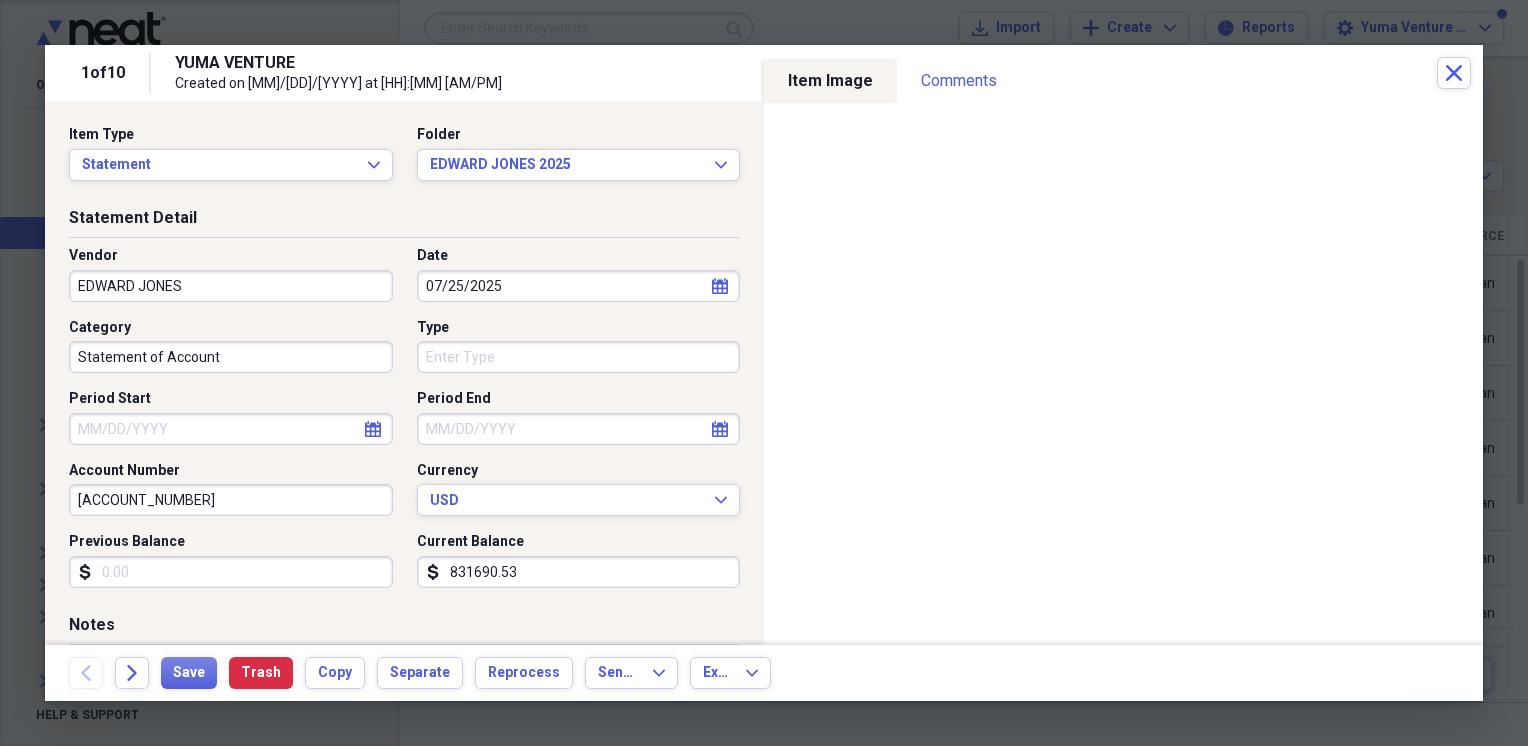 click on "calendar" 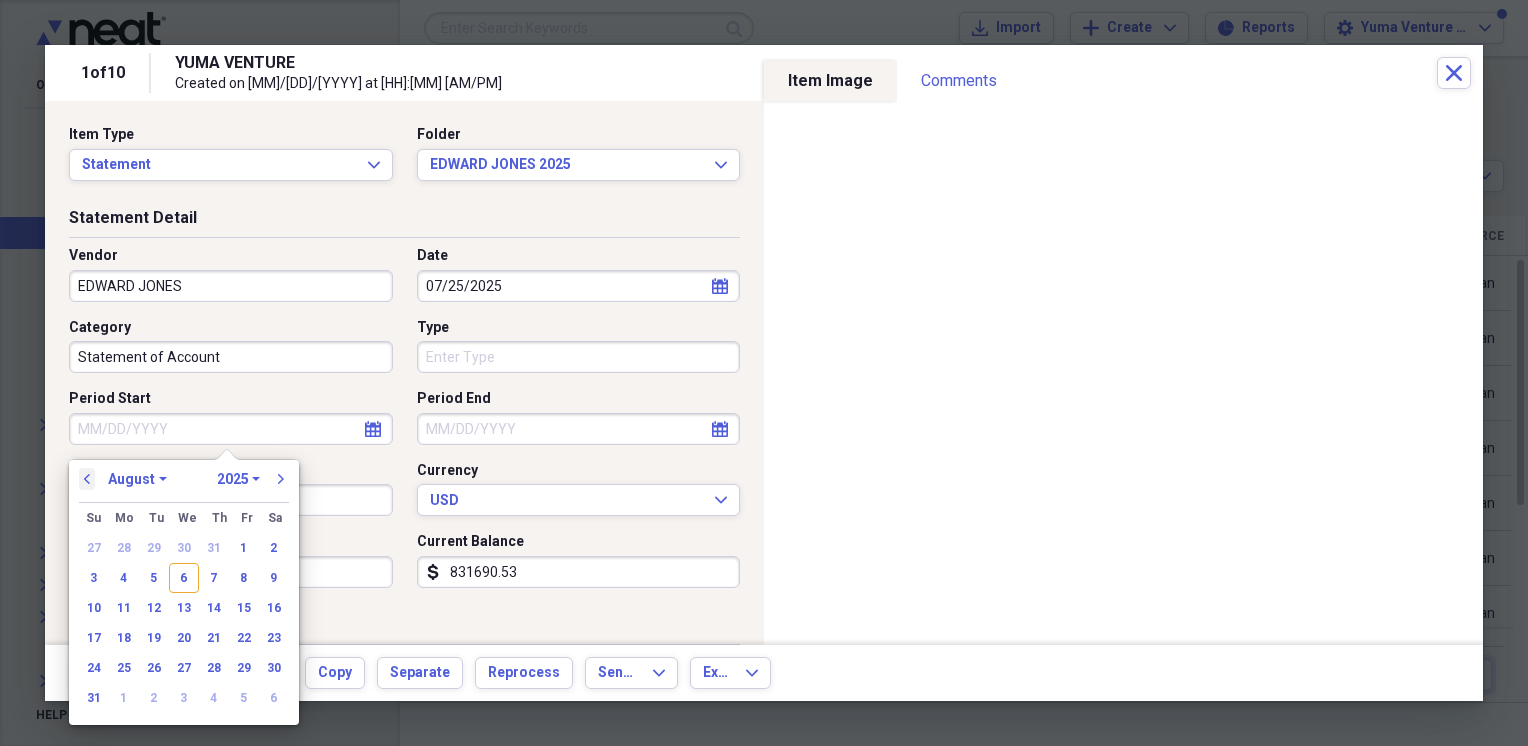 click on "previous" at bounding box center [87, 479] 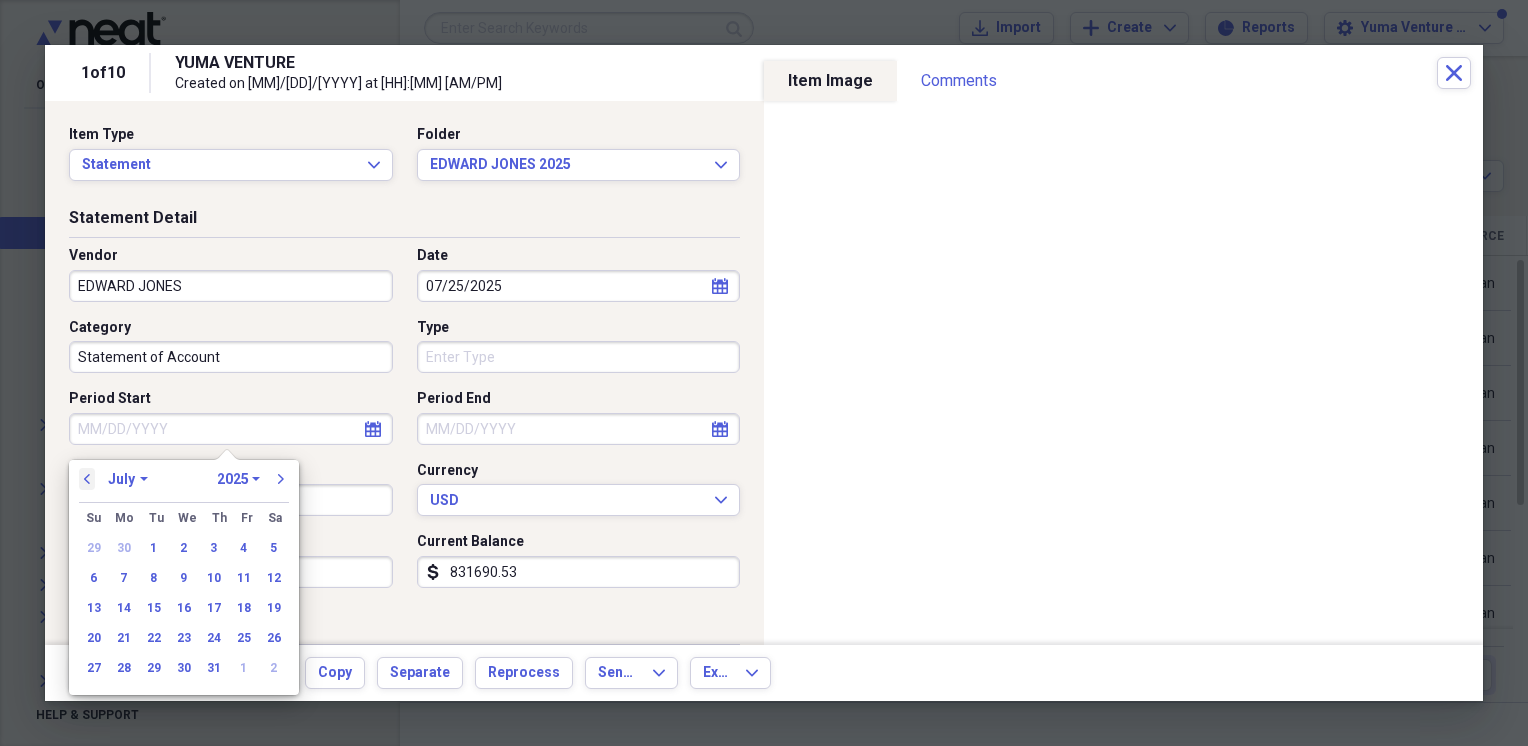 click on "previous" at bounding box center [87, 479] 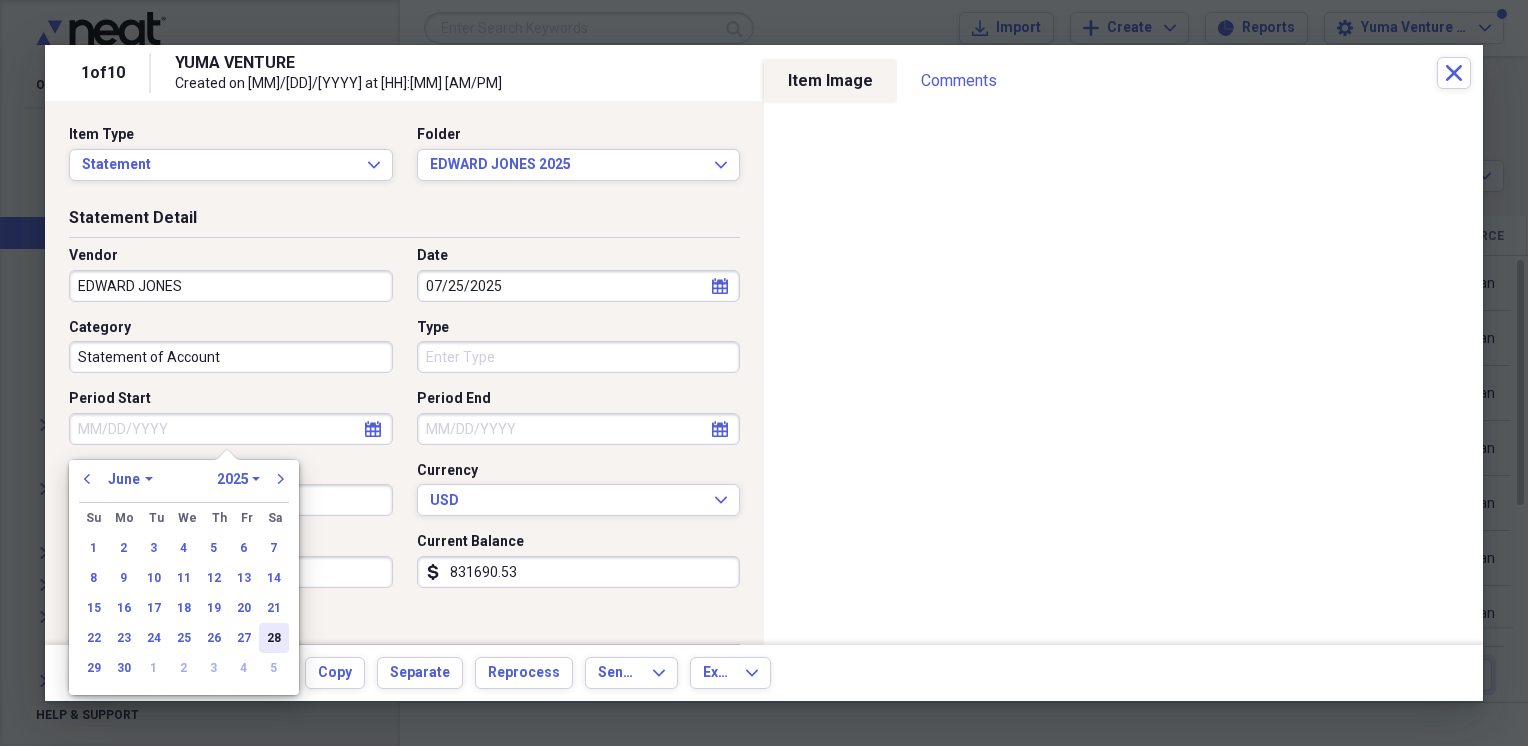 click on "28" at bounding box center (274, 638) 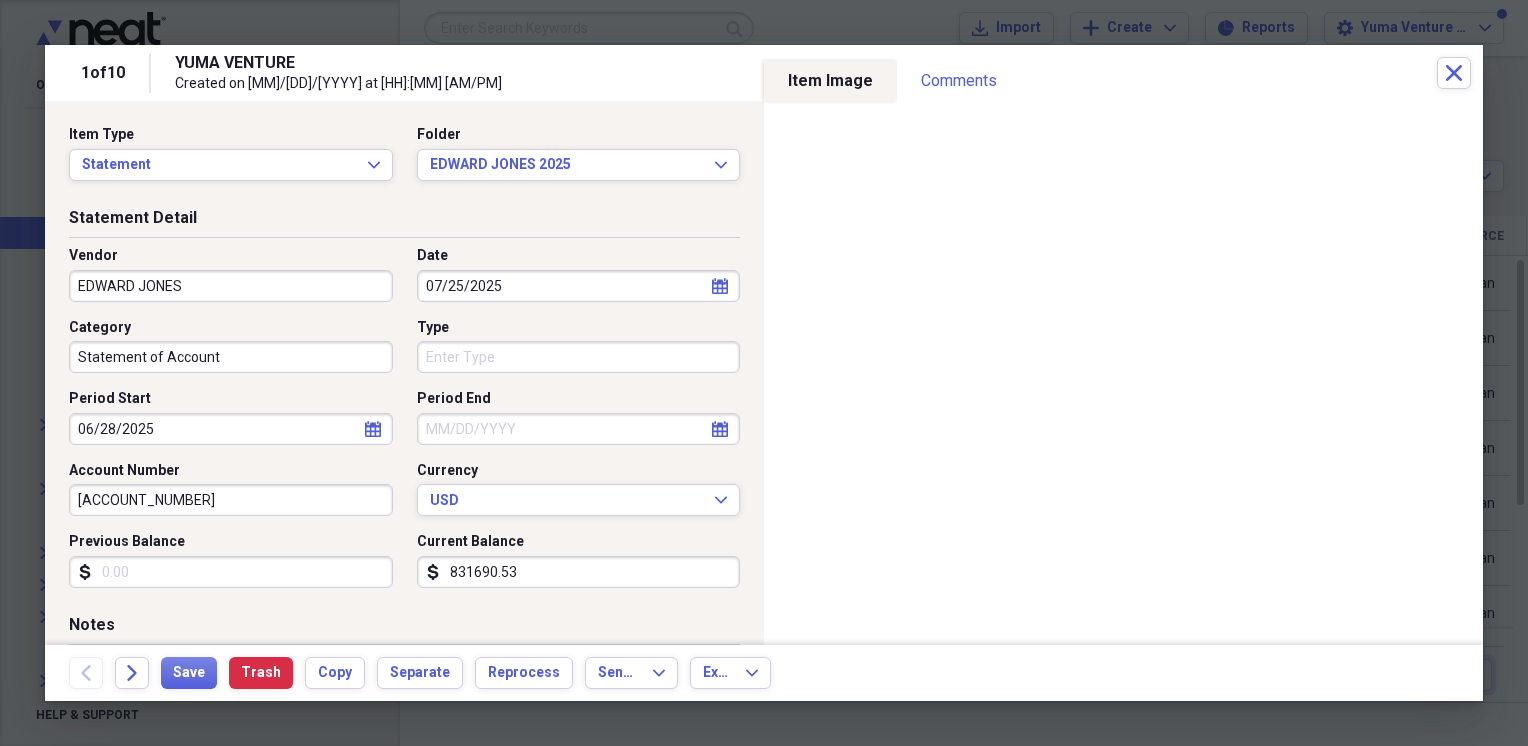 click 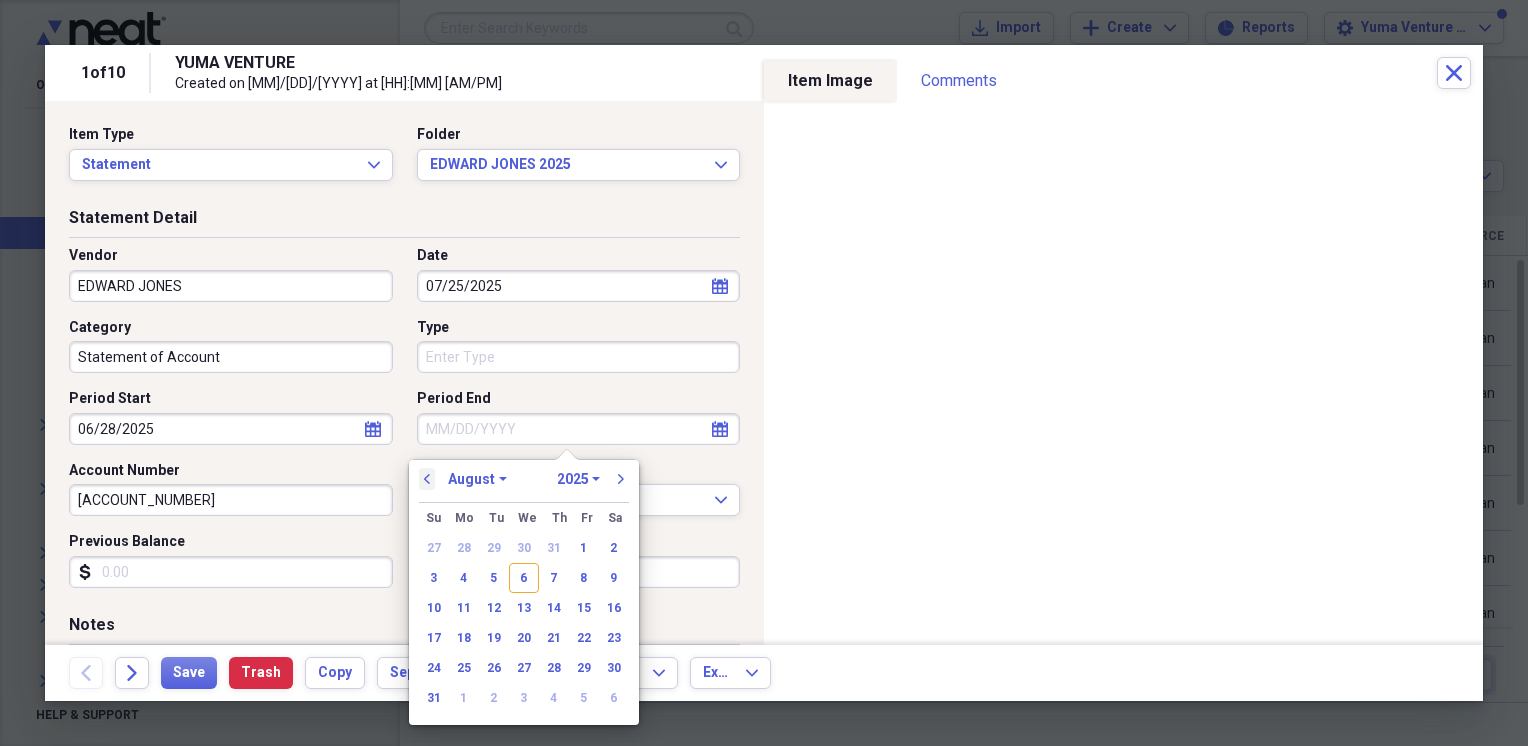 click on "previous" at bounding box center (427, 479) 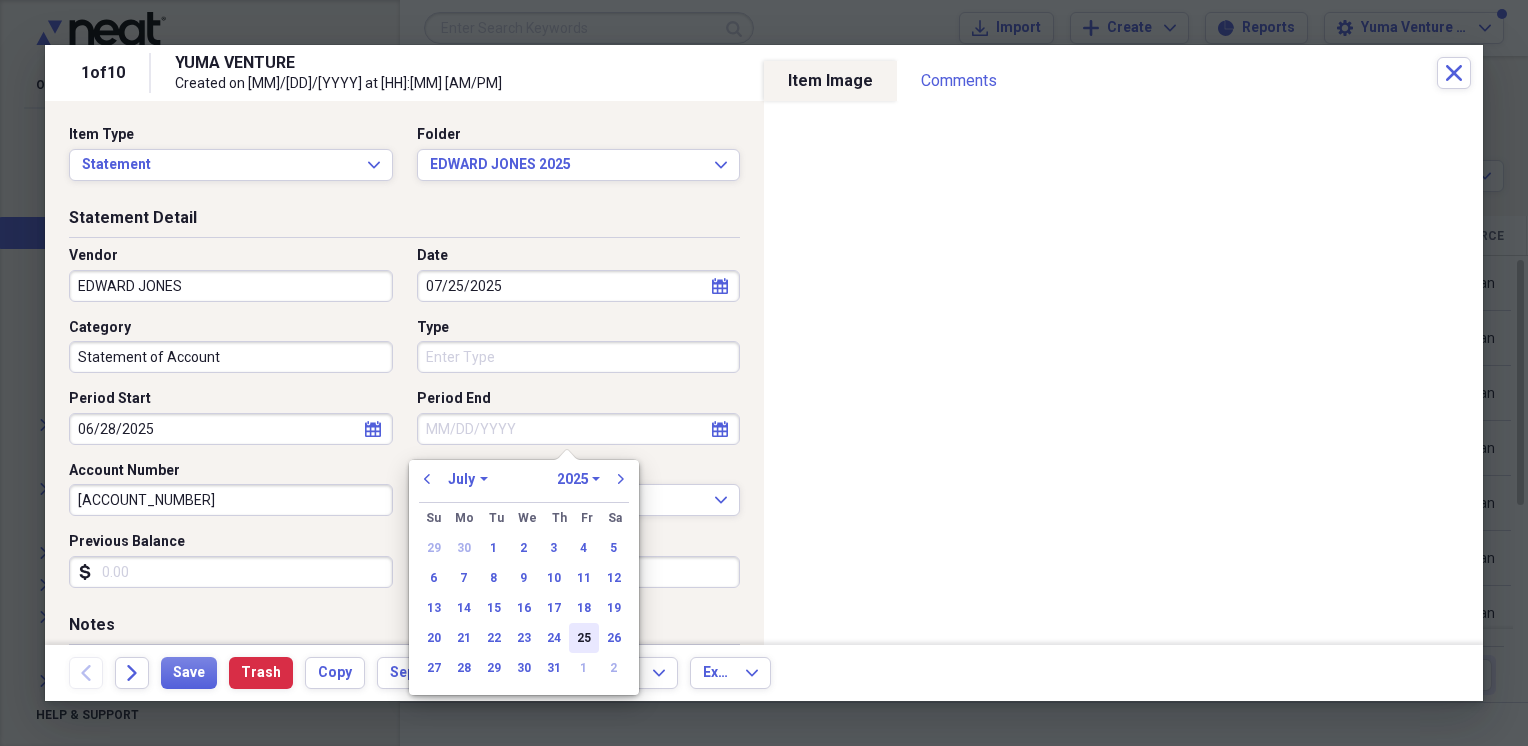 click on "25" at bounding box center [584, 638] 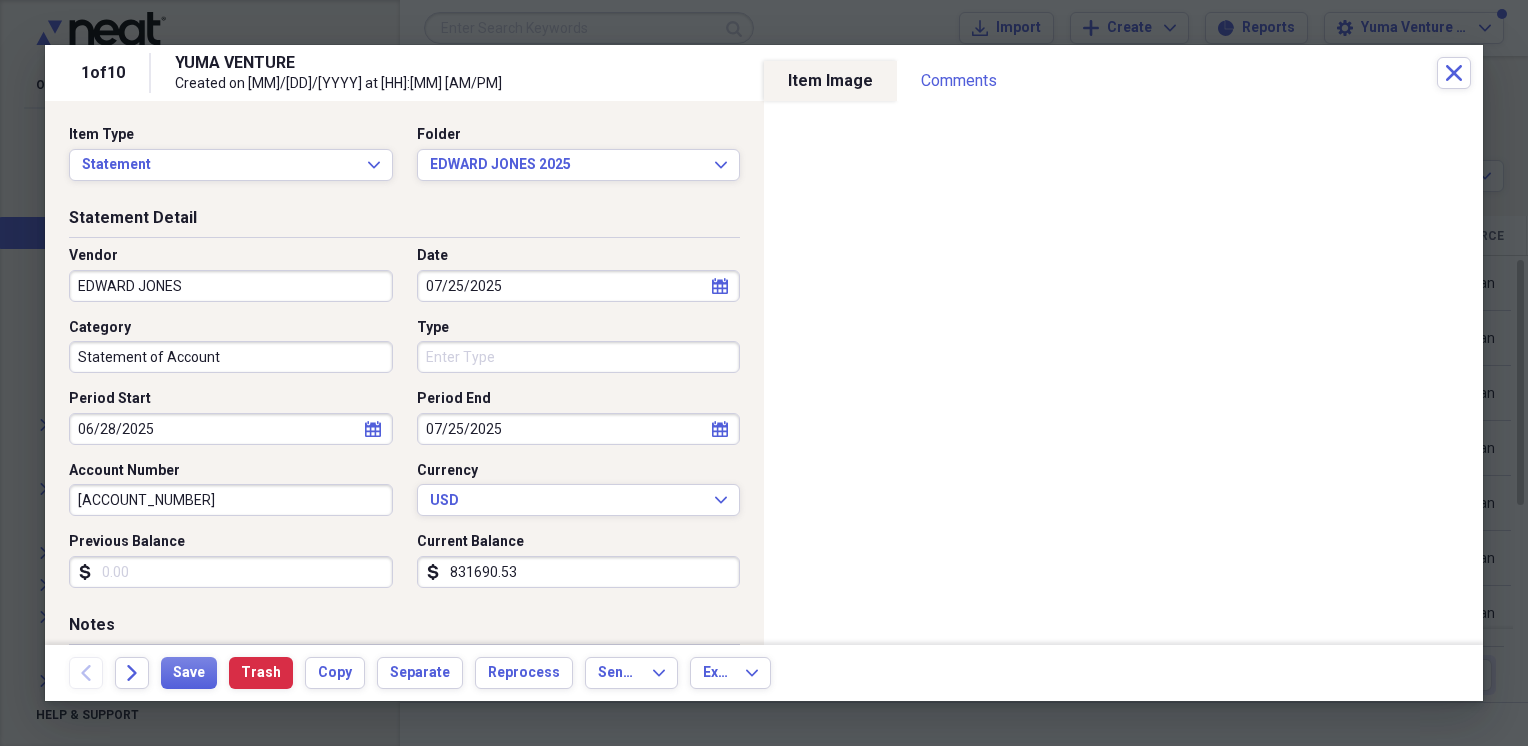 click on "831690.53" at bounding box center [579, 572] 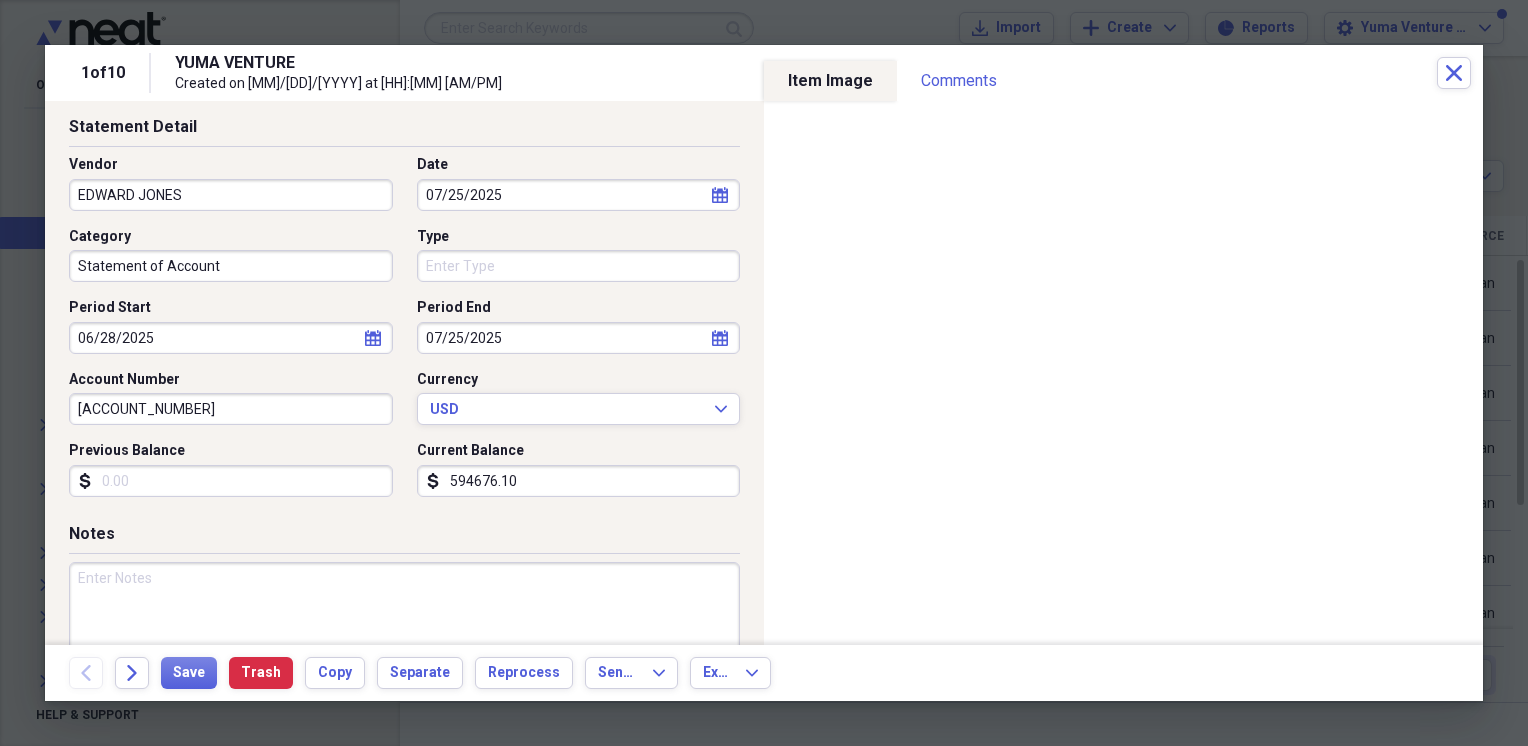 scroll, scrollTop: 163, scrollLeft: 0, axis: vertical 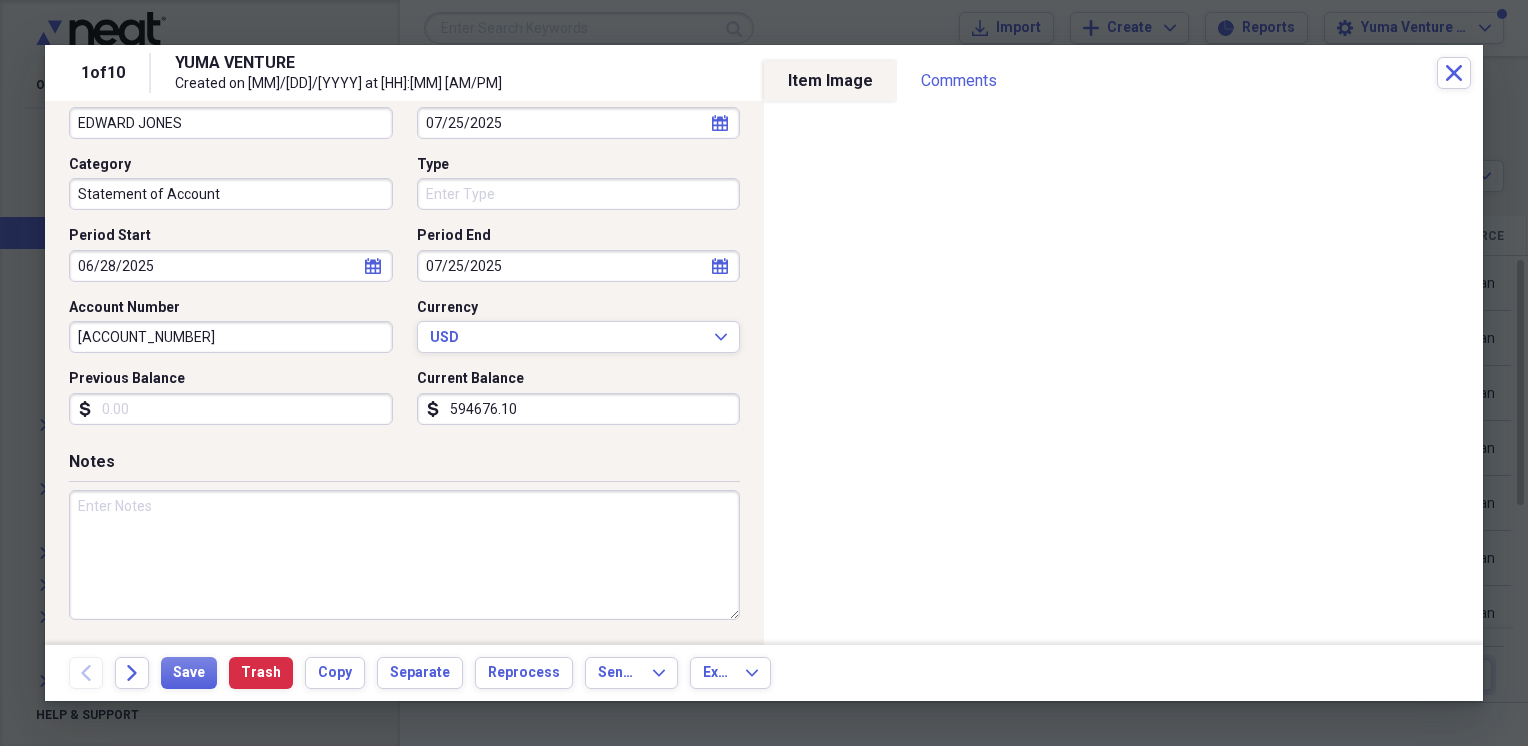 type on "594676.10" 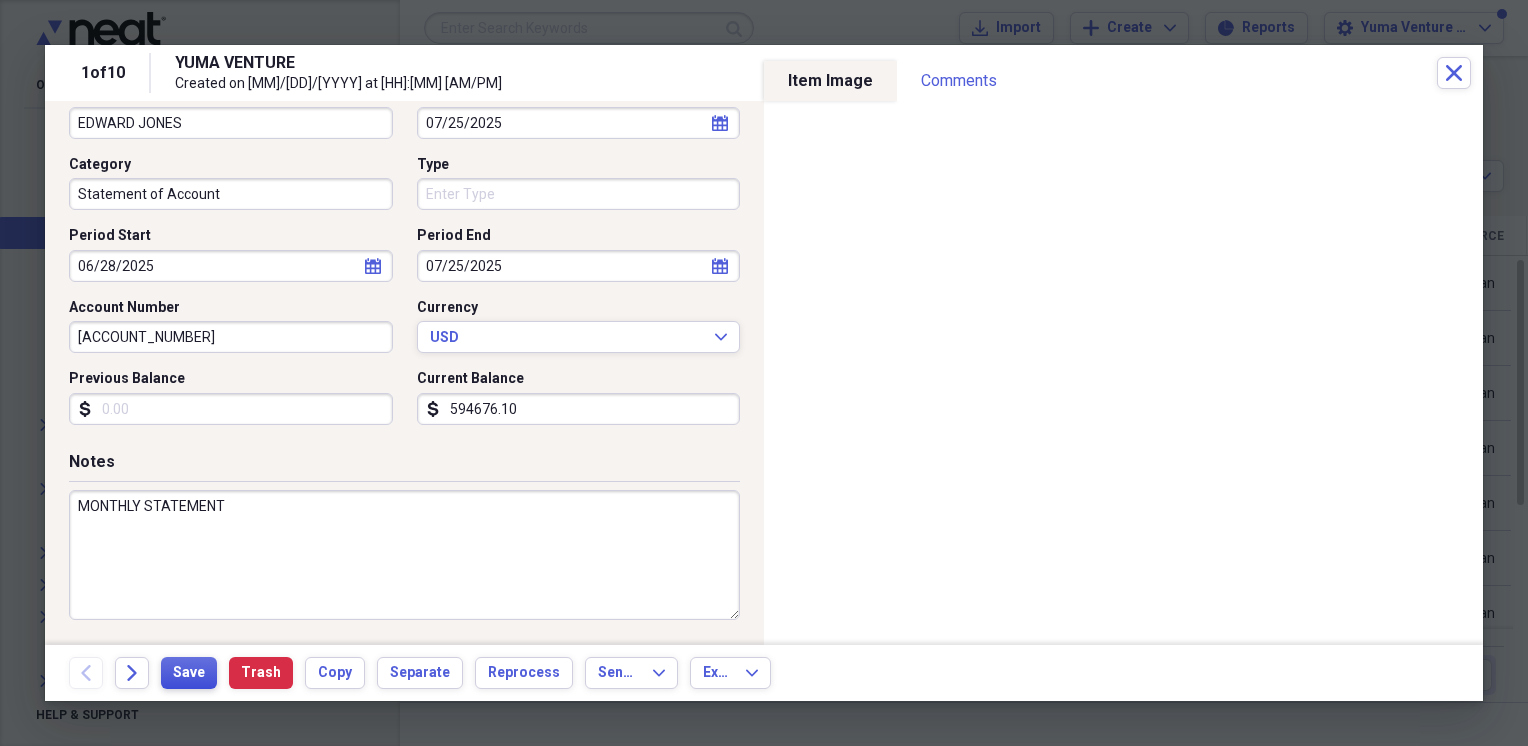 type on "MONTHLY STATEMENT" 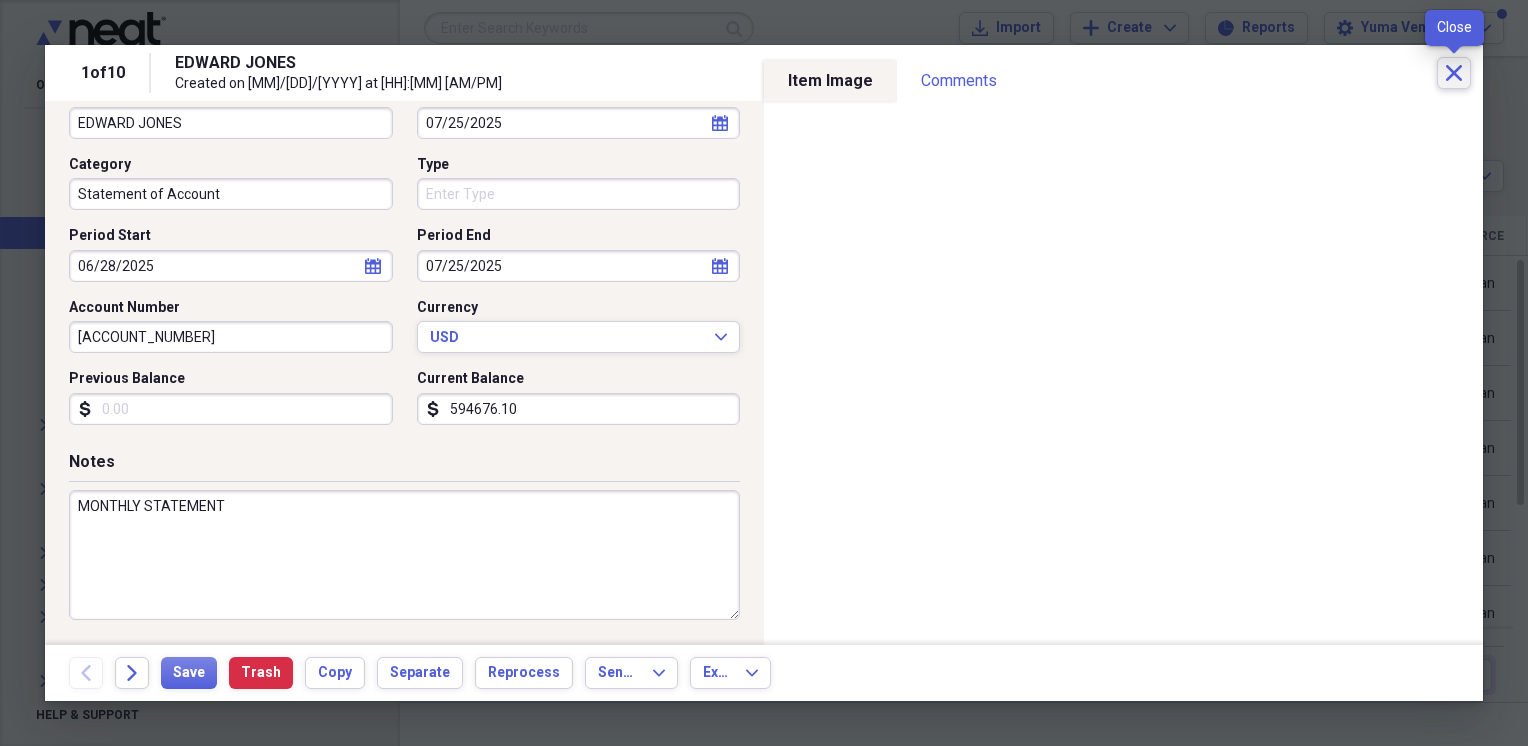 click on "Close" 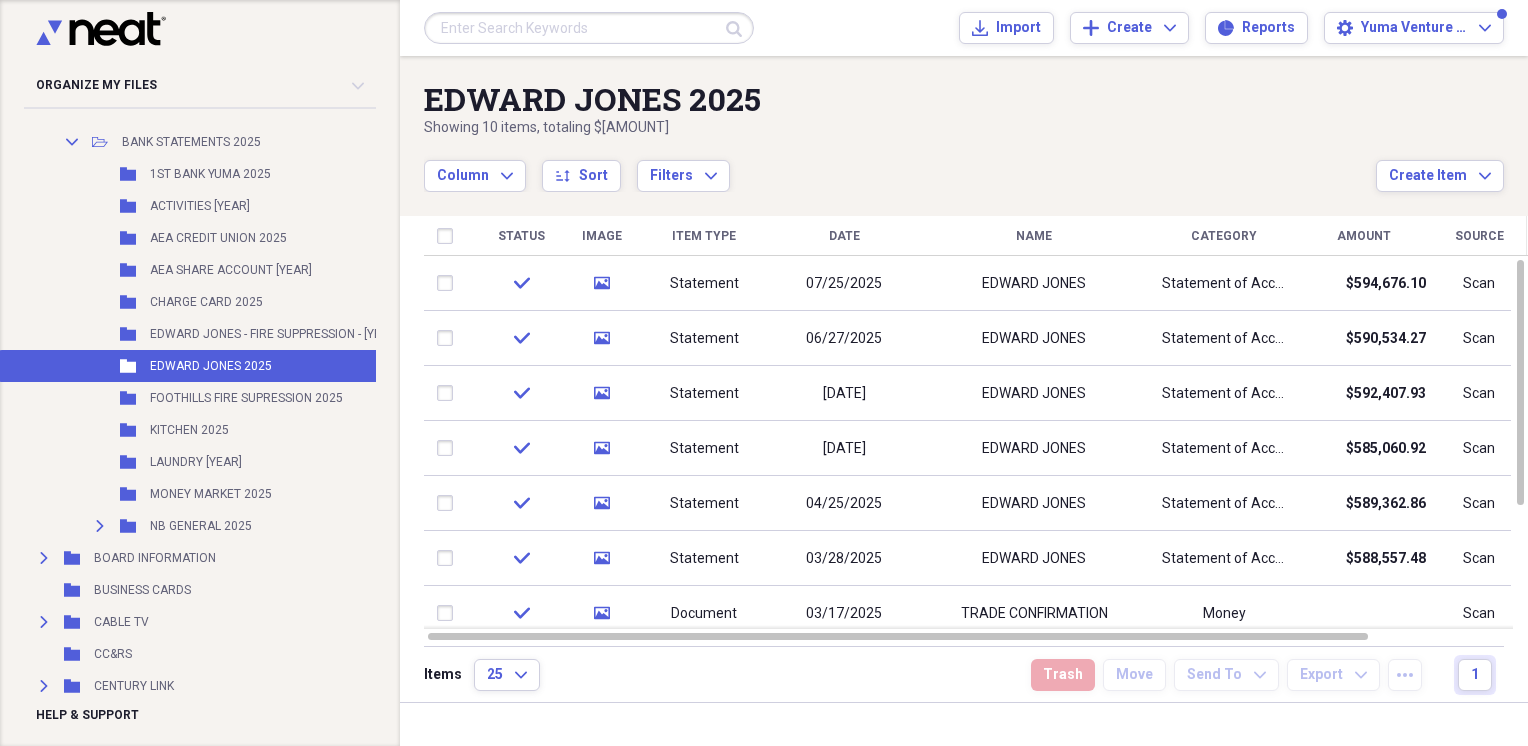 scroll, scrollTop: 697, scrollLeft: 0, axis: vertical 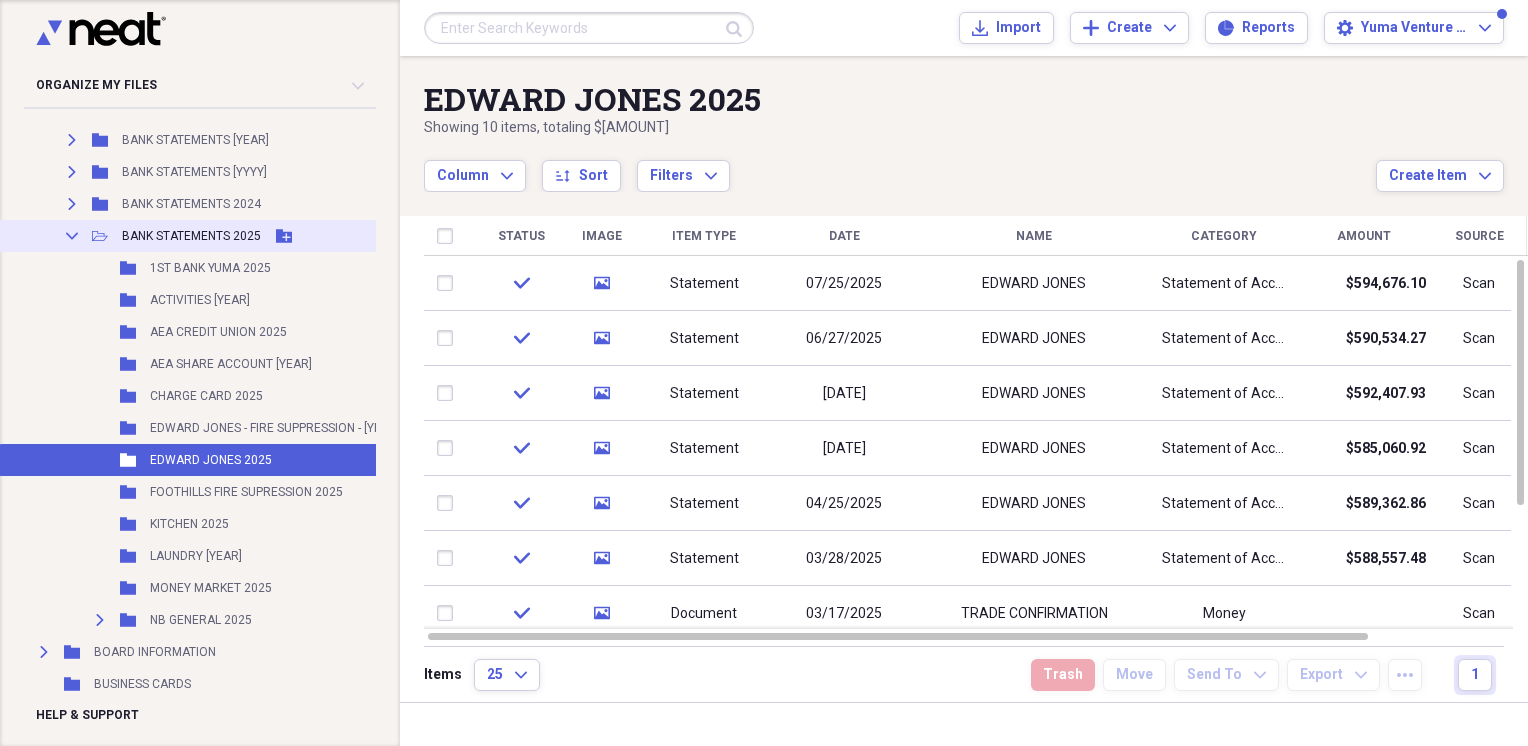 click on "Collapse" 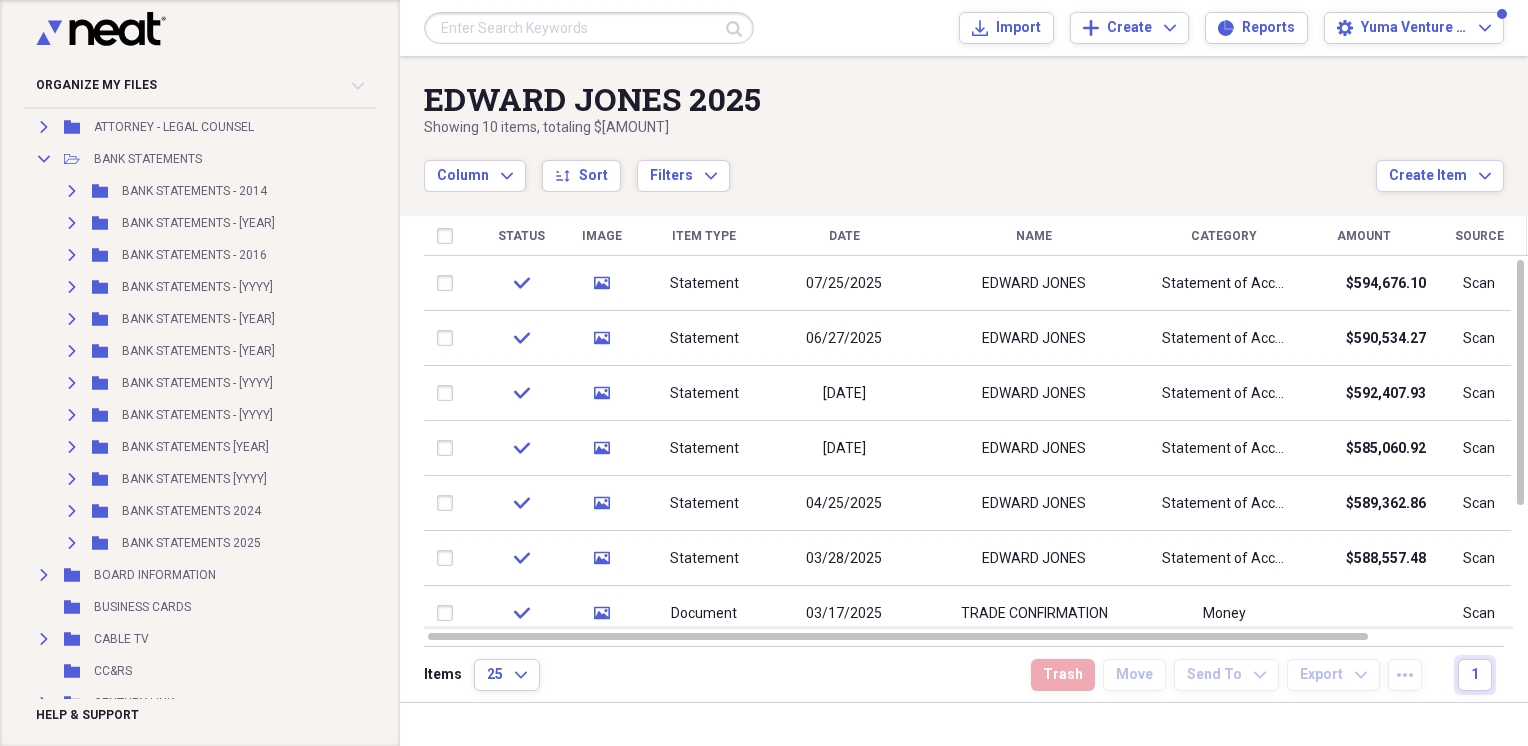 scroll, scrollTop: 377, scrollLeft: 0, axis: vertical 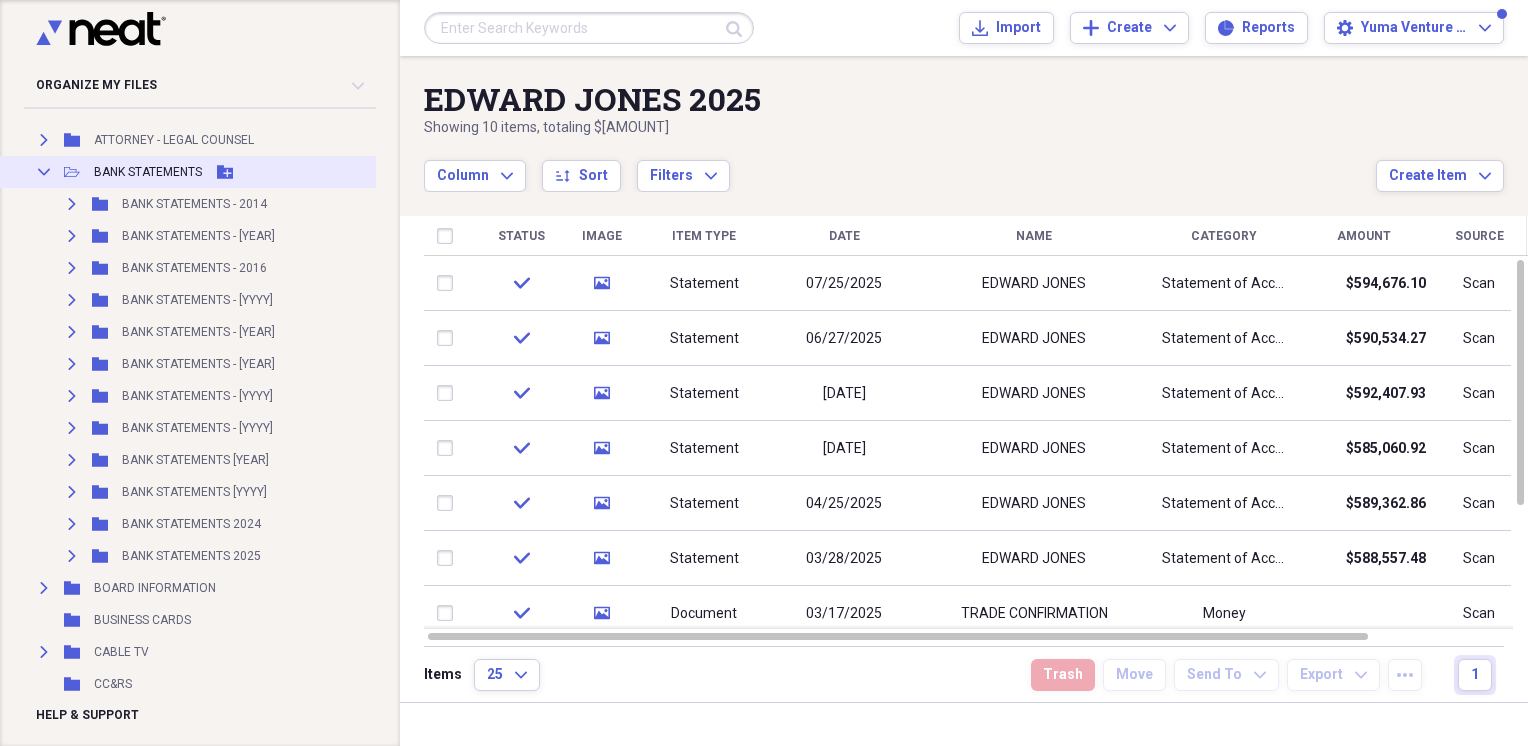 click on "Collapse" 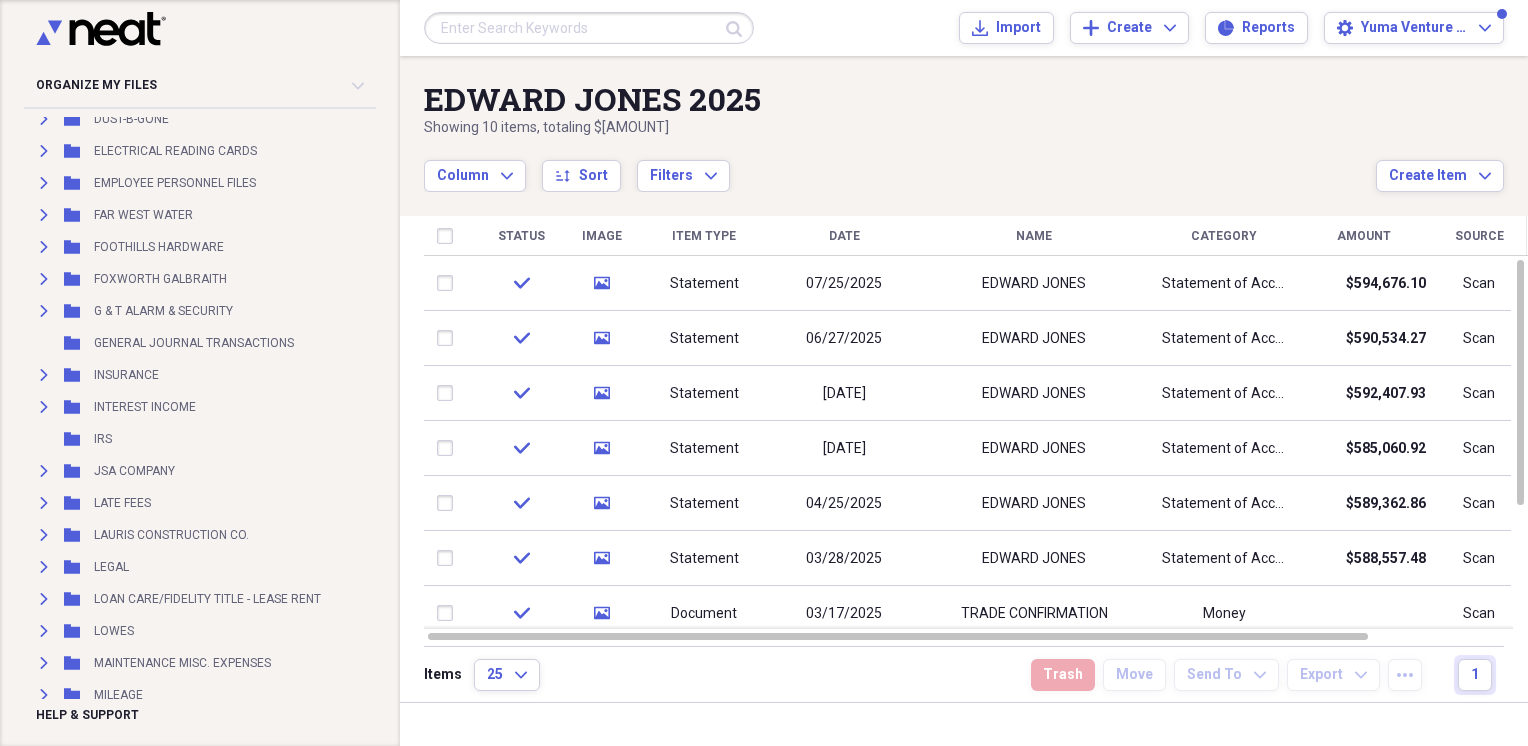 scroll, scrollTop: 789, scrollLeft: 0, axis: vertical 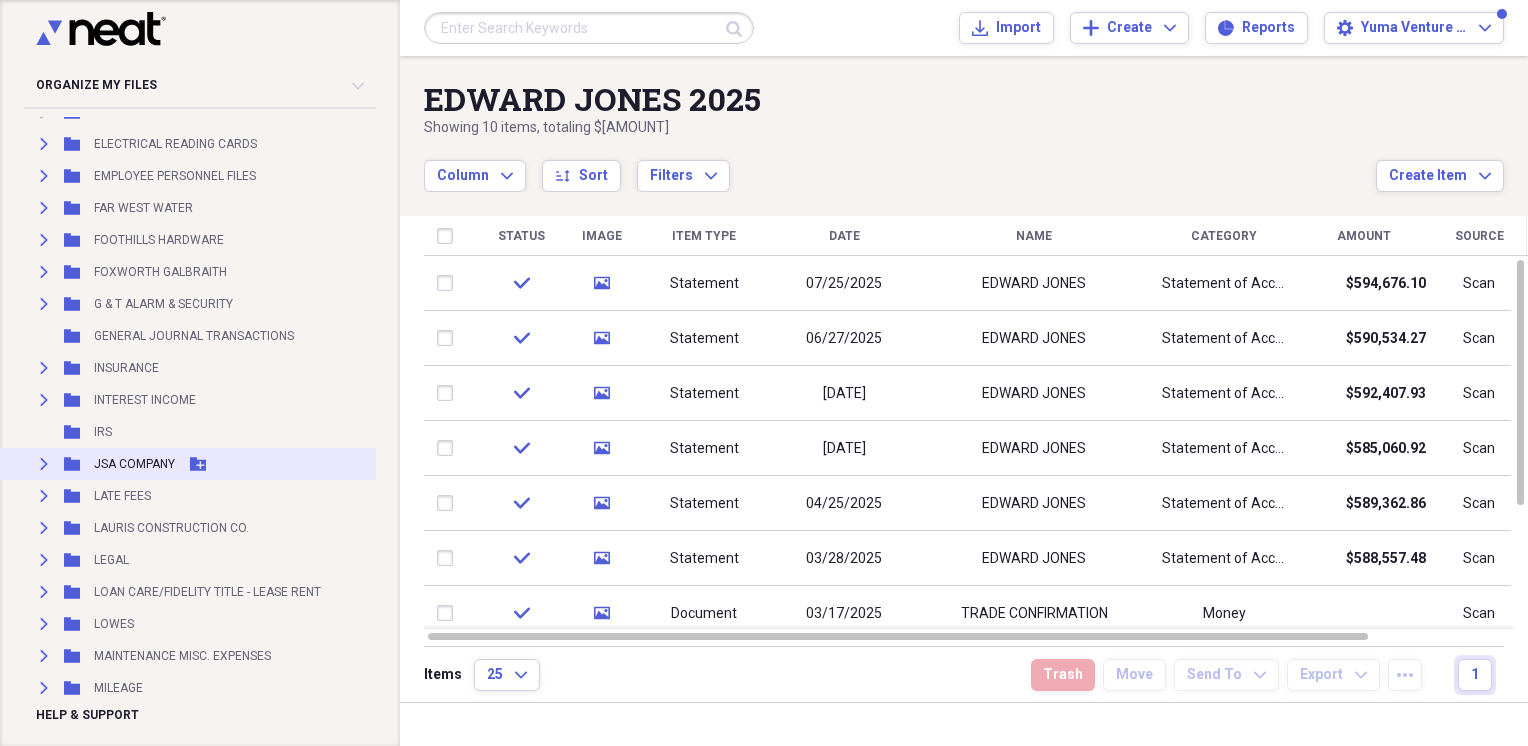 click 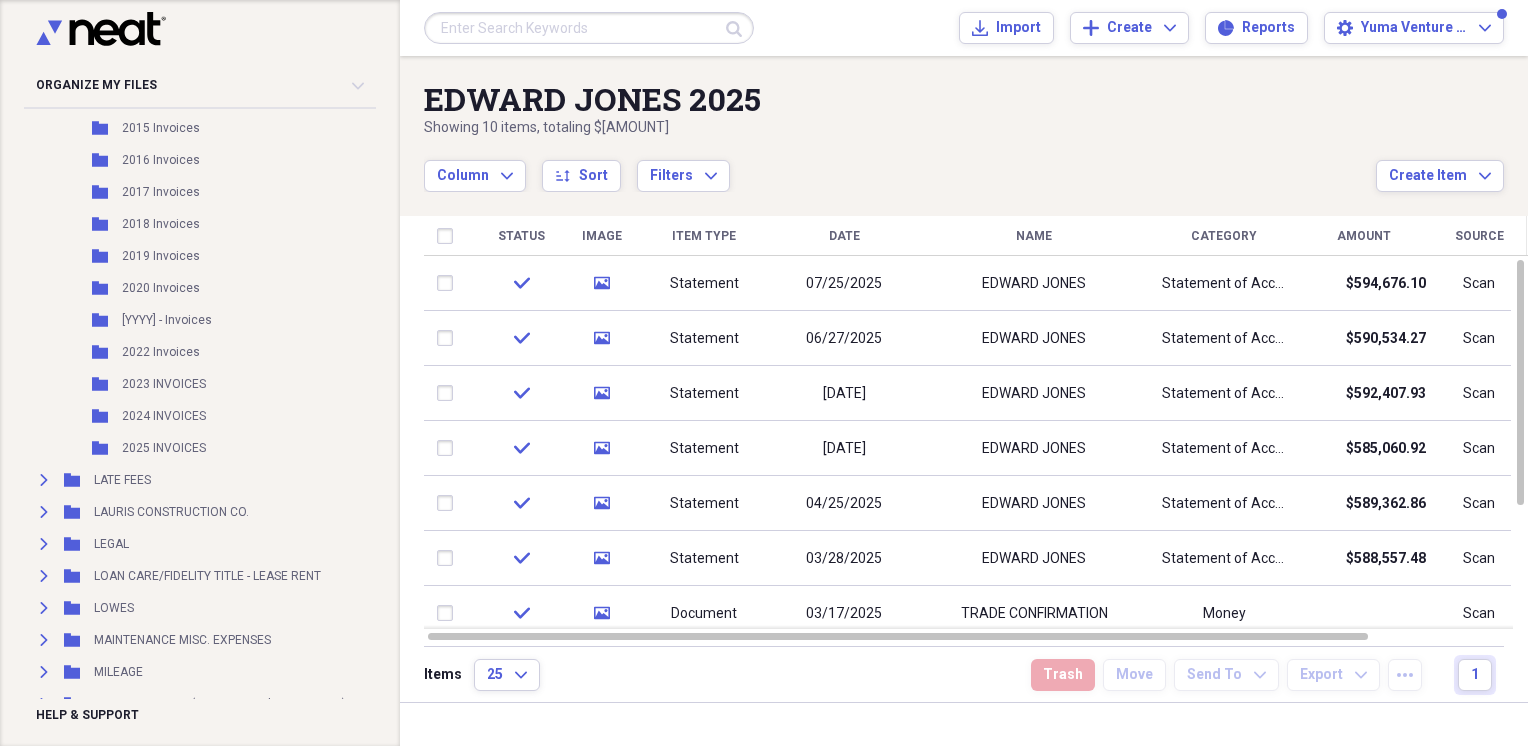 scroll, scrollTop: 1165, scrollLeft: 0, axis: vertical 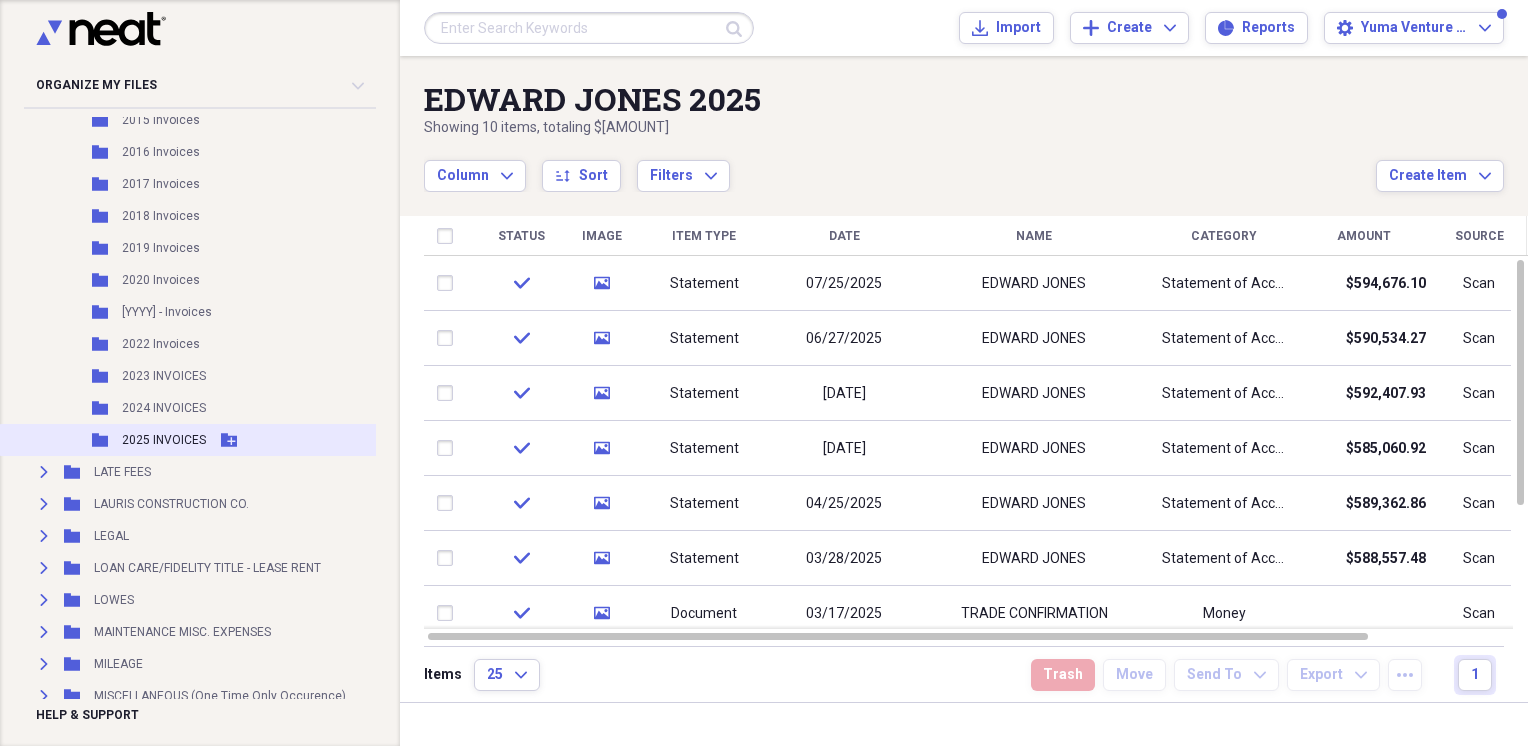 click on "2025 INVOICES" at bounding box center (164, 440) 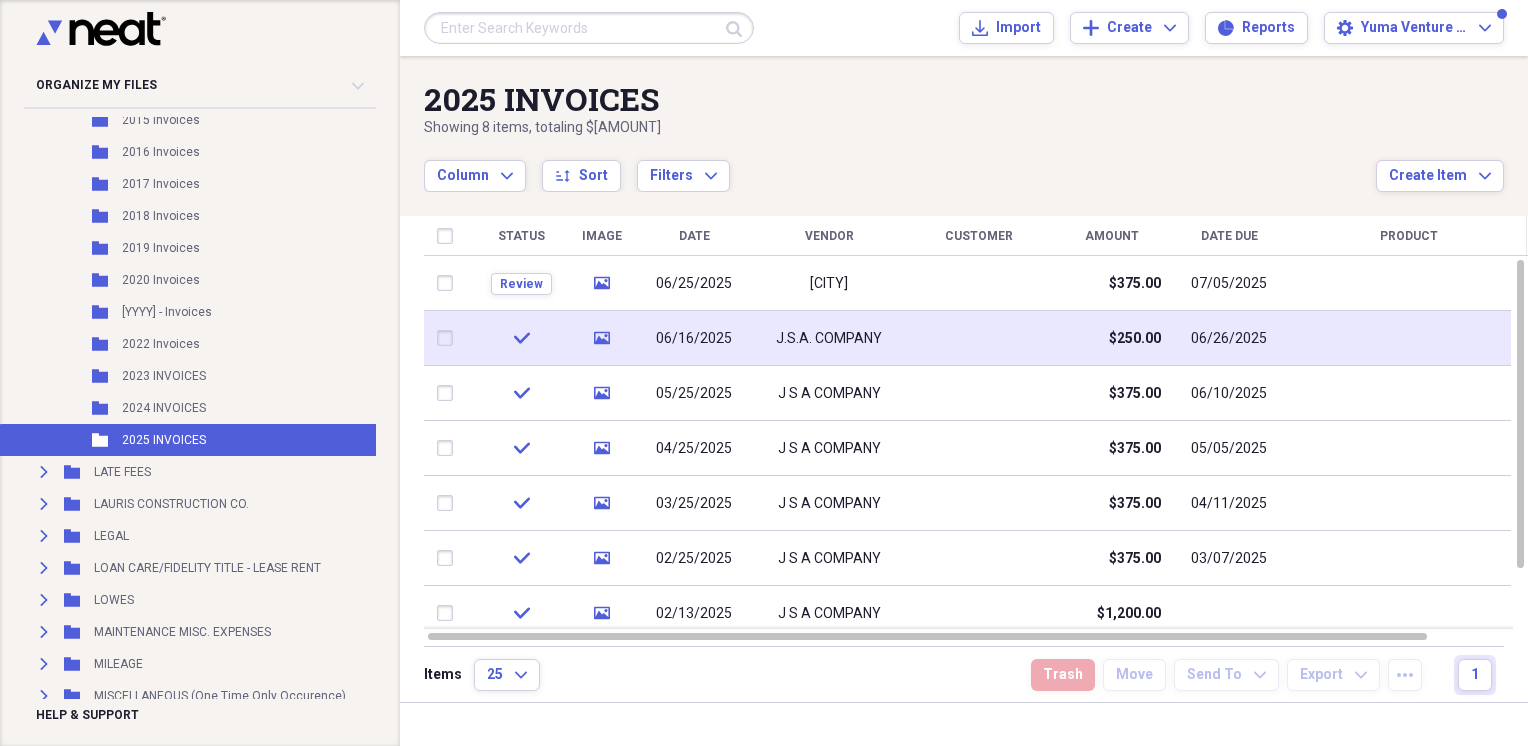 click on "06/16/2025" at bounding box center (694, 339) 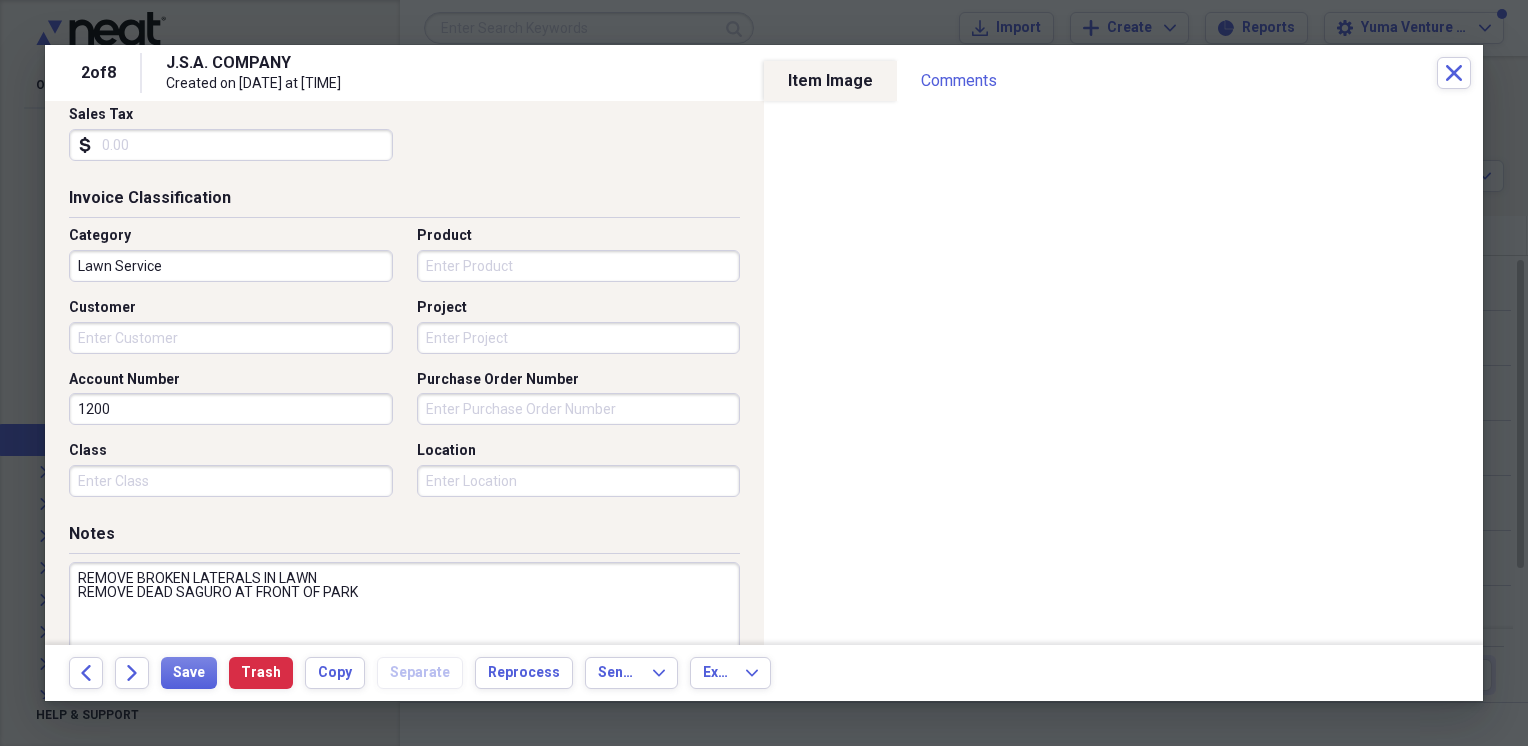 scroll, scrollTop: 431, scrollLeft: 0, axis: vertical 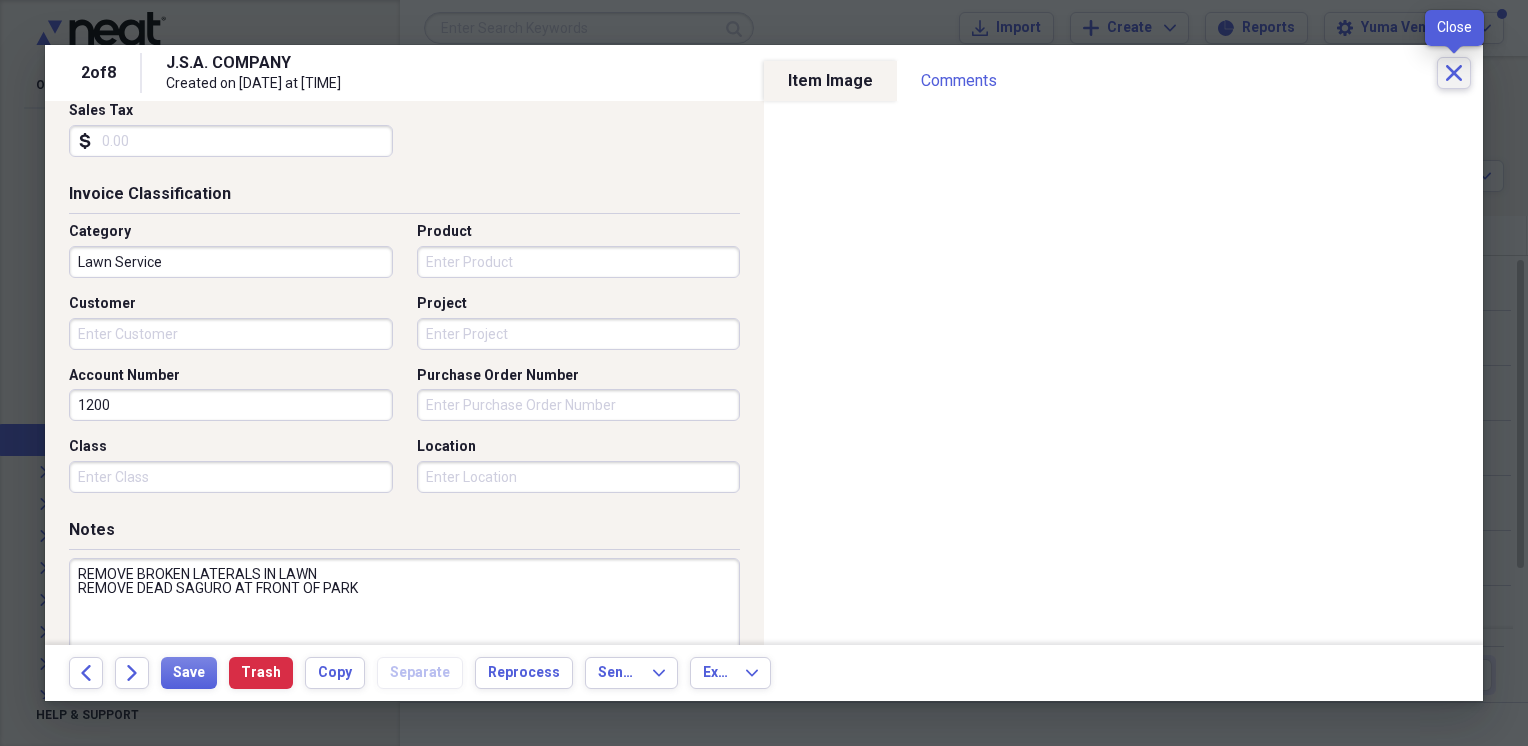 click on "Close" 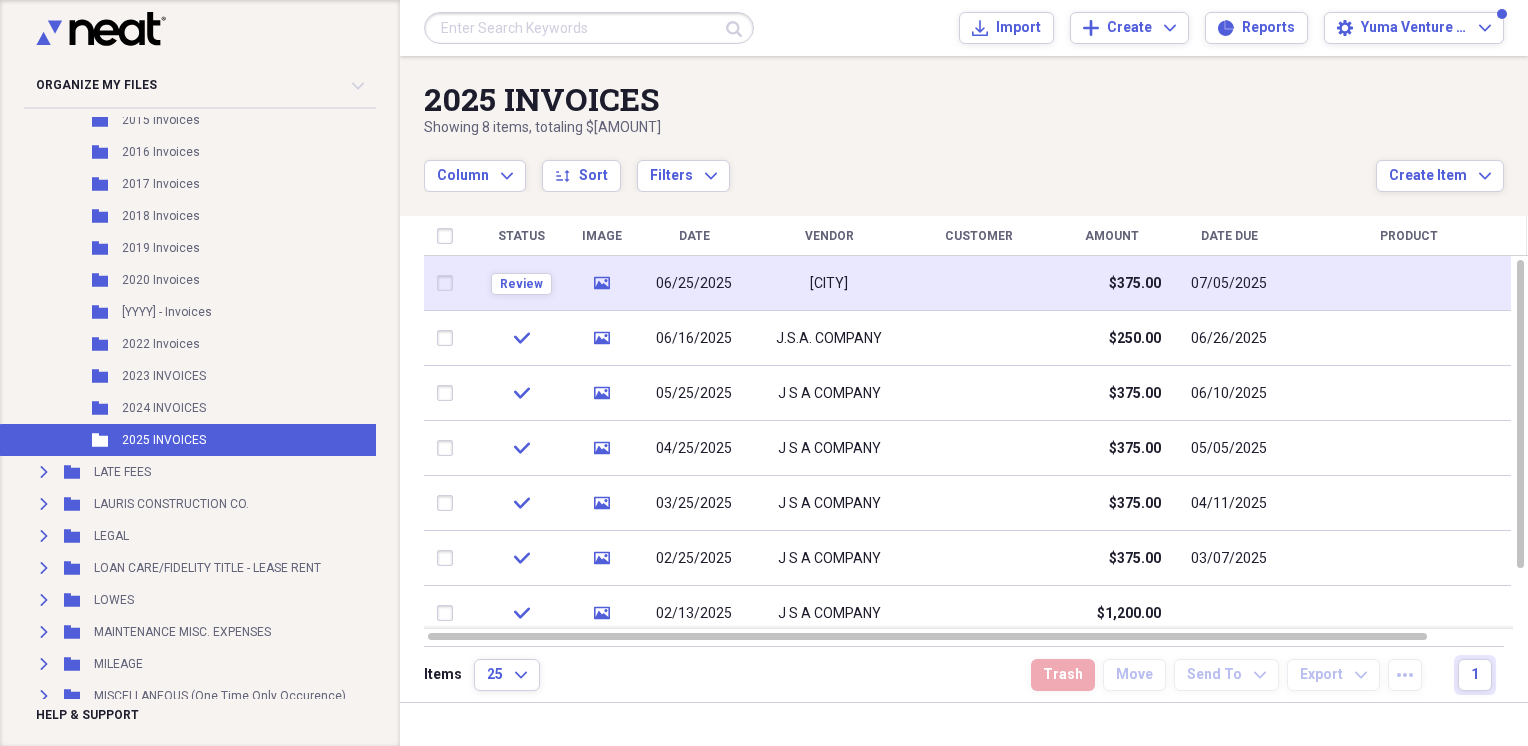 click on "06/25/2025" at bounding box center (694, 284) 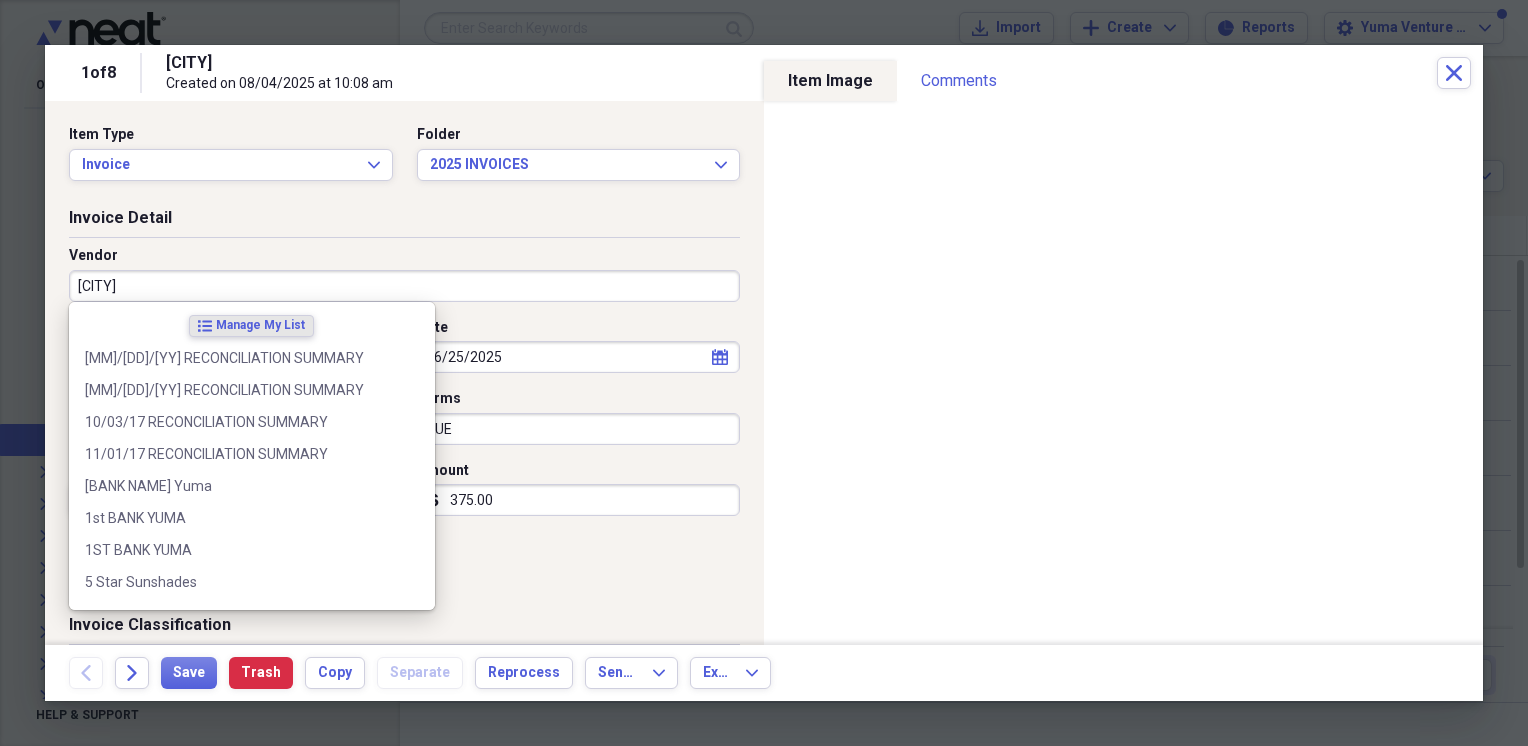 click on "[CITY]" at bounding box center (404, 286) 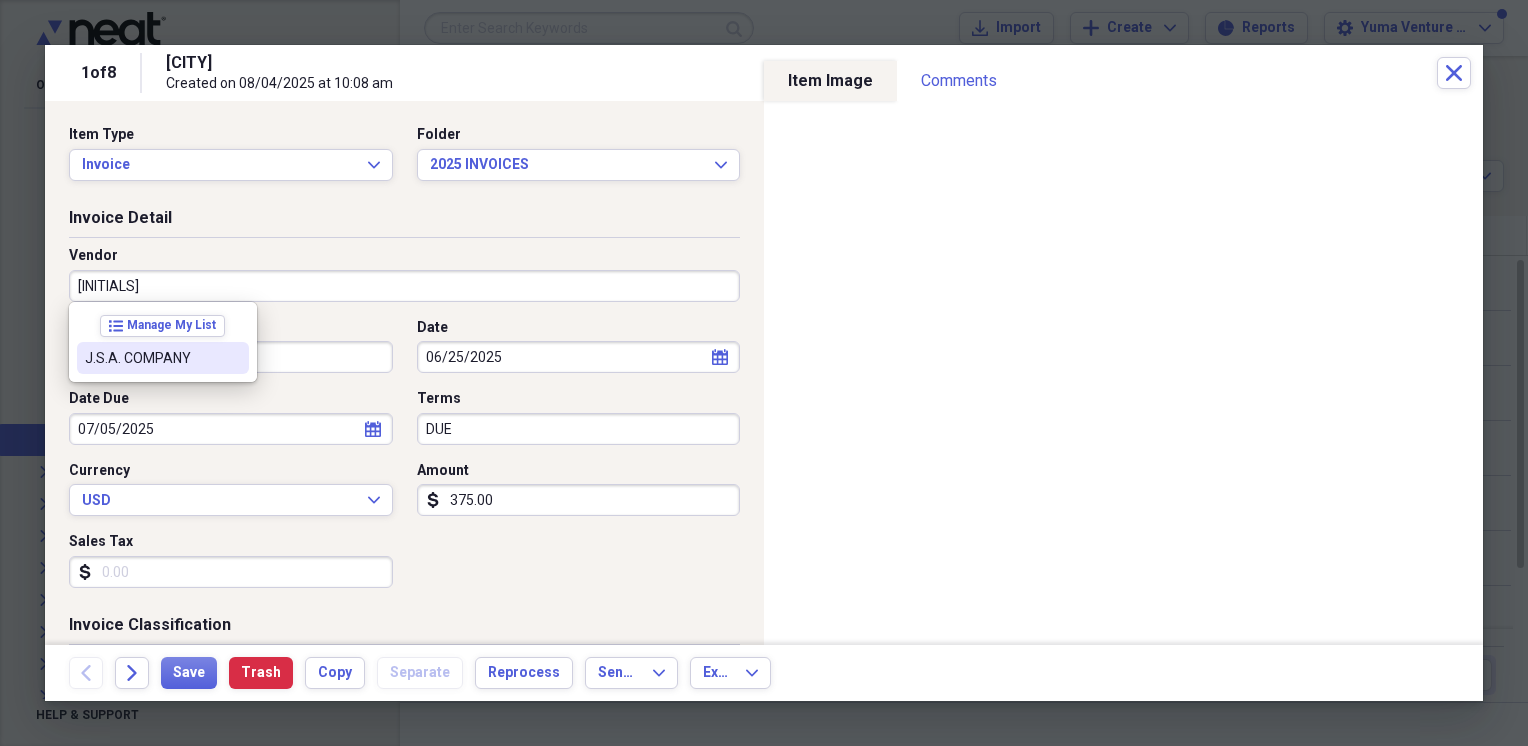 click on "J.S.A. COMPANY" at bounding box center [151, 358] 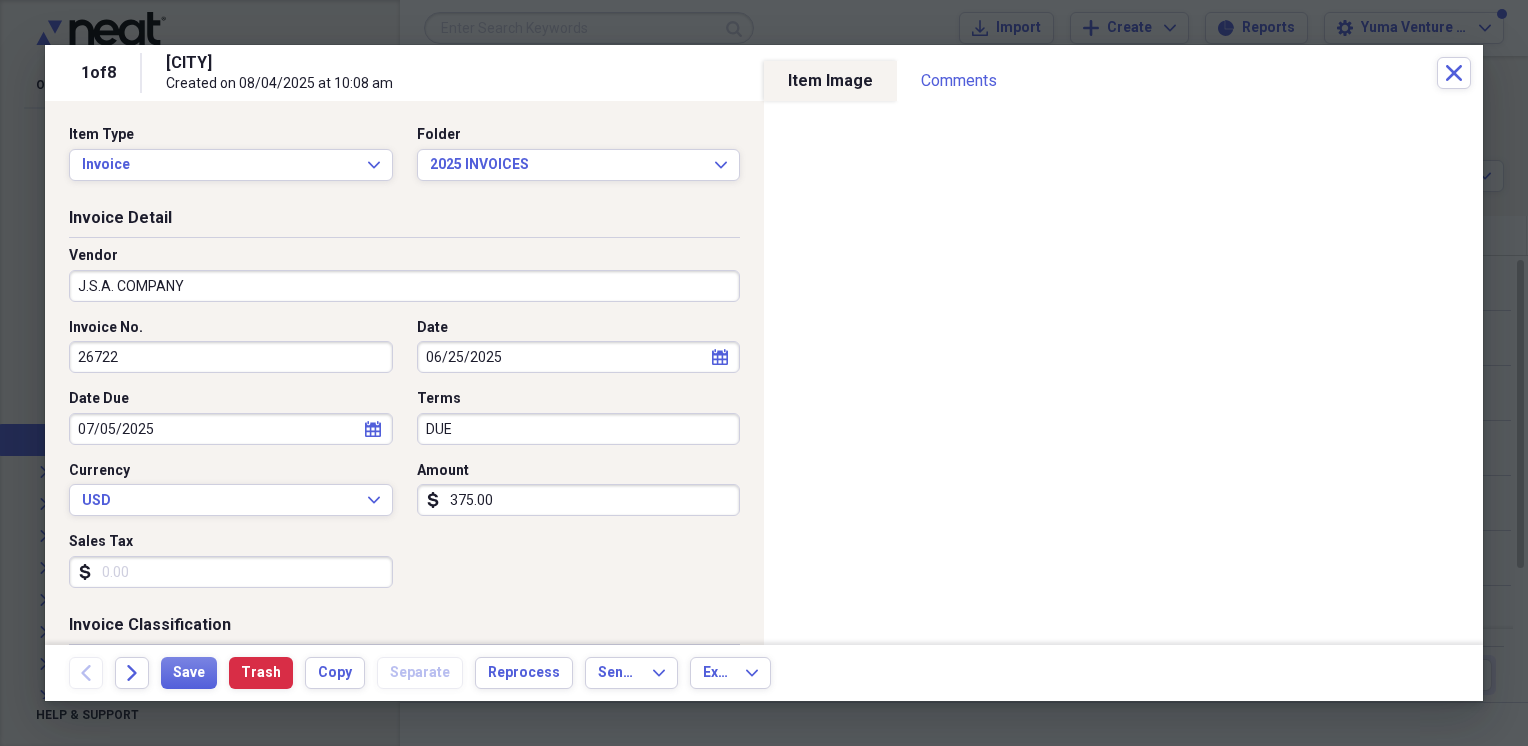 click on "calendar" 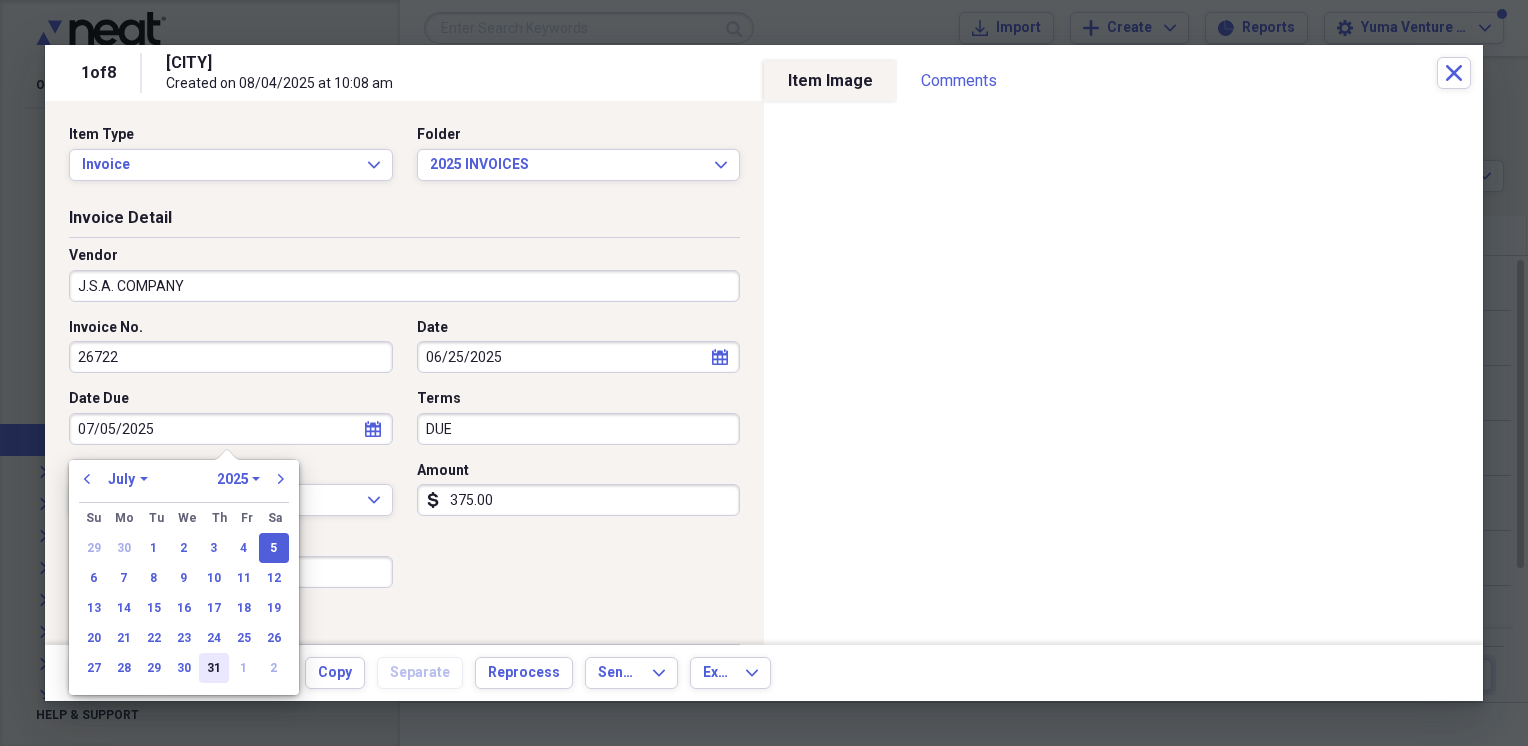 click on "31" at bounding box center (214, 668) 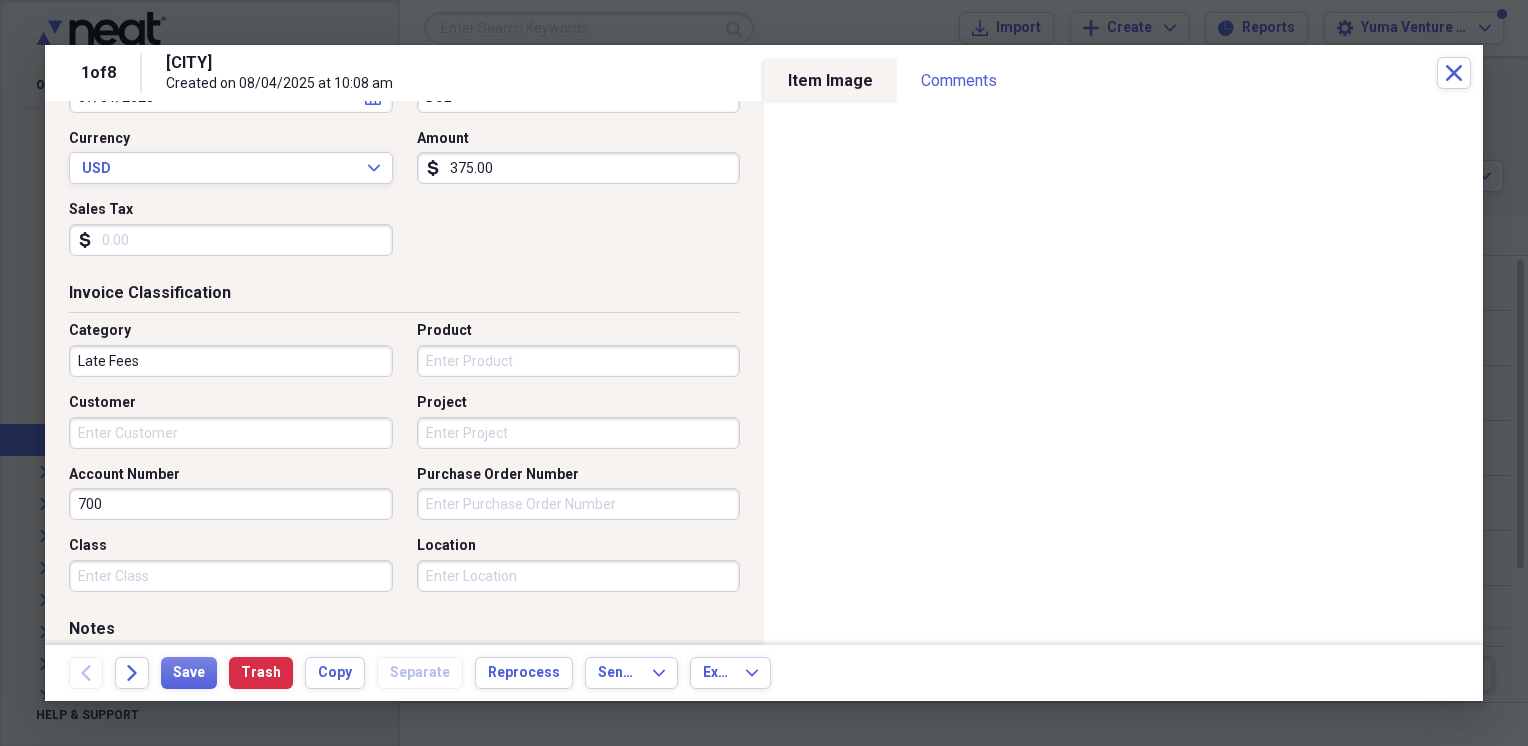 scroll, scrollTop: 333, scrollLeft: 0, axis: vertical 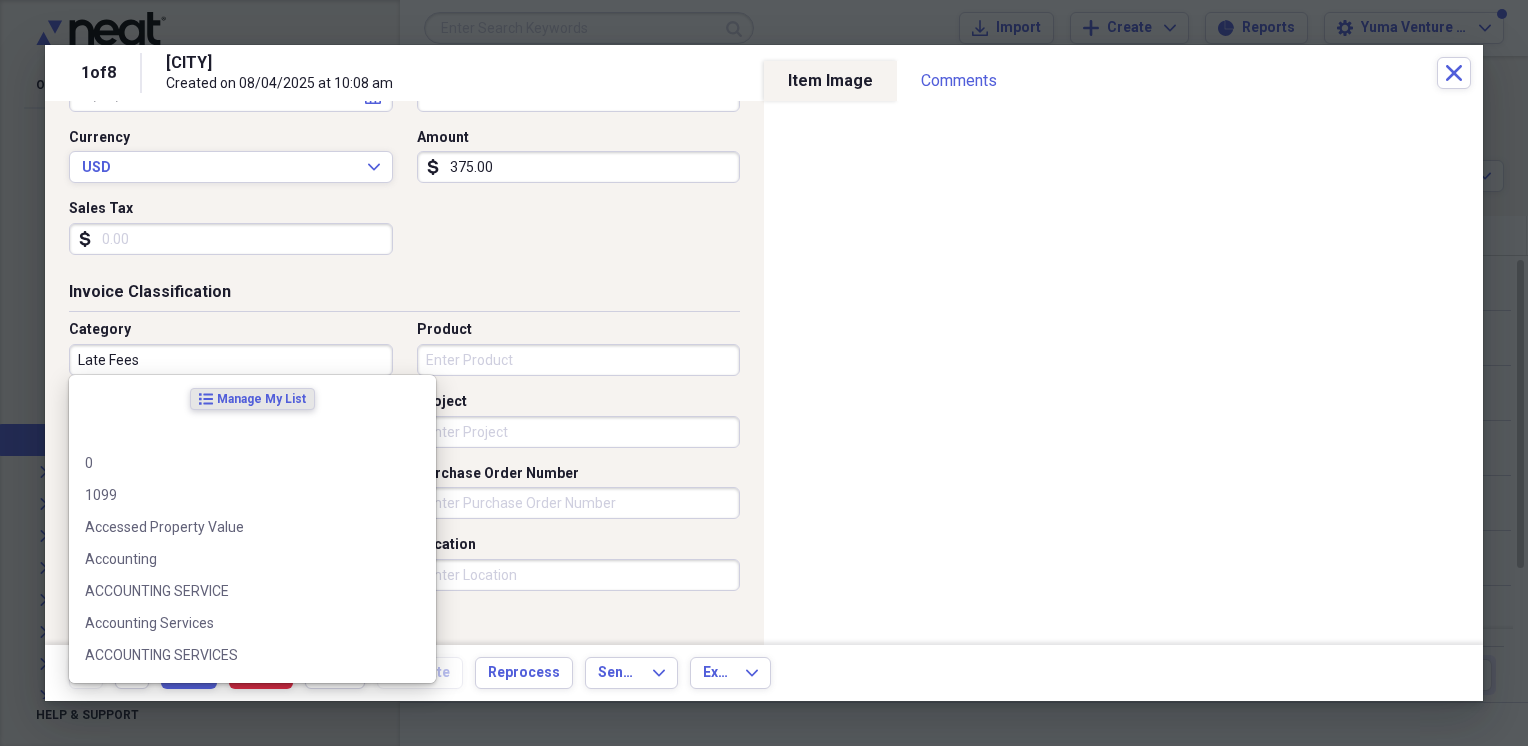 click on "Late Fees" at bounding box center [231, 360] 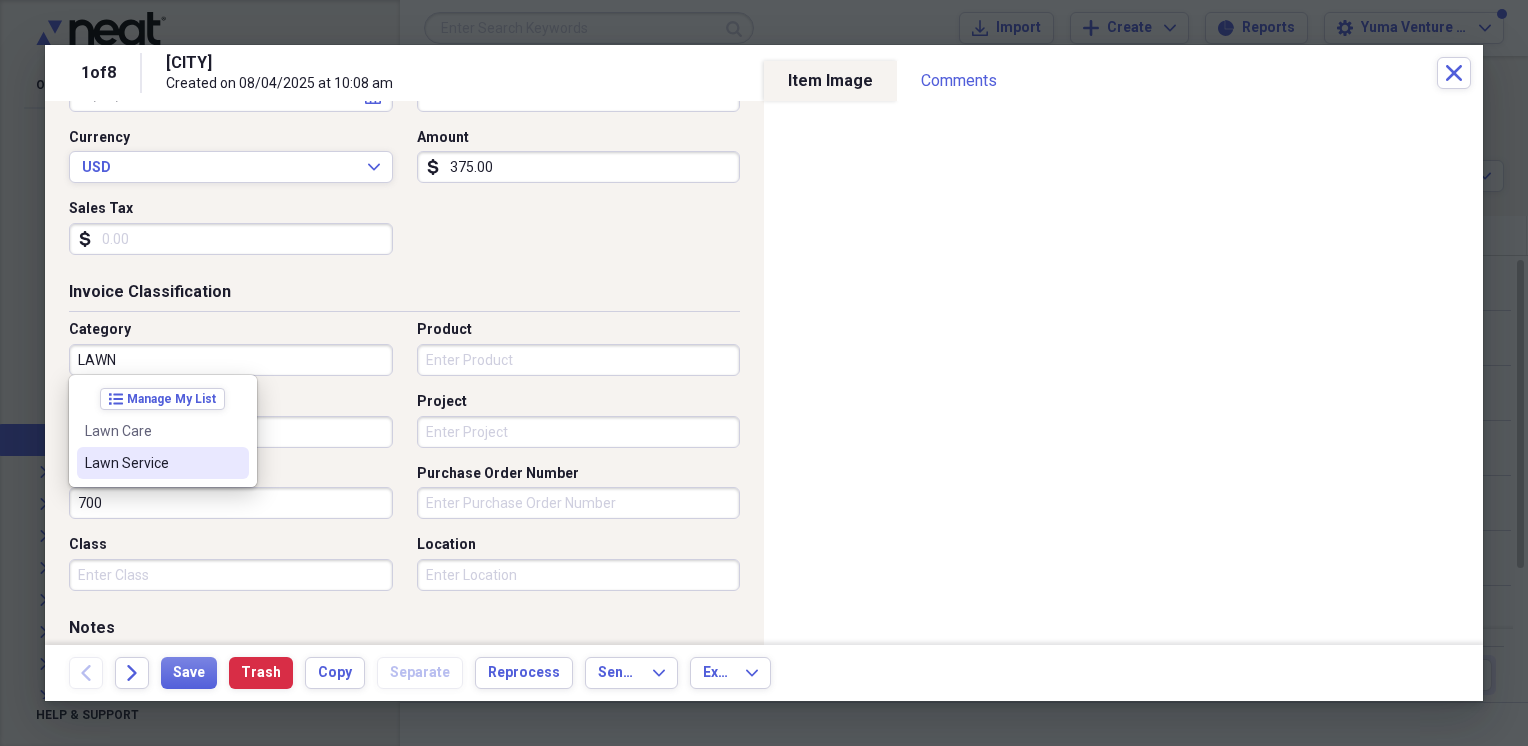 click on "Lawn Service" at bounding box center [151, 463] 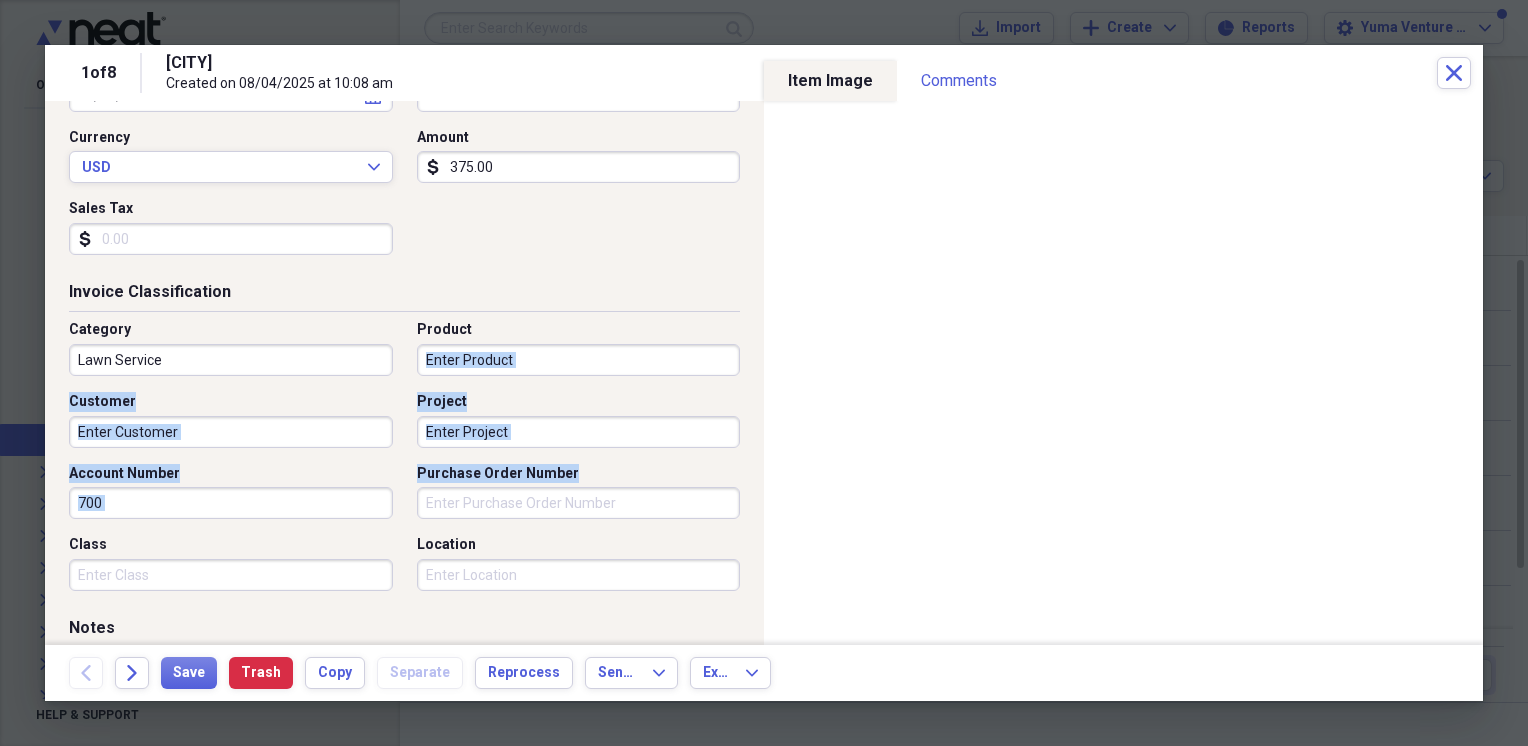 drag, startPoint x: 747, startPoint y: 329, endPoint x: 751, endPoint y: 467, distance: 138.05795 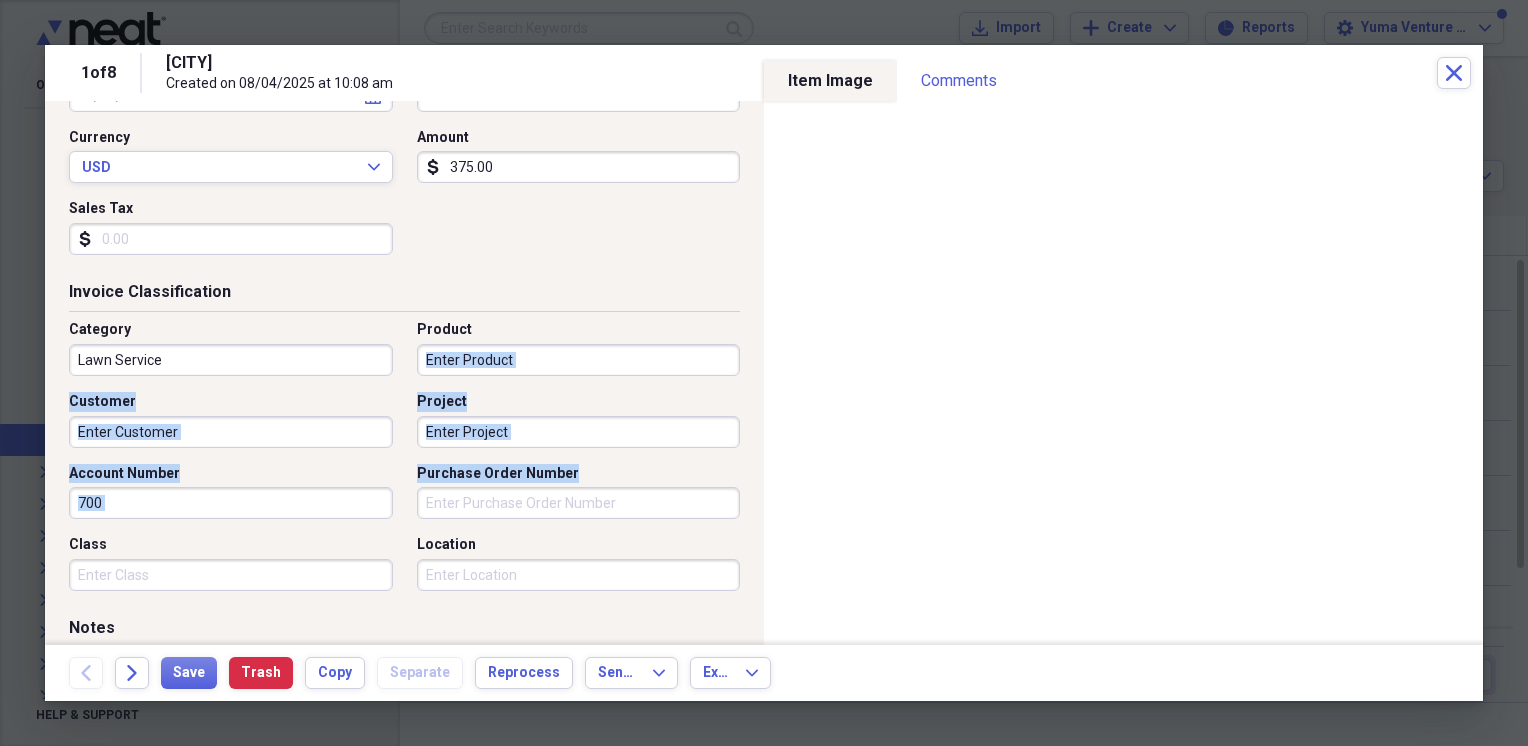 click on "Item Type Invoice Expand Folder [YEAR] INVOICES Expand Invoice Detail Vendor J.S.A. COMPANY Invoice No. [NUMBER] Date [DATE] calendar Calendar Date Due [DATE] calendar Calendar Terms DUE Currency USD Expand Amount dollar-sign [AMOUNT] Sales Tax dollar-sign Invoice Classification Category Lawn Service Product Customer Project Account Number [NUMBER] Purchase Order Number Class Location Notes Sold To... First Name Middle Name Last Name Suffix Street 1 Street 2 Country Select Country Expand State/Province Select State/Province Expand City Zip Ship To... First Name Middle Name Last Name Suffix Street 1 Street 2 Country Select Country Expand State/Province Select State/Province Expand City Zip Sold By... First Name Middle Name Last Name Suffix Street 1 Street 2 Country Select Country Expand State/Province Select State/Province Expand City Zip" at bounding box center (404, 373) 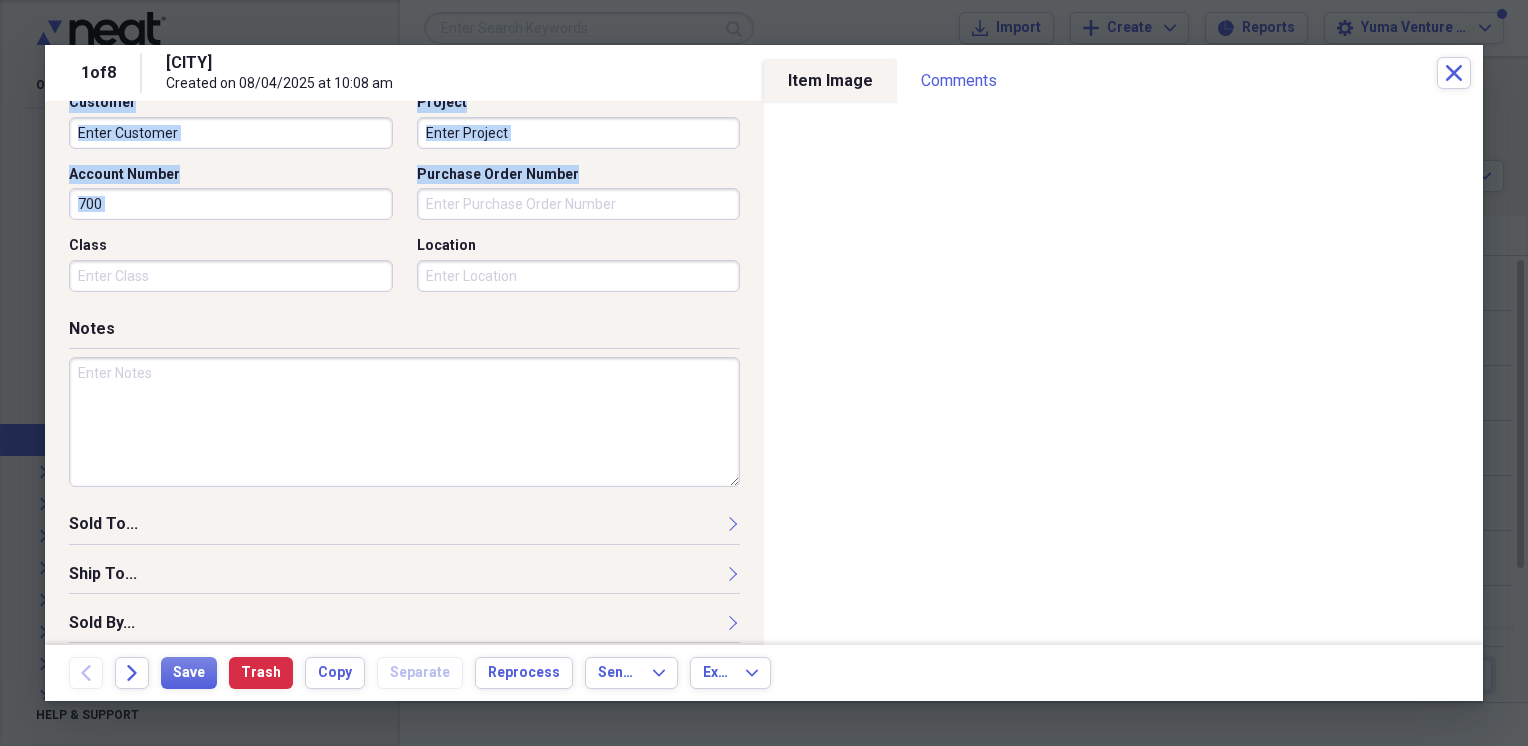 scroll, scrollTop: 636, scrollLeft: 0, axis: vertical 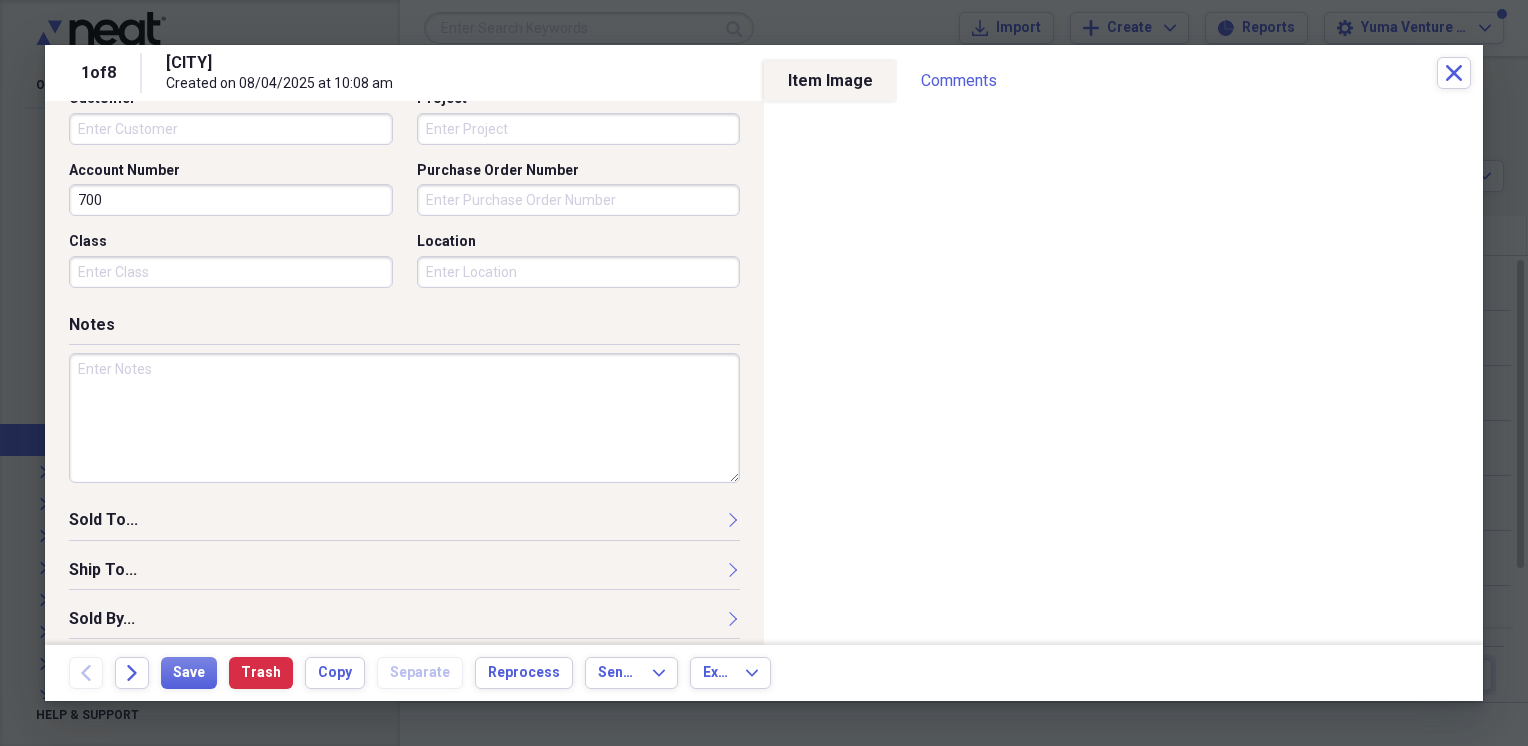 click at bounding box center [404, 418] 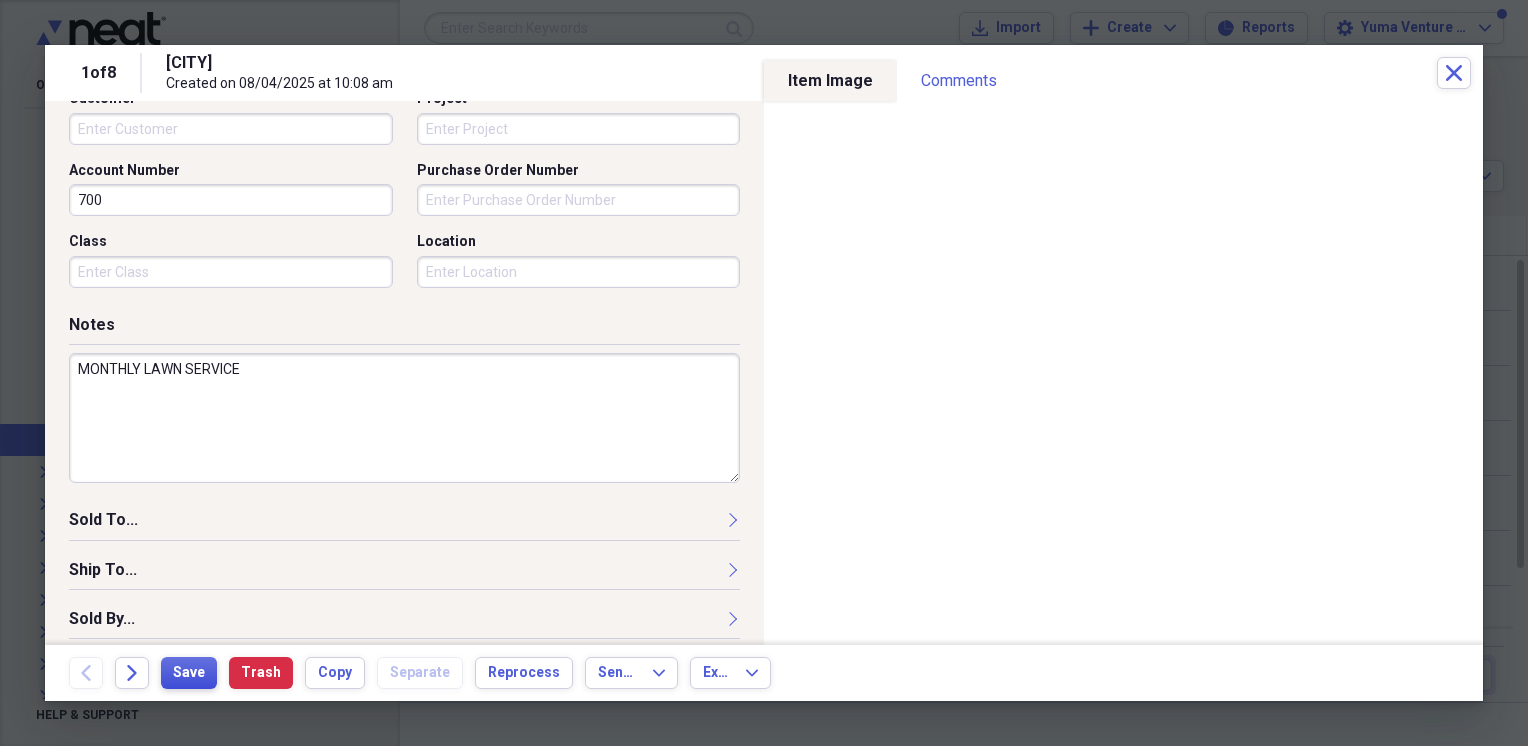 type on "MONTHLY LAWN SERVICE" 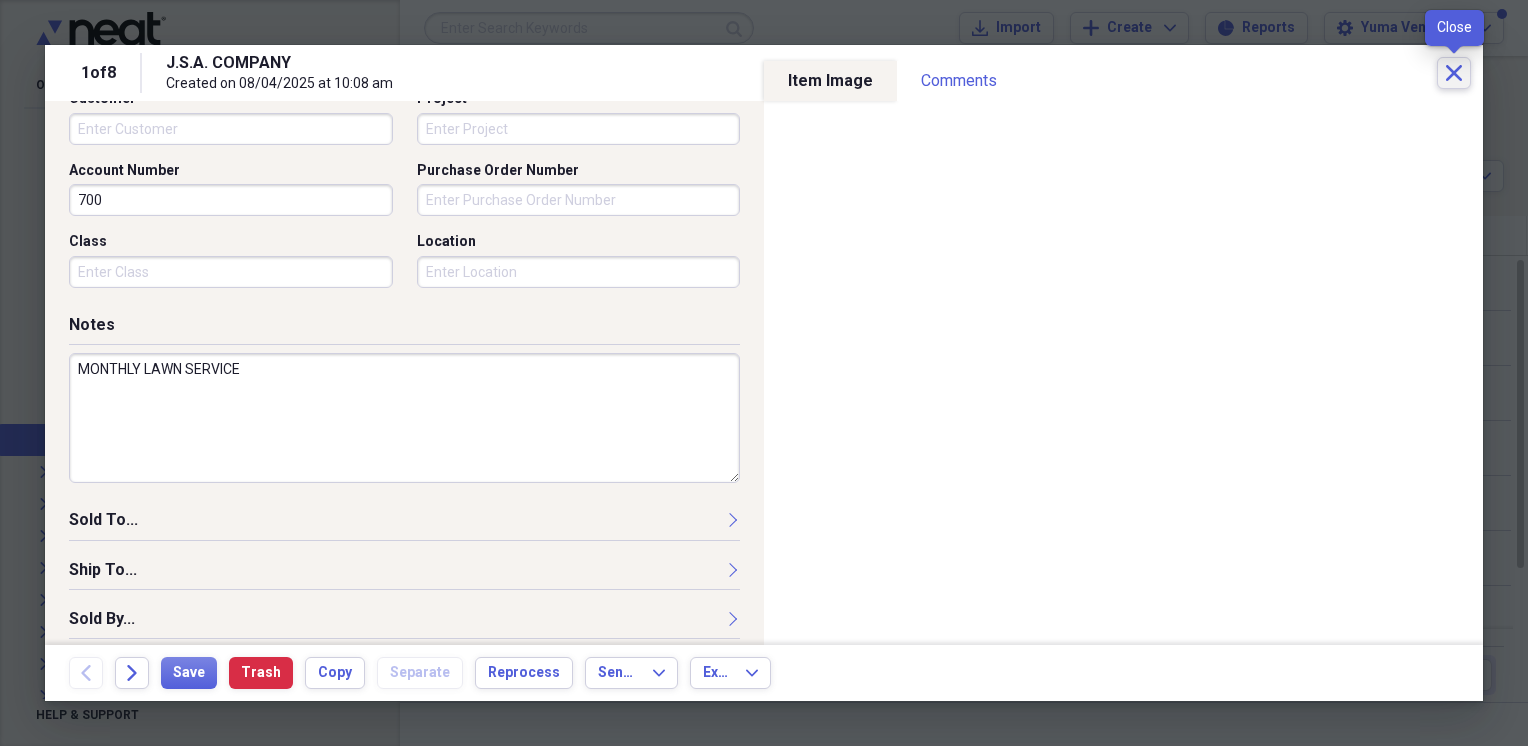 click on "Close" 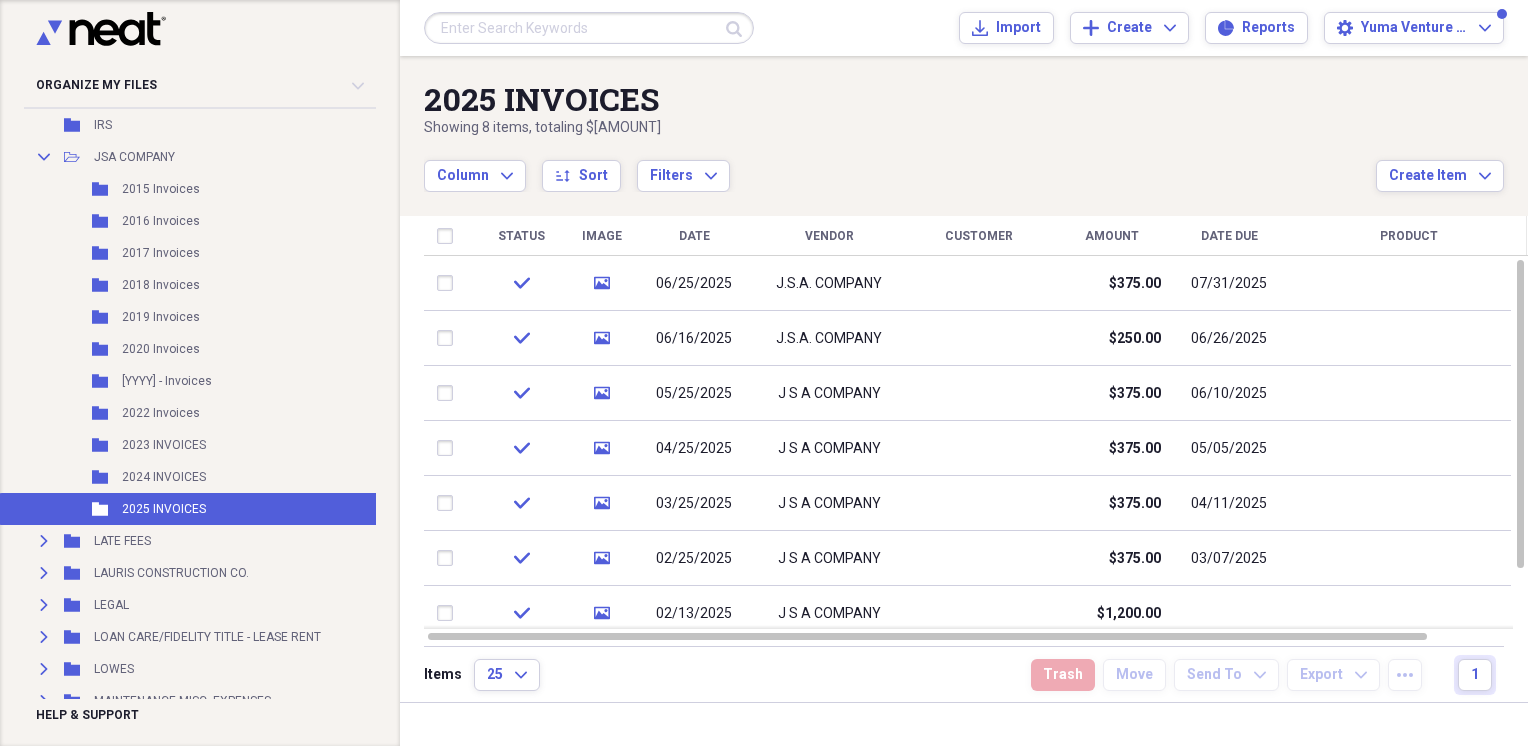 scroll, scrollTop: 1085, scrollLeft: 0, axis: vertical 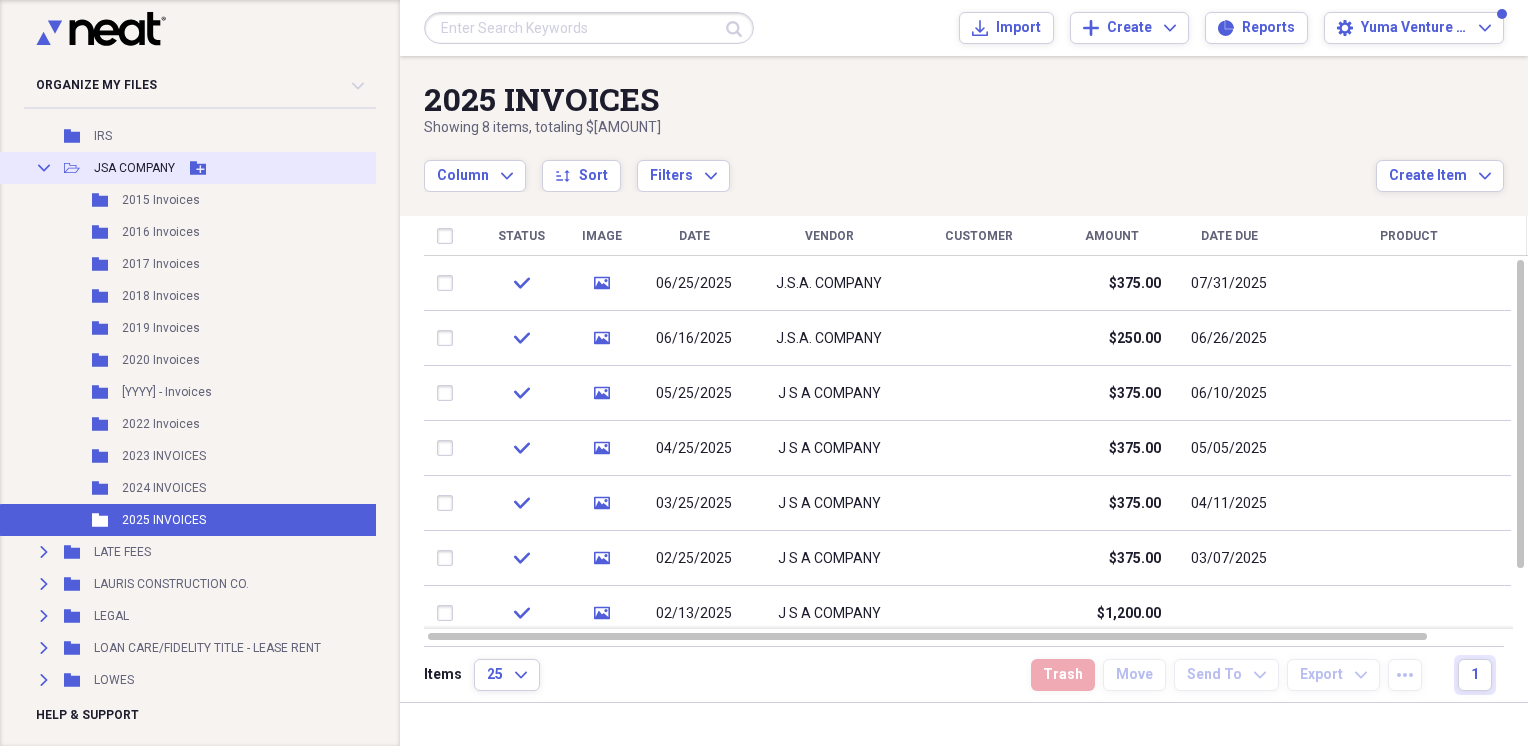 click 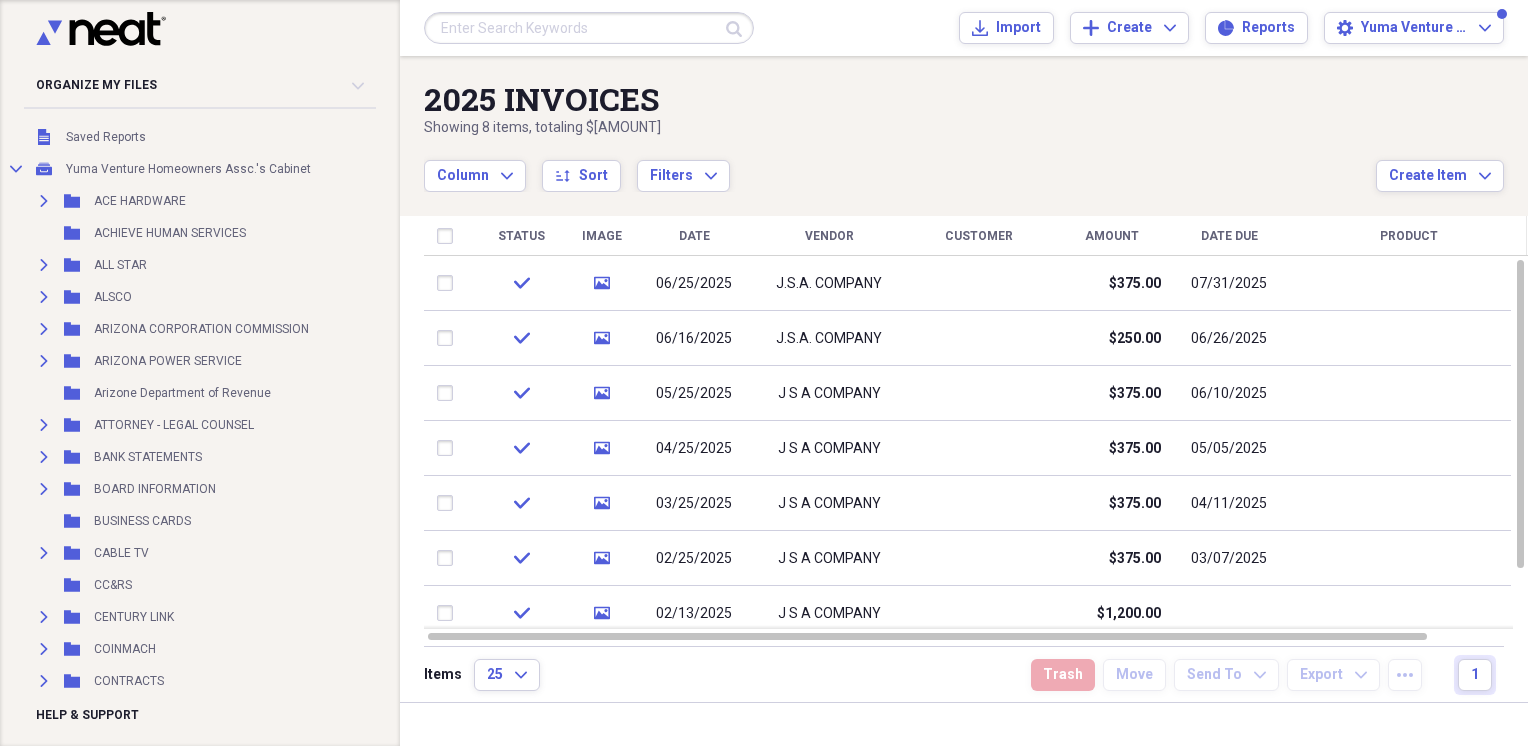 scroll, scrollTop: 0, scrollLeft: 0, axis: both 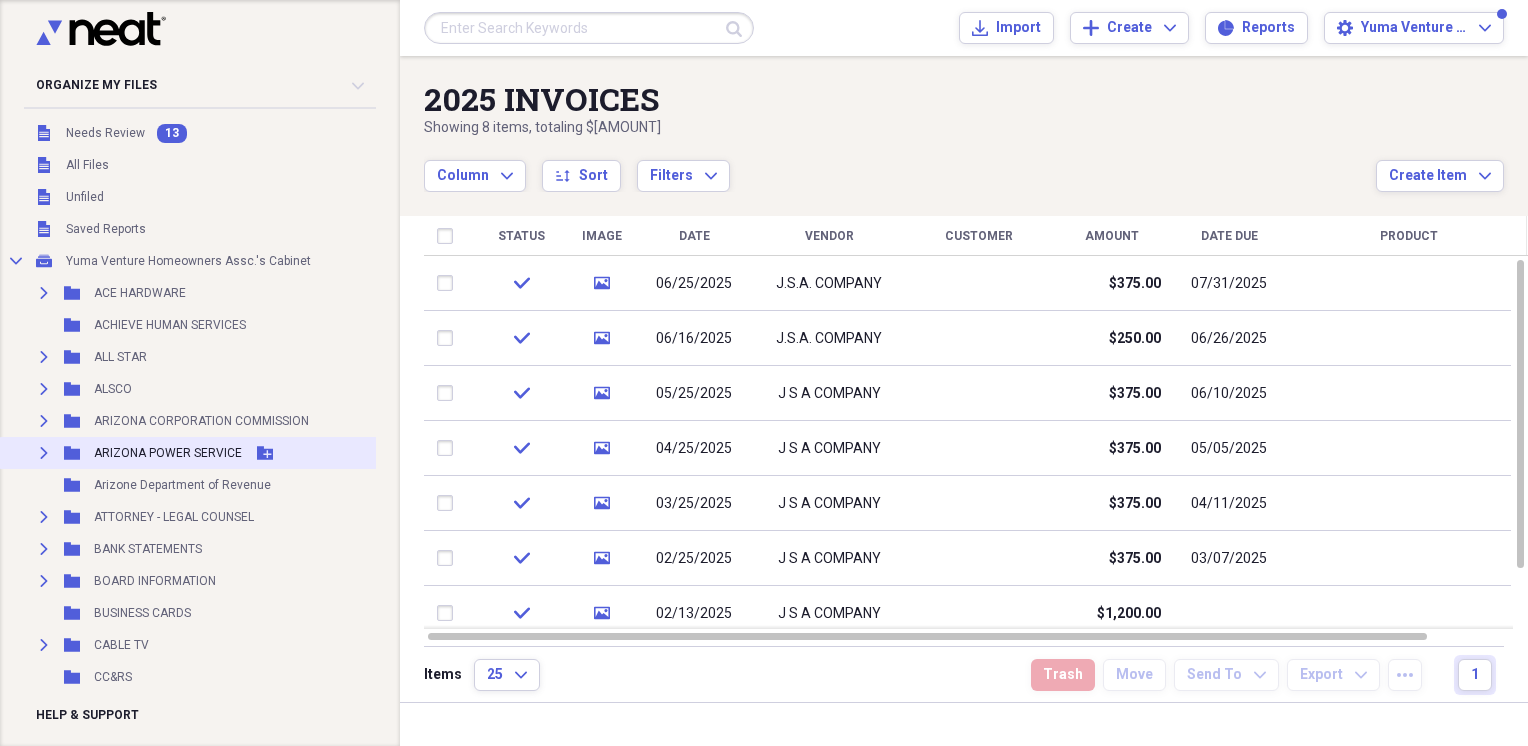 click on "Expand" 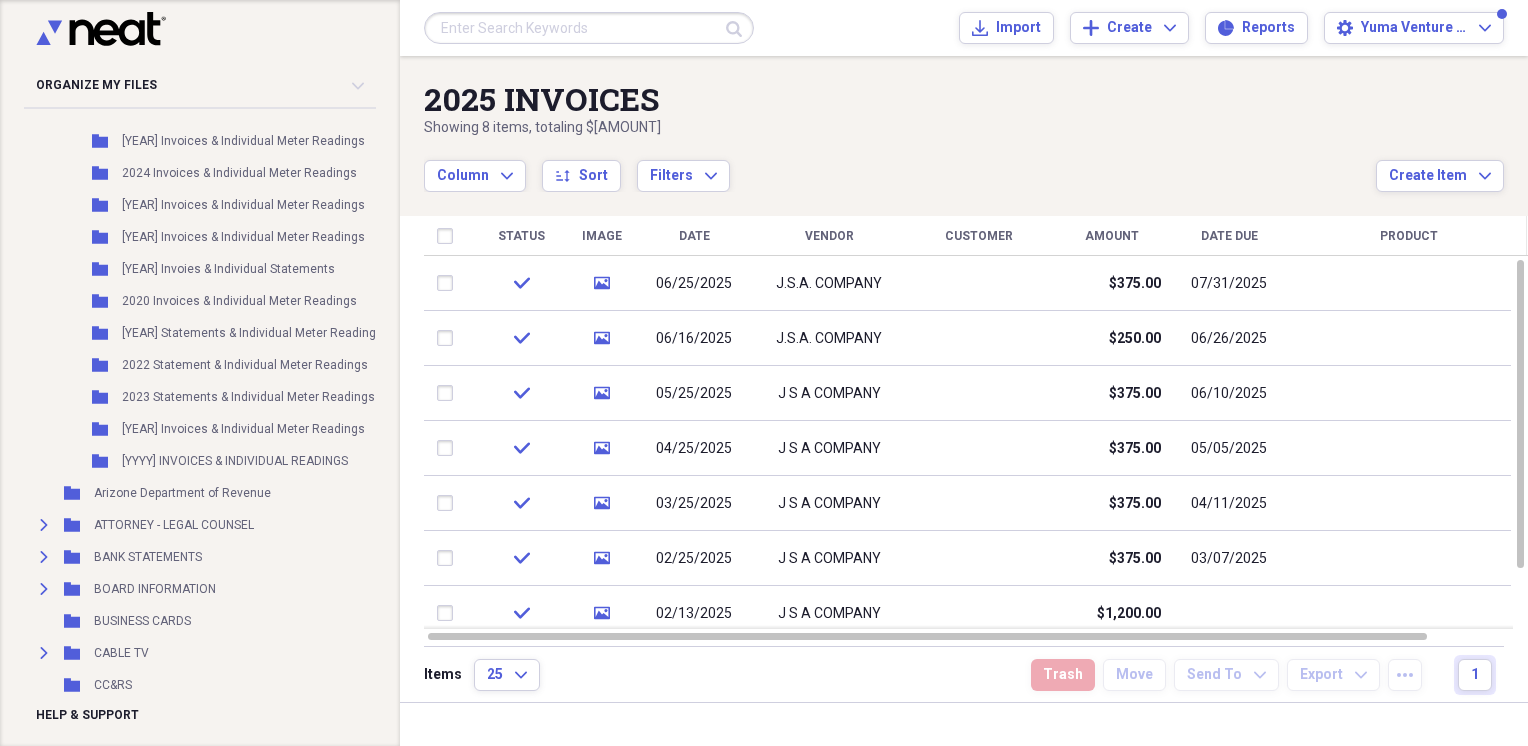 scroll, scrollTop: 380, scrollLeft: 0, axis: vertical 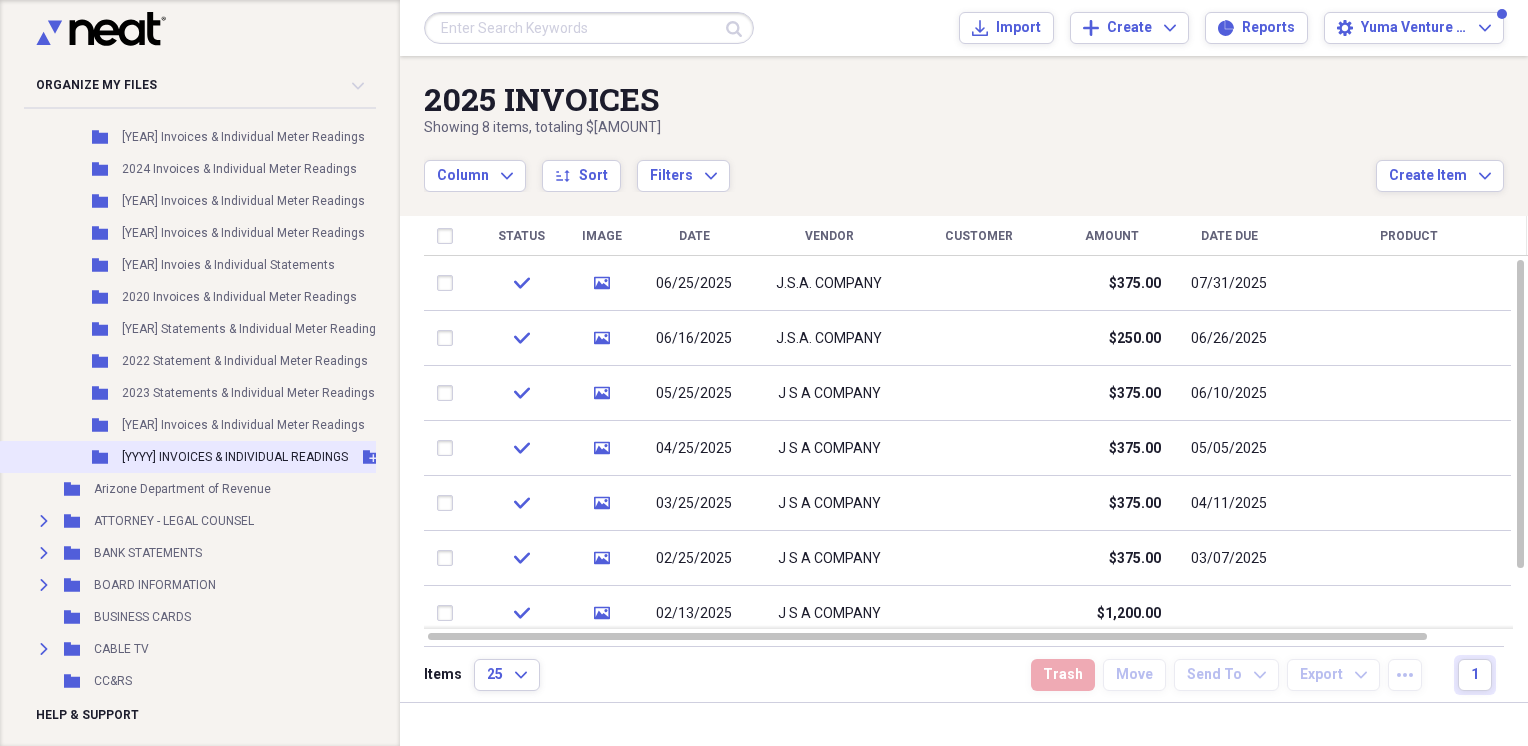click on "[YYYY] INVOICES & INDIVIDUAL READINGS" at bounding box center (235, 457) 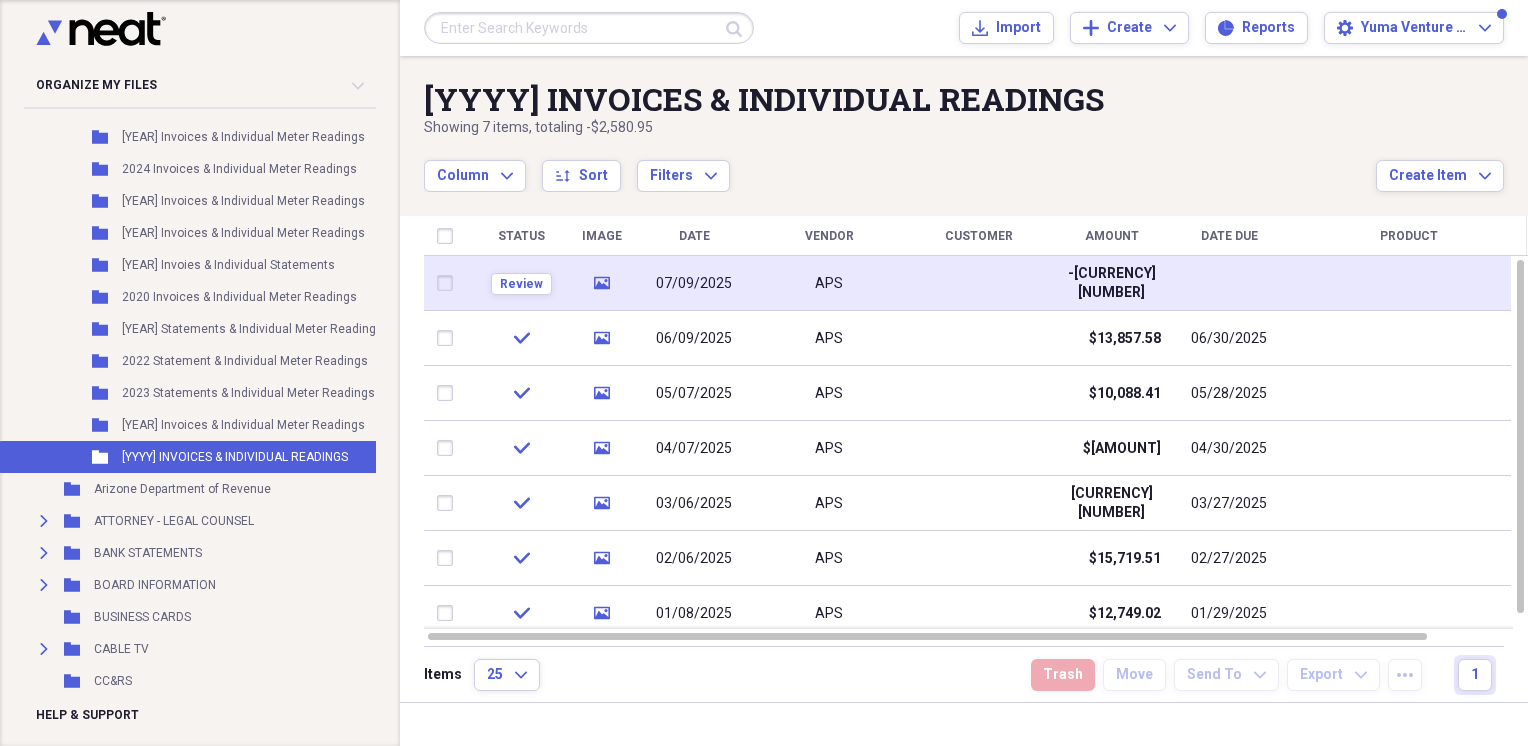 click on "07/09/2025" at bounding box center (694, 284) 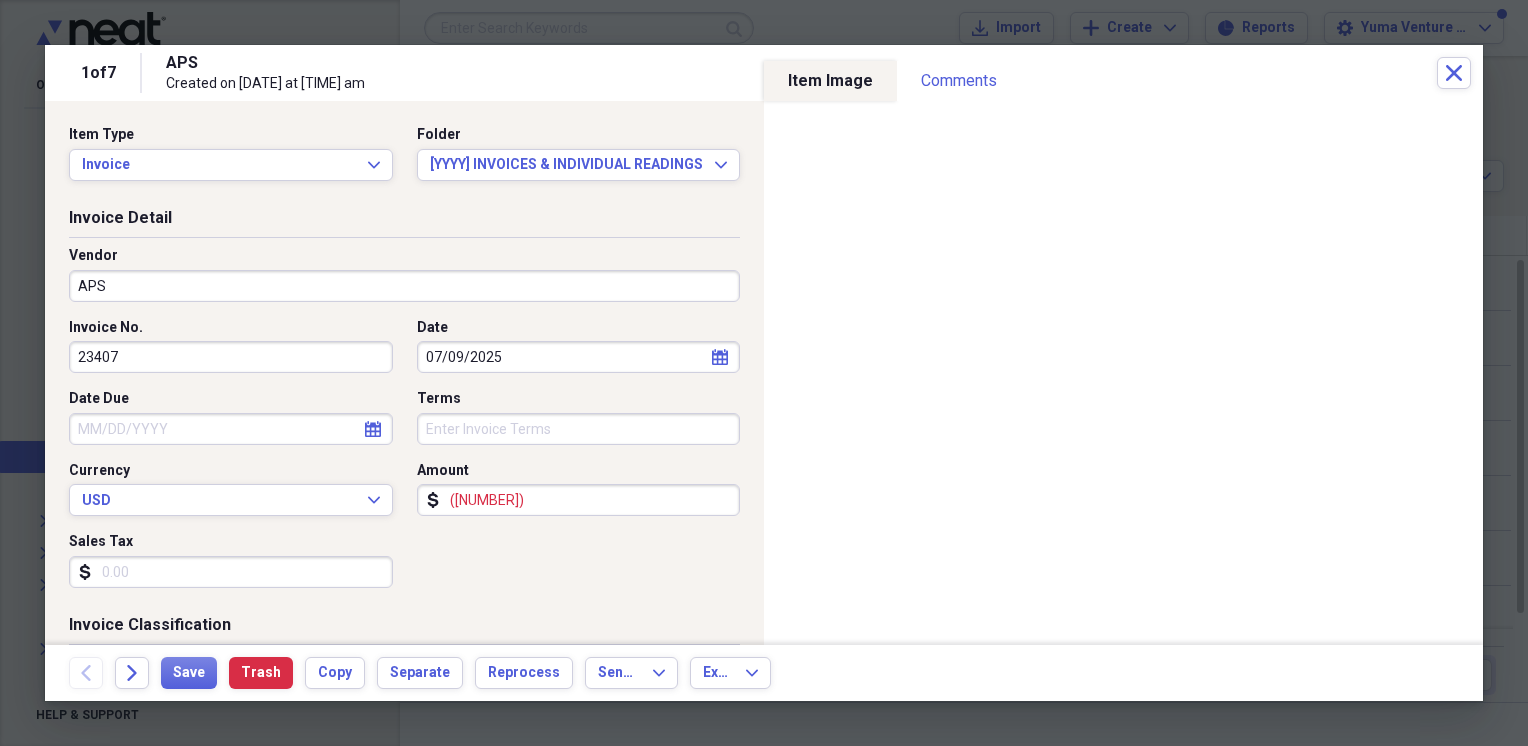 drag, startPoint x: 150, startPoint y: 362, endPoint x: 68, endPoint y: 359, distance: 82.05486 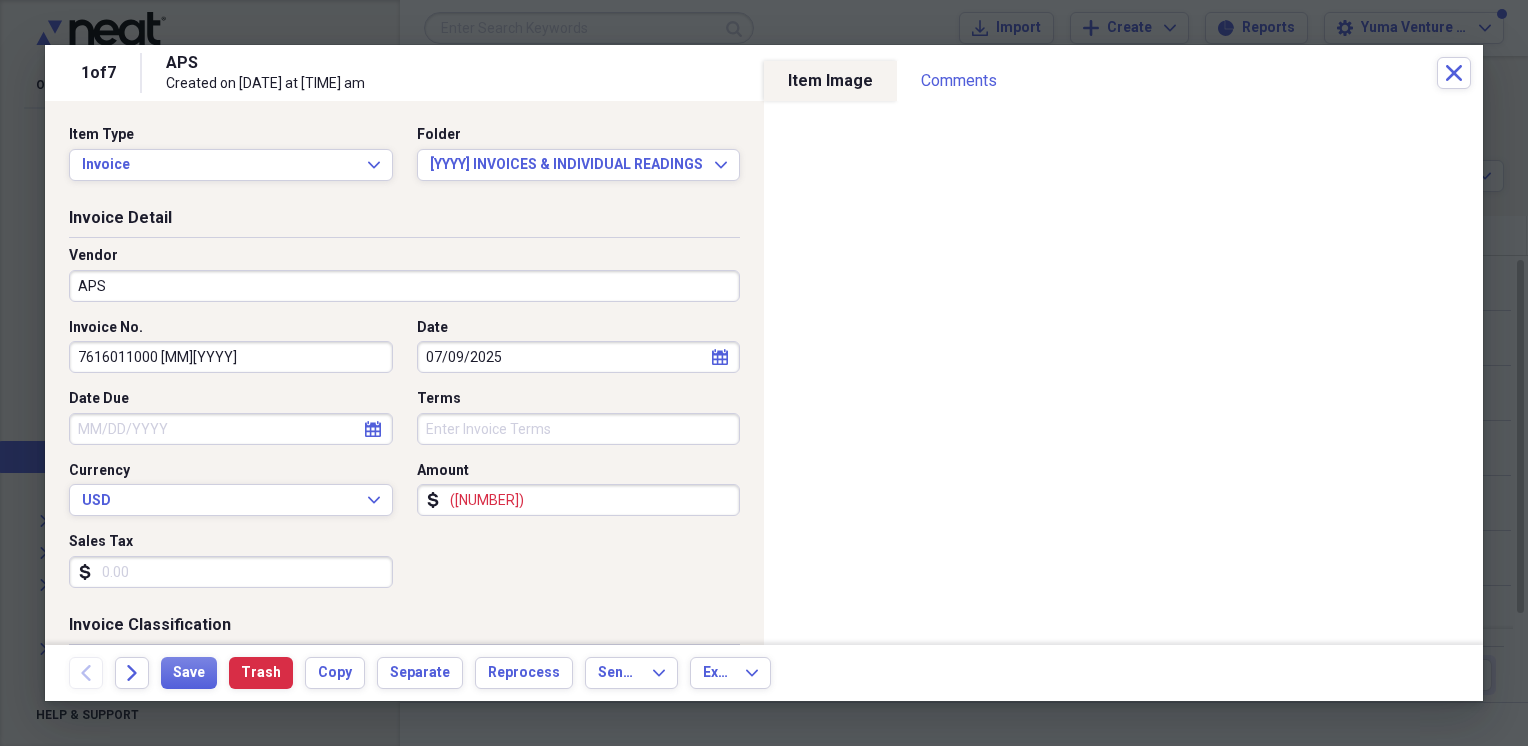 type on "7616011000 [MM][YYYY]" 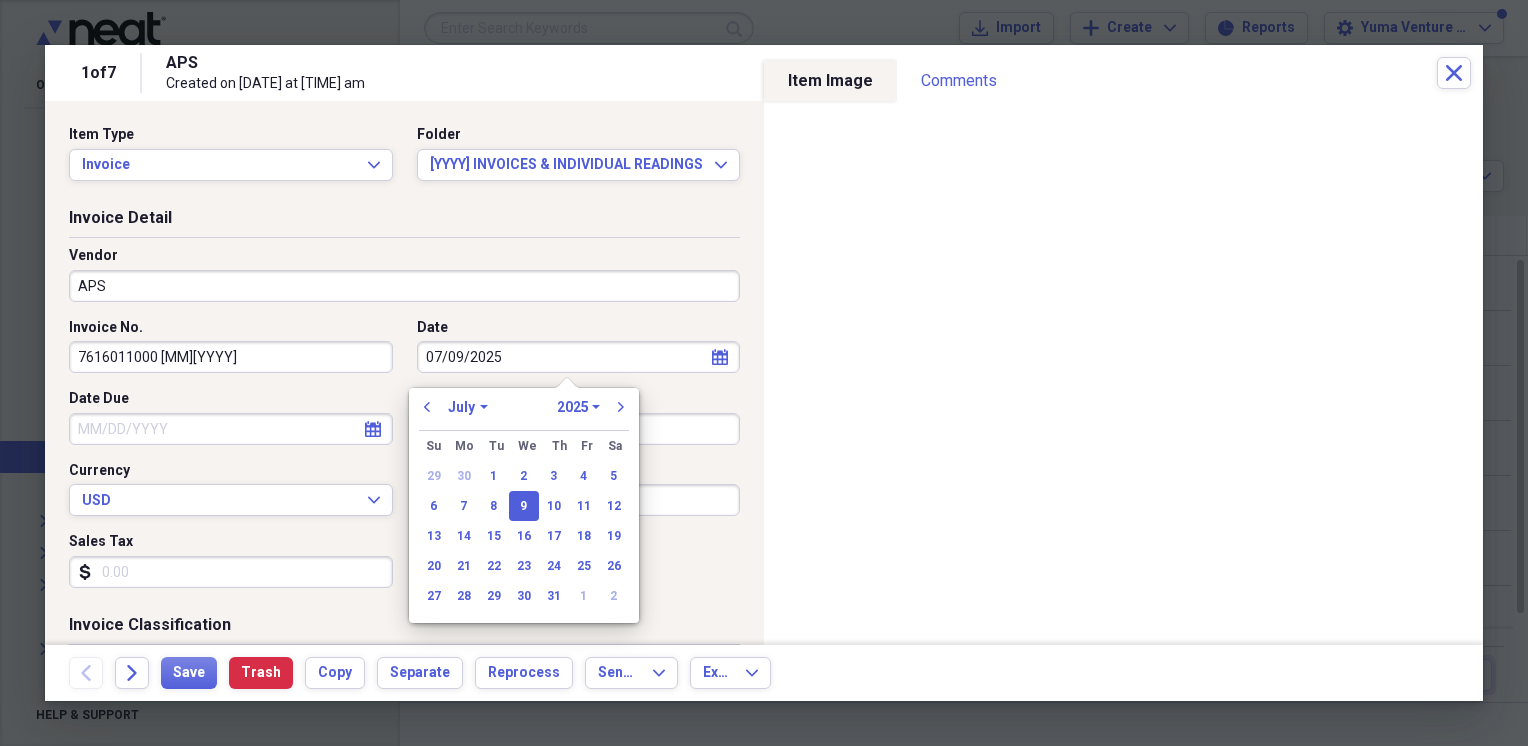click on "9" at bounding box center [524, 506] 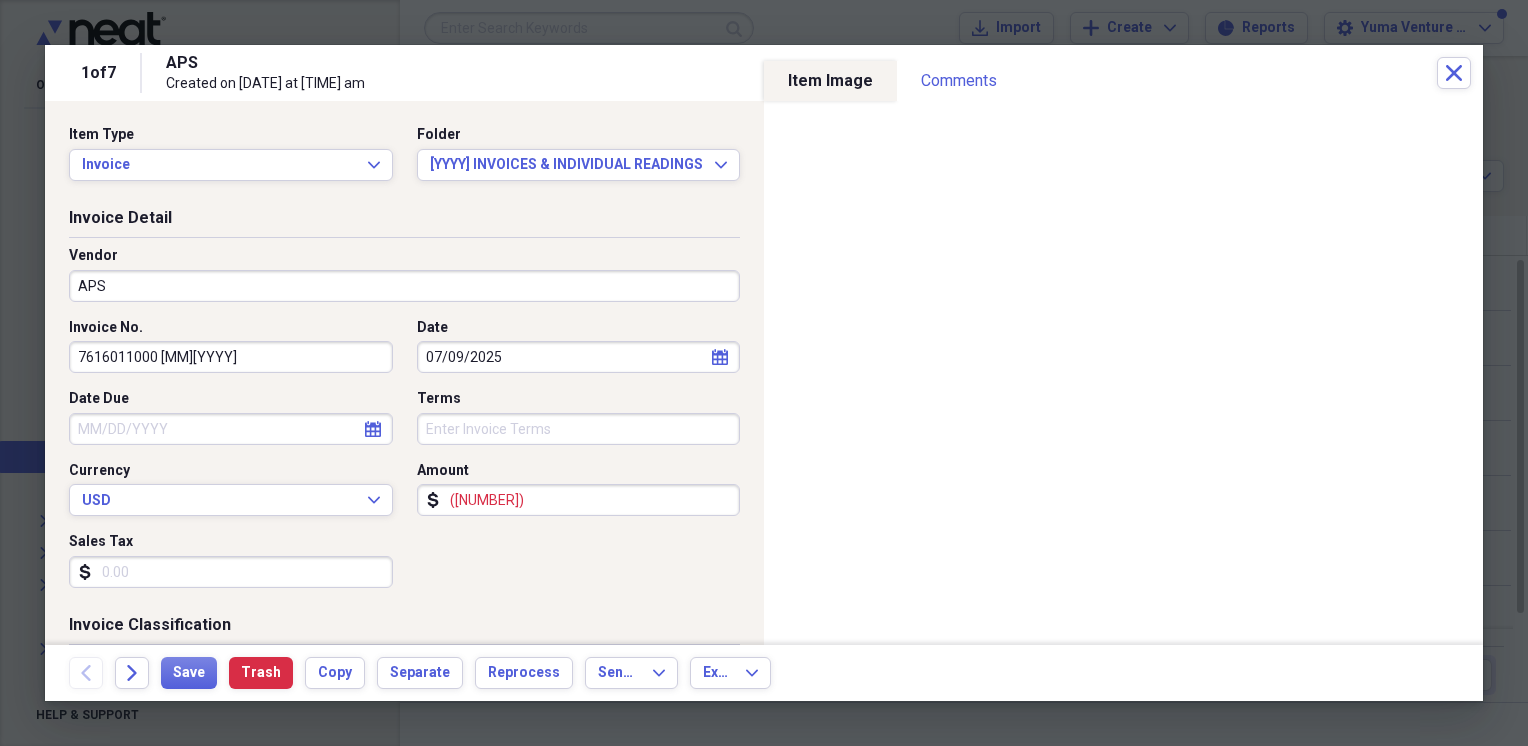 click on "calendar" 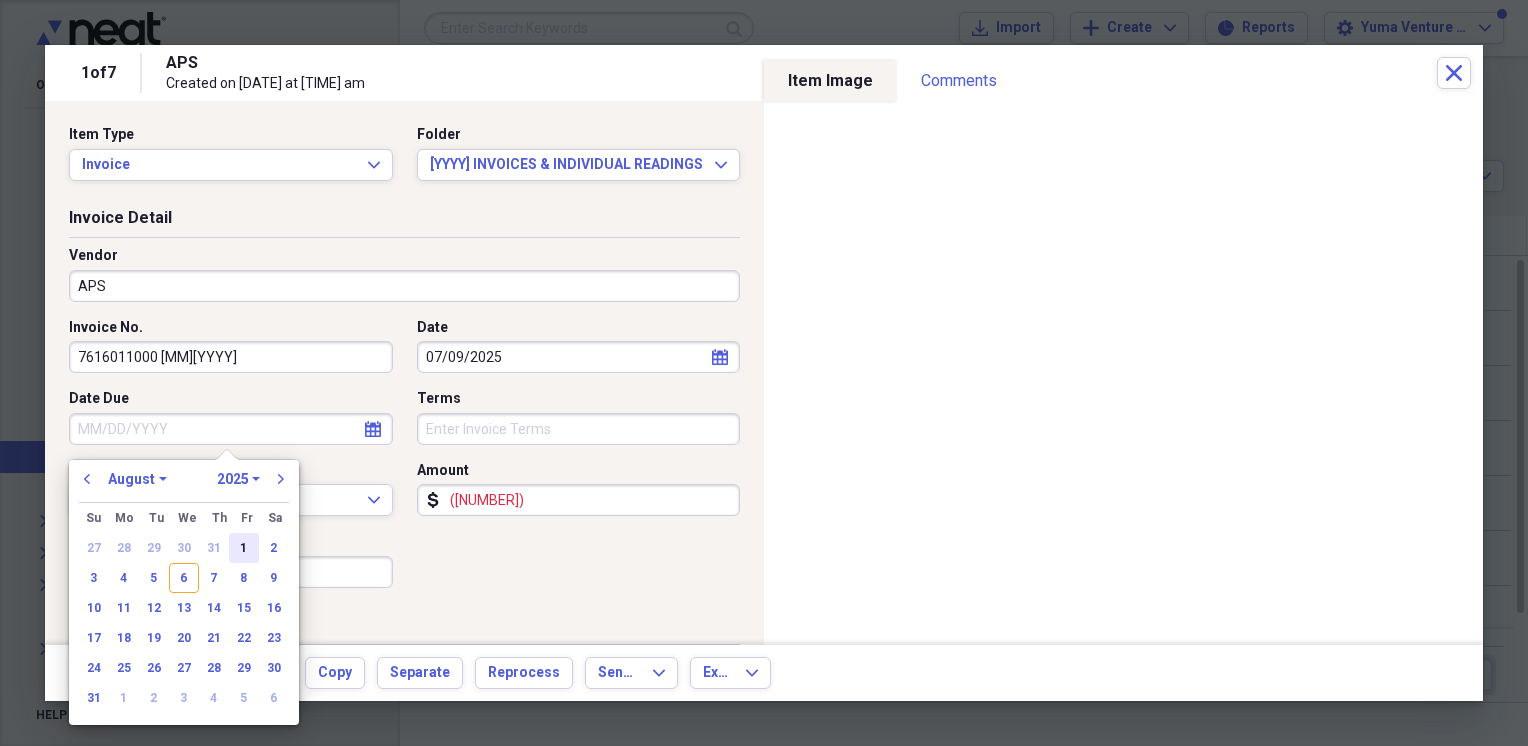 click on "1" at bounding box center [244, 548] 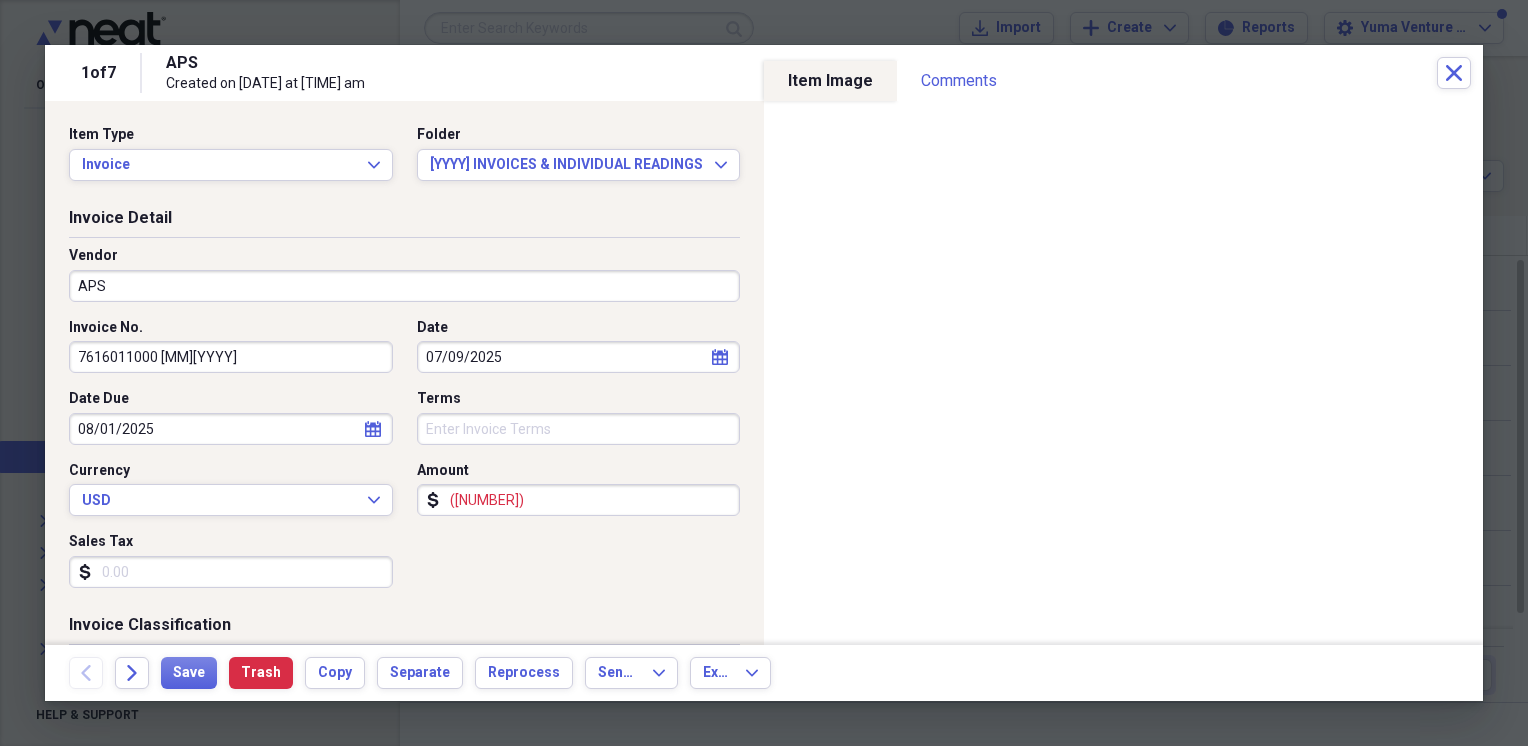 click on "([NUMBER])" at bounding box center (579, 500) 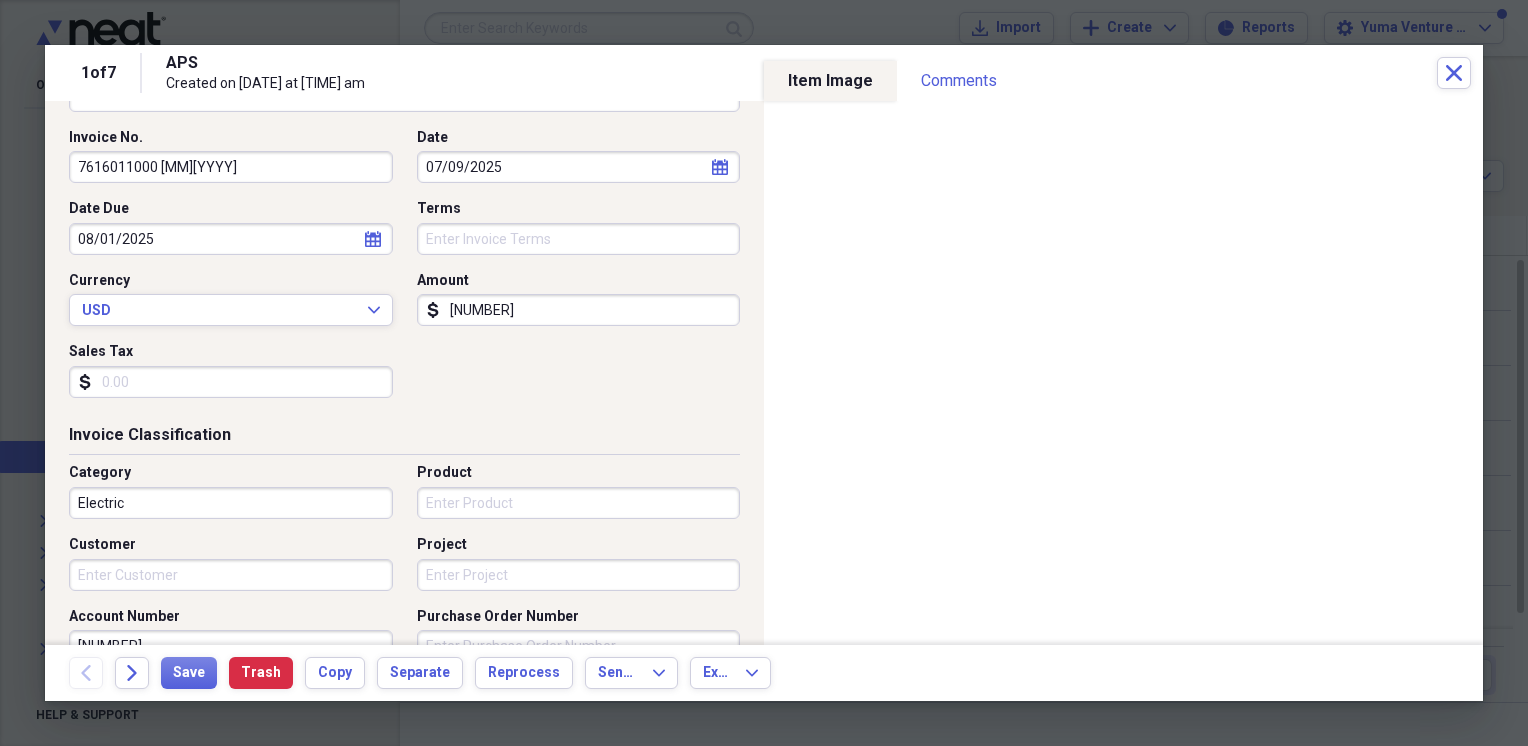 scroll, scrollTop: 205, scrollLeft: 0, axis: vertical 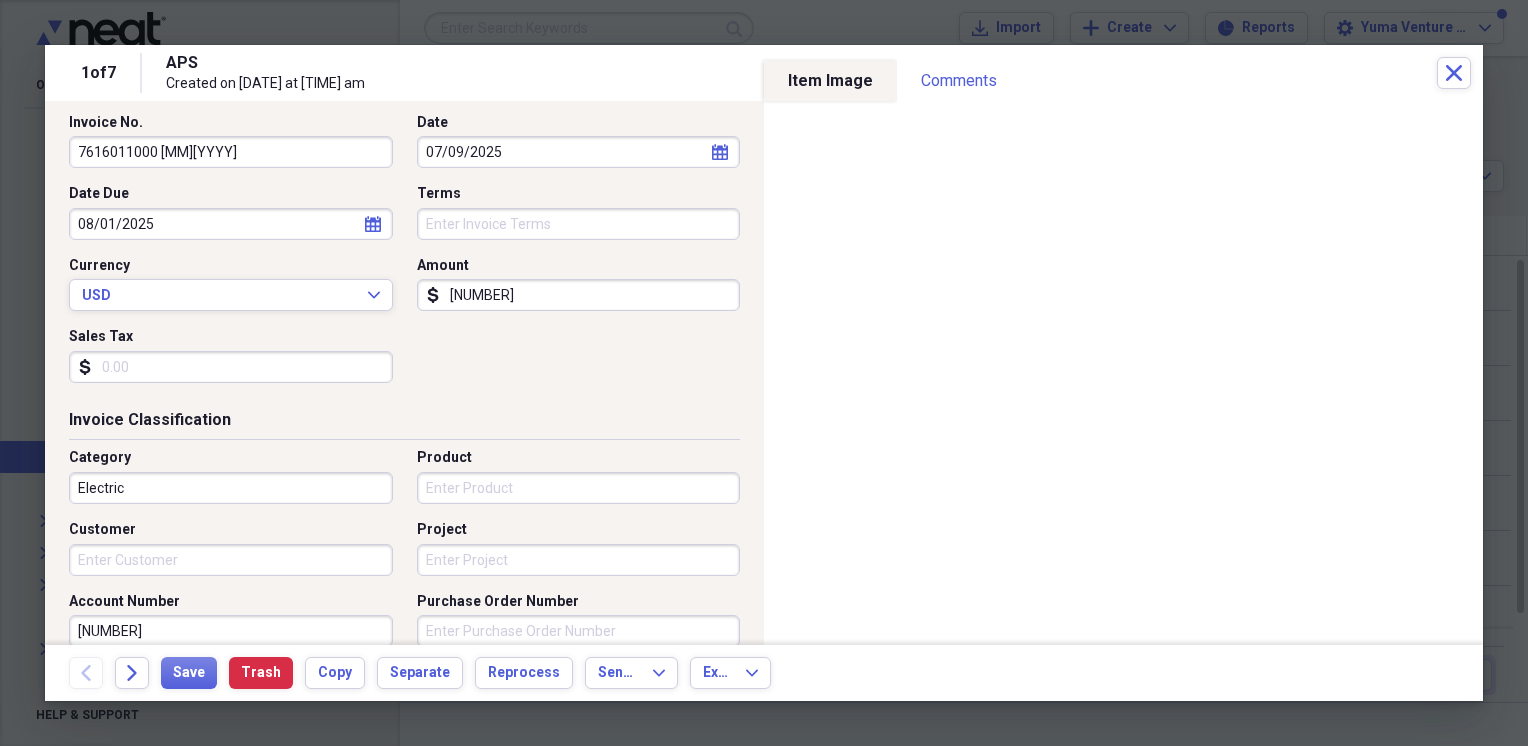 type on "[NUMBER]" 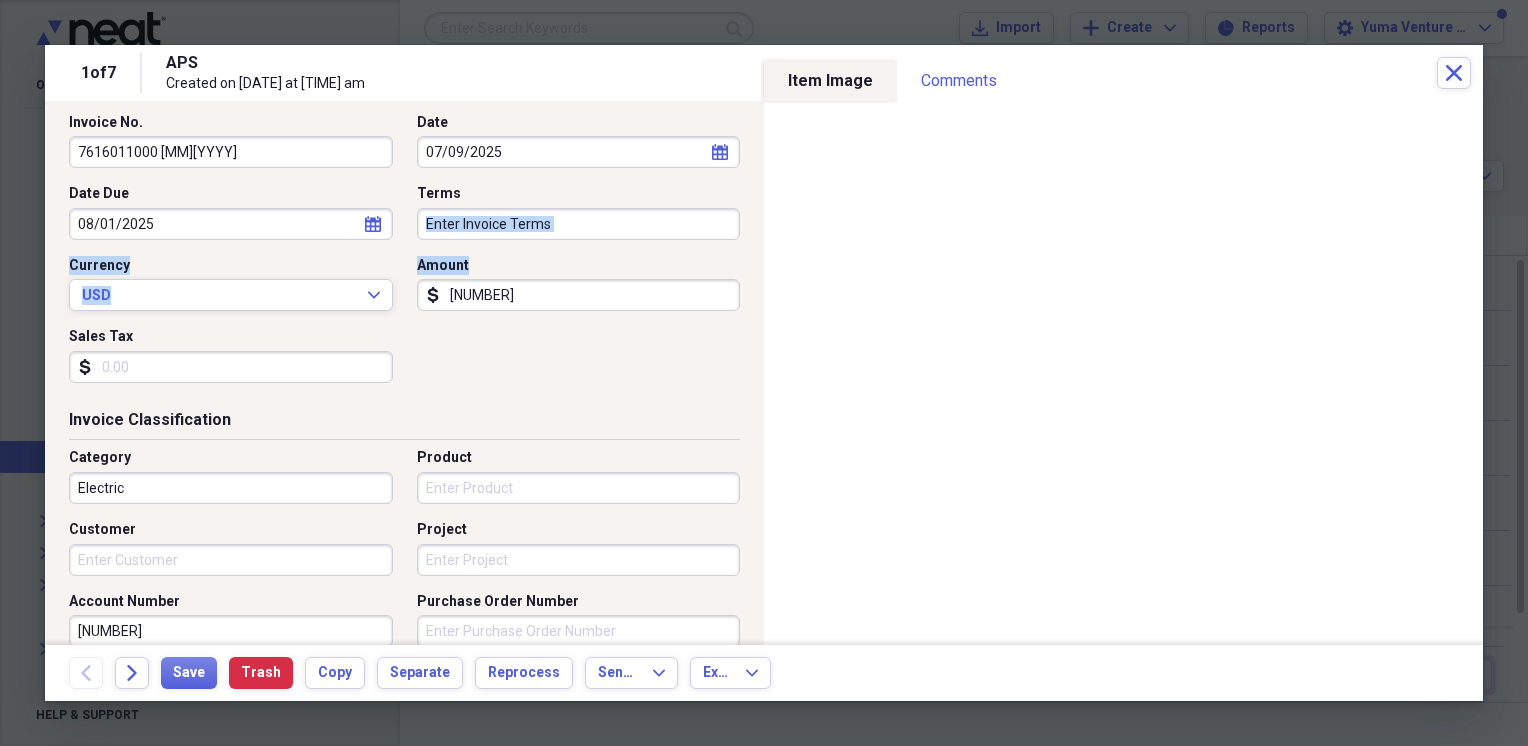 drag, startPoint x: 736, startPoint y: 233, endPoint x: 743, endPoint y: 386, distance: 153.16005 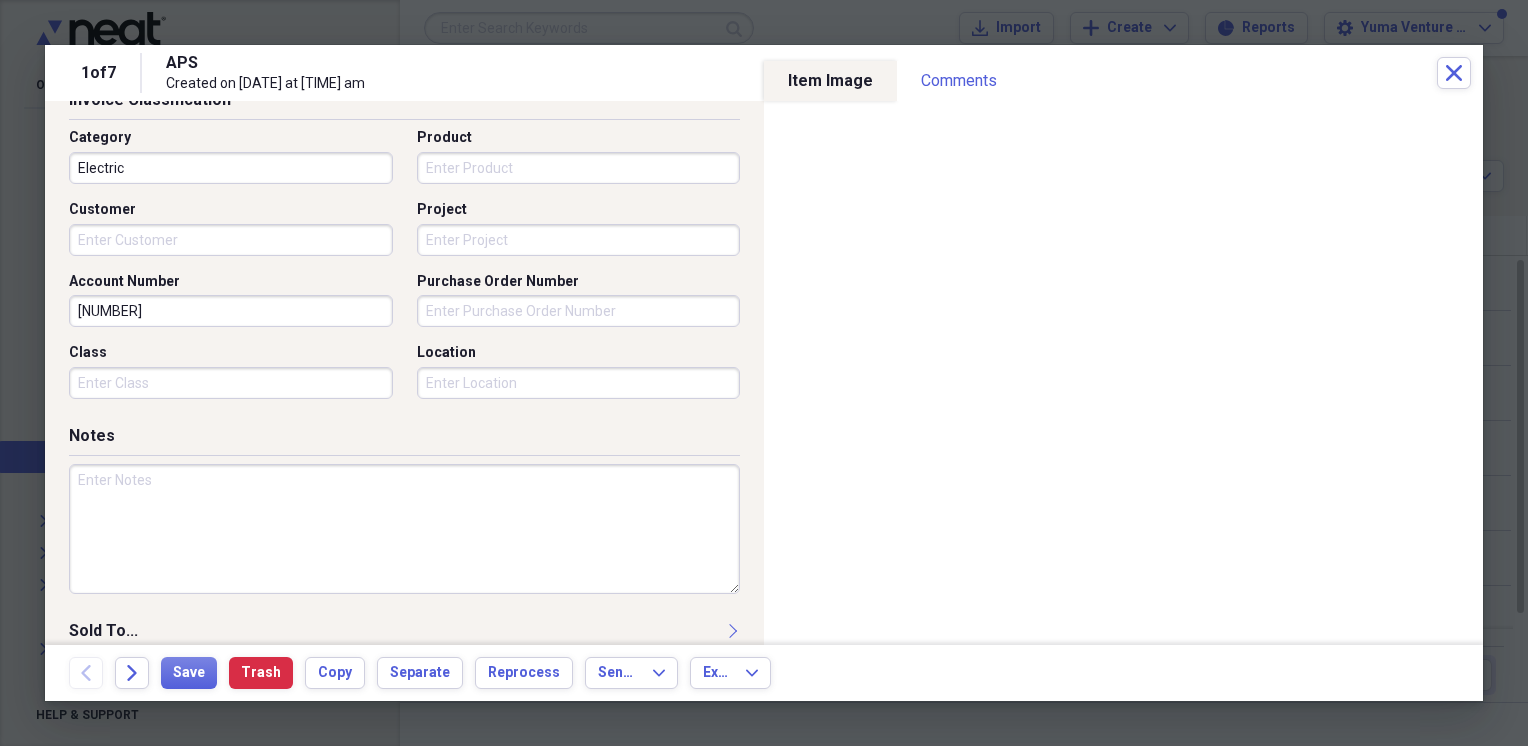 scroll, scrollTop: 529, scrollLeft: 0, axis: vertical 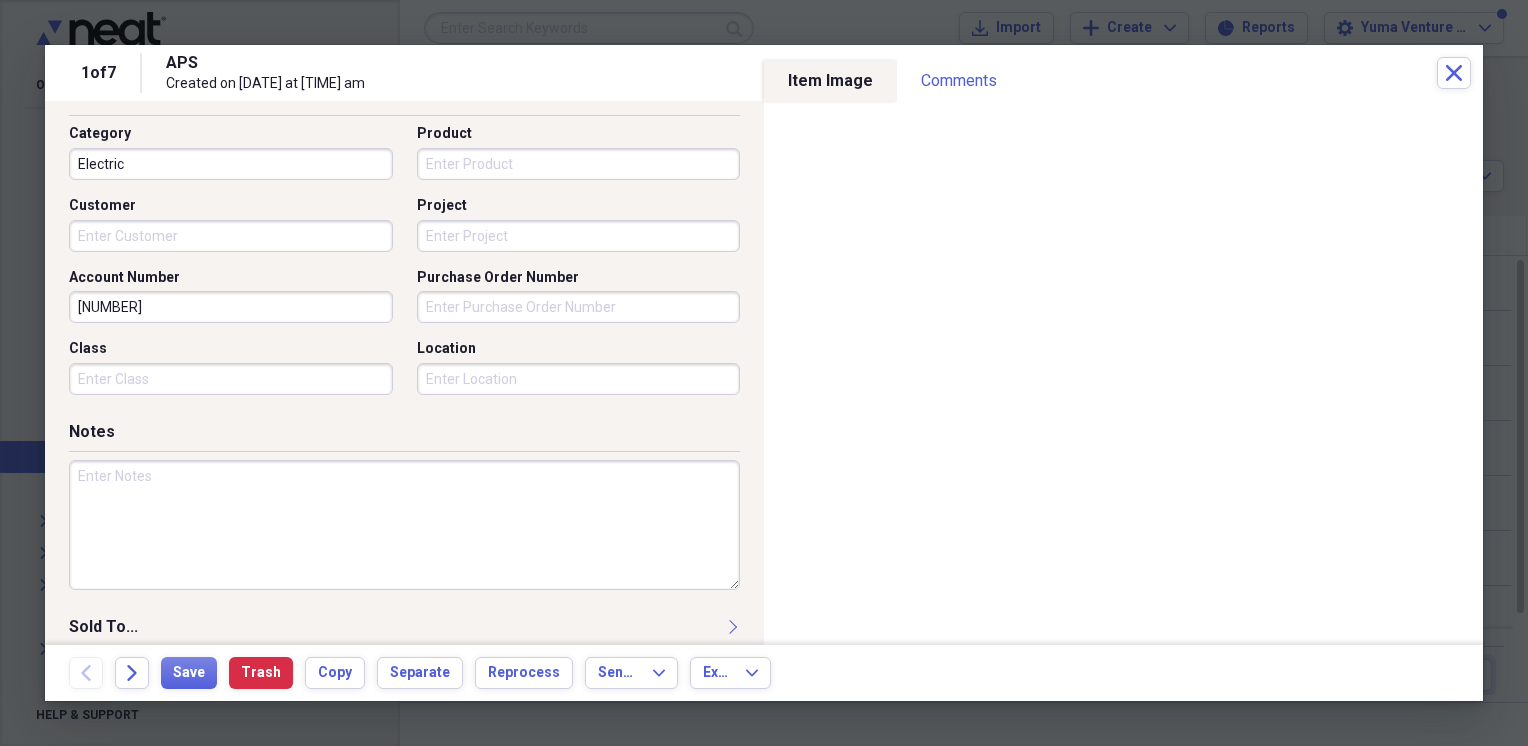 click at bounding box center (404, 525) 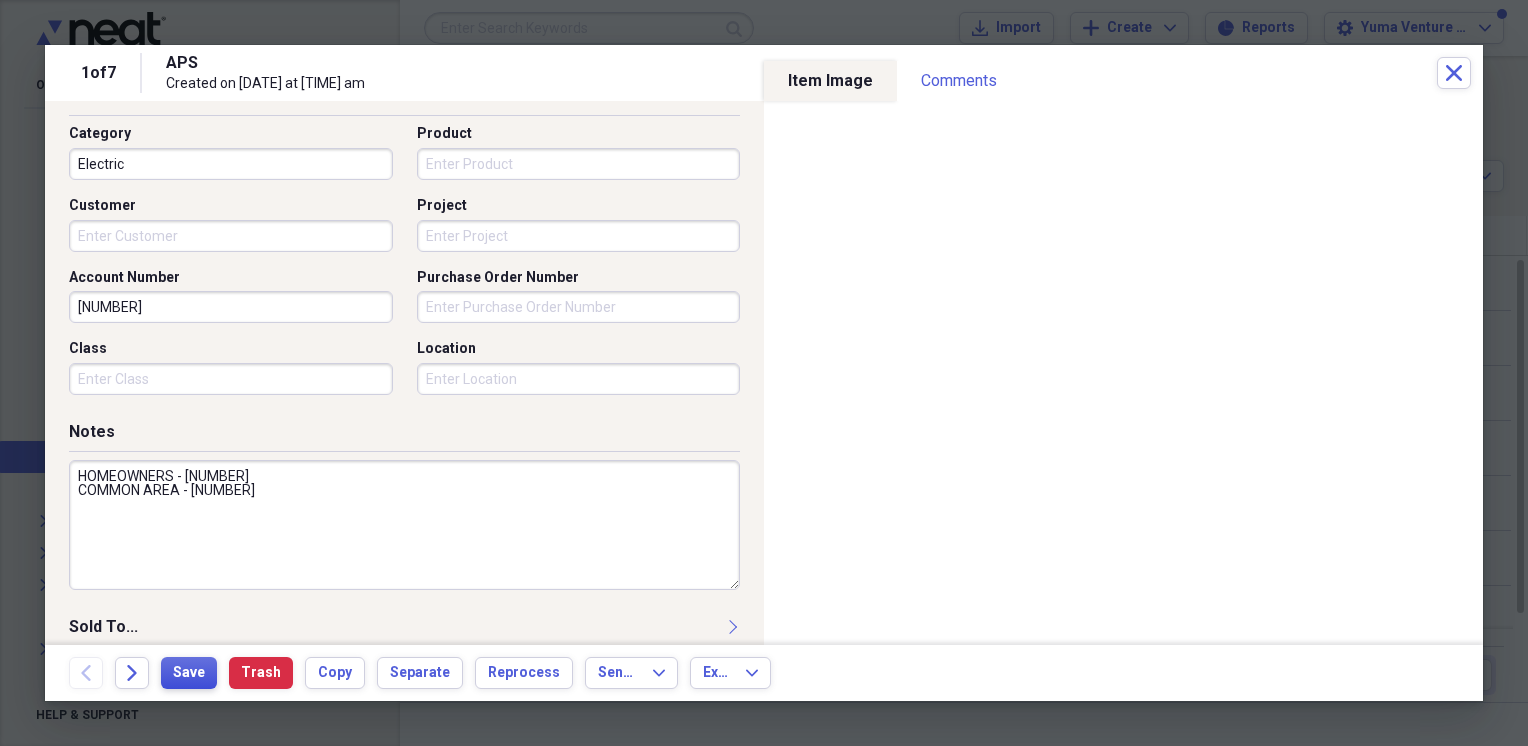 type on "HOMEOWNERS - [NUMBER]
COMMON AREA - [NUMBER]" 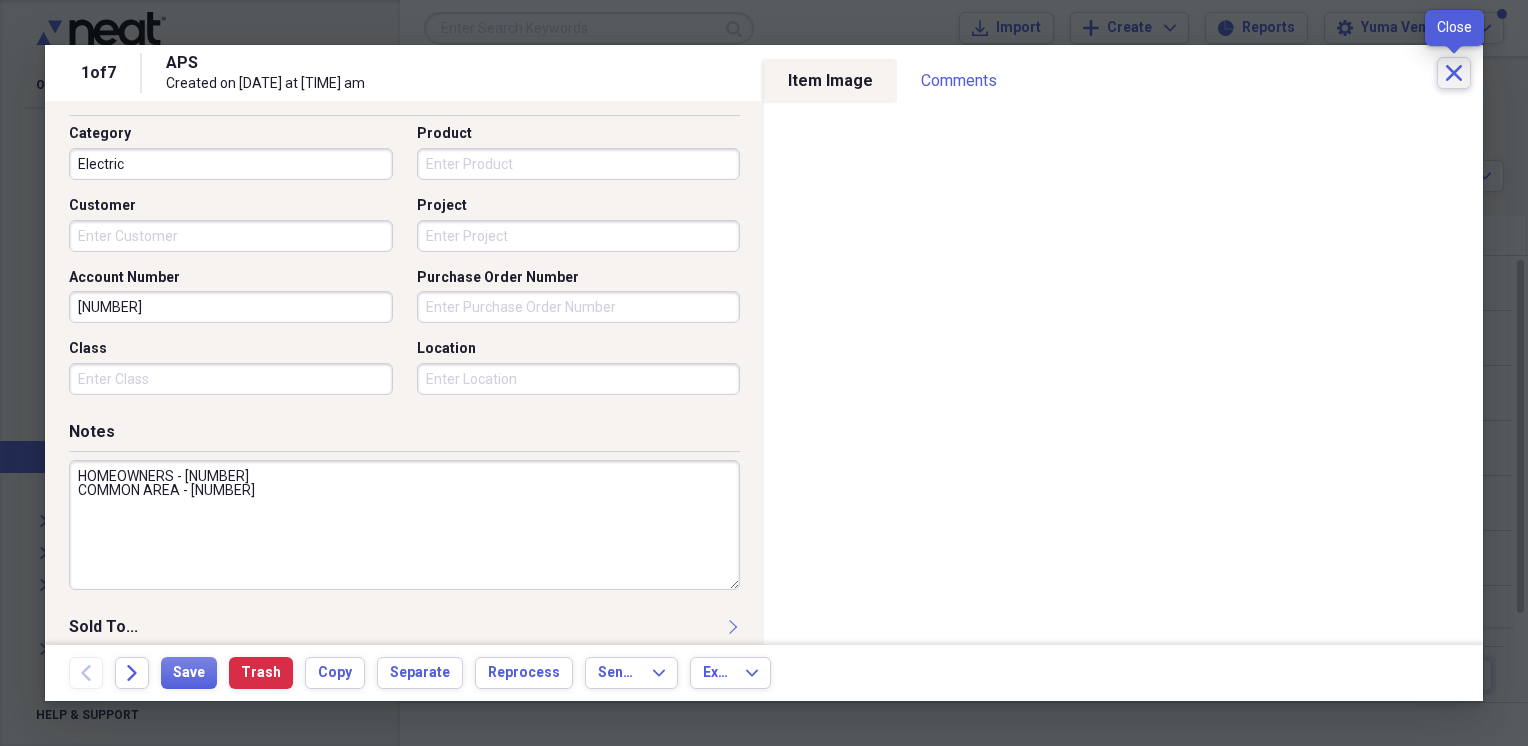 click 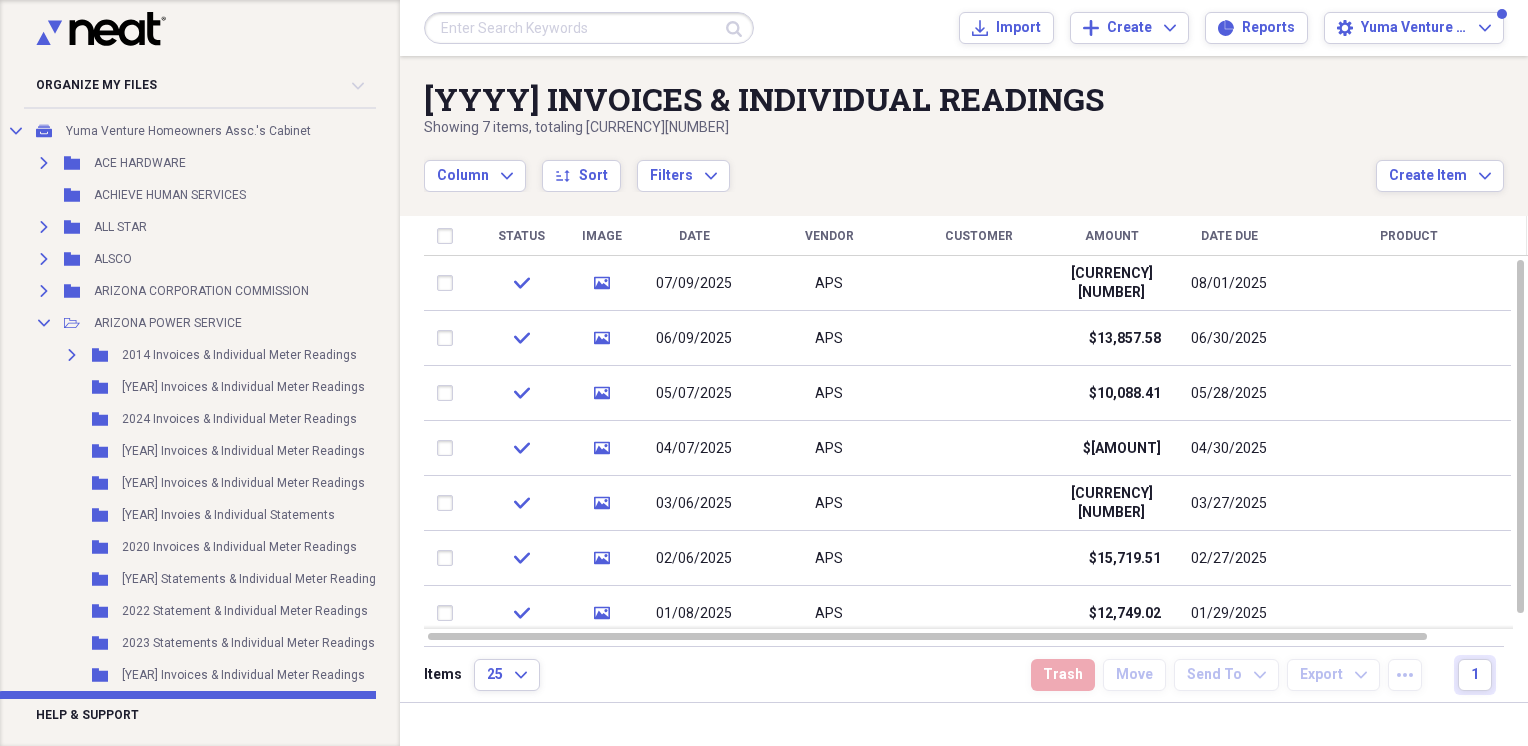 scroll, scrollTop: 109, scrollLeft: 0, axis: vertical 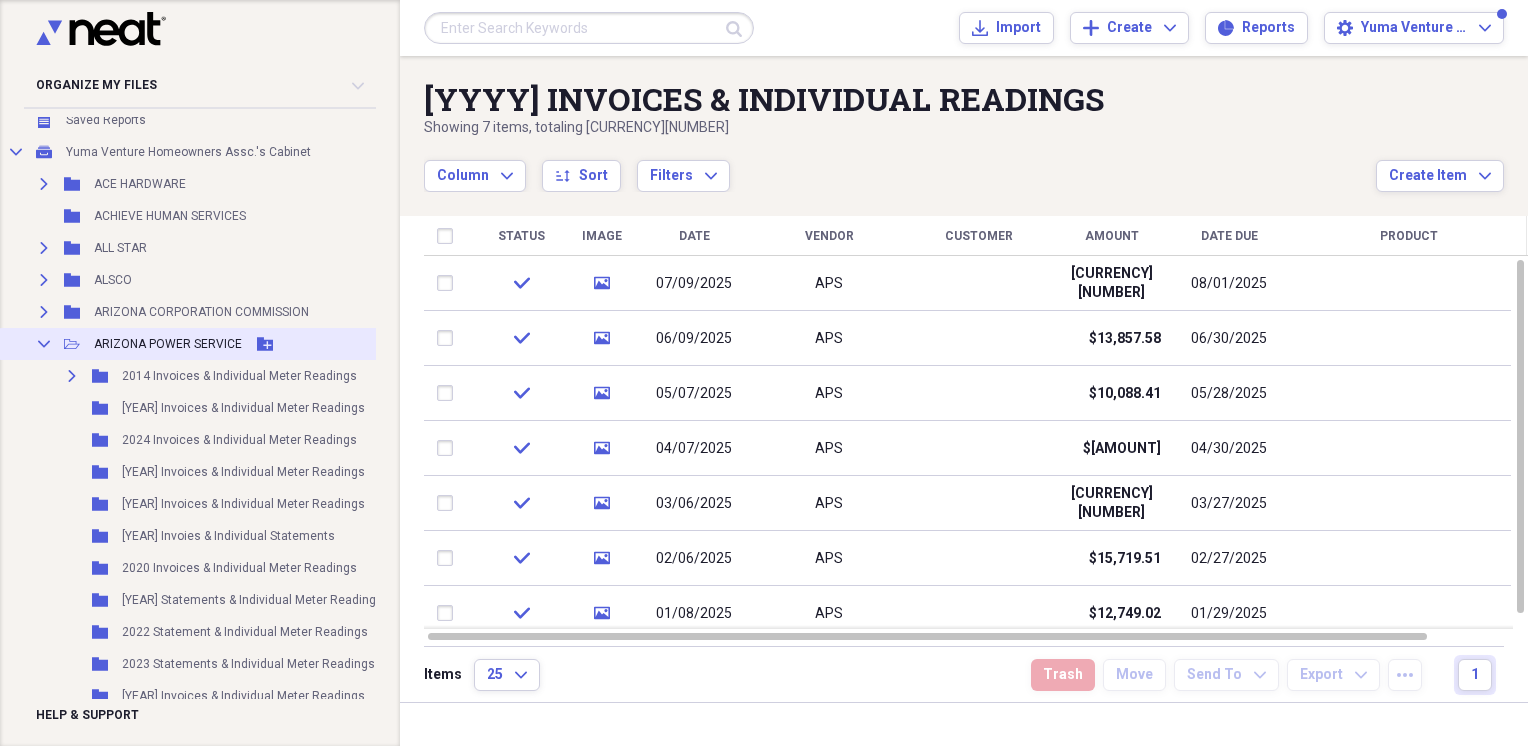 click 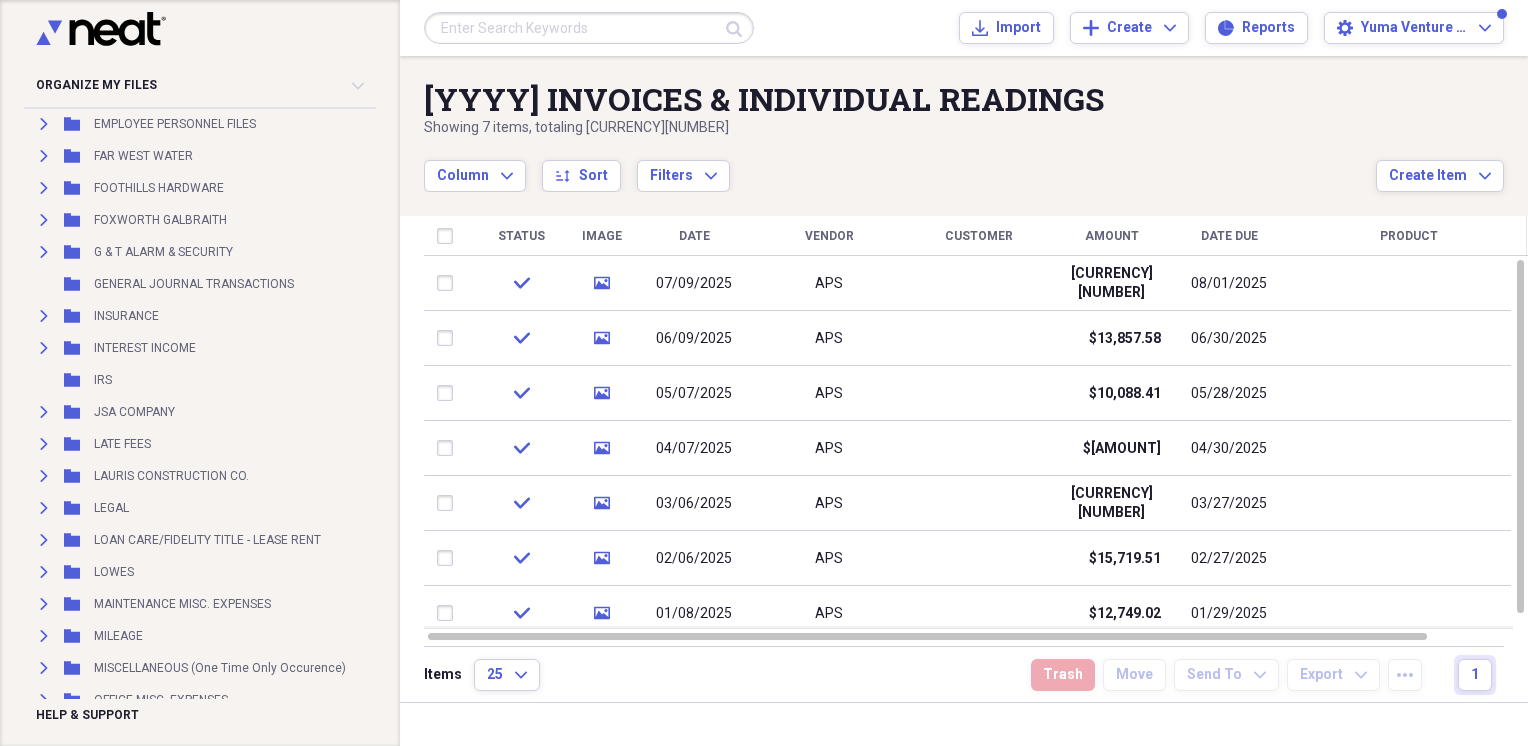 scroll, scrollTop: 855, scrollLeft: 0, axis: vertical 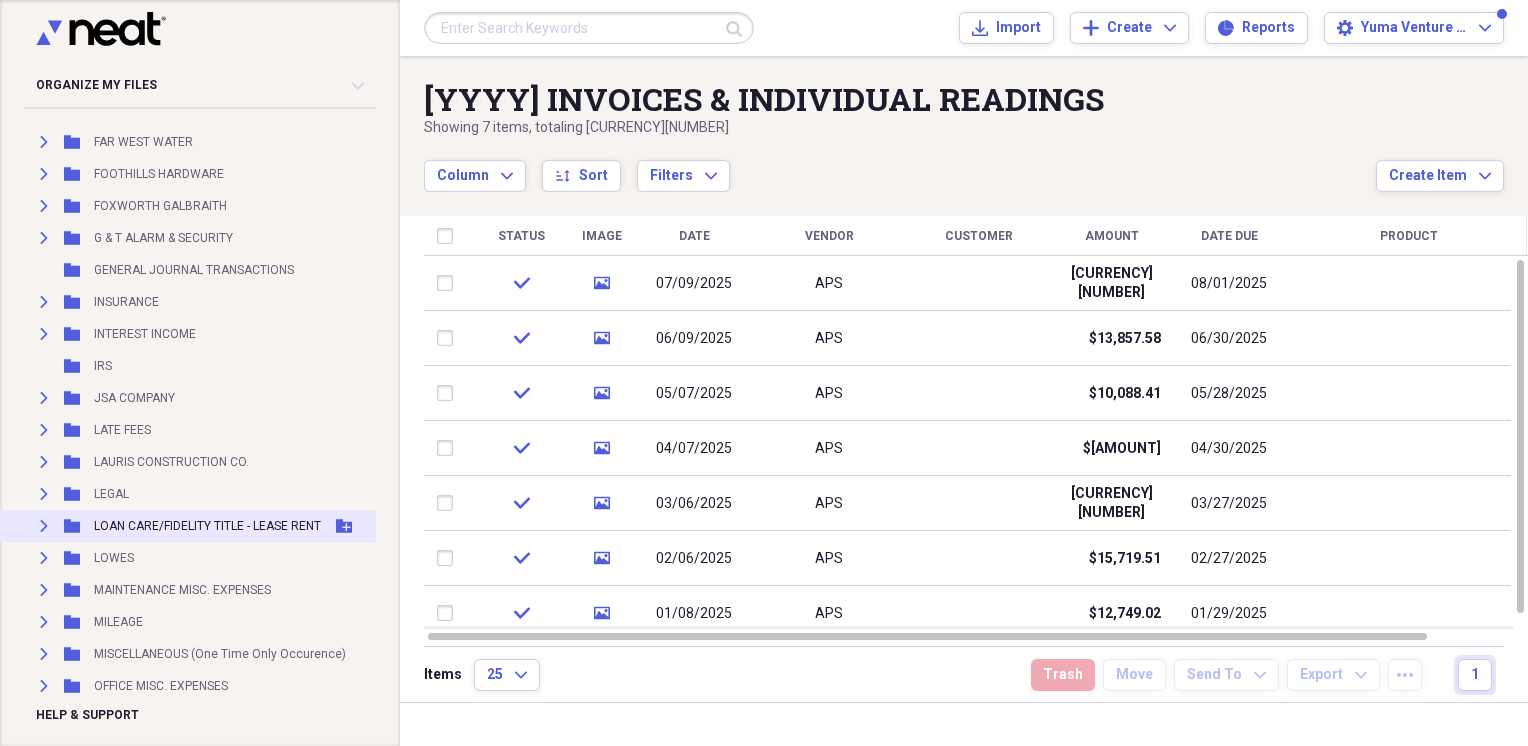 click on "Expand" 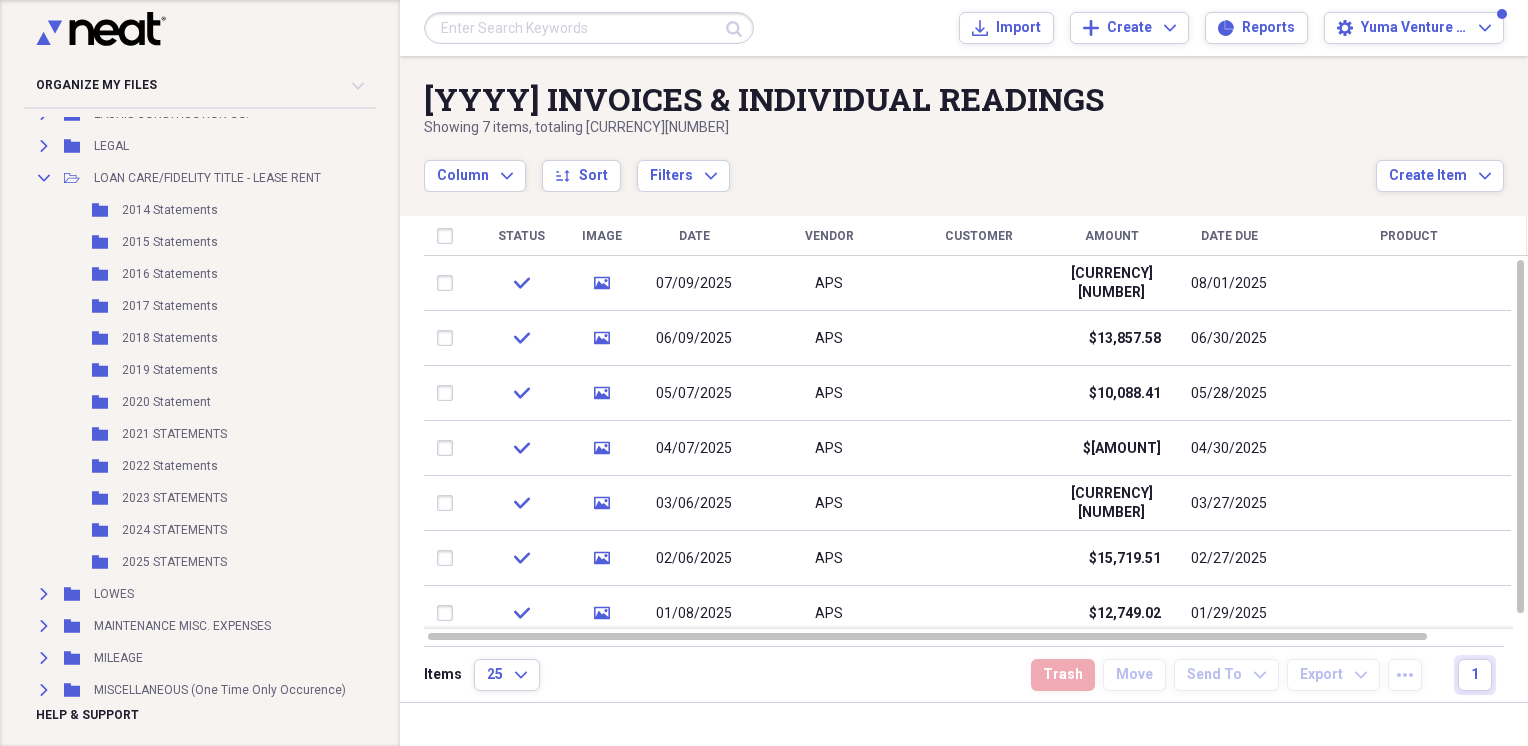 scroll, scrollTop: 1207, scrollLeft: 0, axis: vertical 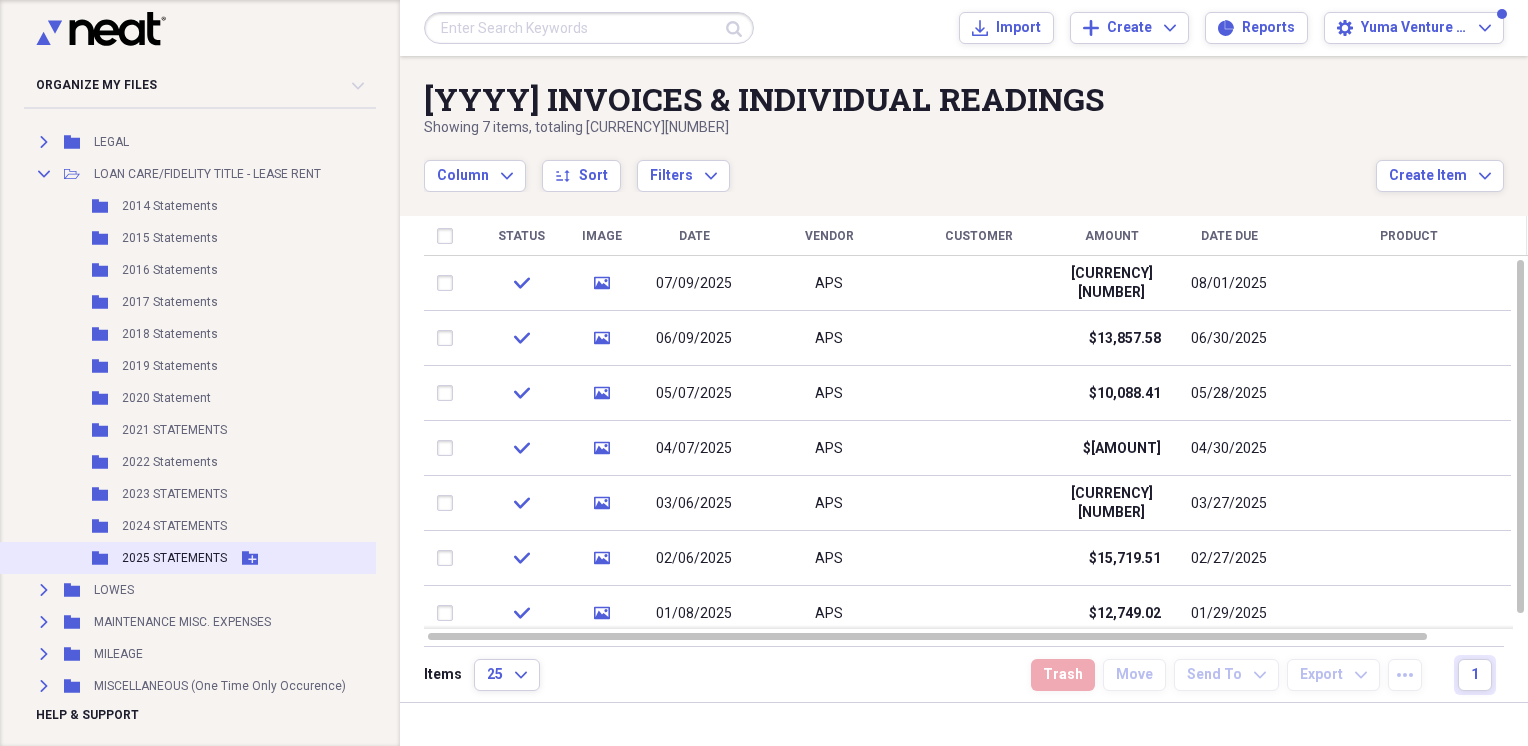 click on "2025 STATEMENTS" at bounding box center [174, 558] 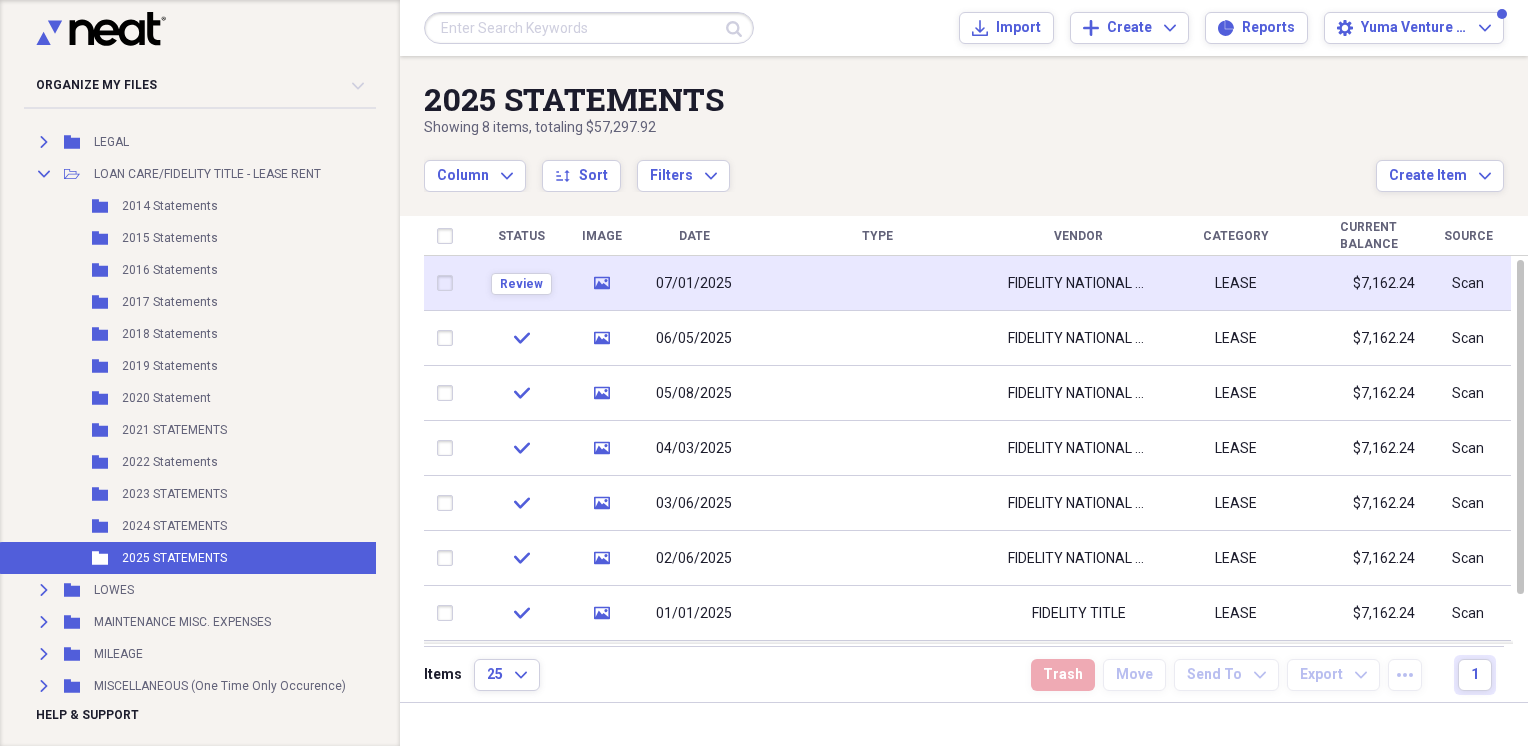 click on "07/01/2025" at bounding box center [694, 284] 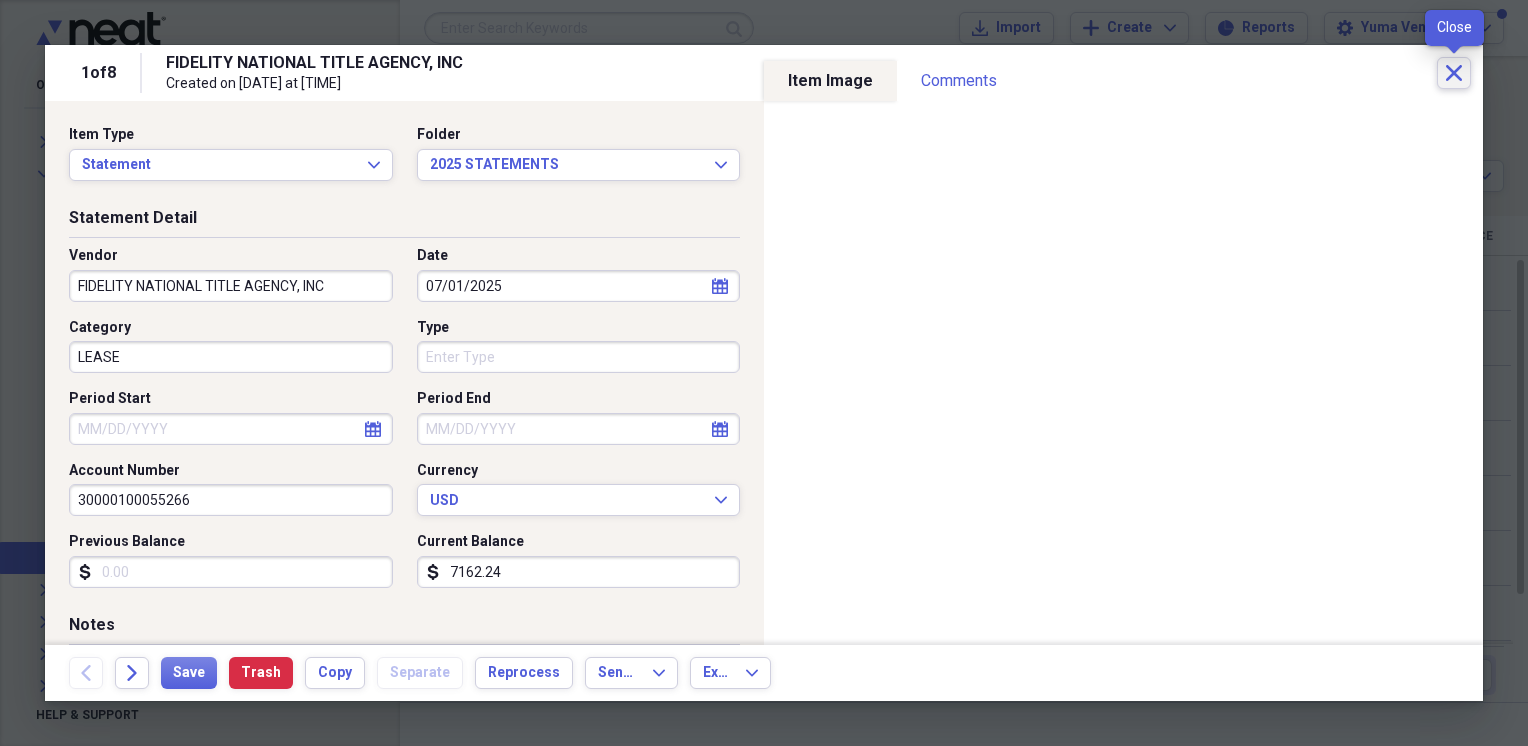 click on "Close" at bounding box center [1454, 73] 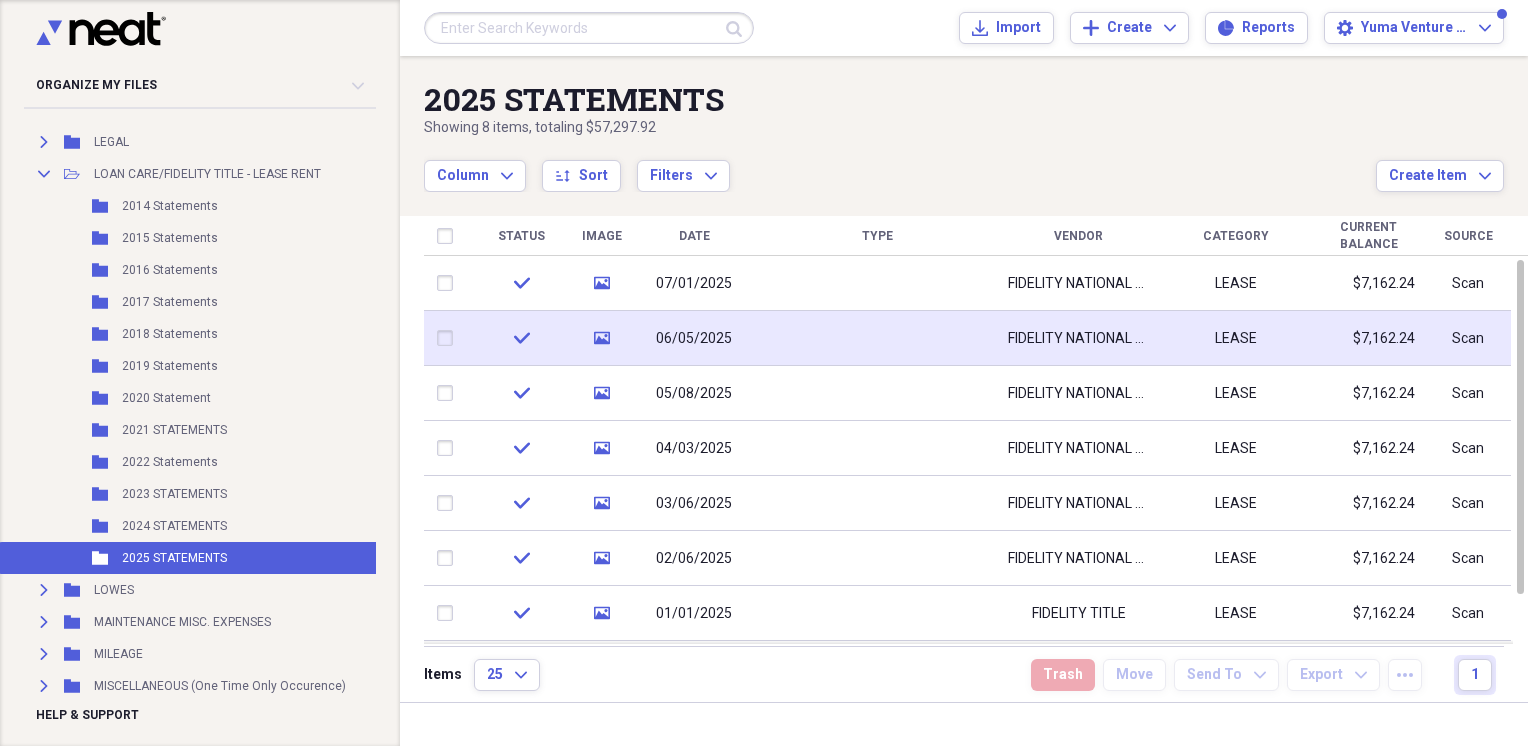 click on "06/05/2025" at bounding box center [694, 339] 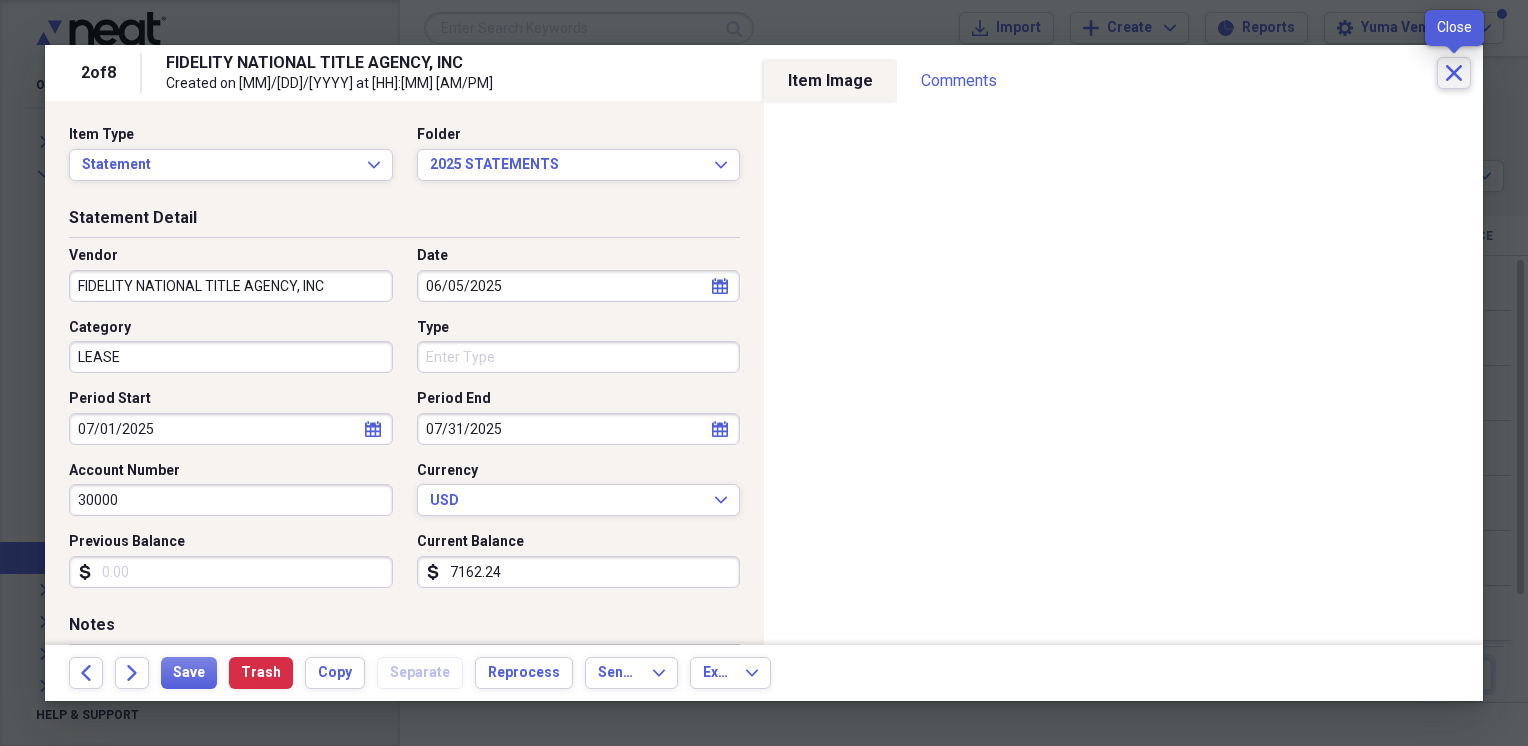 click 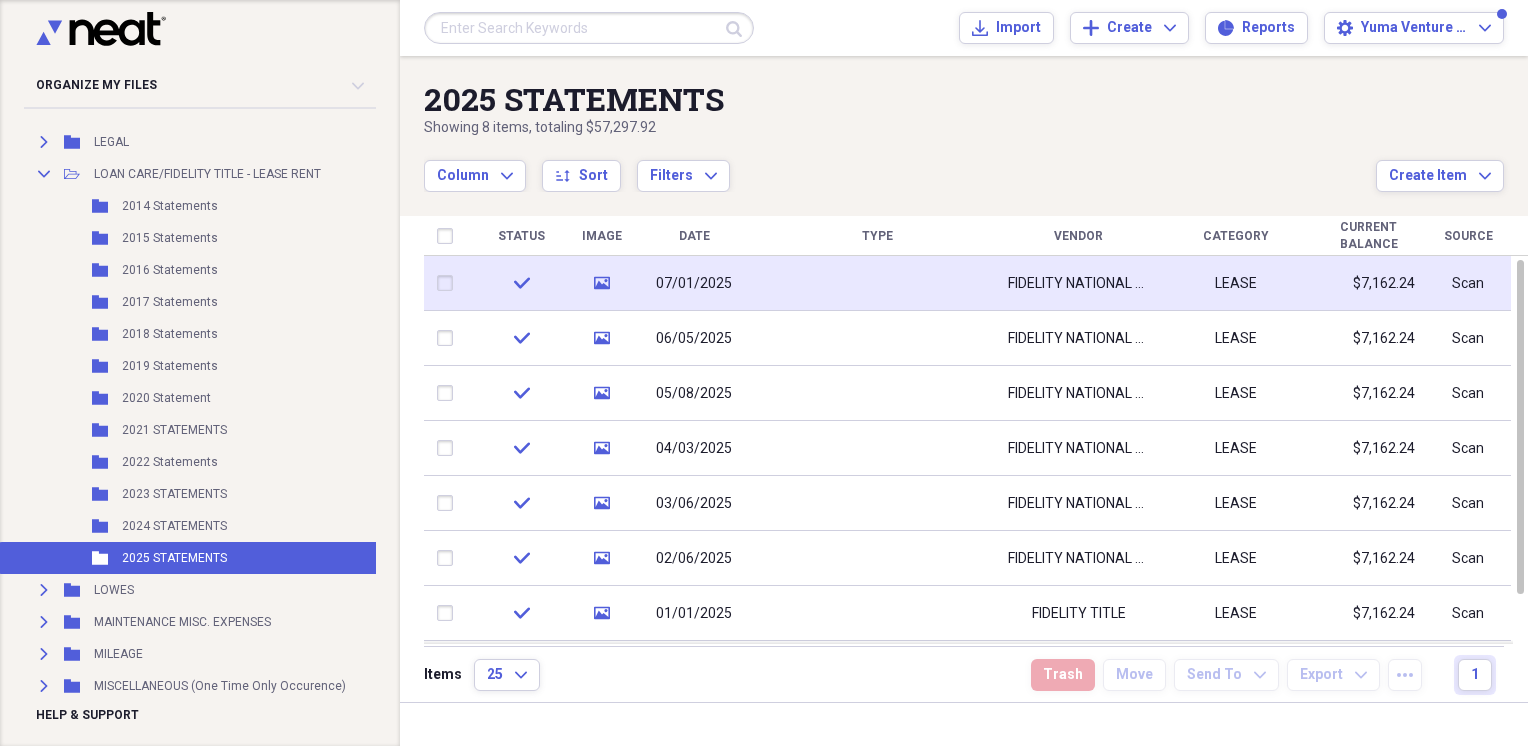 click on "07/01/2025" at bounding box center (694, 284) 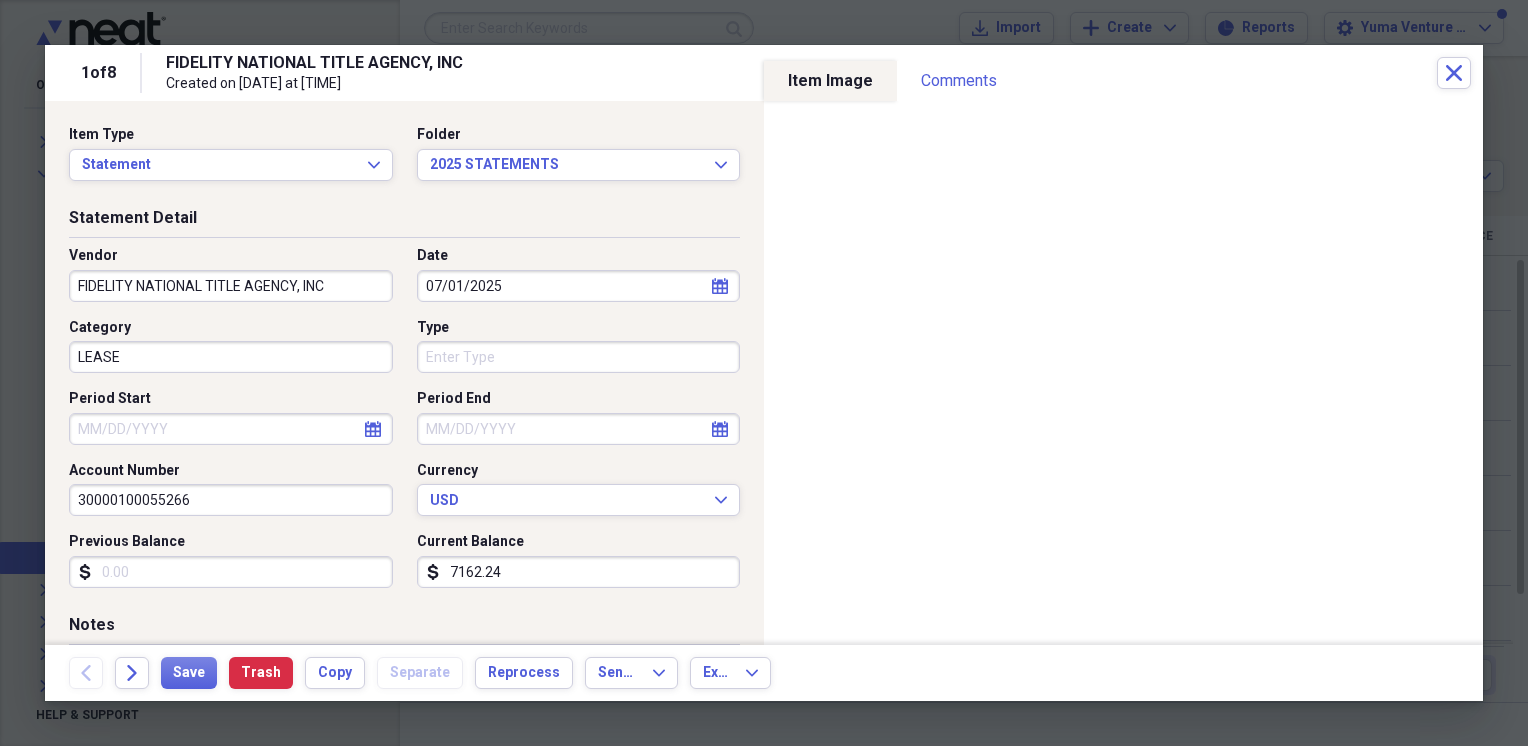 click on "calendar" 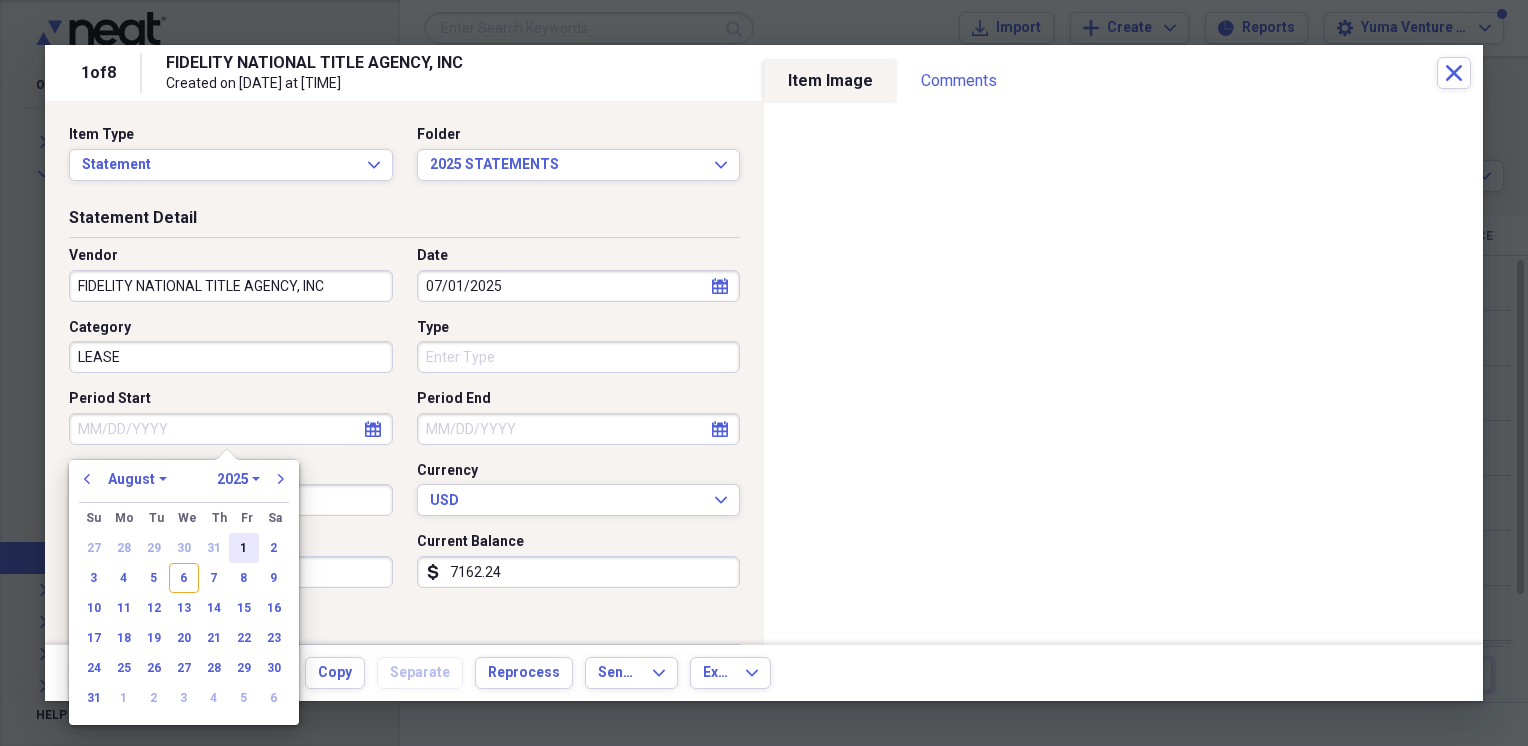 click on "1" at bounding box center [244, 548] 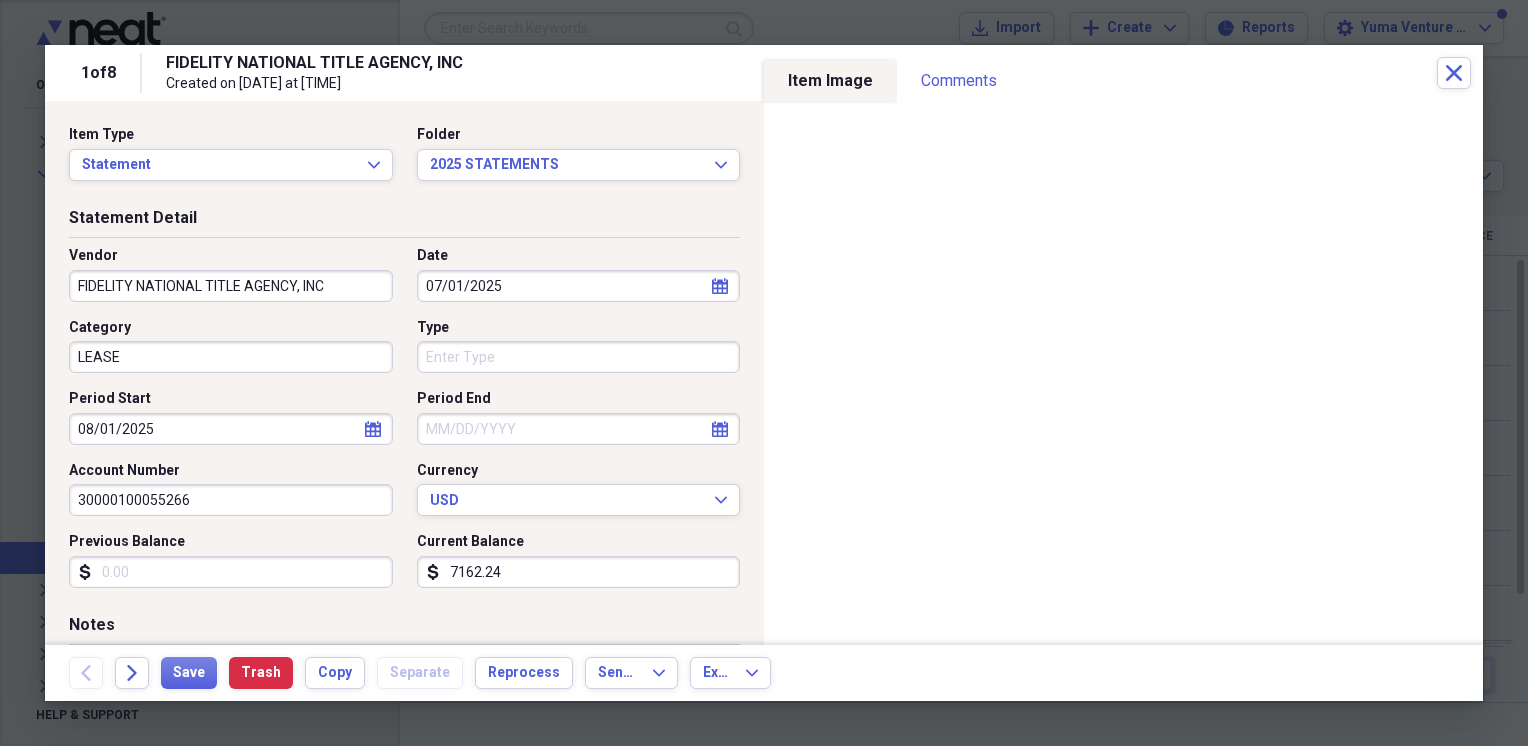 click 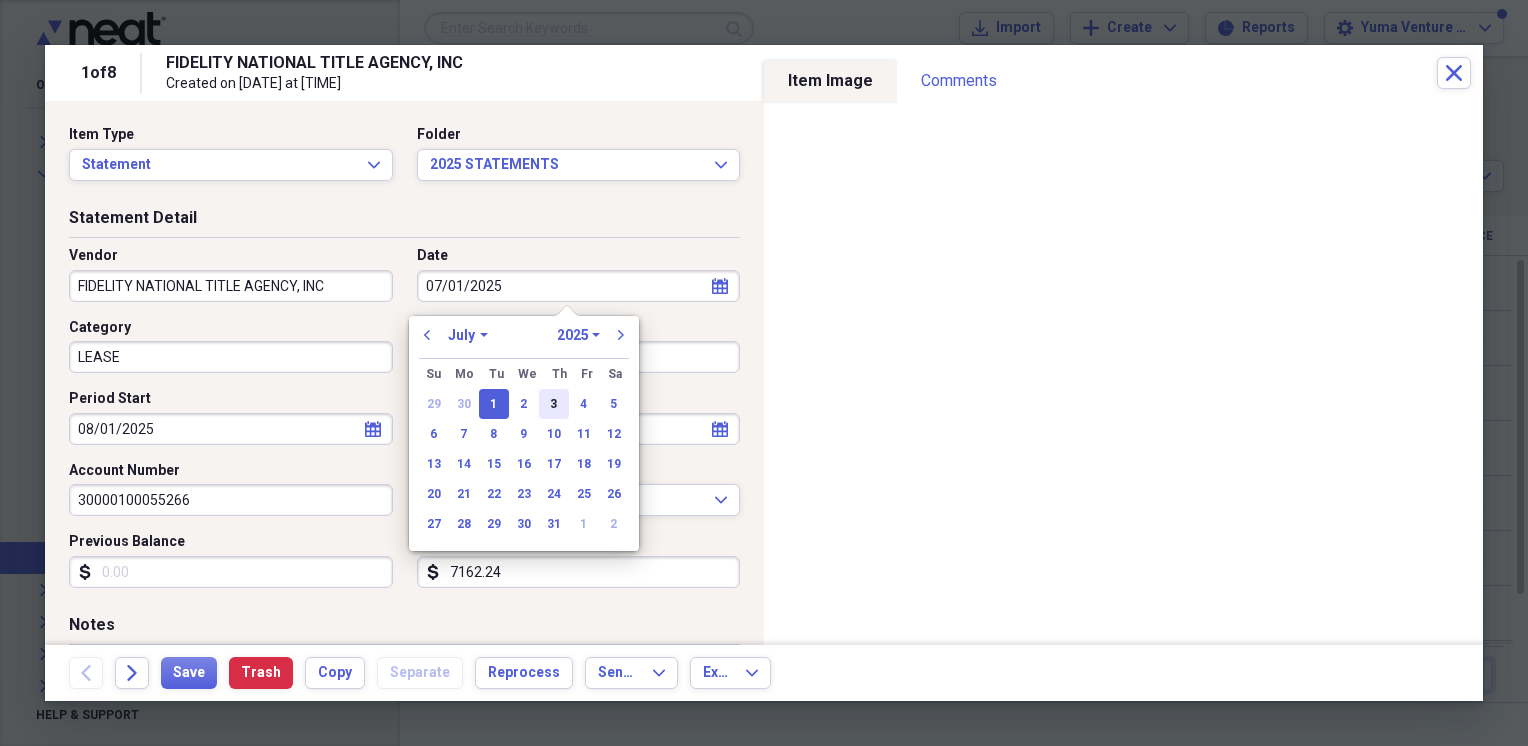 click on "3" at bounding box center (554, 404) 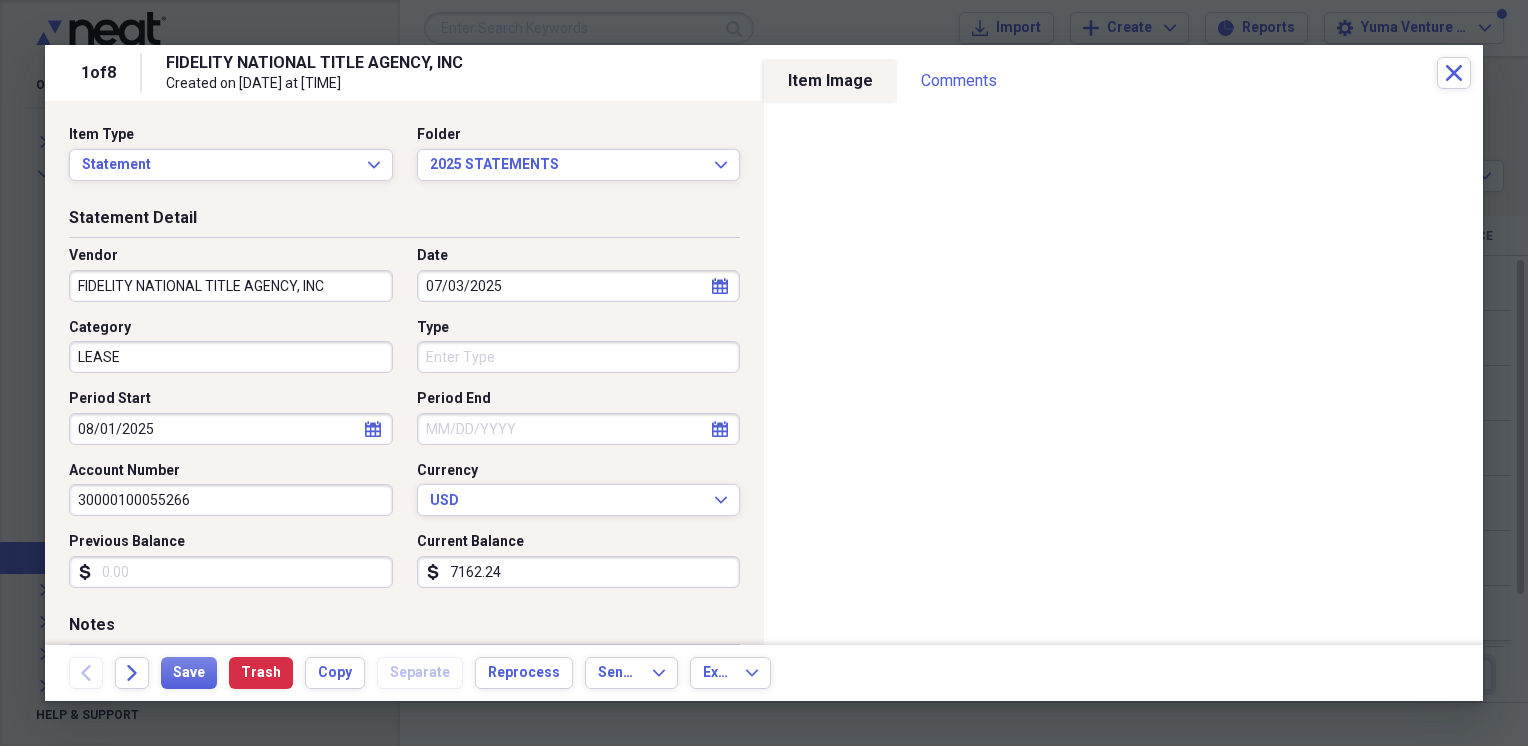 click on "calendar" 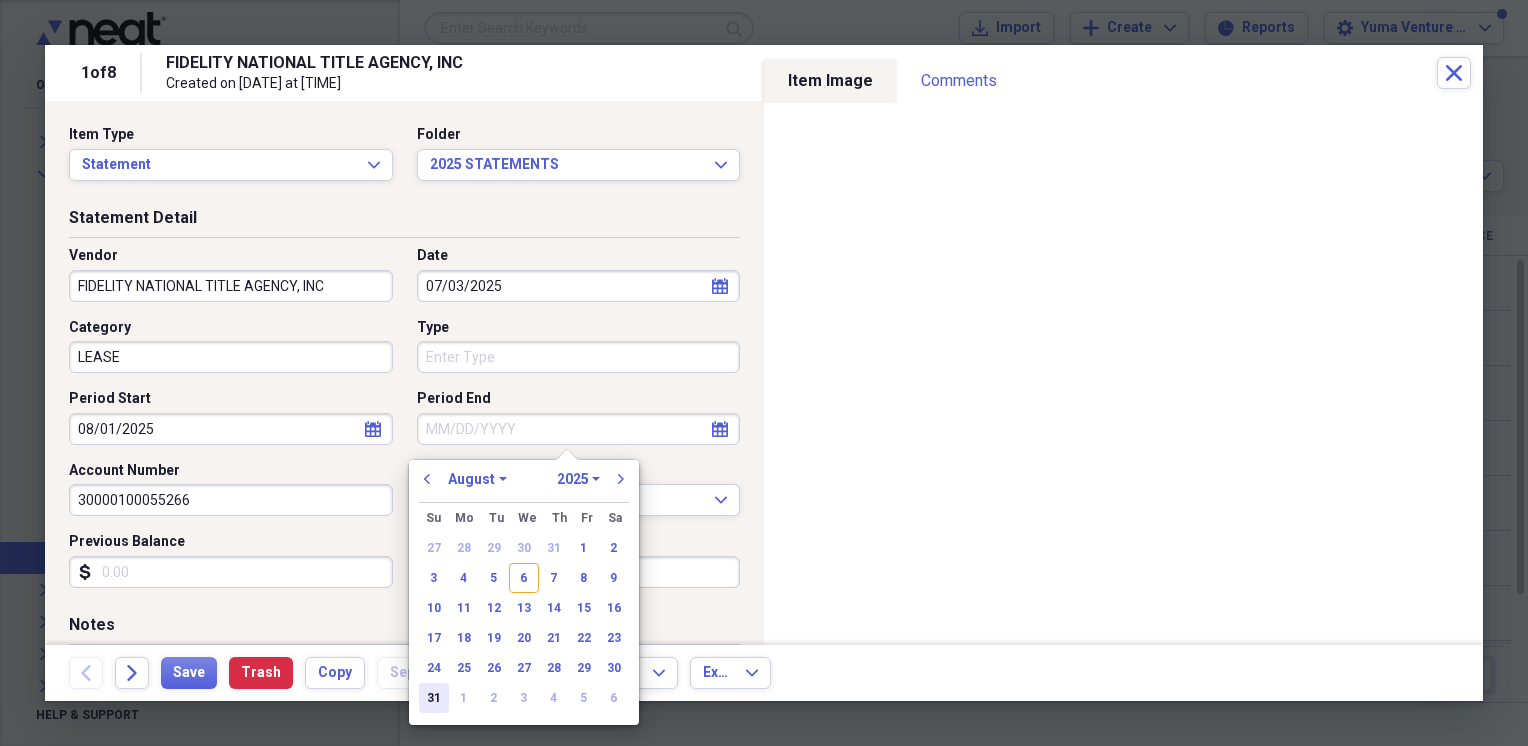 click on "31" at bounding box center (434, 698) 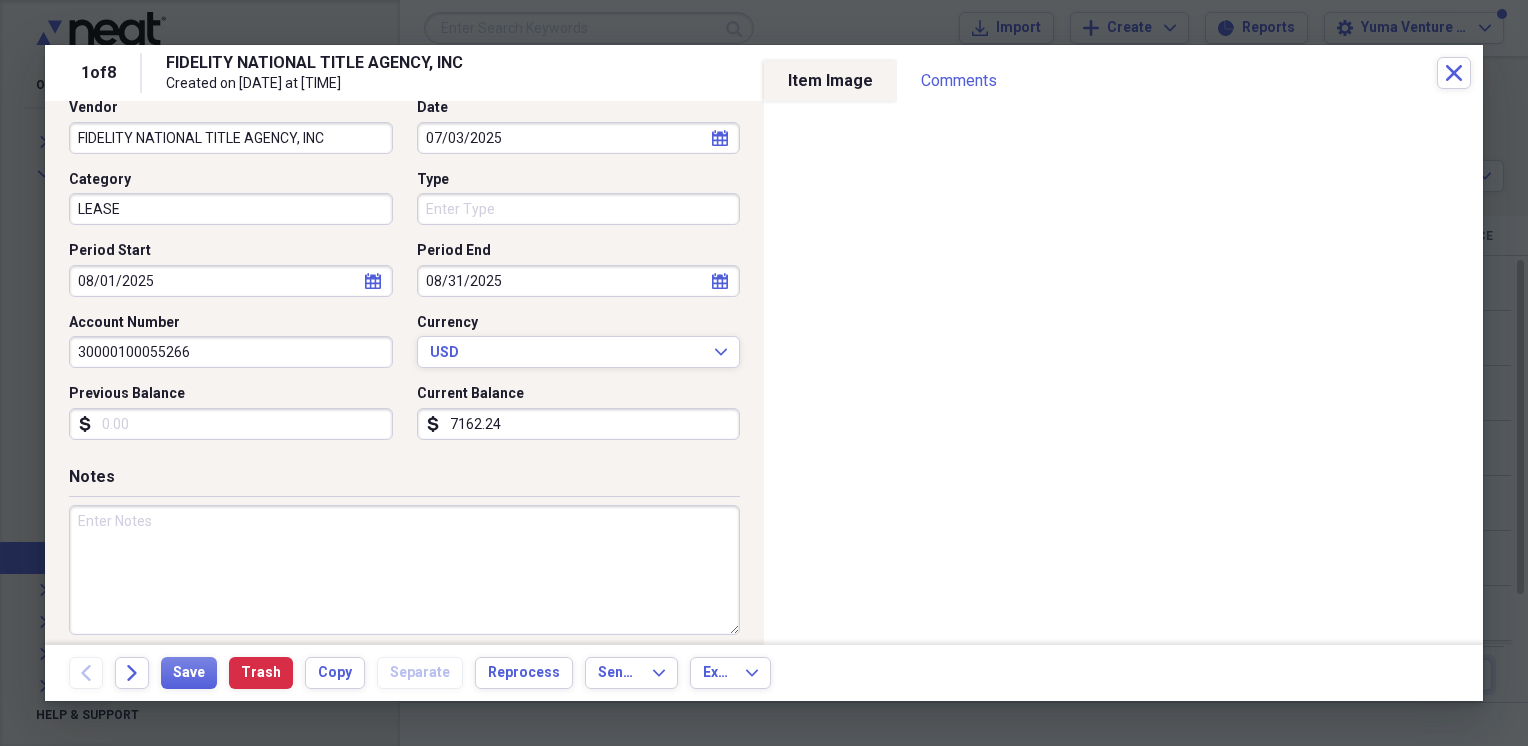 scroll, scrollTop: 163, scrollLeft: 0, axis: vertical 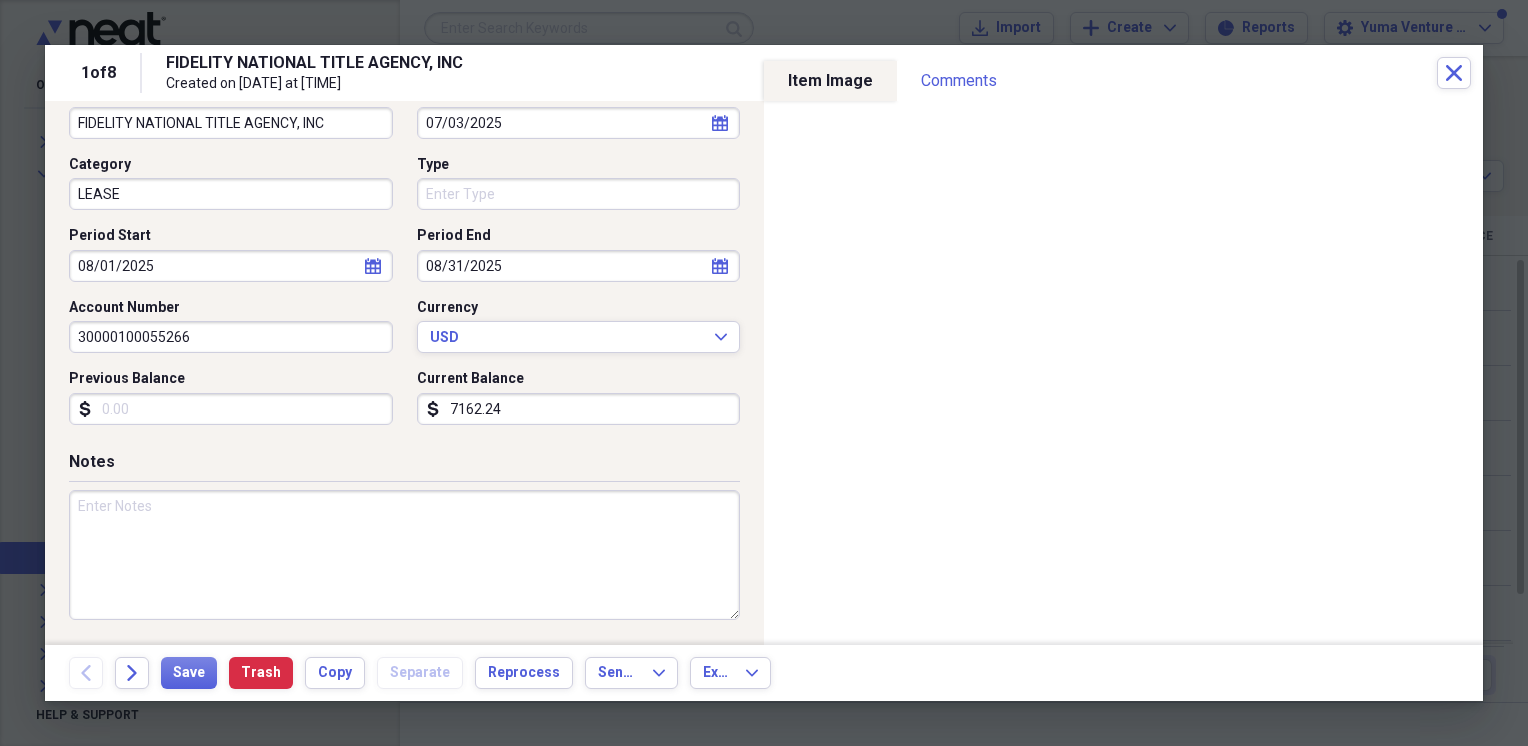 click at bounding box center (404, 555) 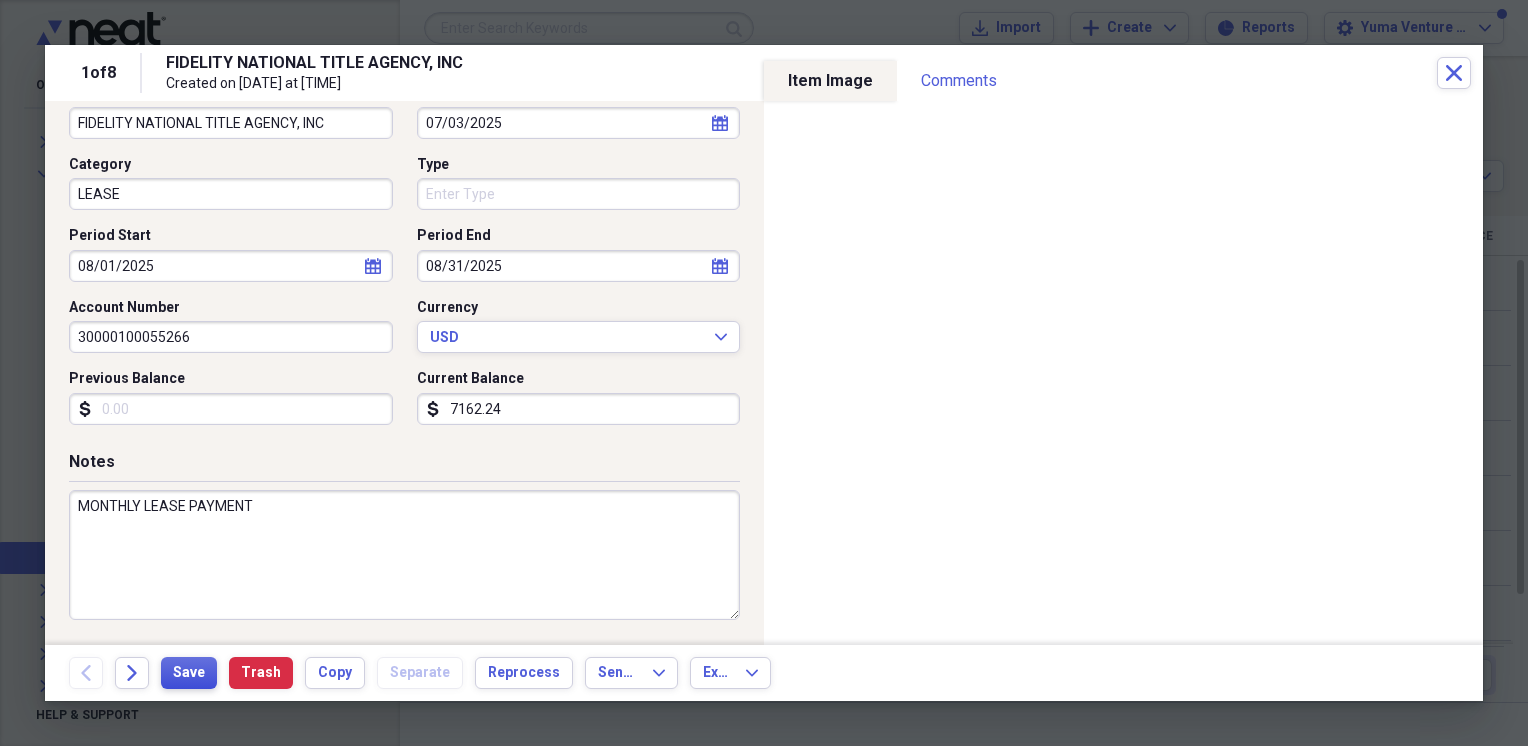 type on "MONTHLY LEASE PAYMENT" 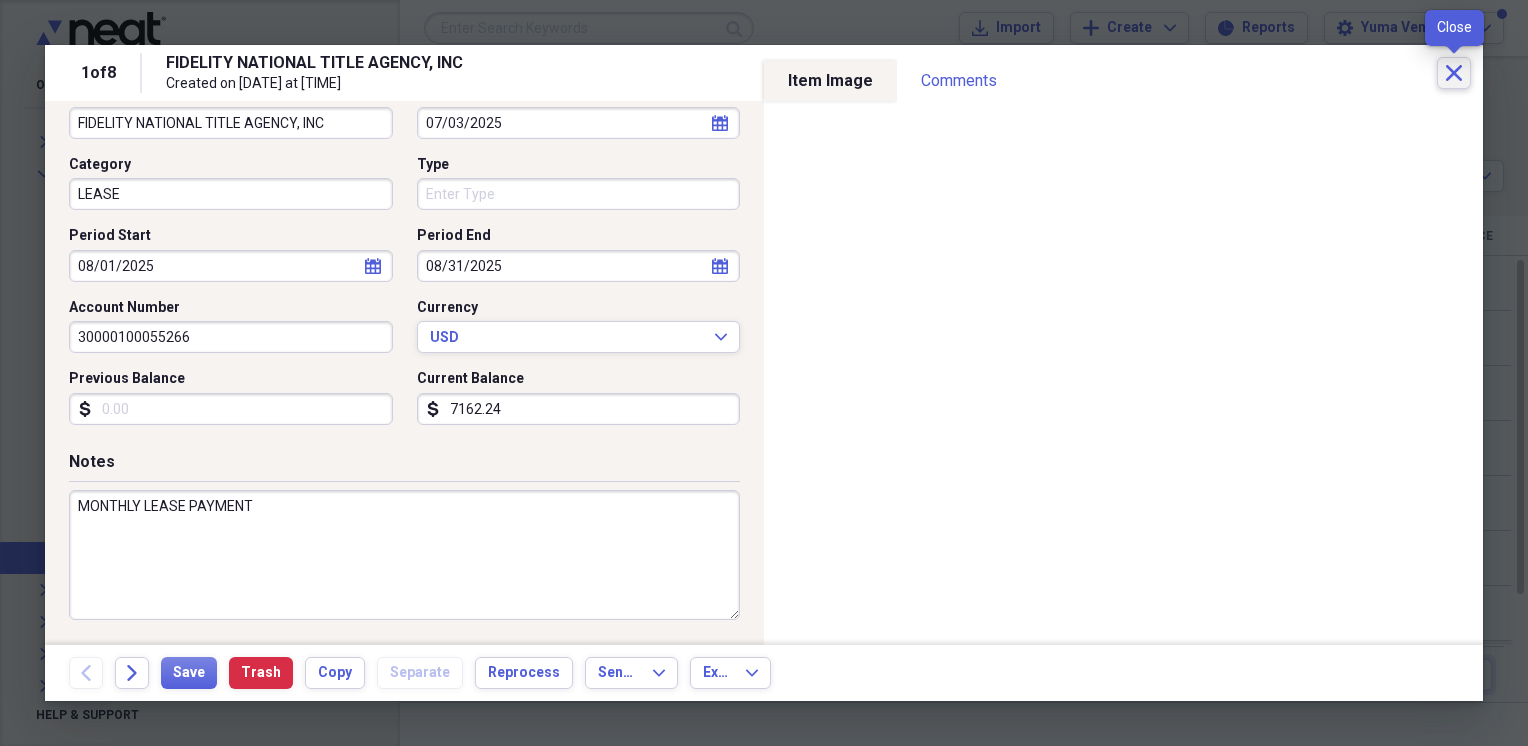 click on "Close" 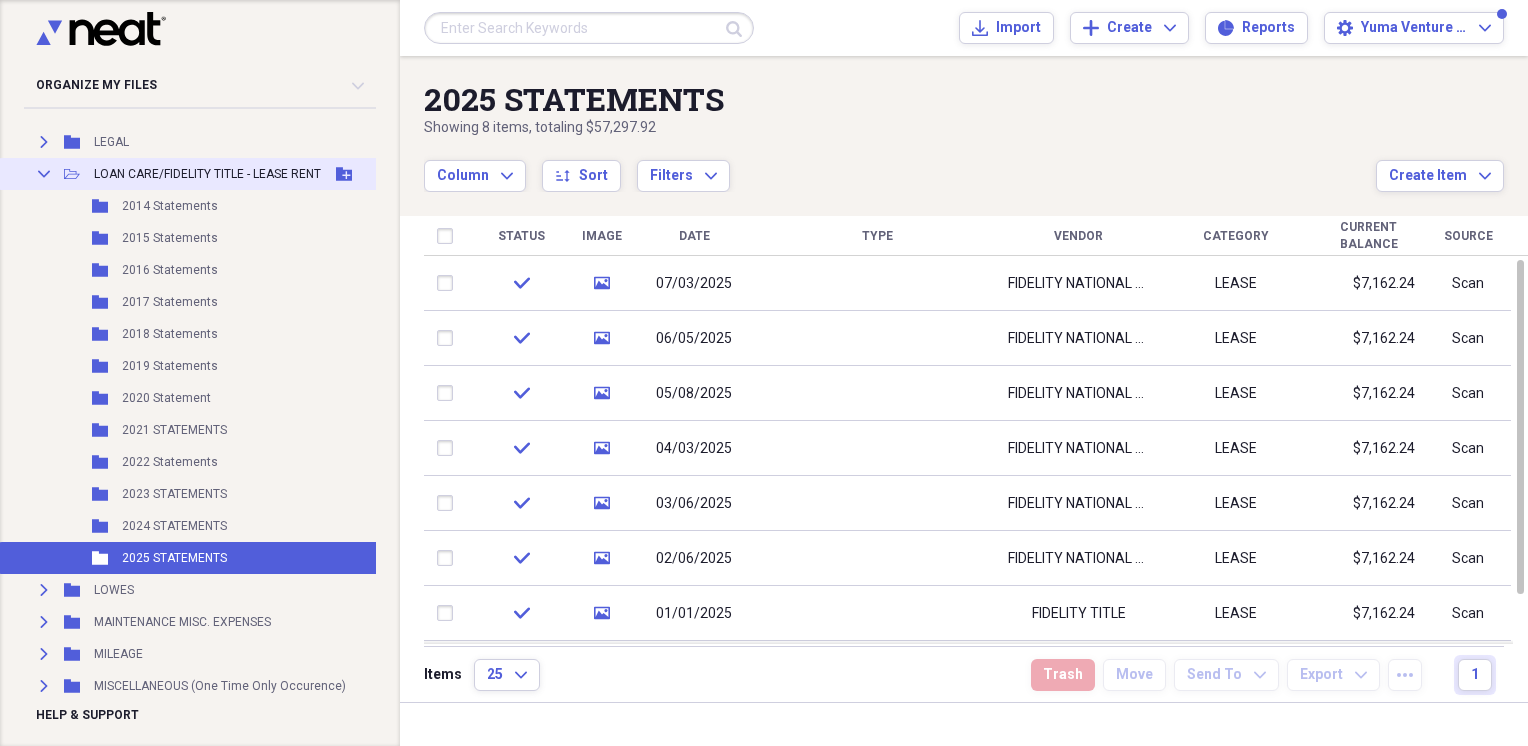 click on "Collapse" 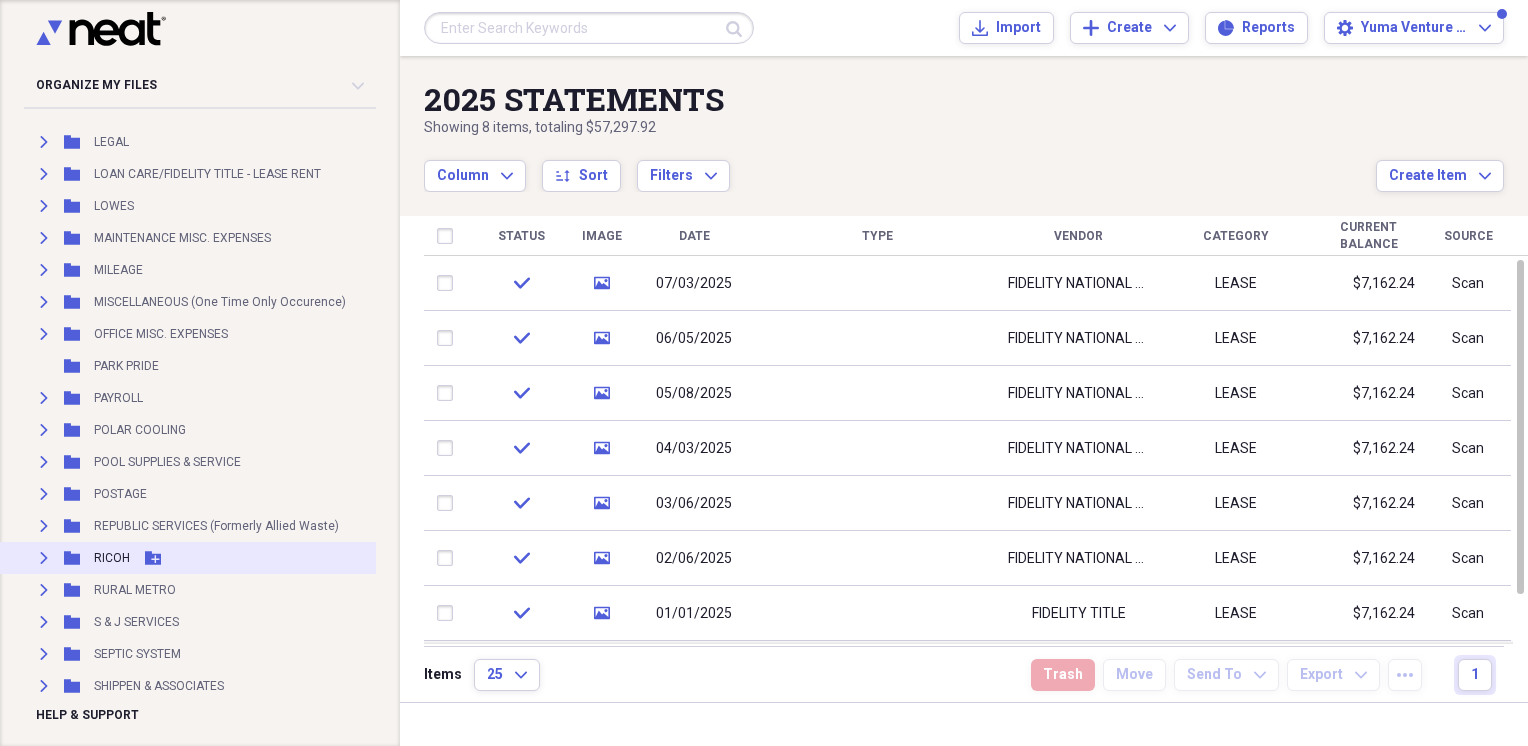 click on "Expand" at bounding box center (44, 558) 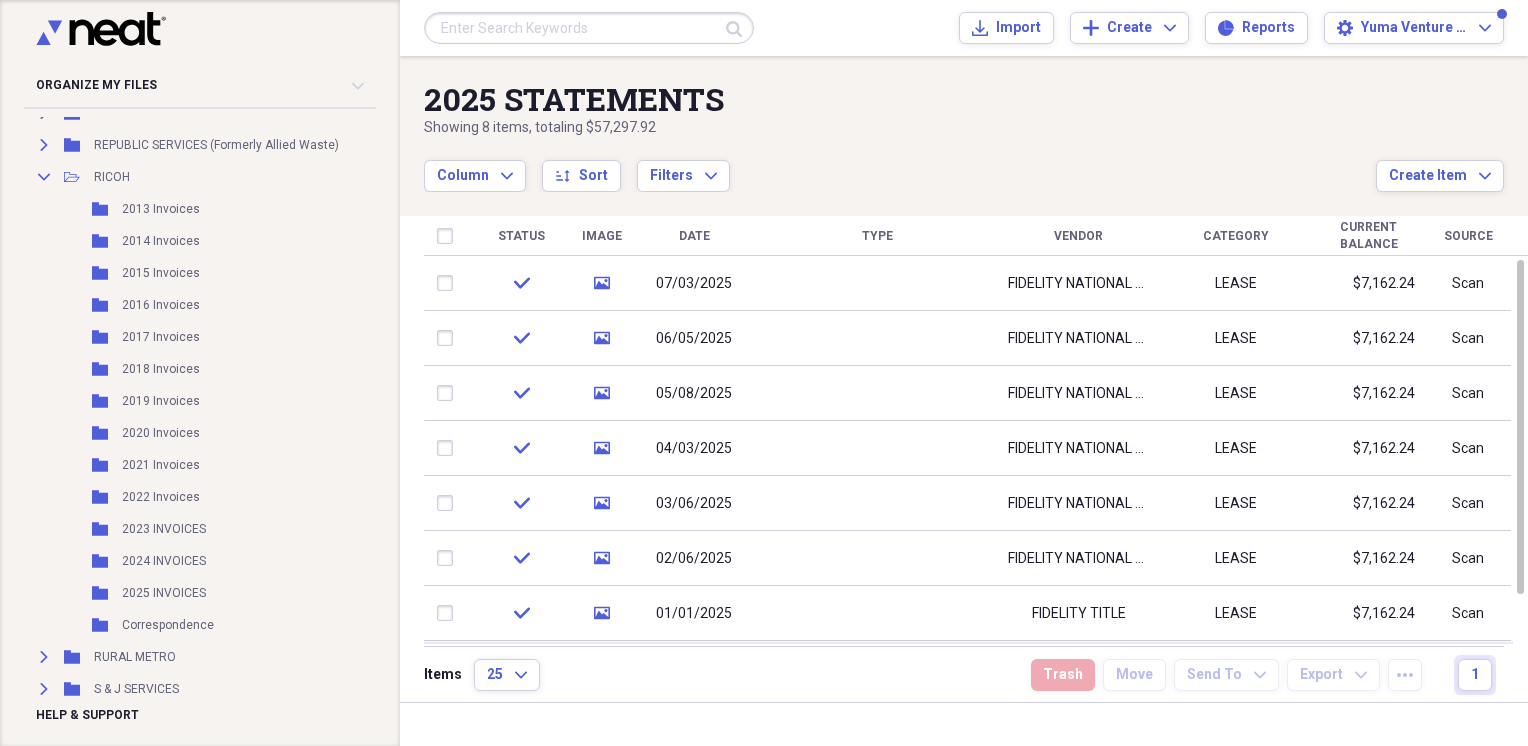 scroll, scrollTop: 1755, scrollLeft: 0, axis: vertical 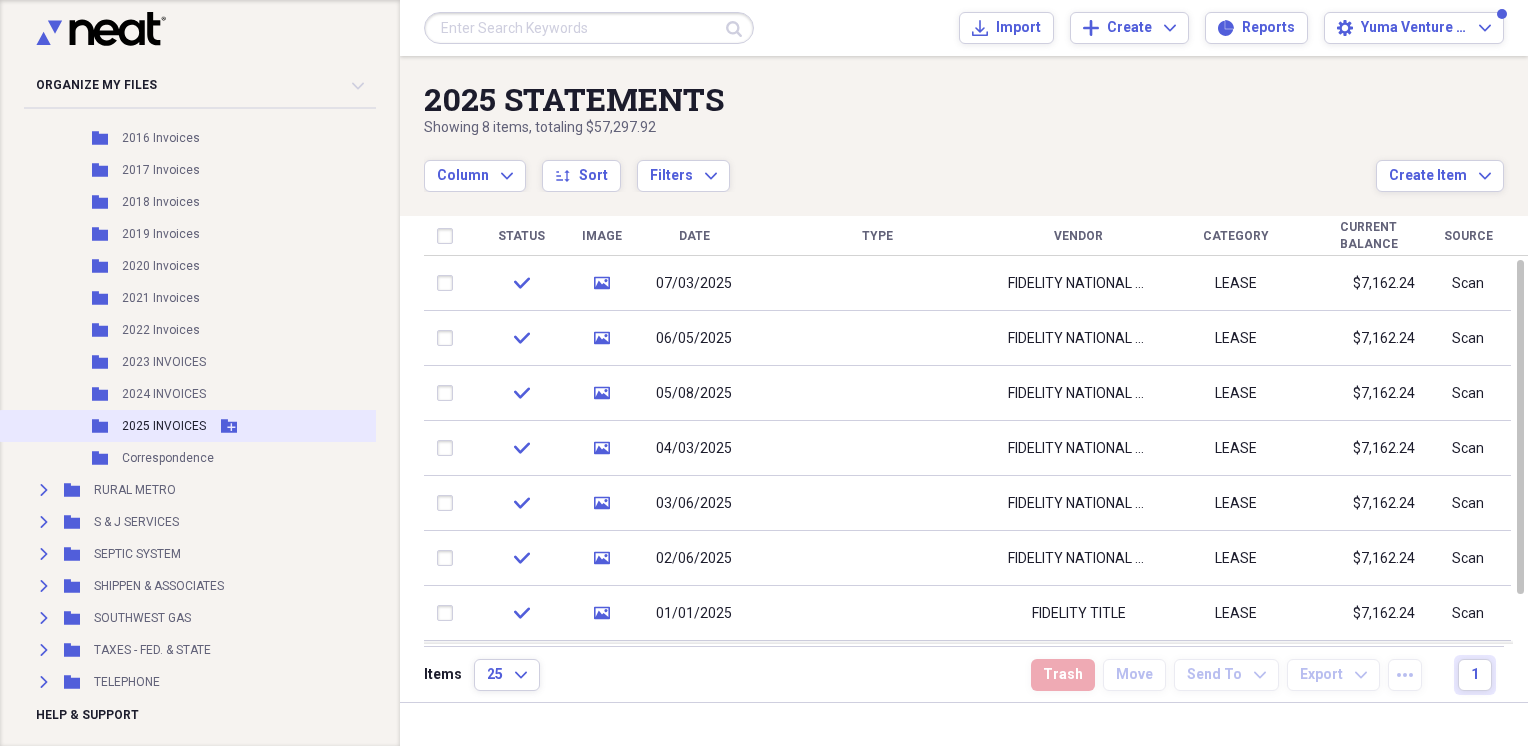 click on "2025 INVOICES" at bounding box center (164, 426) 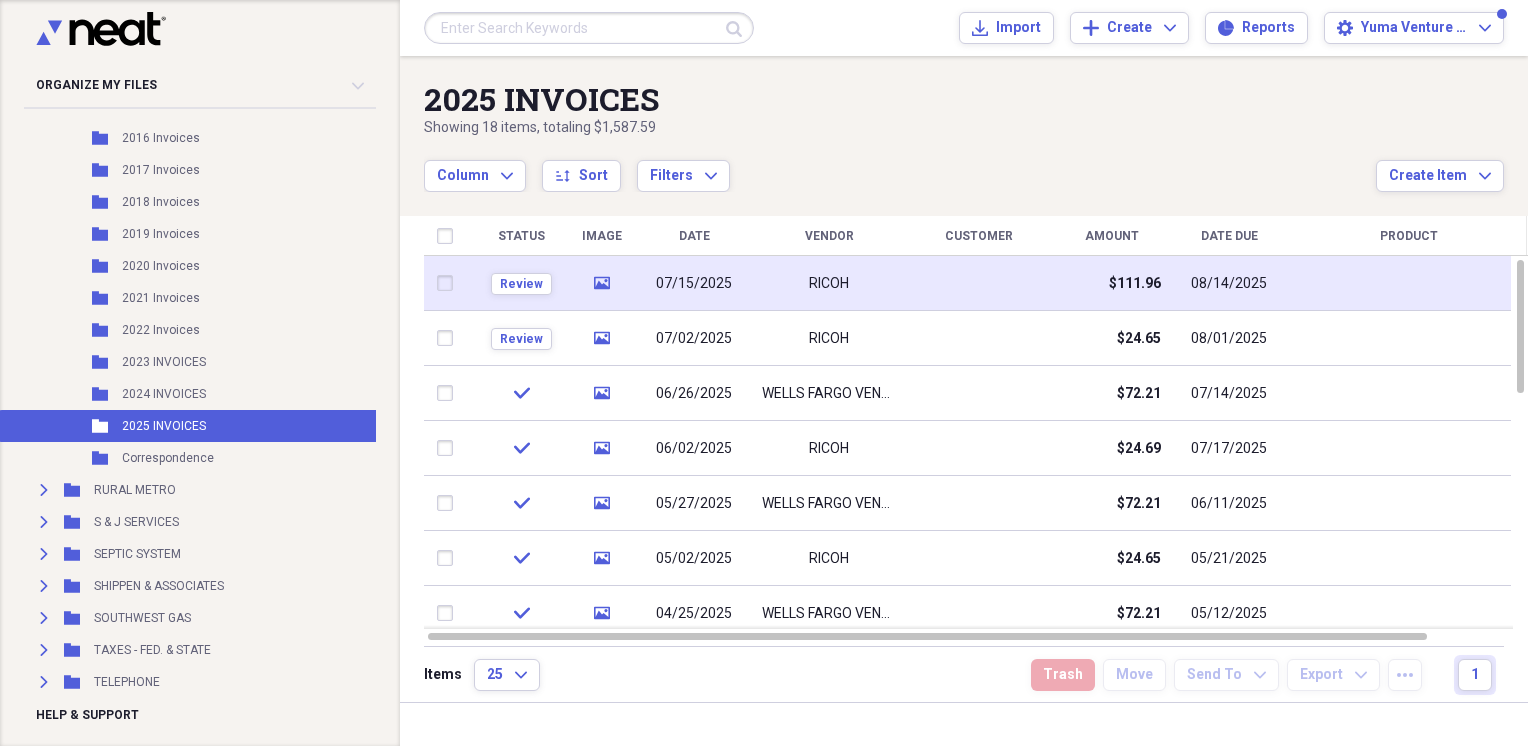 click on "07/15/2025" at bounding box center [694, 284] 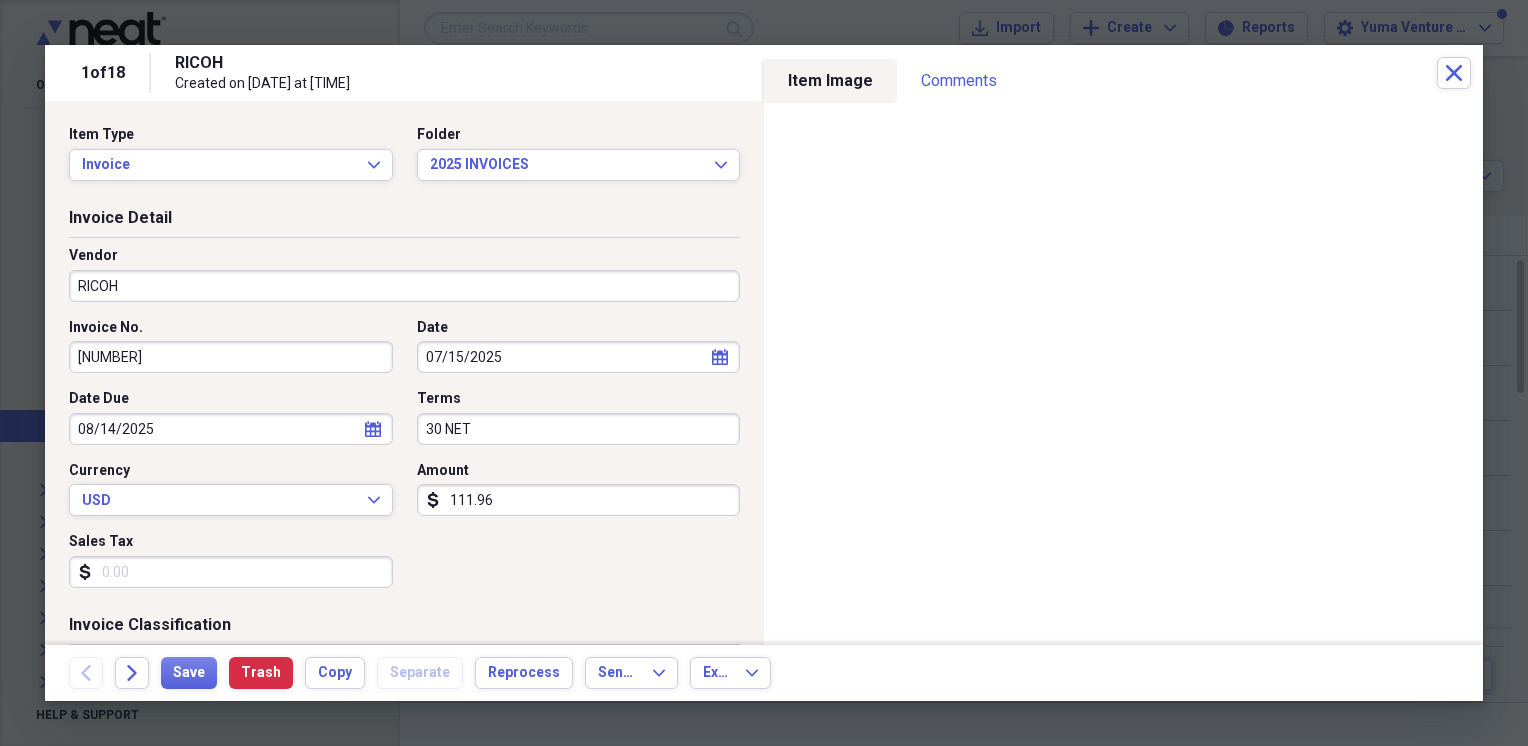 click on "calendar" 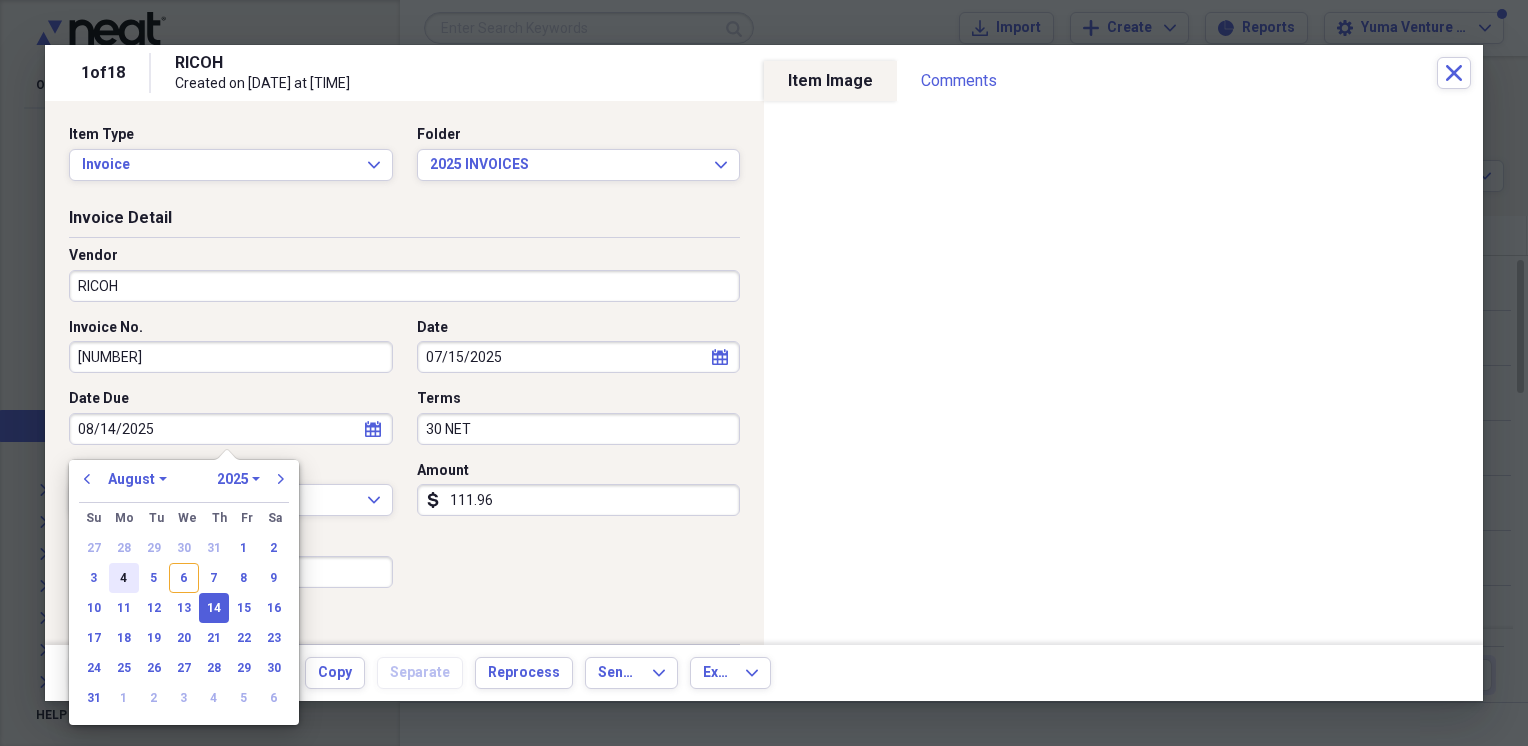 click on "4" at bounding box center (124, 578) 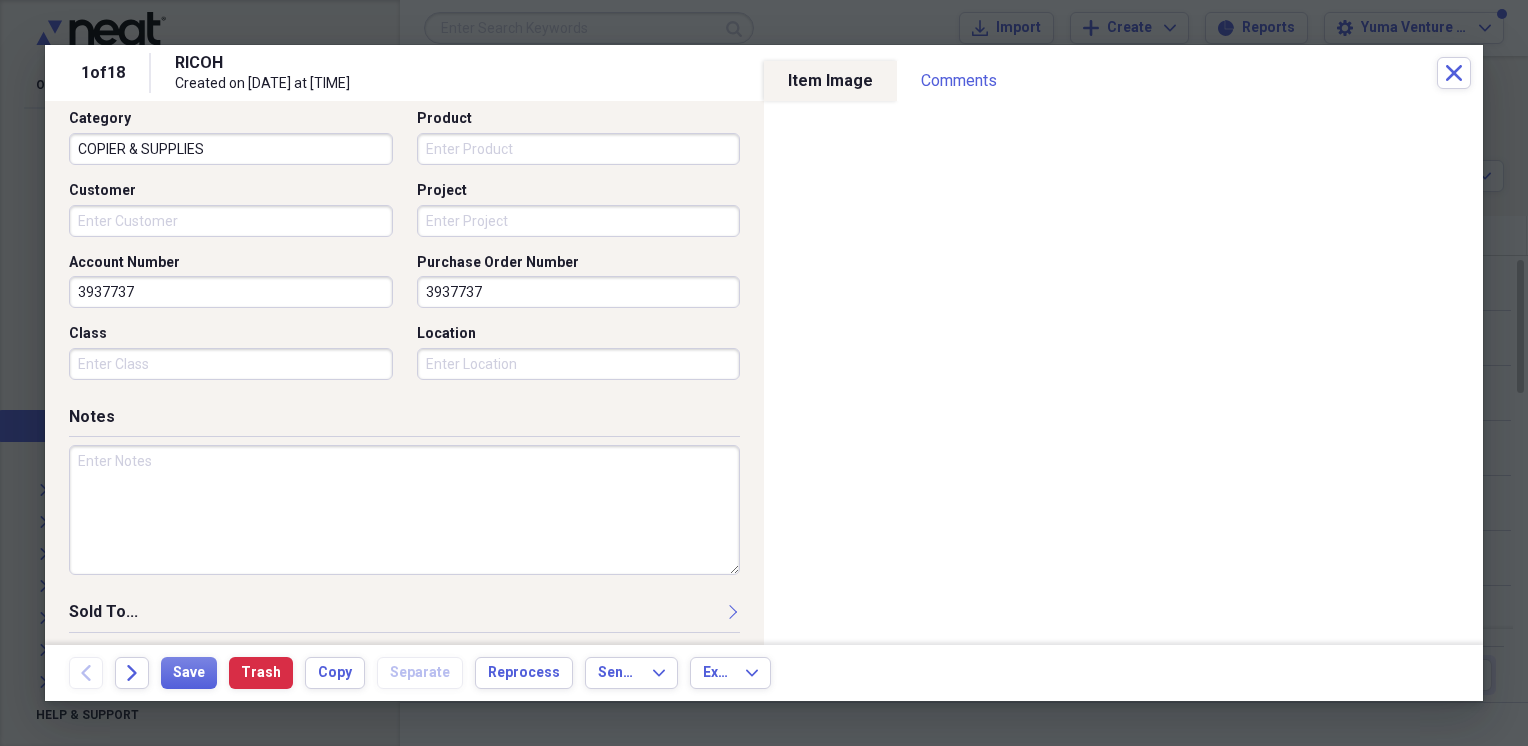scroll, scrollTop: 552, scrollLeft: 0, axis: vertical 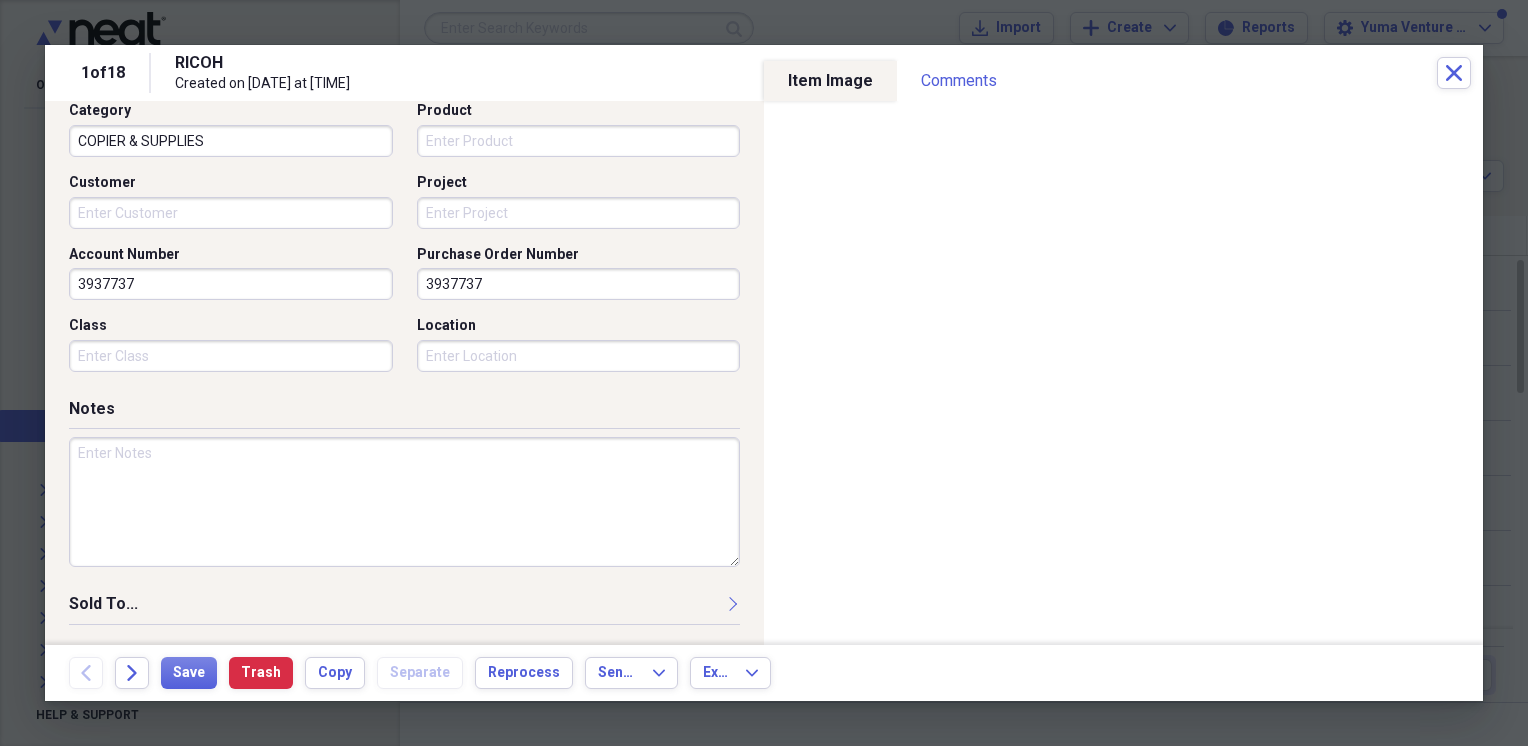 click at bounding box center (404, 502) 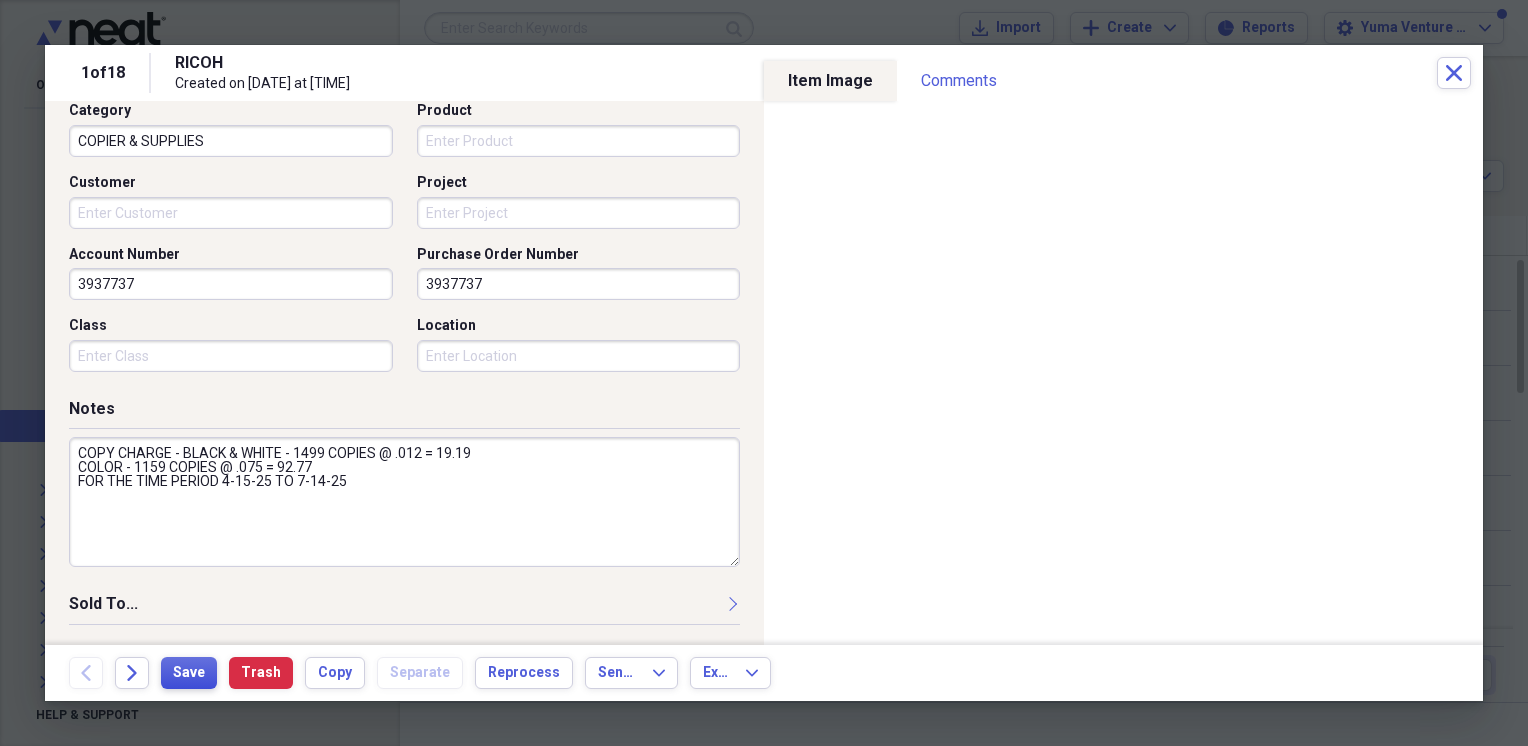 type on "COPY CHARGE - BLACK & WHITE - 1499 COPIES @ .012 = 19.19
COLOR - 1159 COPIES @ .075 = 92.77
FOR THE TIME PERIOD 4-15-25 TO 7-14-25" 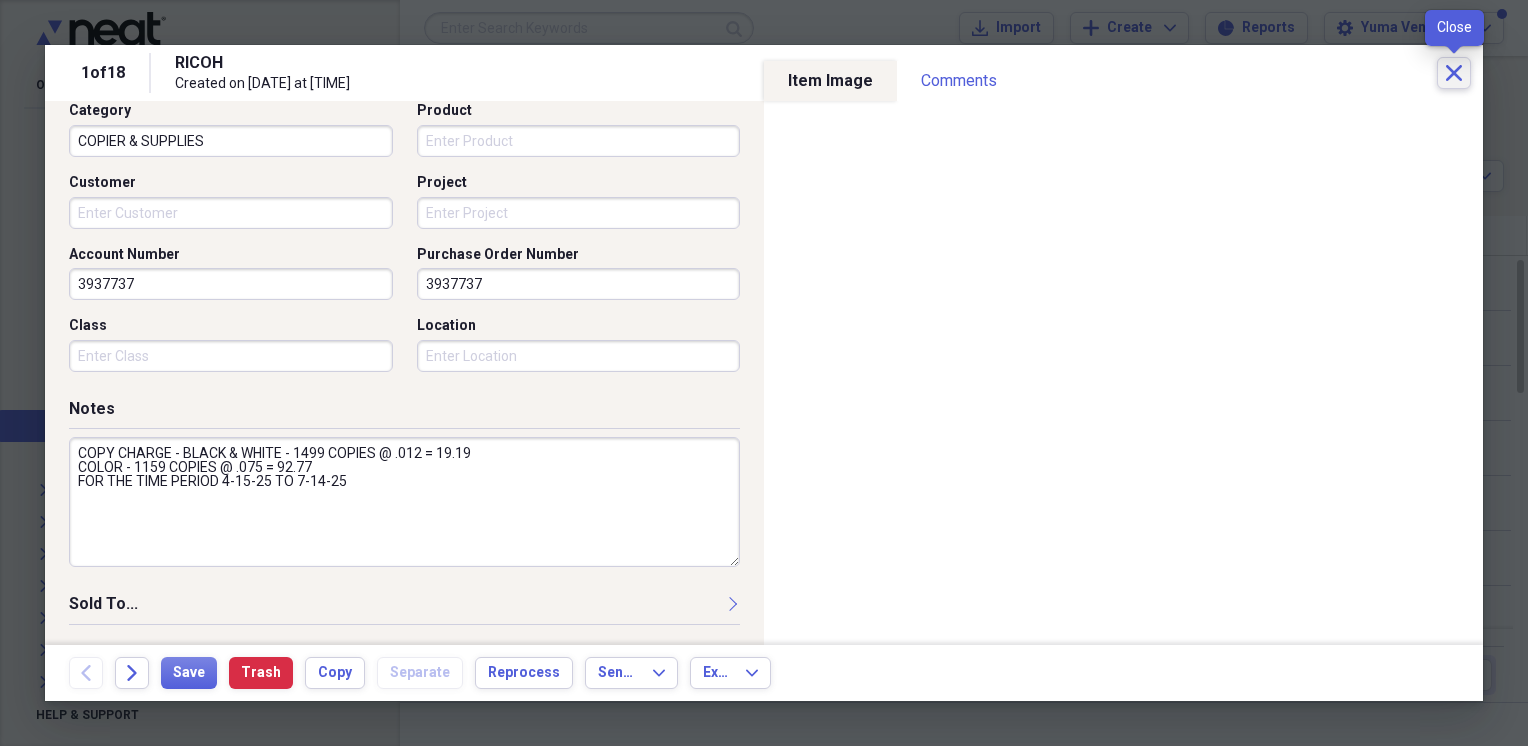 click 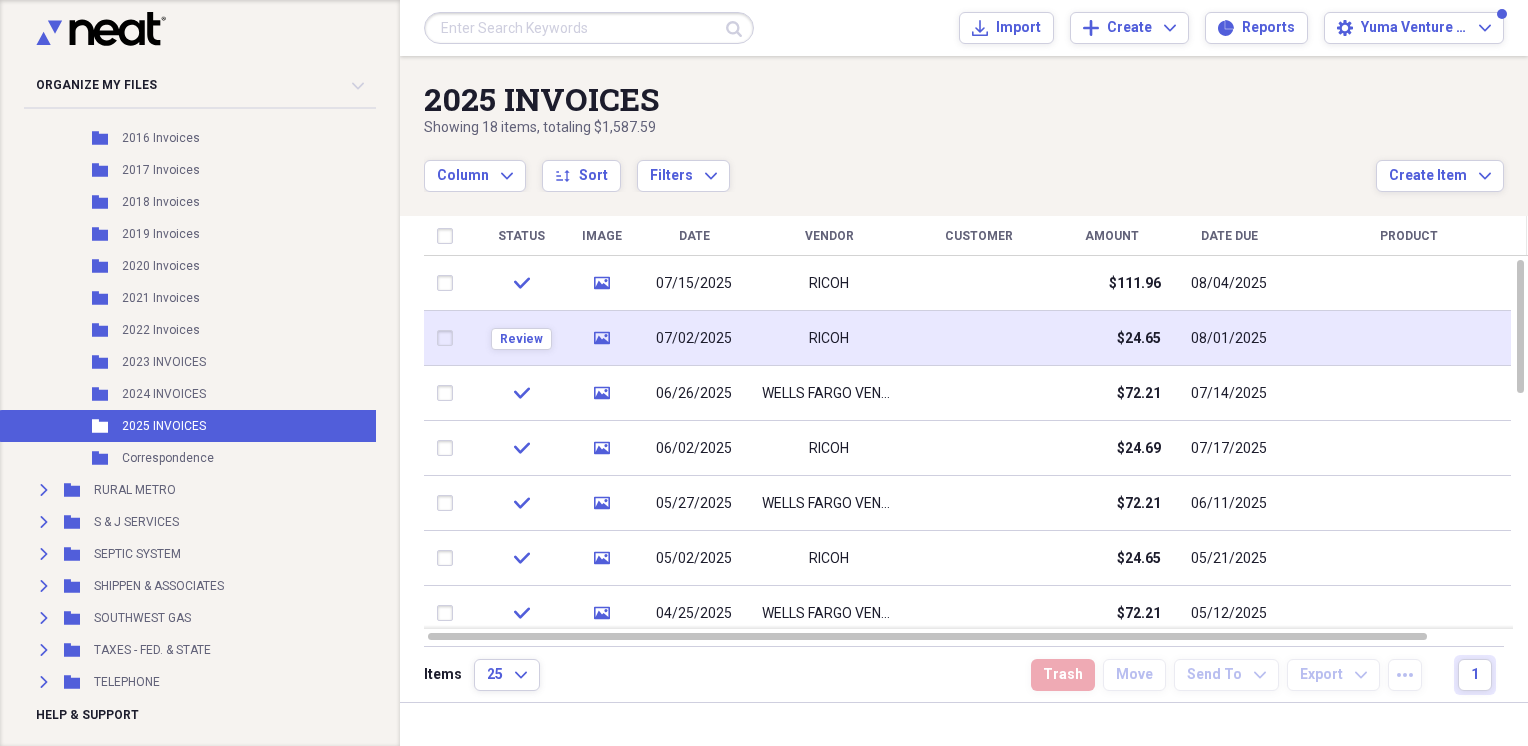 click on "07/02/2025" at bounding box center [694, 339] 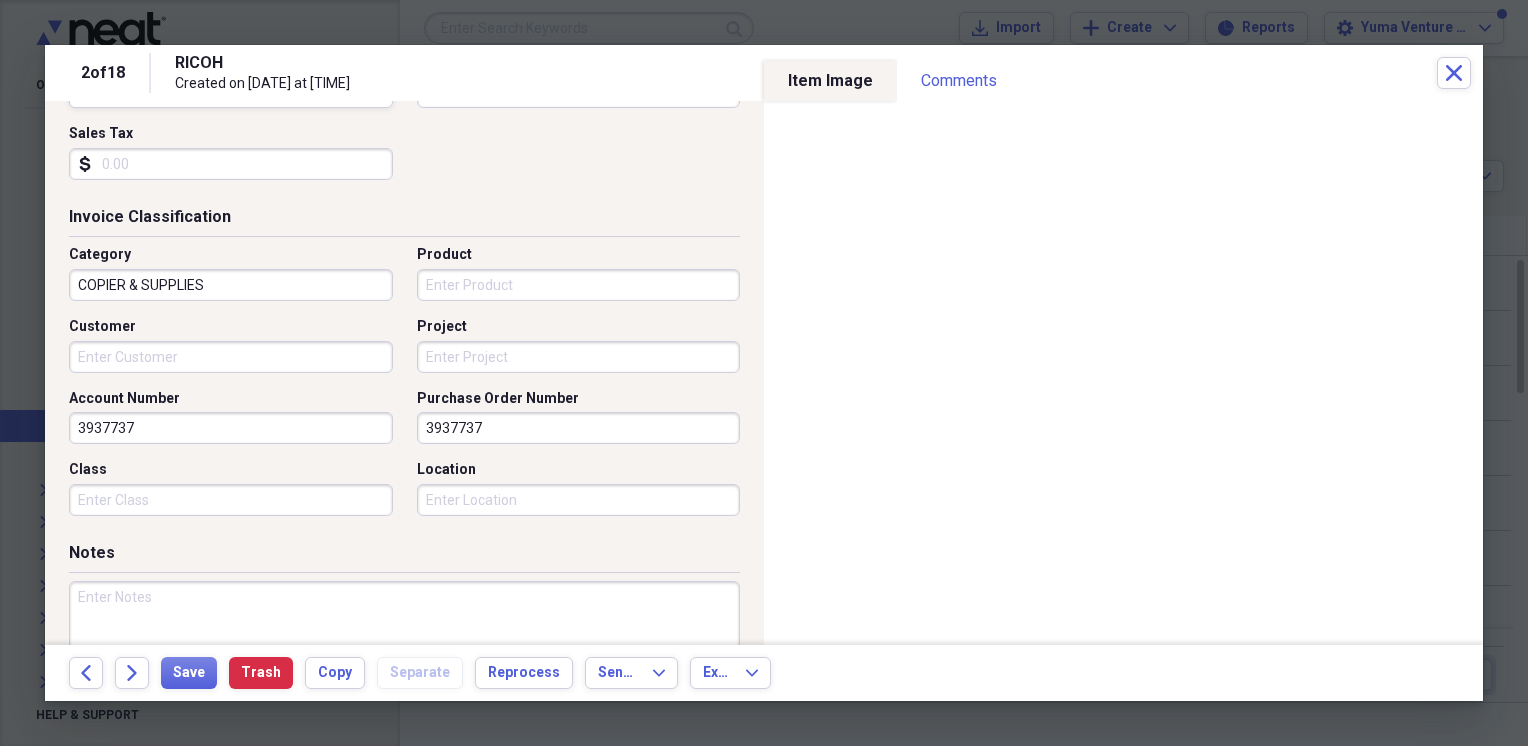 scroll, scrollTop: 424, scrollLeft: 0, axis: vertical 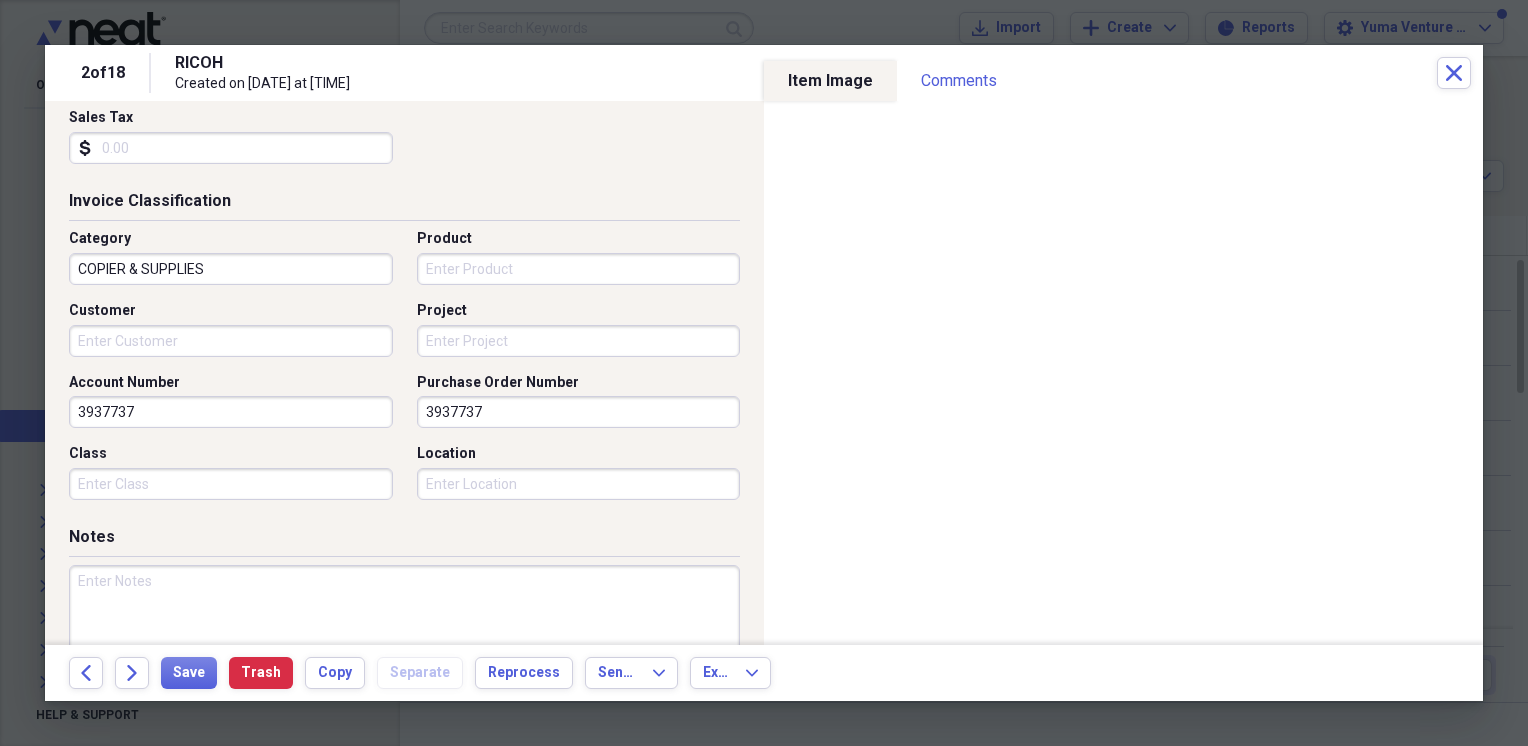 click at bounding box center (404, 630) 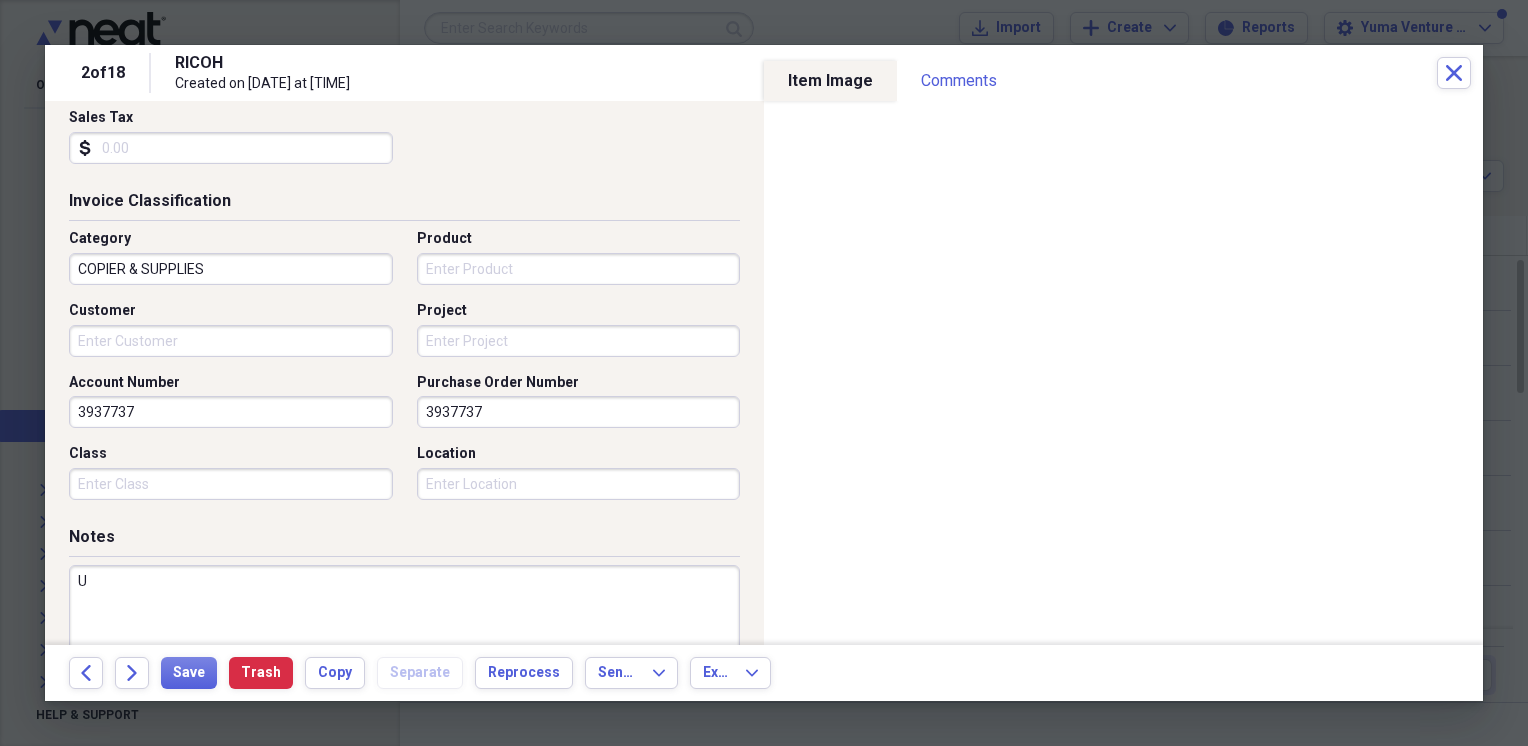 click on "U" at bounding box center [404, 630] 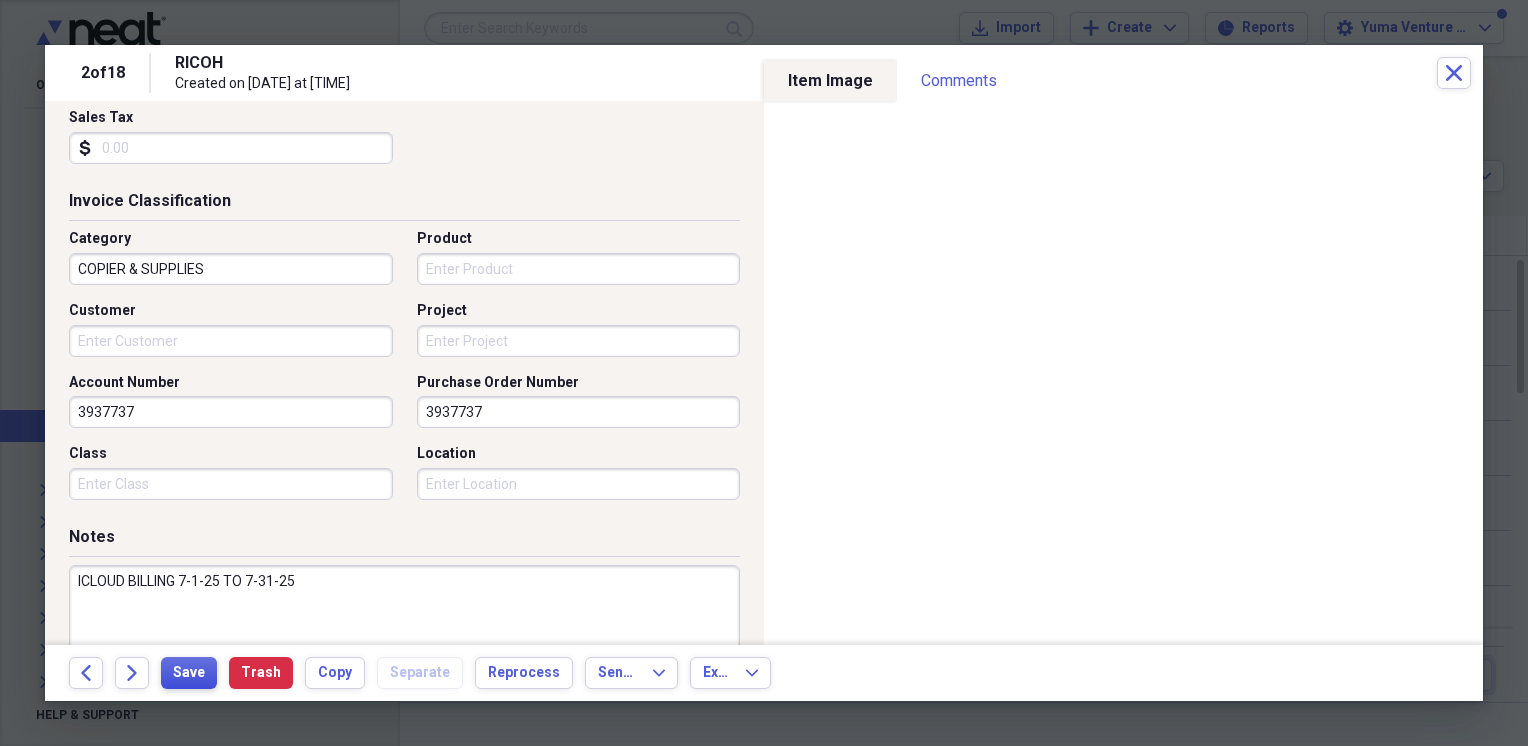 type on "ICLOUD BILLING 7-1-25 TO 7-31-25" 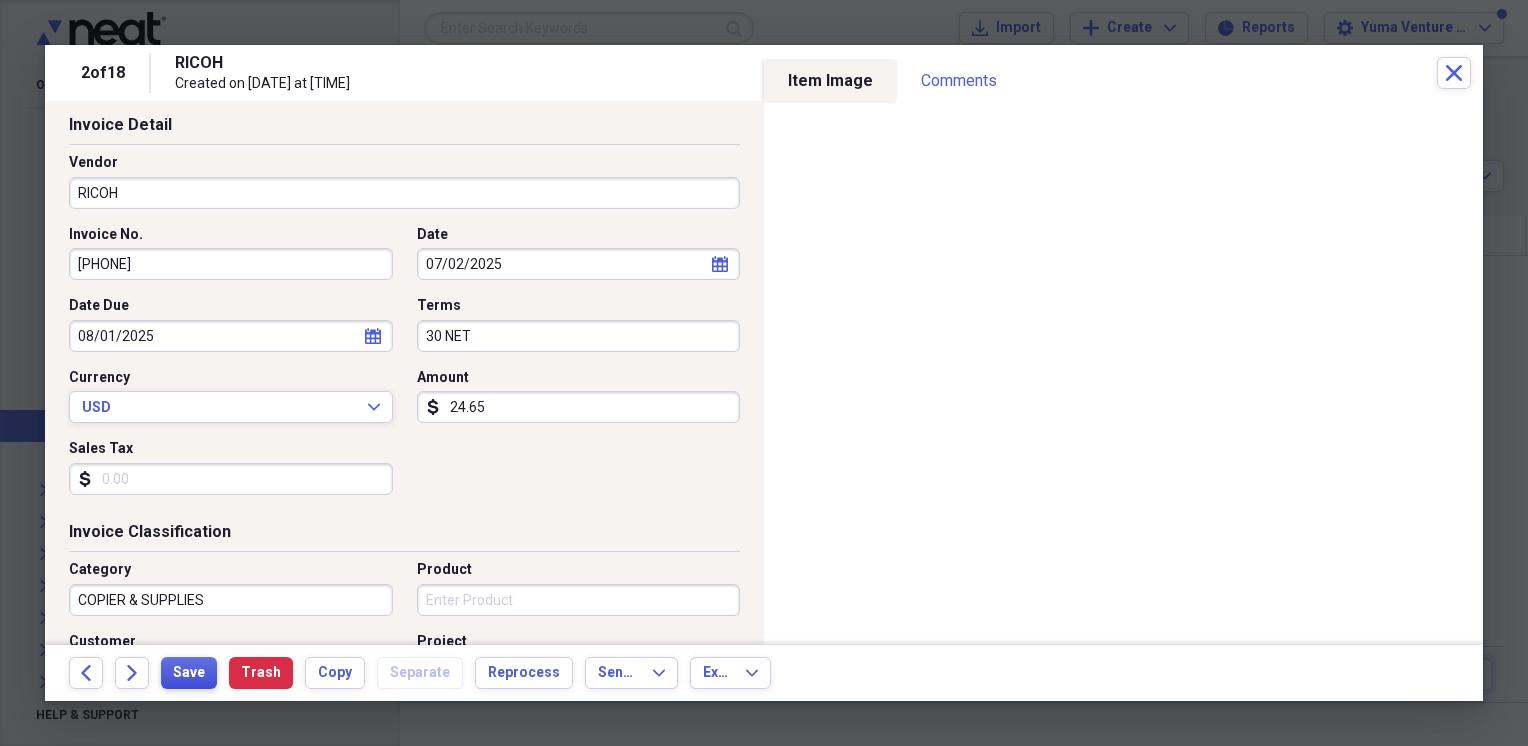 scroll, scrollTop: 0, scrollLeft: 0, axis: both 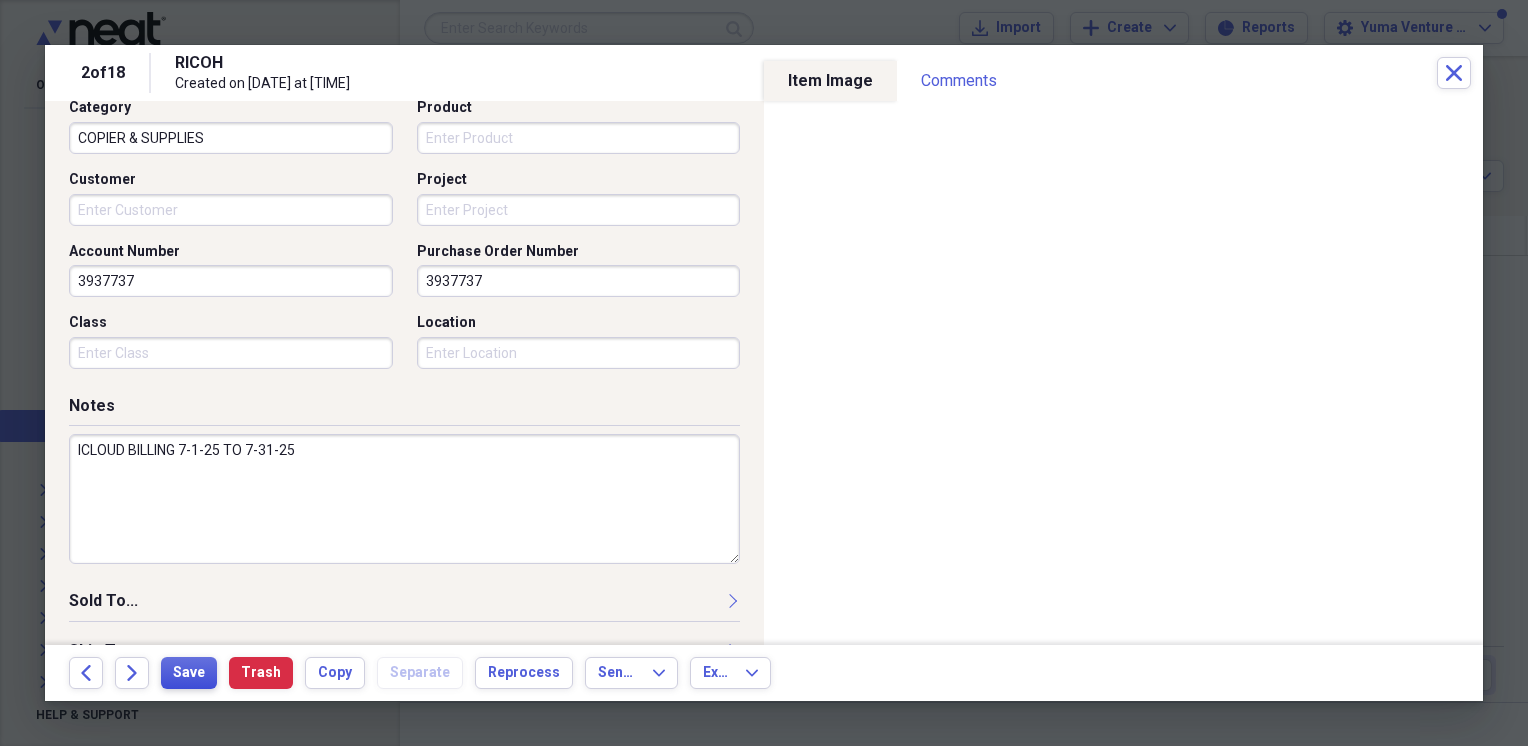 click on "Save" at bounding box center [189, 673] 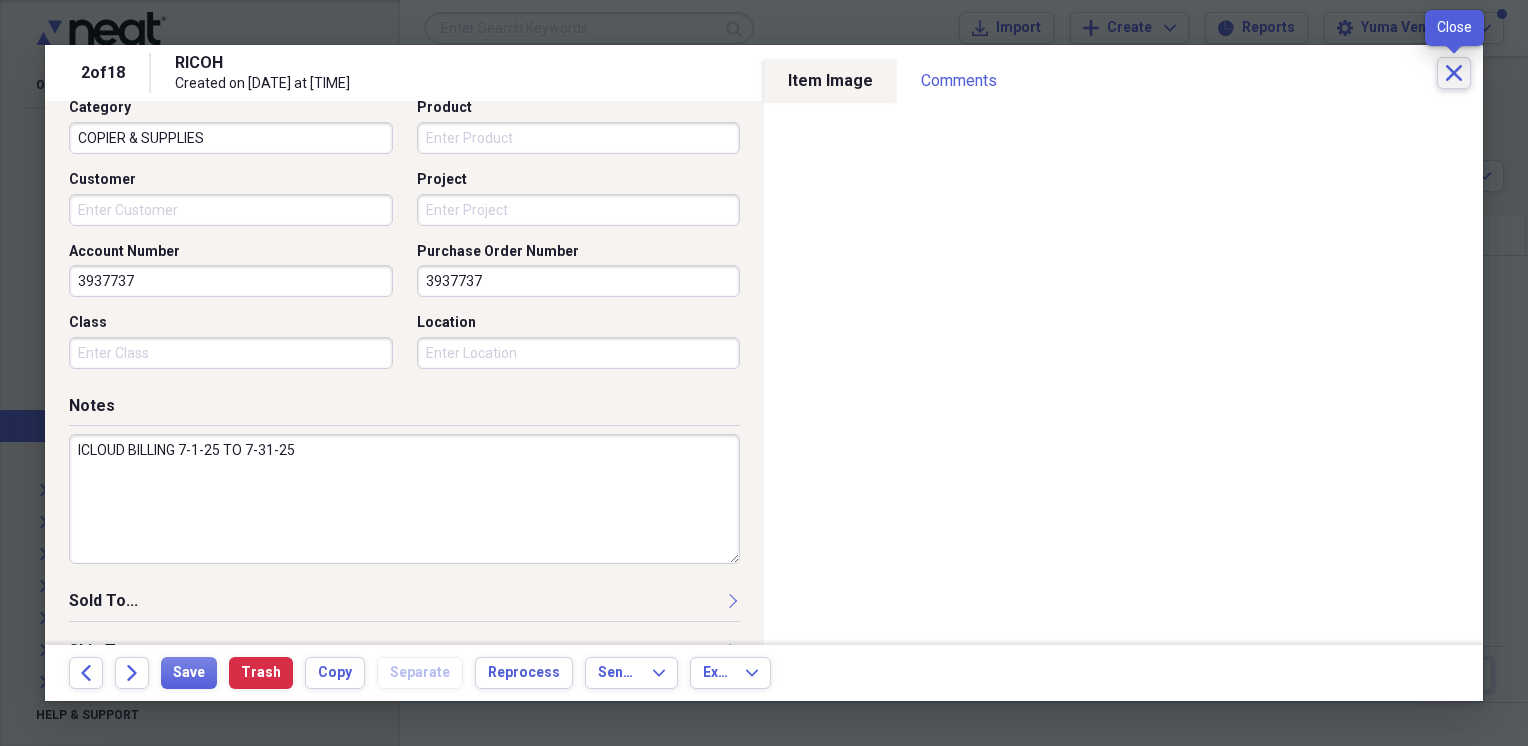 click 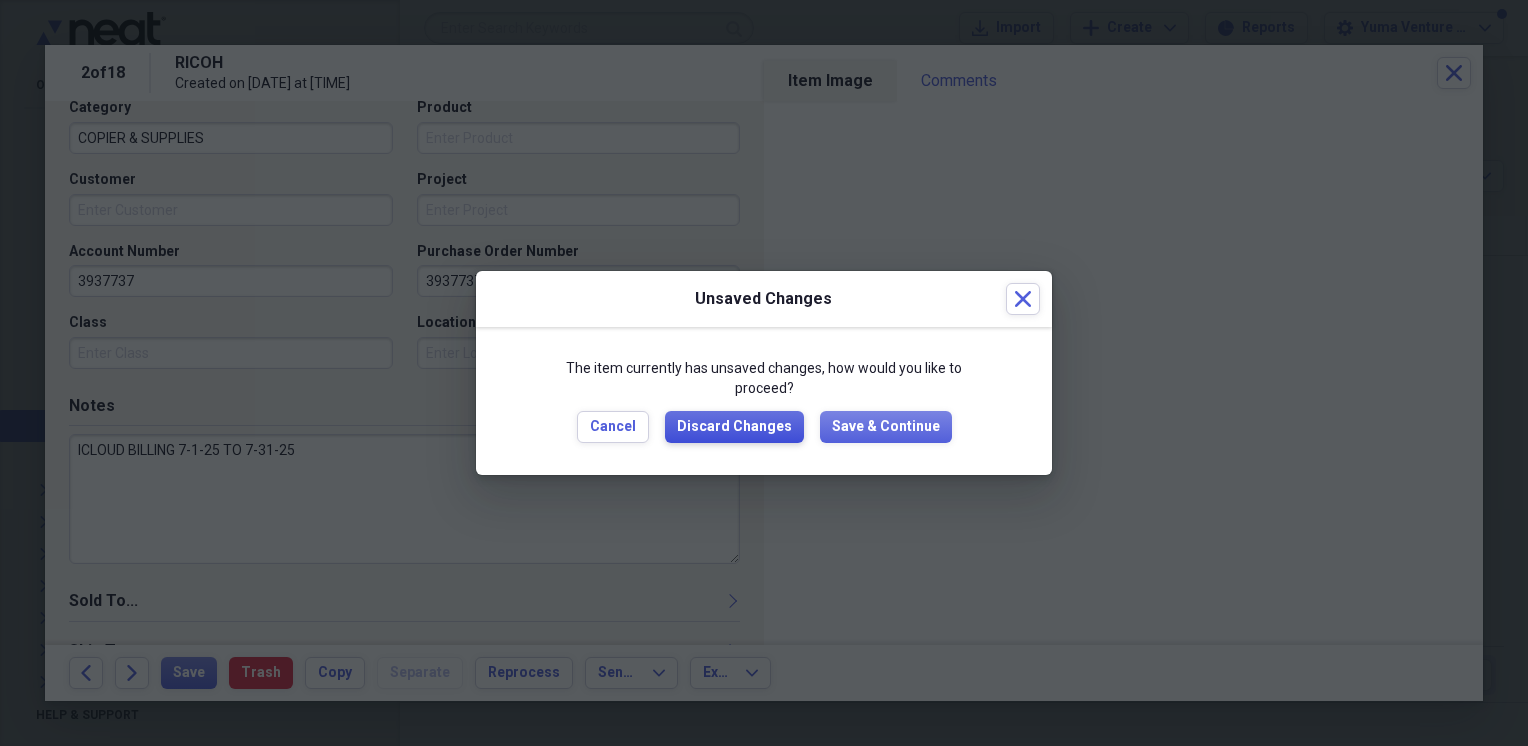 click on "Discard Changes" at bounding box center [734, 427] 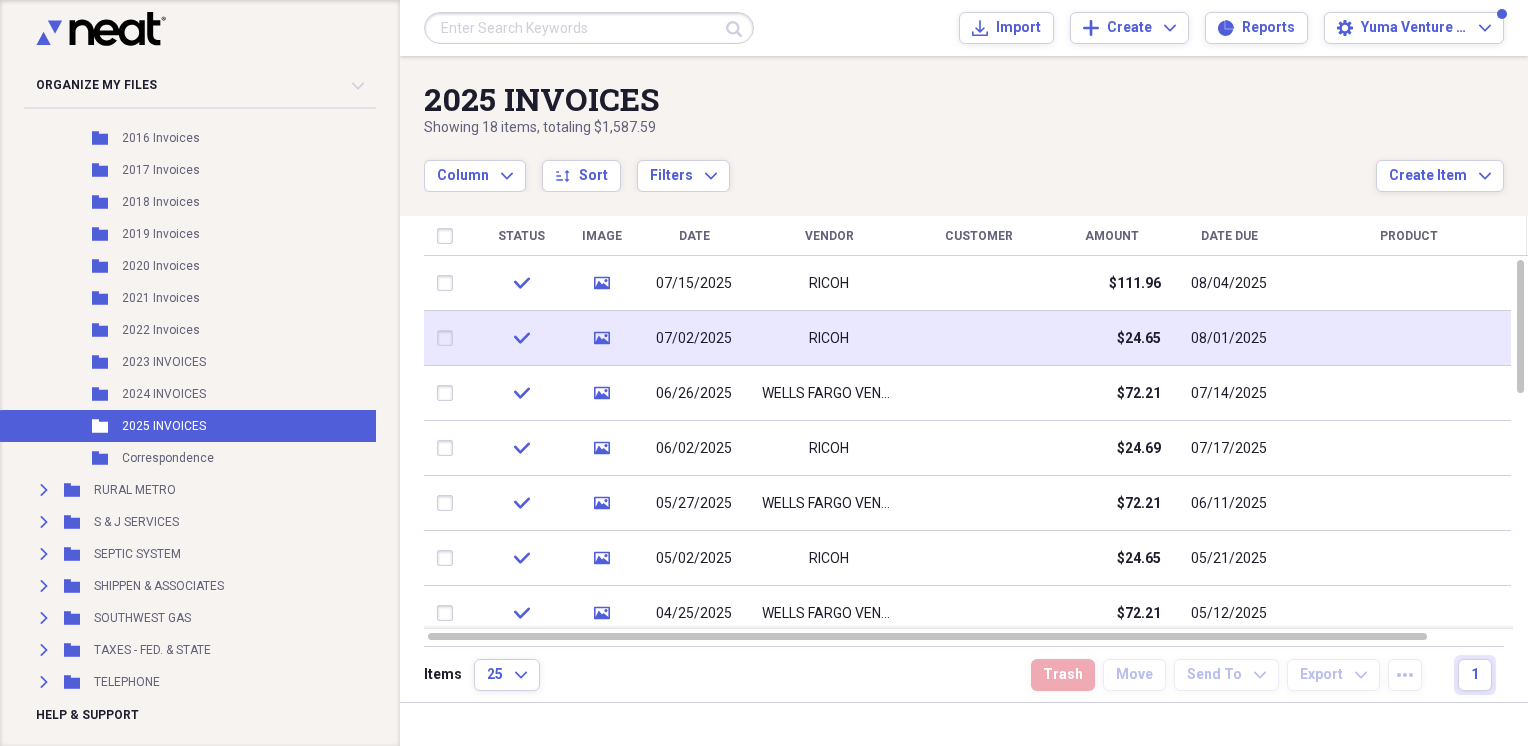 click on "07/02/2025" at bounding box center (694, 339) 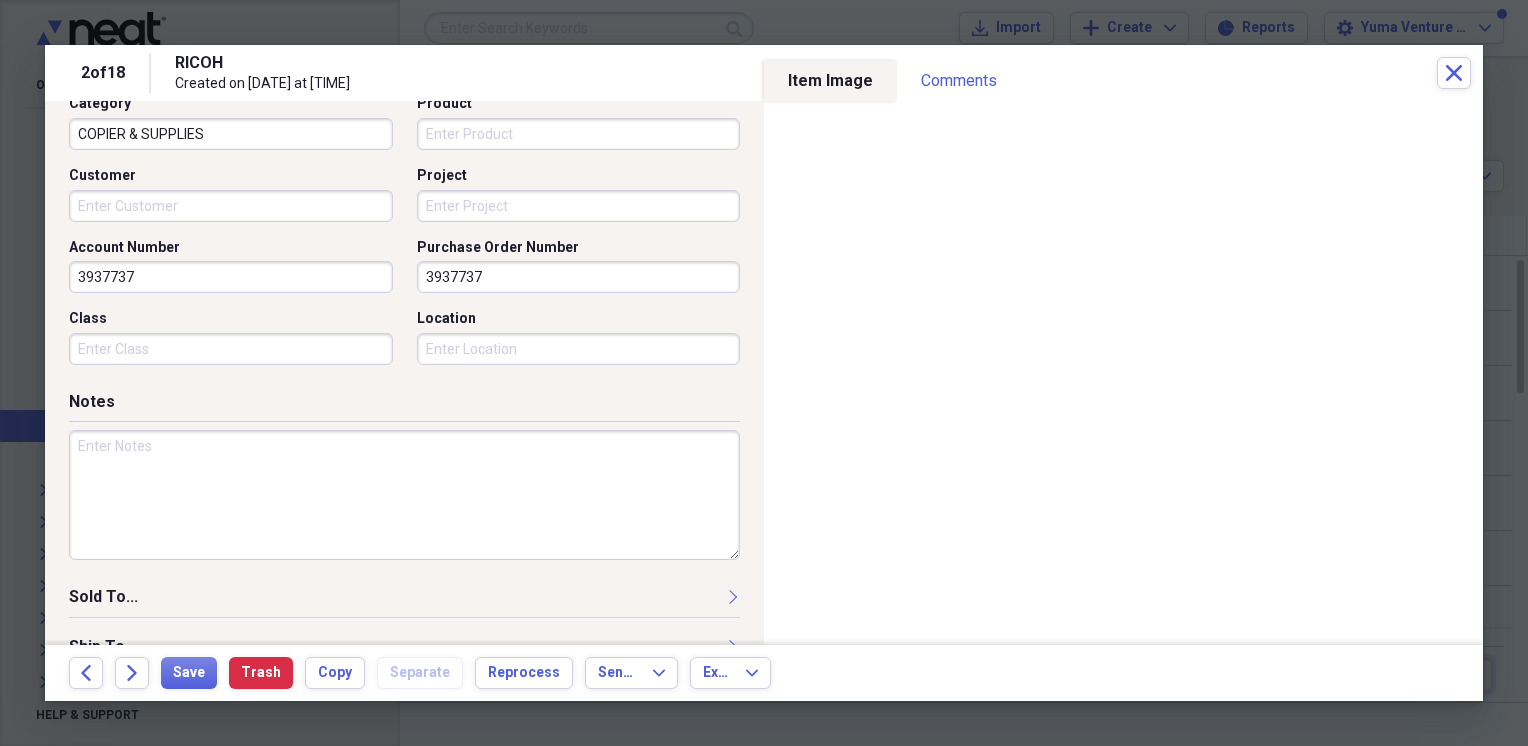 scroll, scrollTop: 574, scrollLeft: 0, axis: vertical 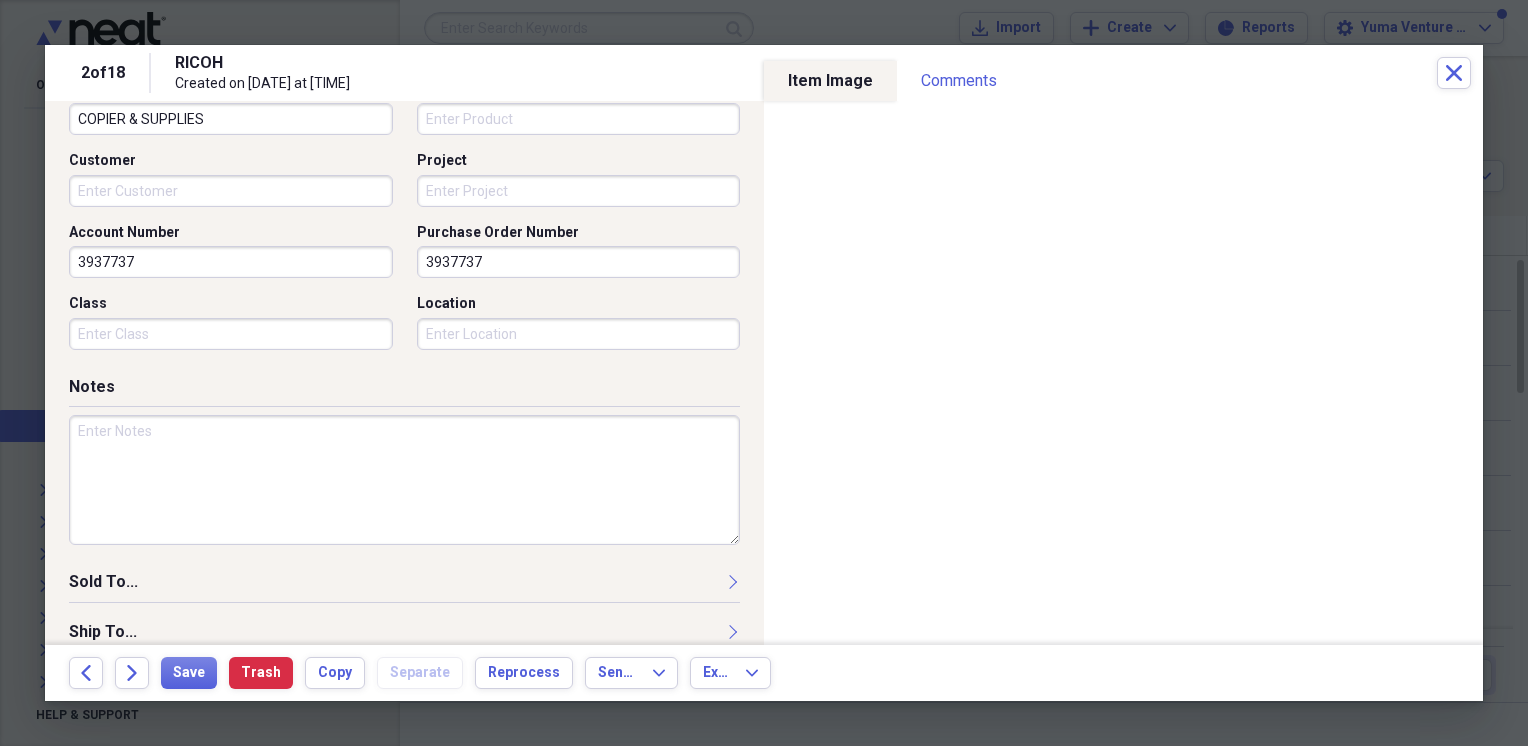 click at bounding box center (404, 480) 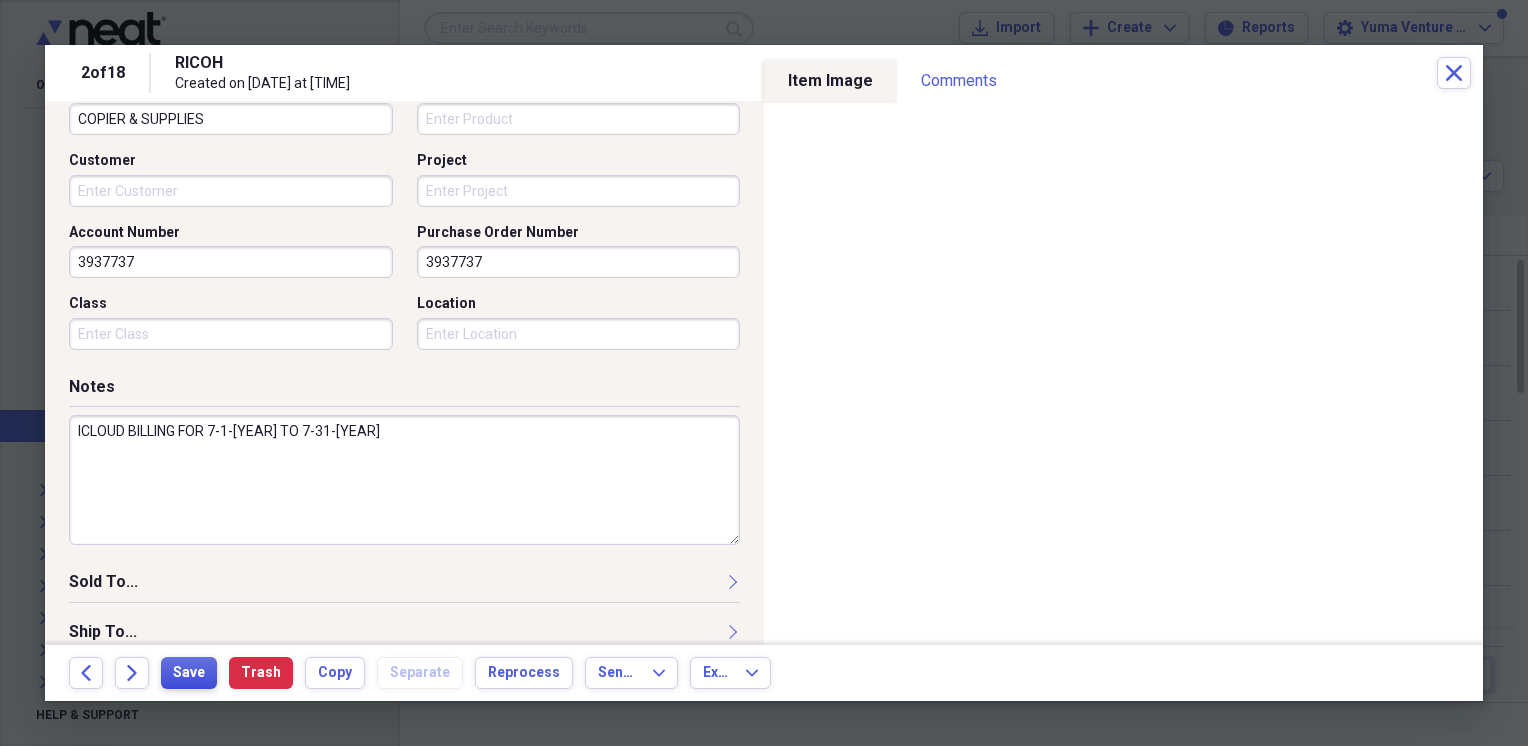 type on "ICLOUD BILLING FOR 7-1-[YEAR] TO 7-31-[YEAR]" 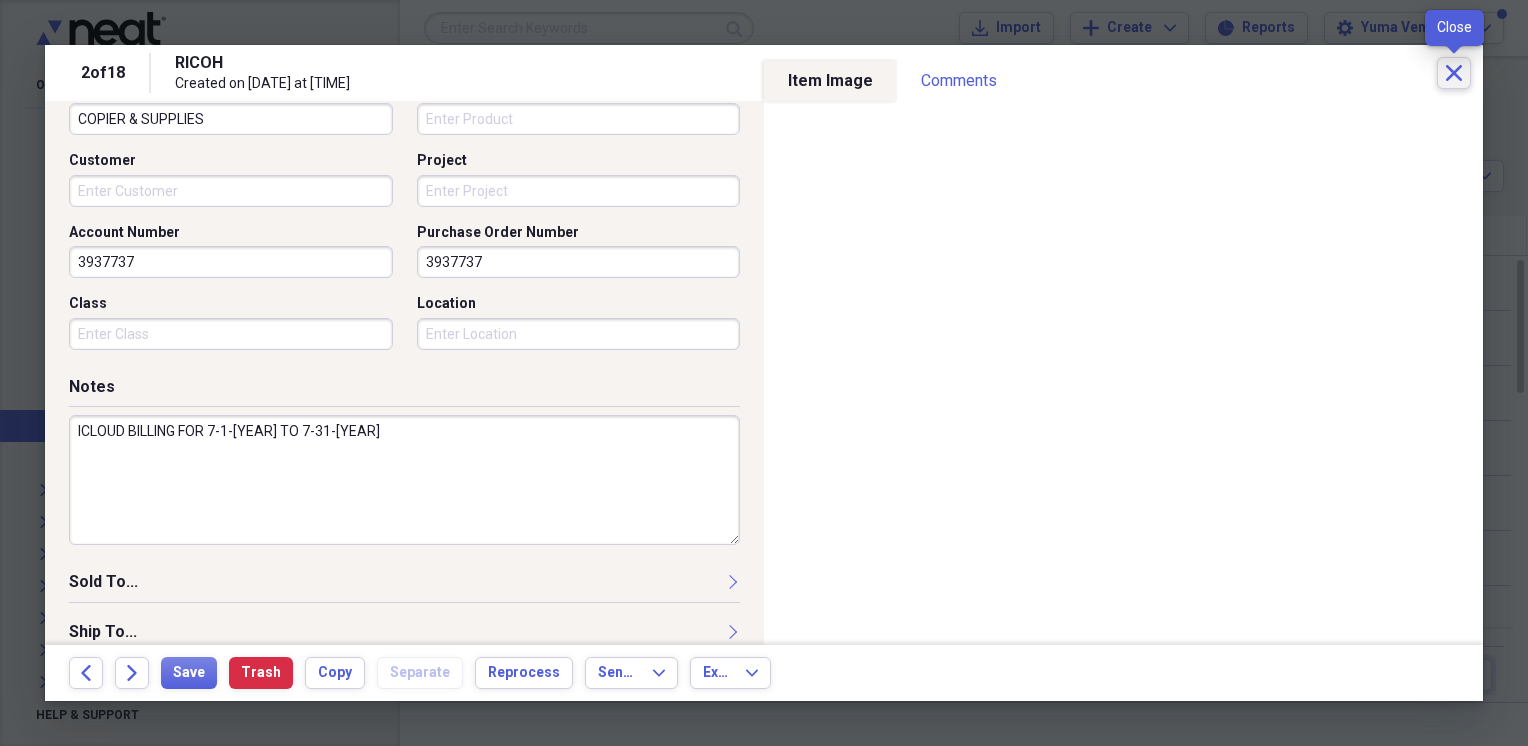 click 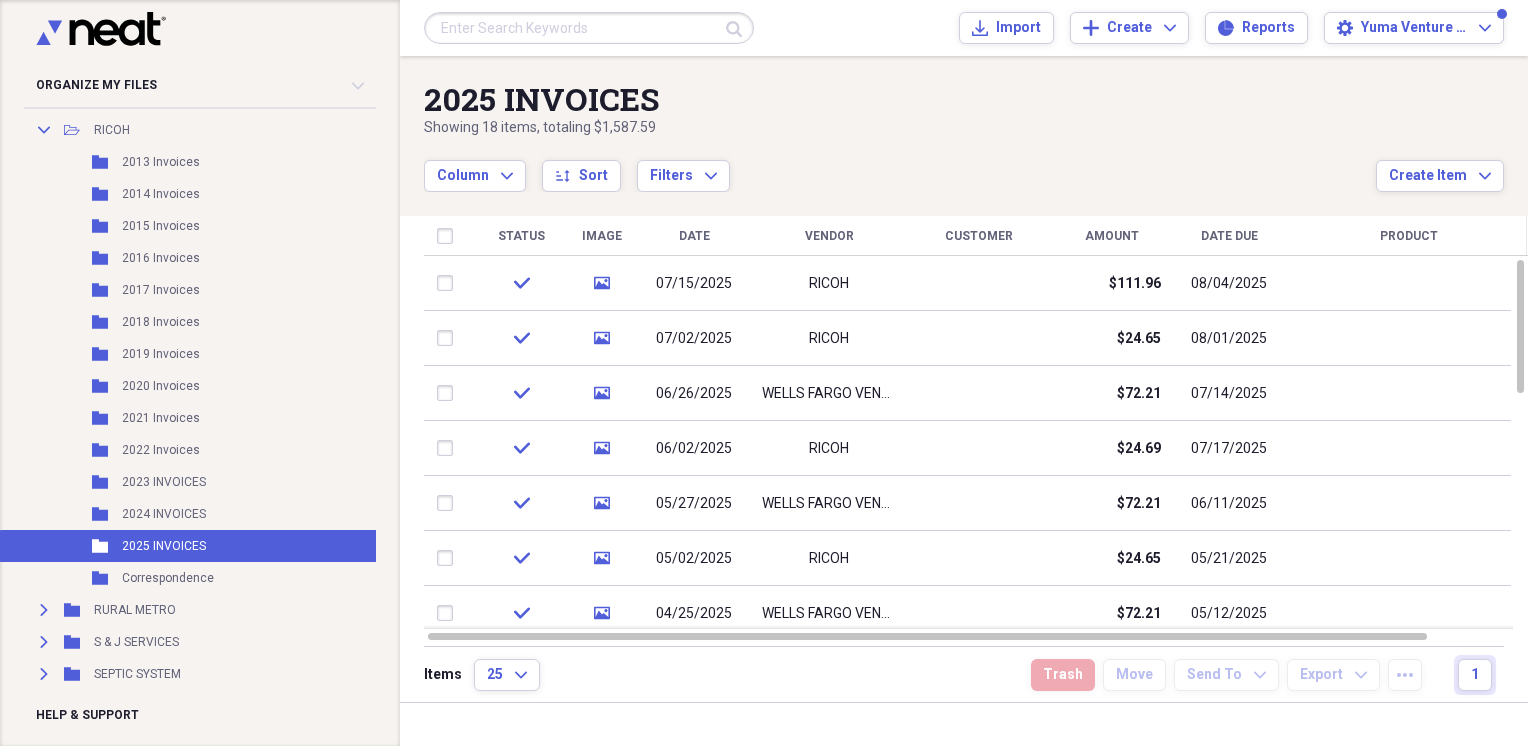 scroll, scrollTop: 1595, scrollLeft: 0, axis: vertical 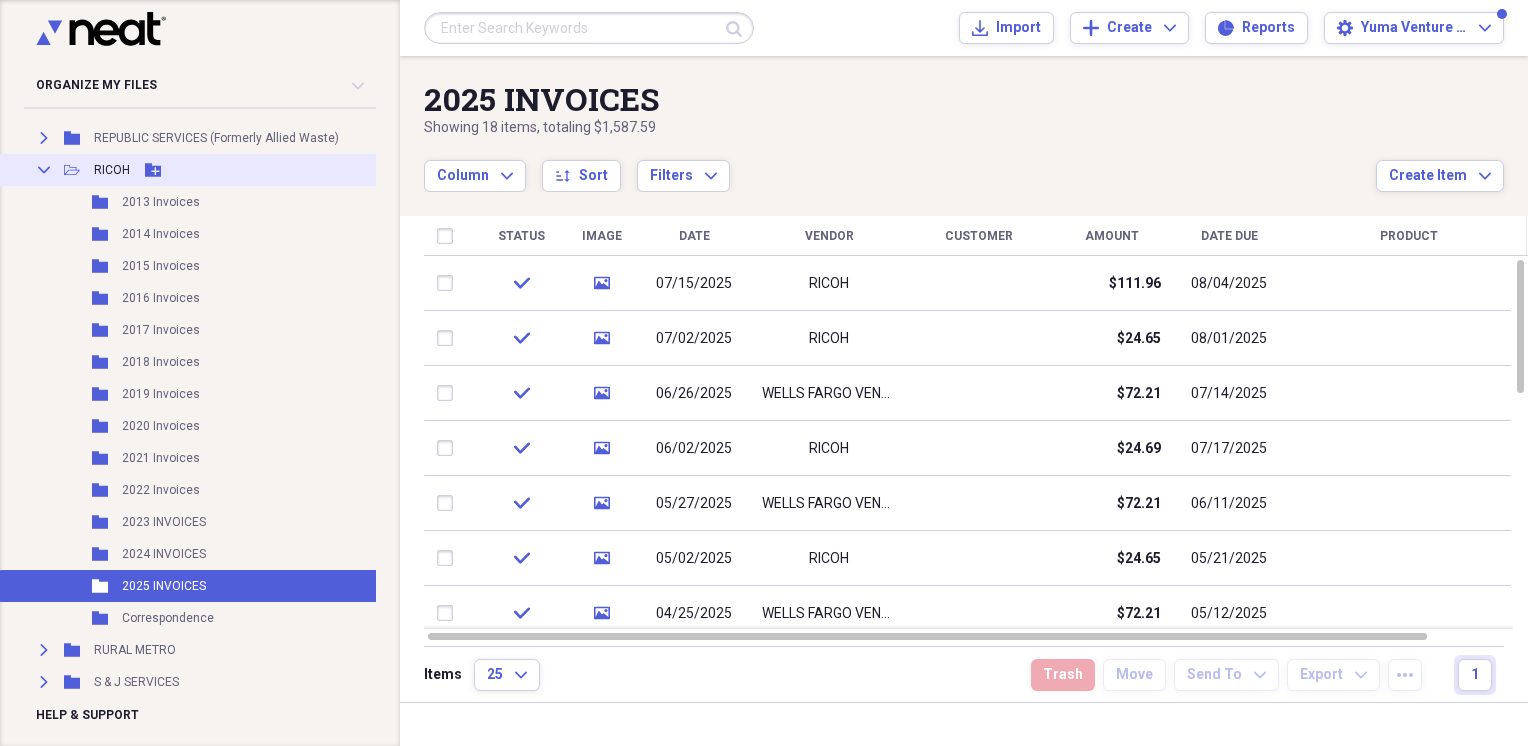 click on "Collapse" 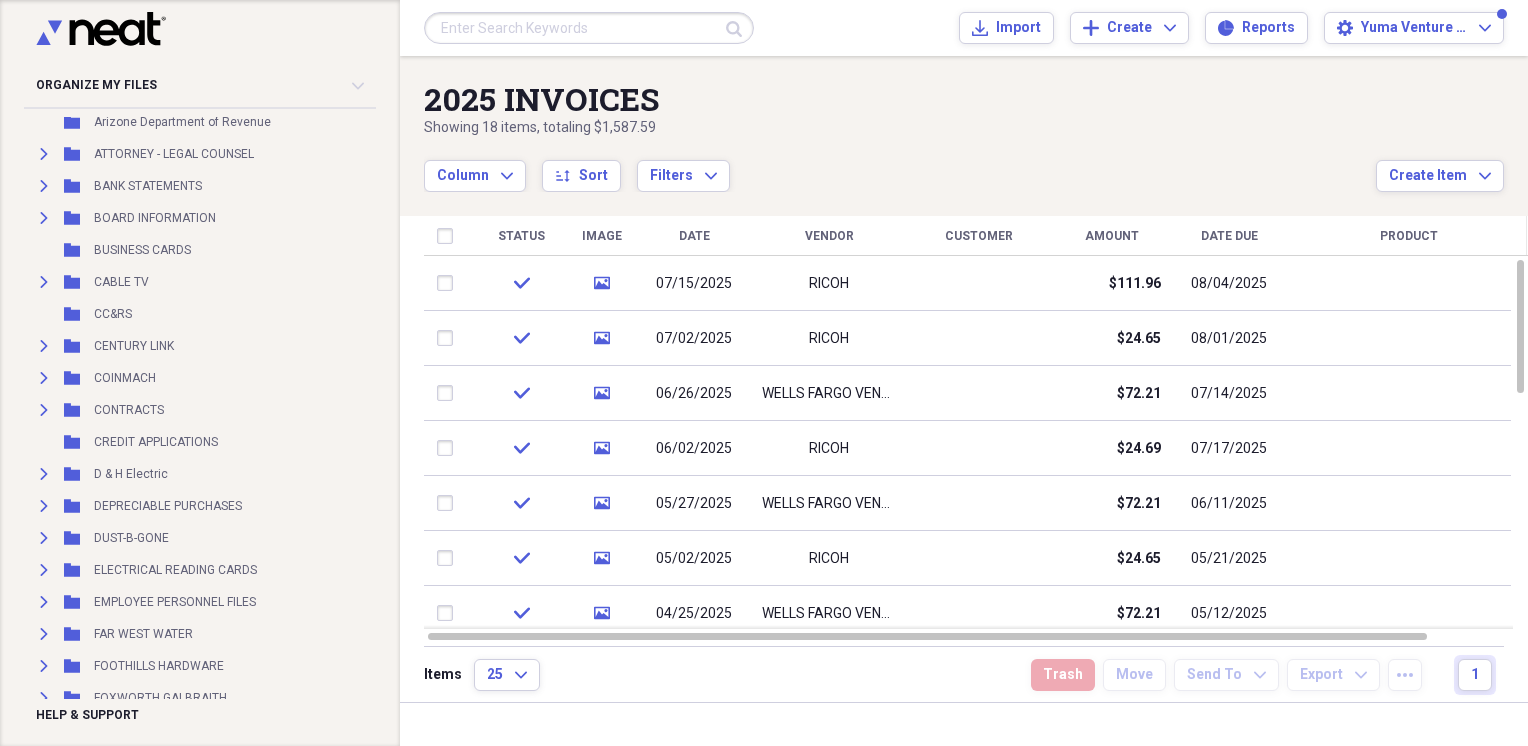 scroll, scrollTop: 308, scrollLeft: 0, axis: vertical 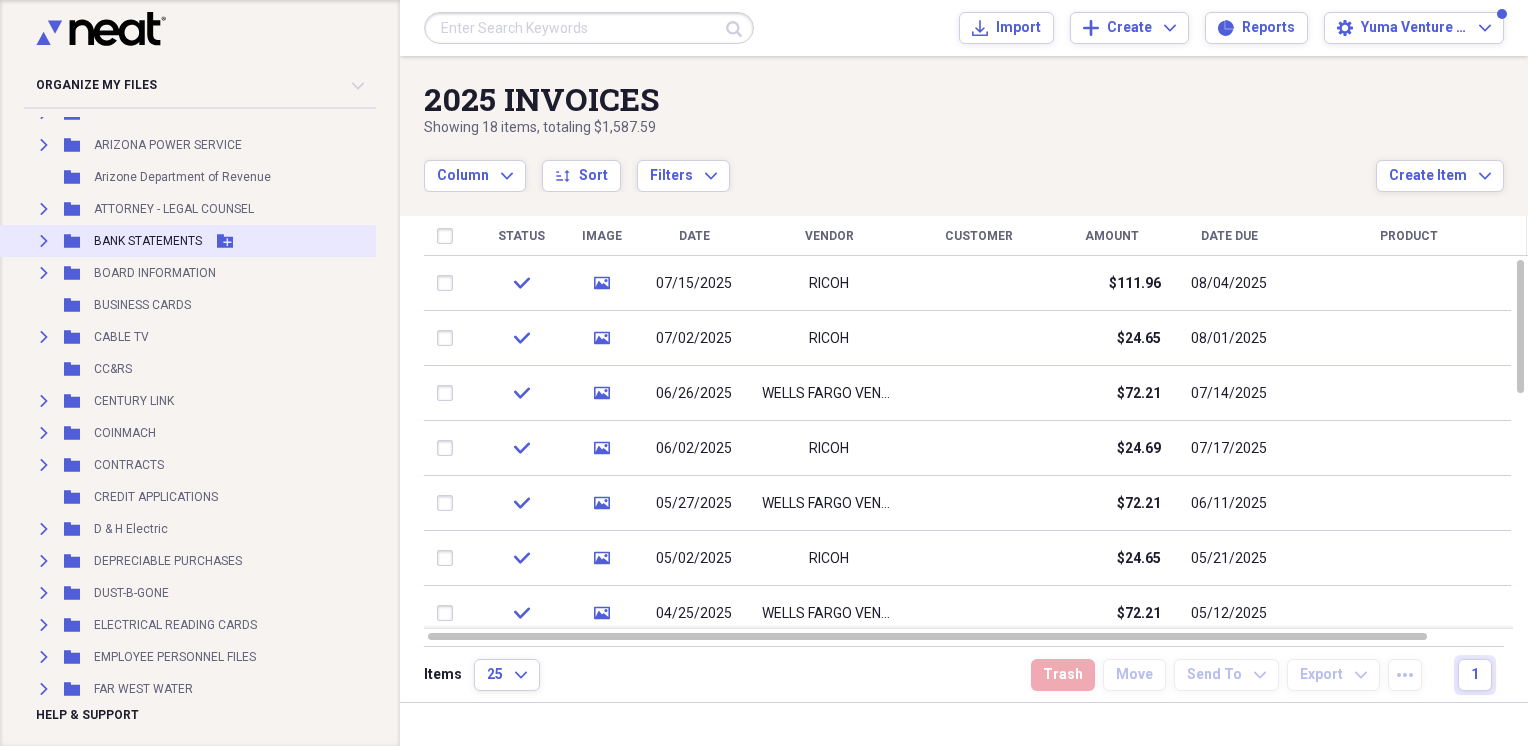 click 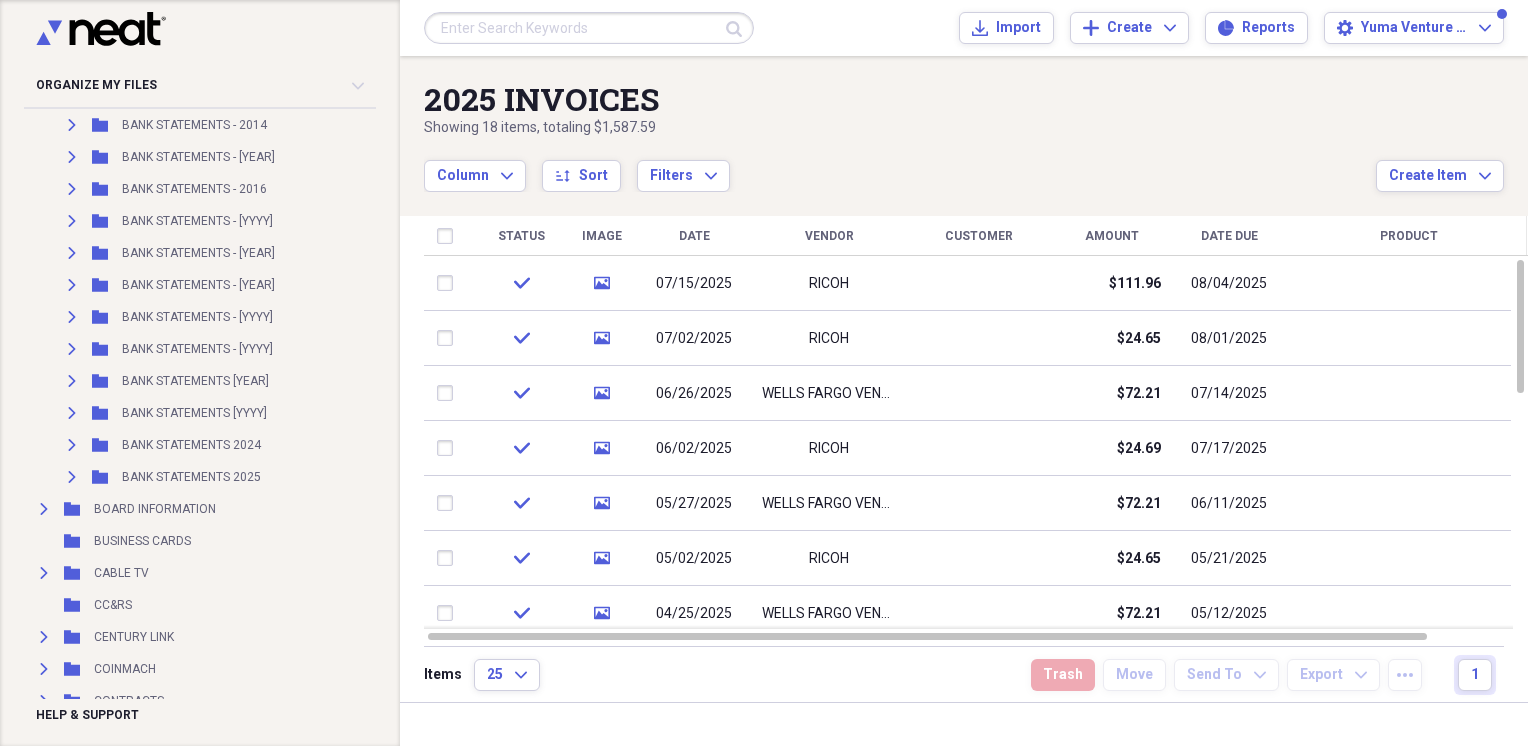 scroll, scrollTop: 464, scrollLeft: 0, axis: vertical 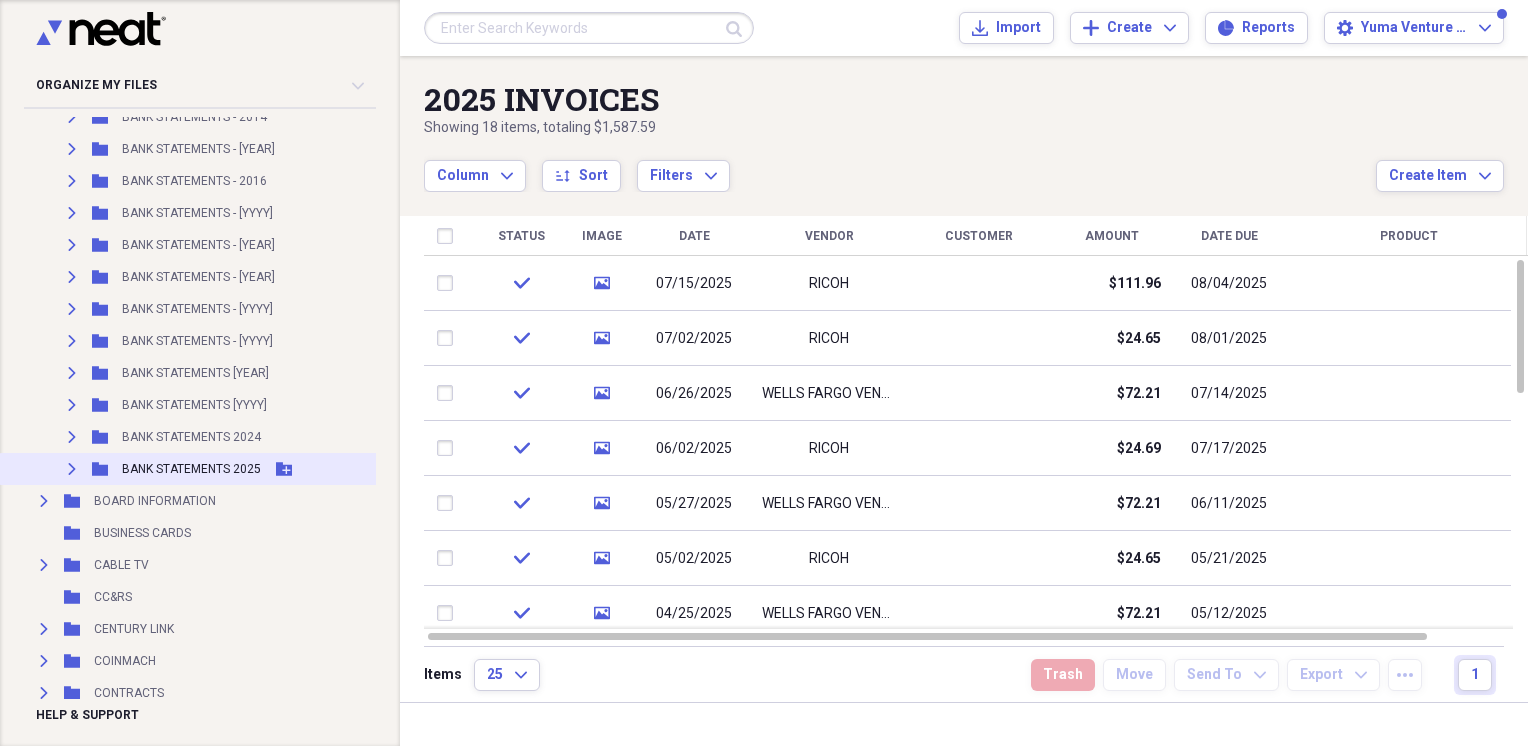 click on "Expand" 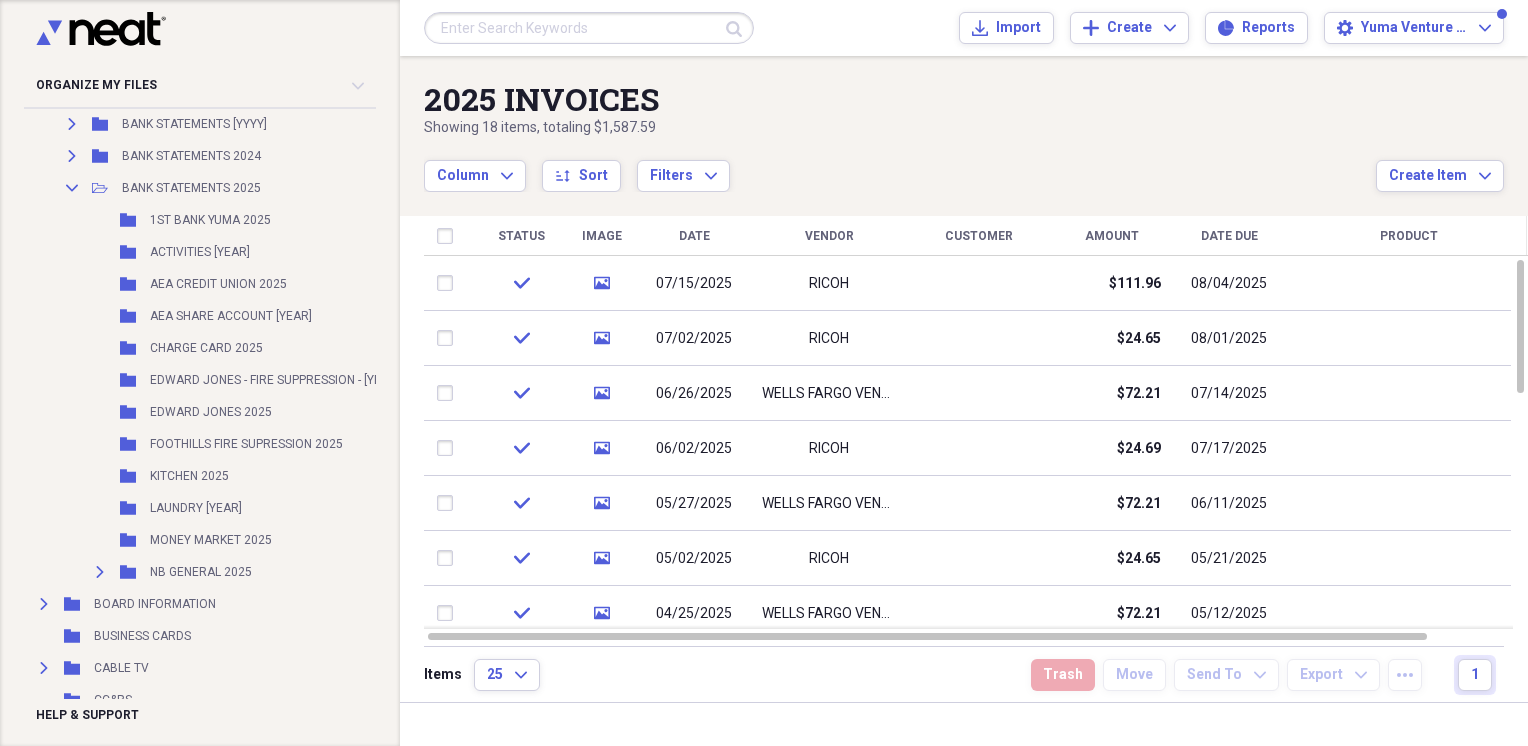 scroll, scrollTop: 769, scrollLeft: 0, axis: vertical 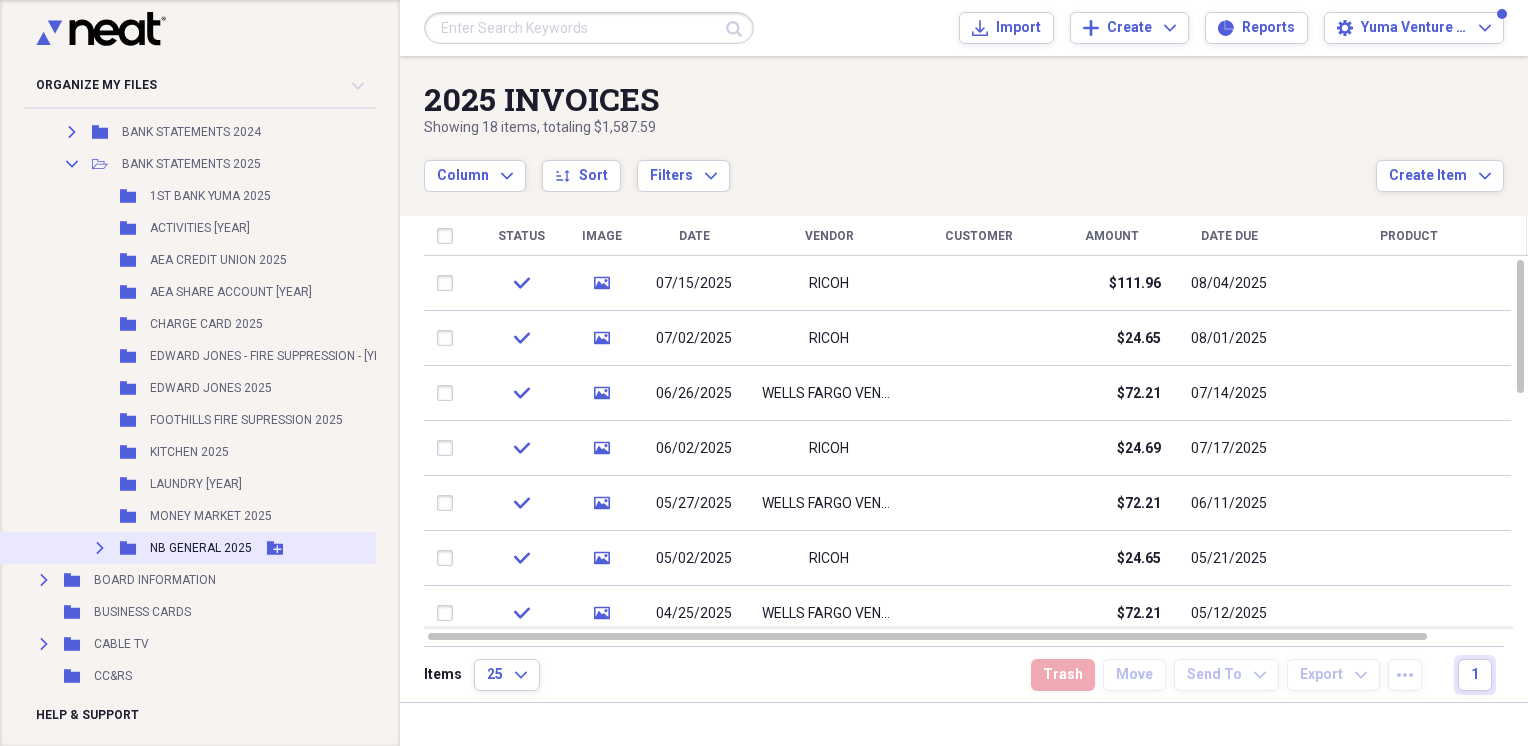 click 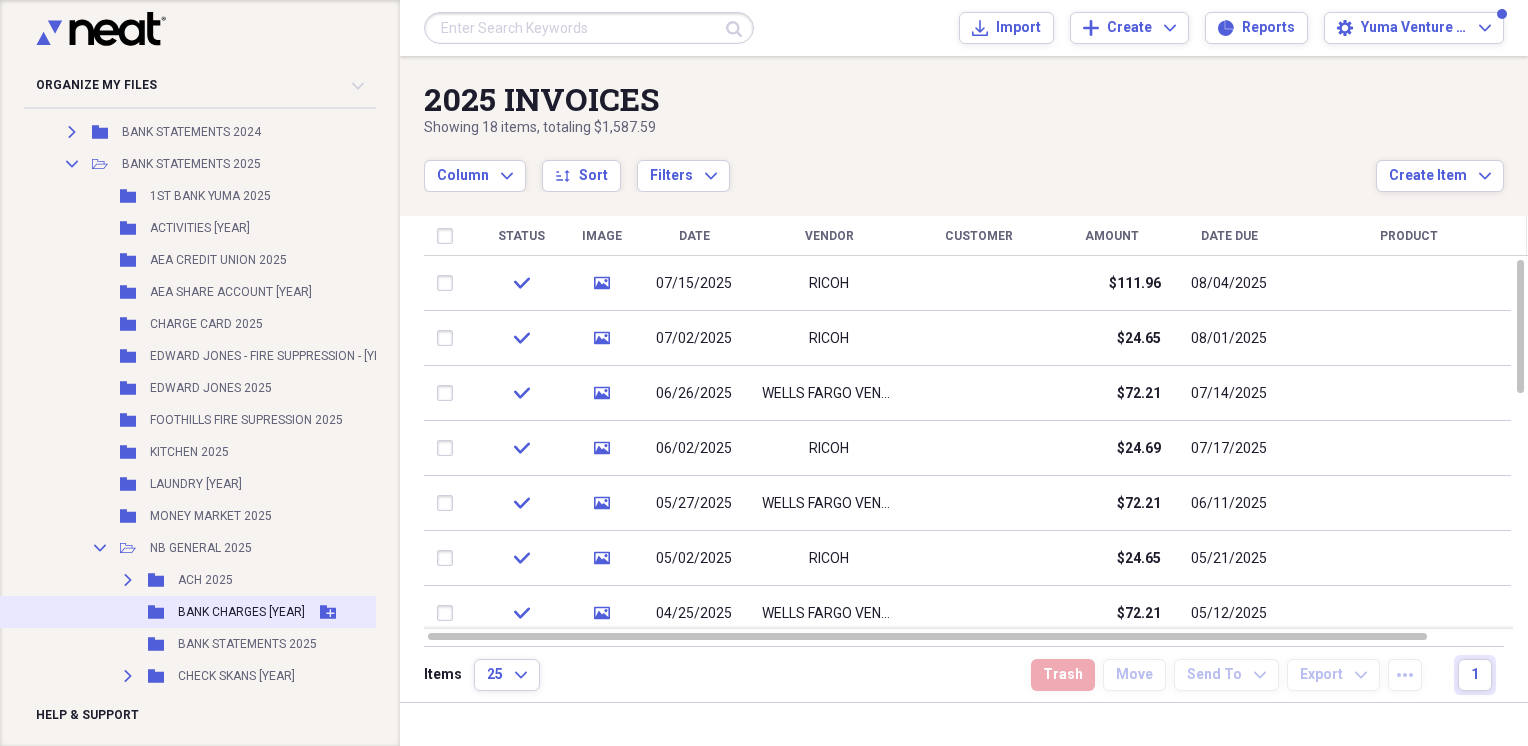 click on "BANK CHARGES [YEAR]" at bounding box center (241, 612) 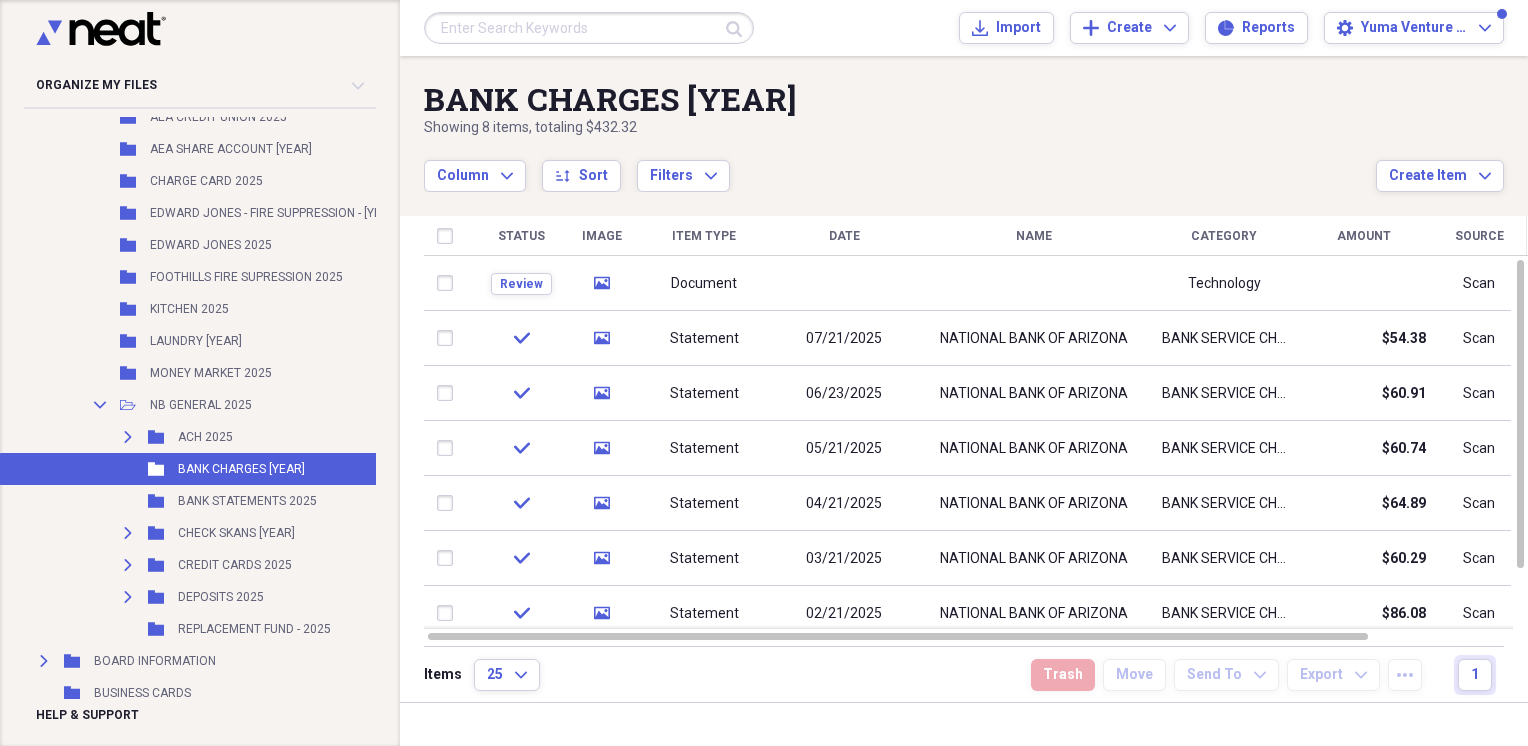 scroll, scrollTop: 941, scrollLeft: 0, axis: vertical 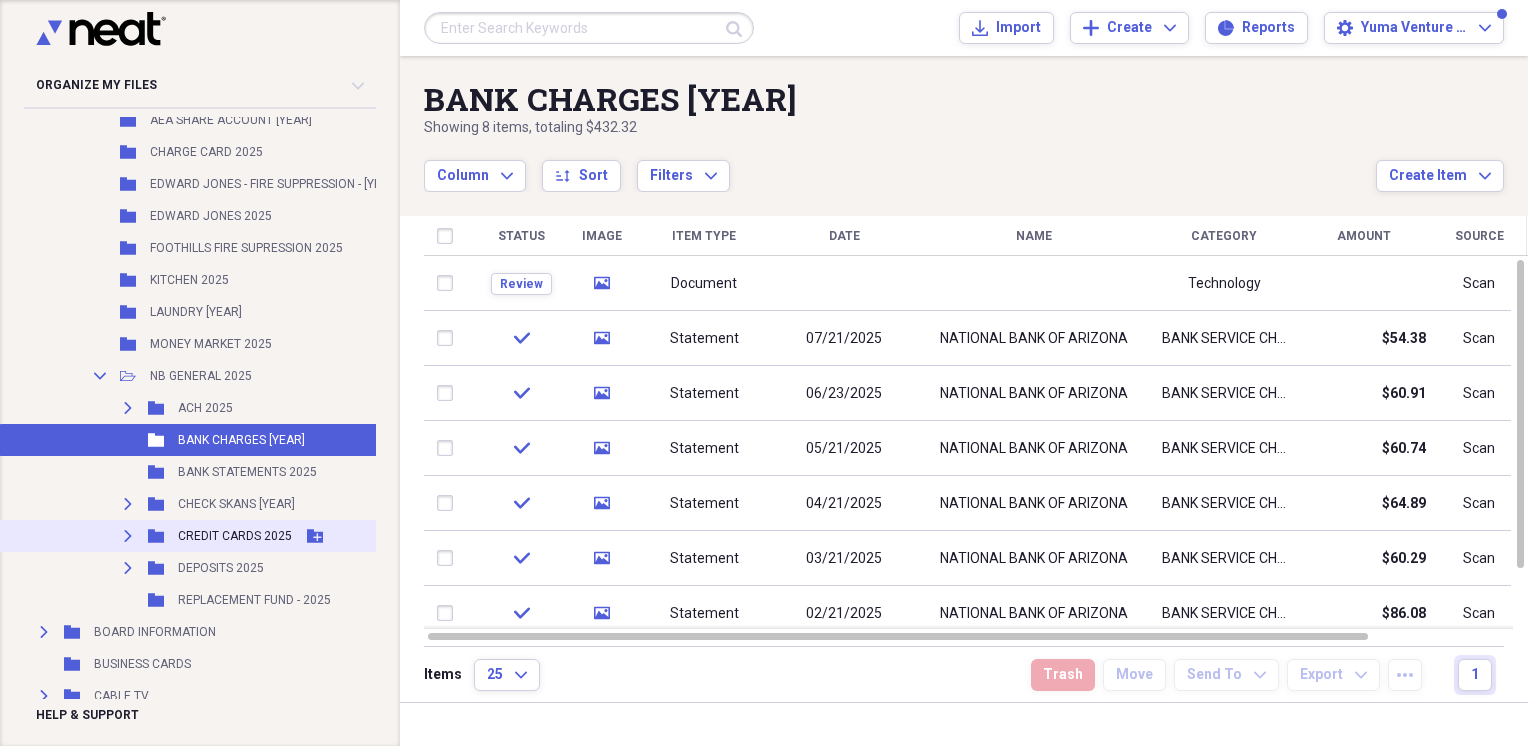 click on "Expand" 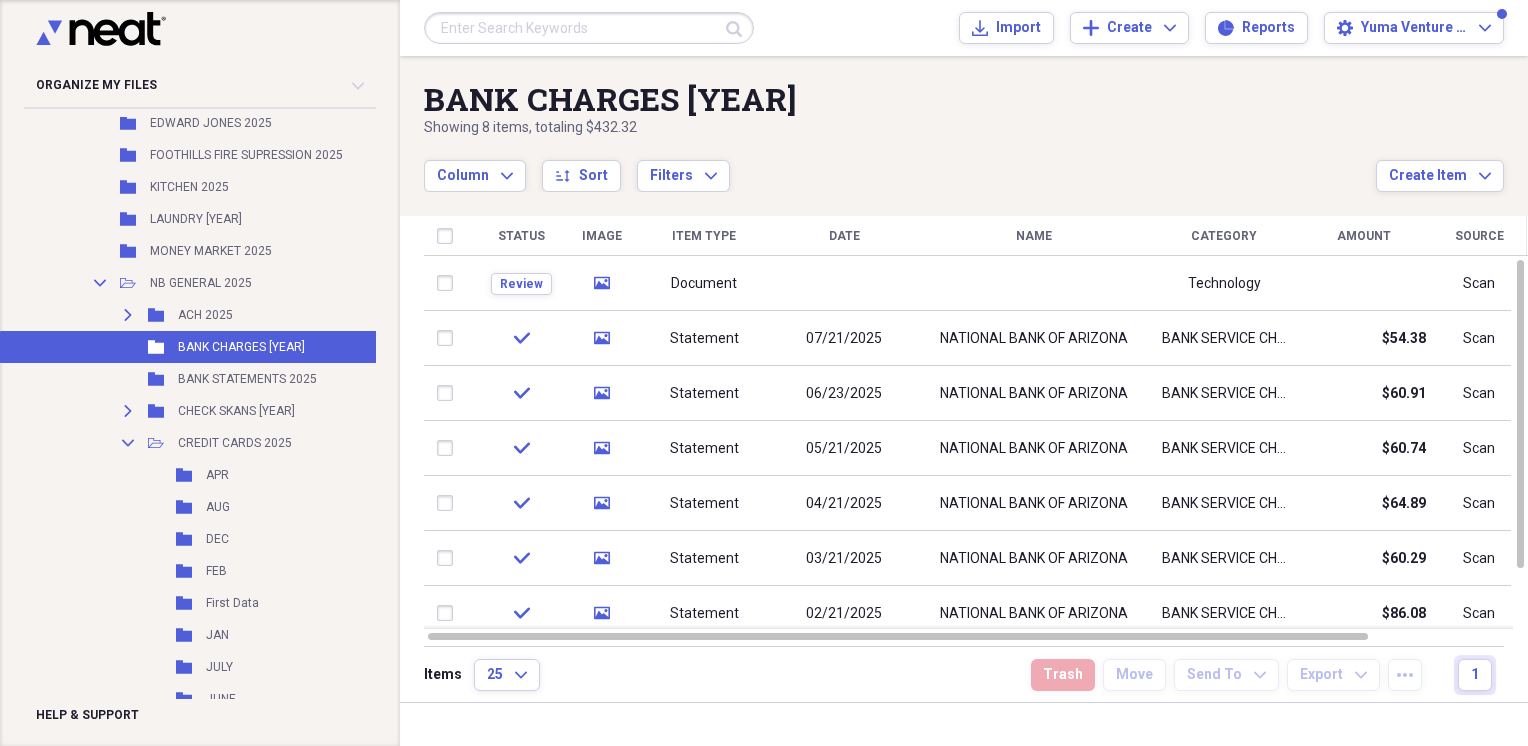scroll, scrollTop: 1057, scrollLeft: 0, axis: vertical 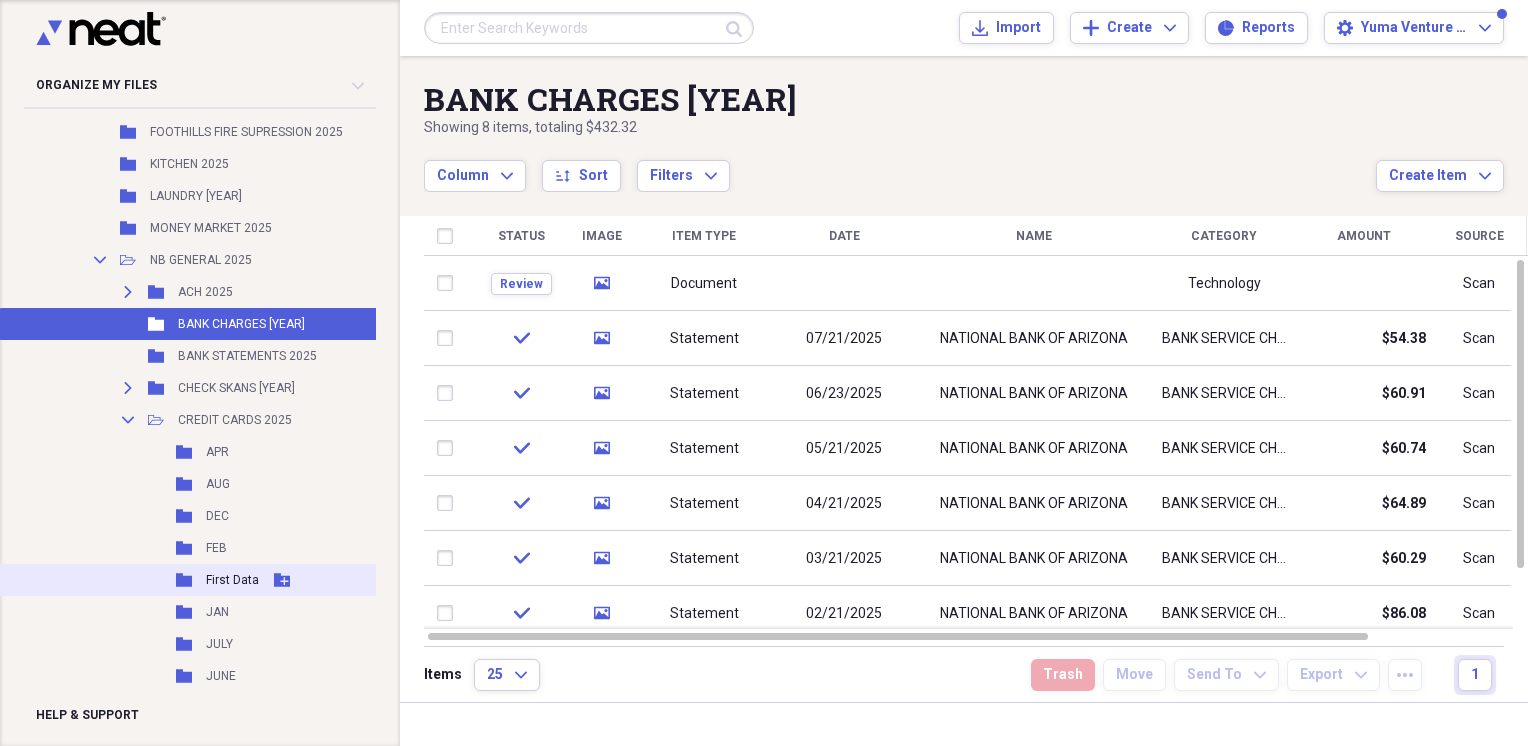click on "First Data" at bounding box center (232, 580) 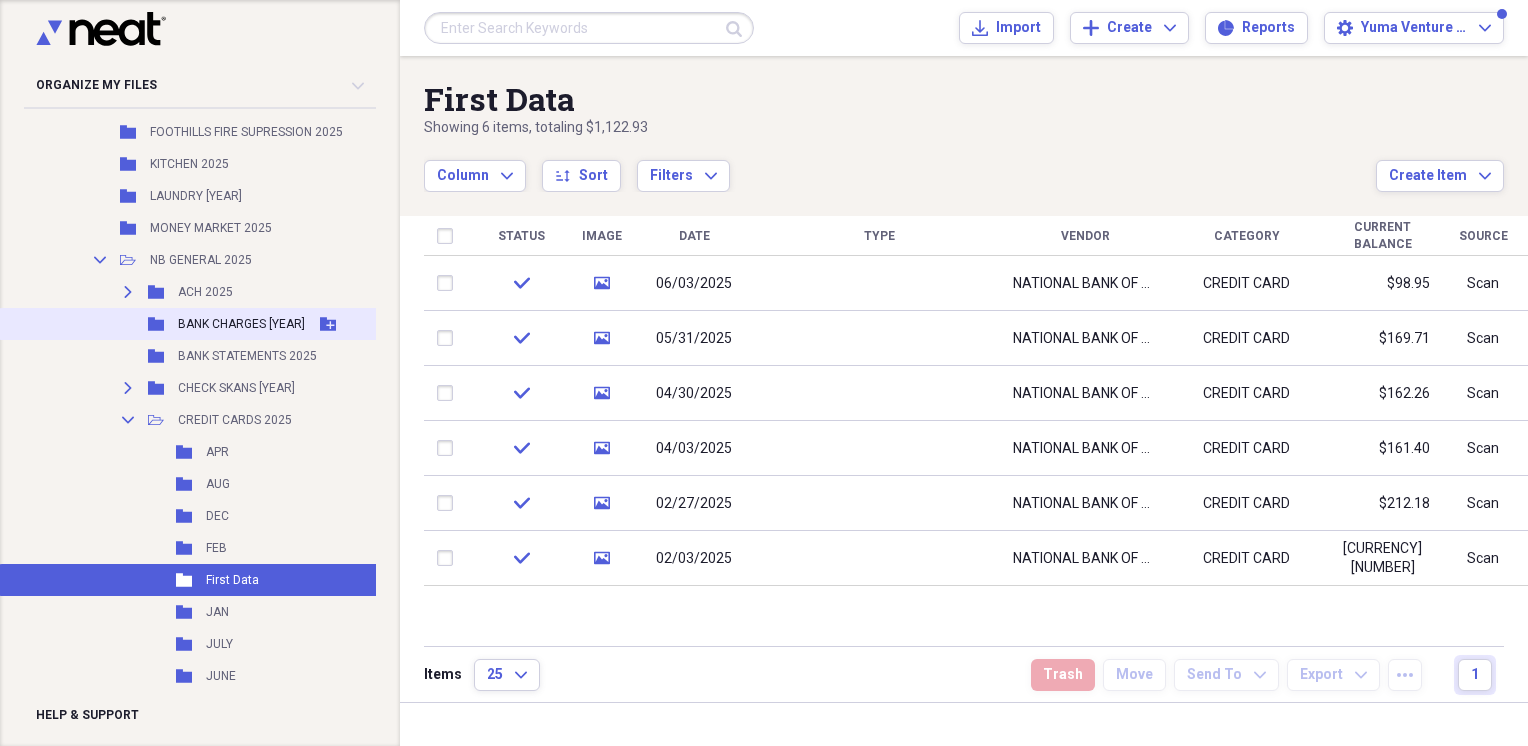click on "BANK CHARGES [YEAR]" at bounding box center (241, 324) 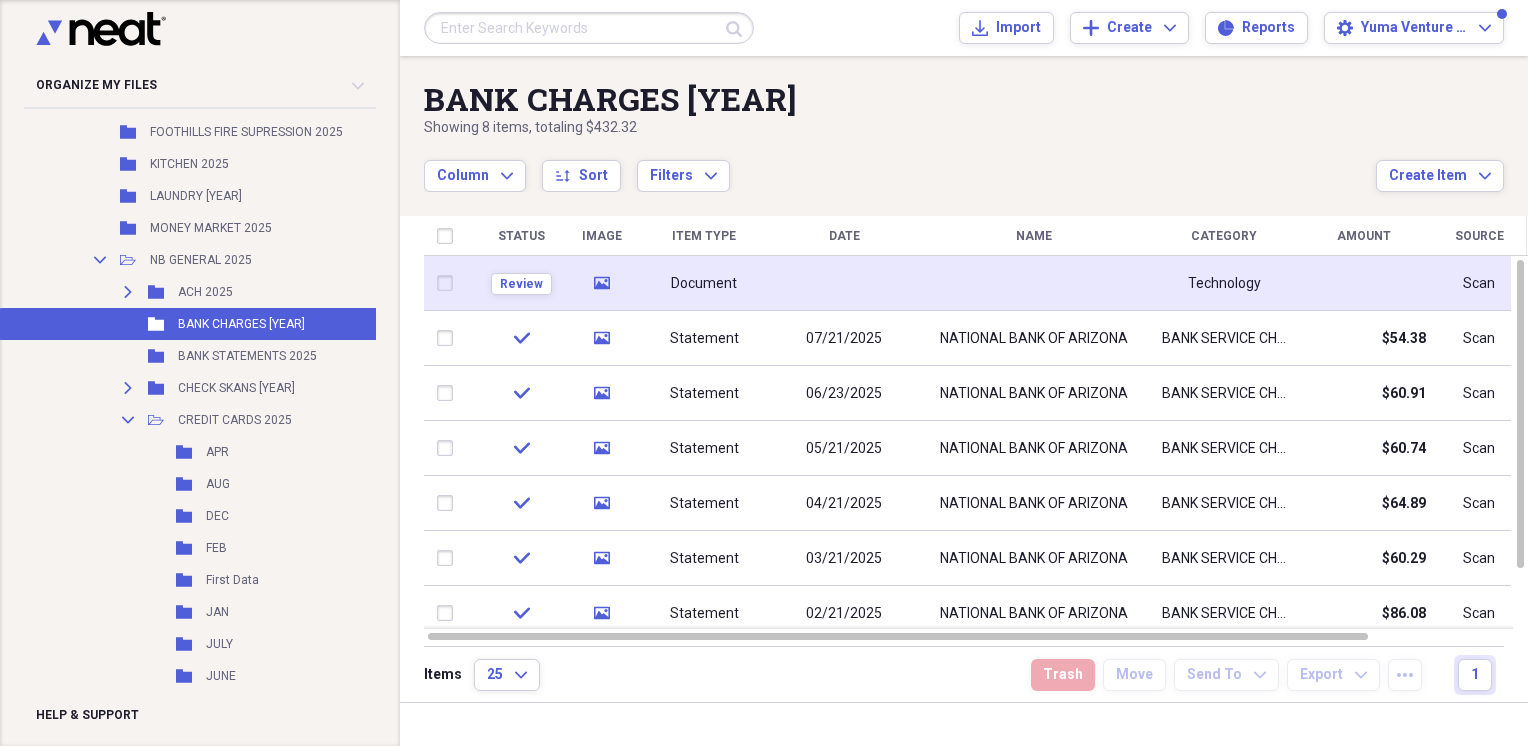 click on "Document" at bounding box center (704, 284) 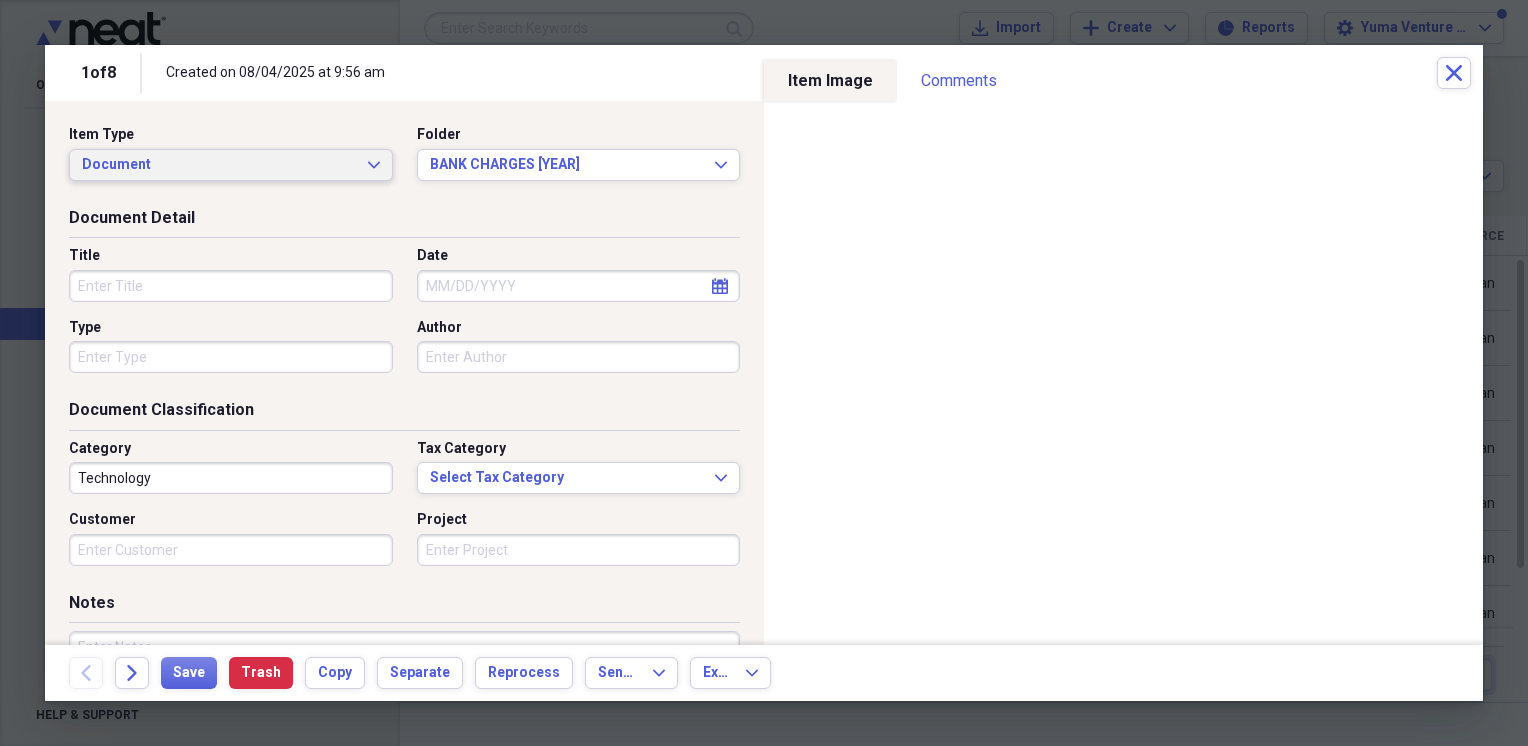 click on "Expand" 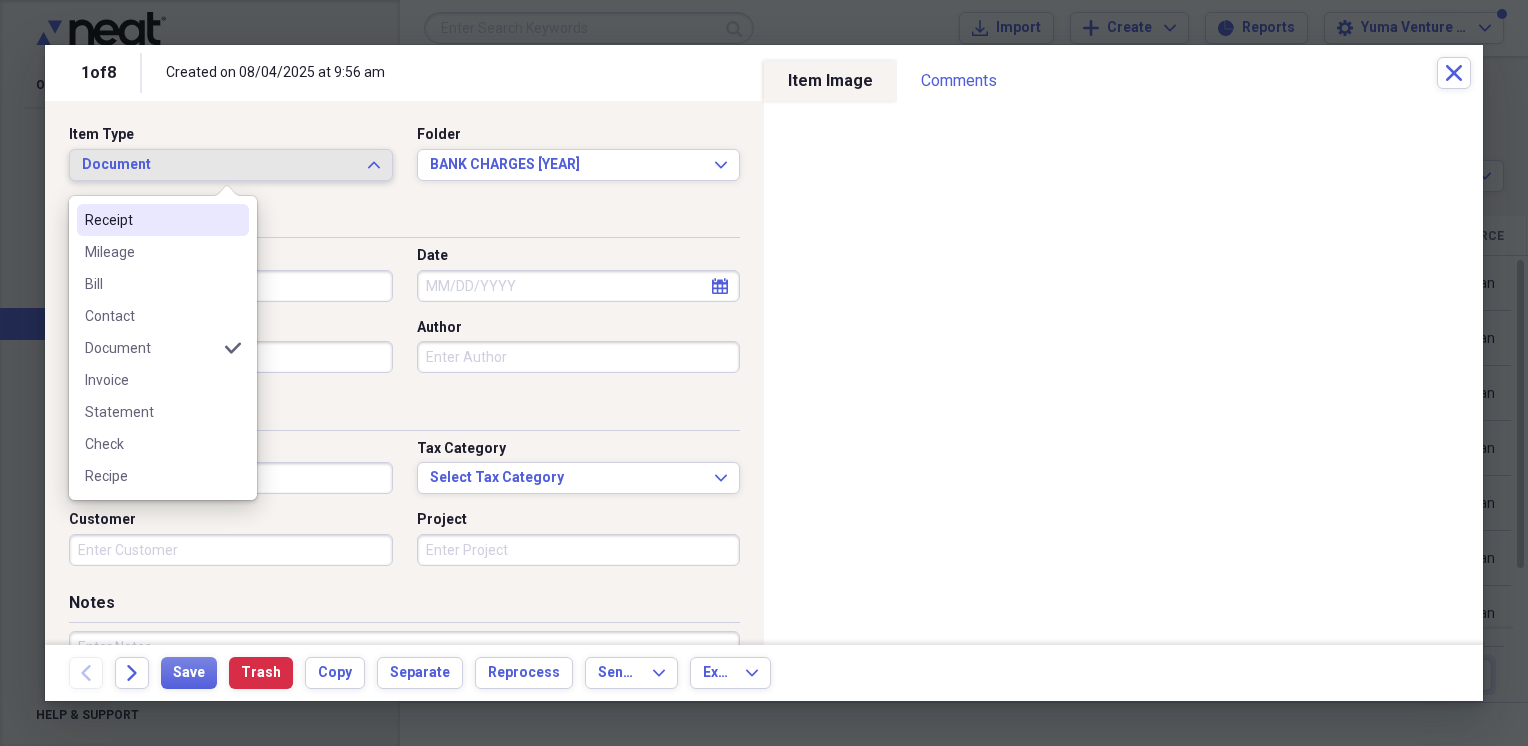 click on "Receipt" at bounding box center [151, 220] 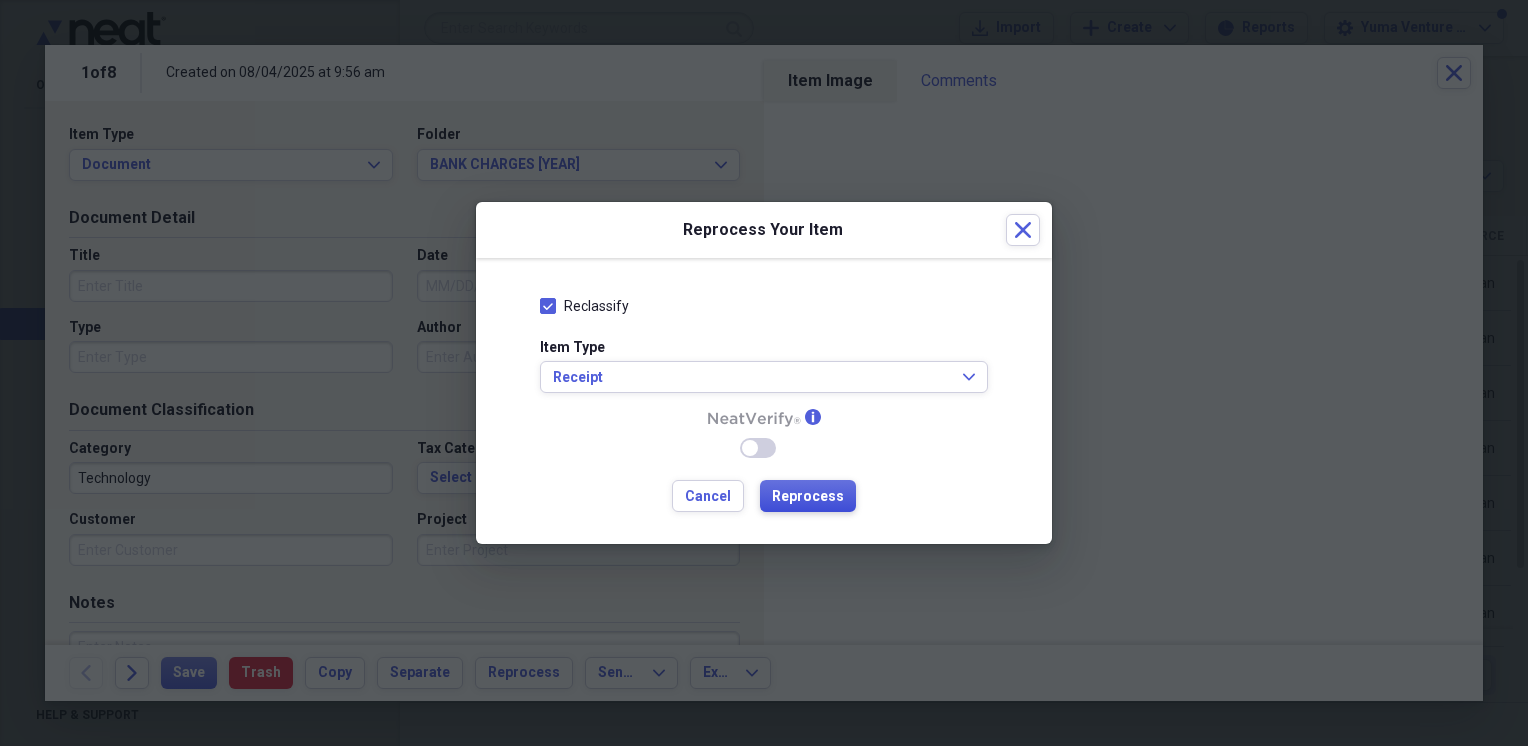click on "Reprocess" at bounding box center (808, 497) 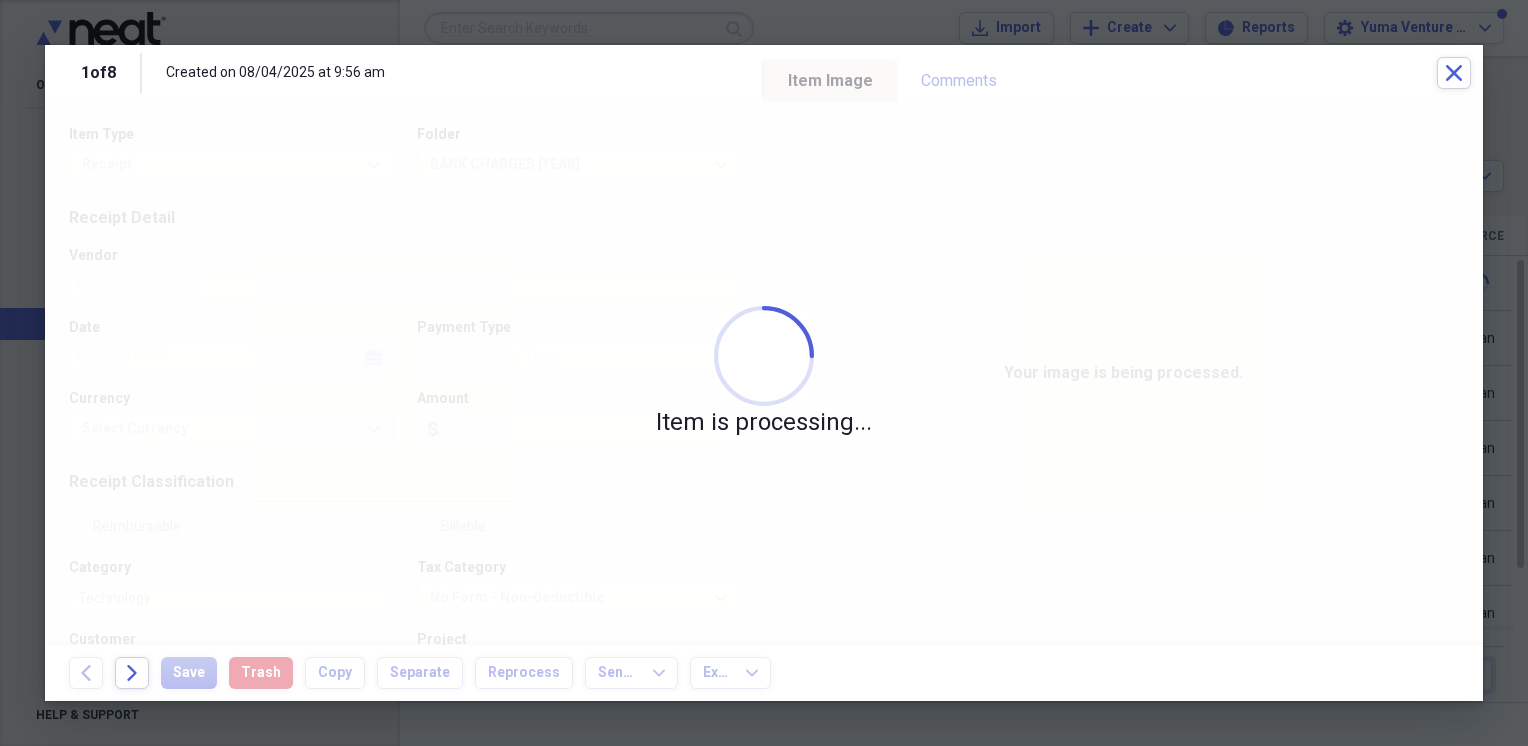 type on "NATIONAL BANK OF ARIZONA" 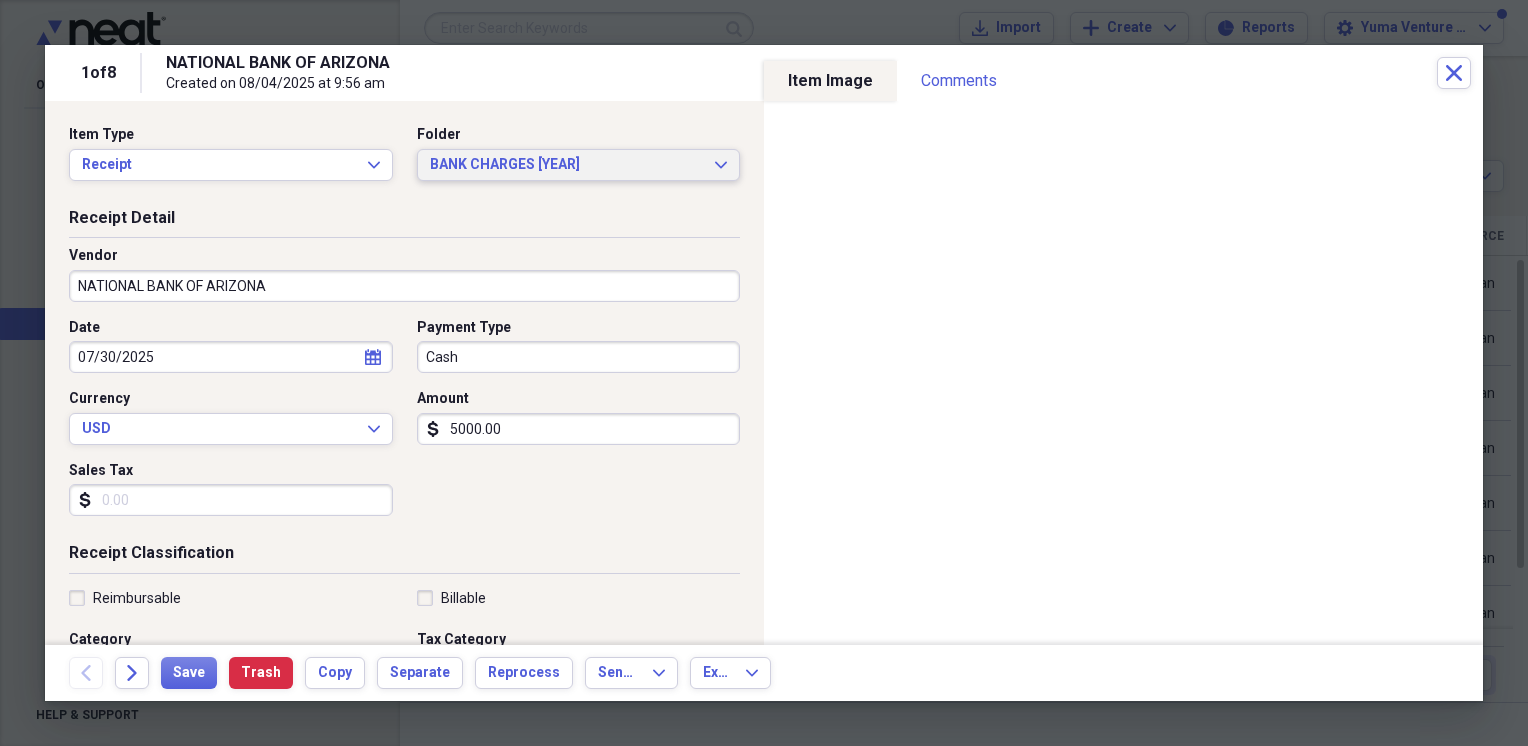 click on "Expand" 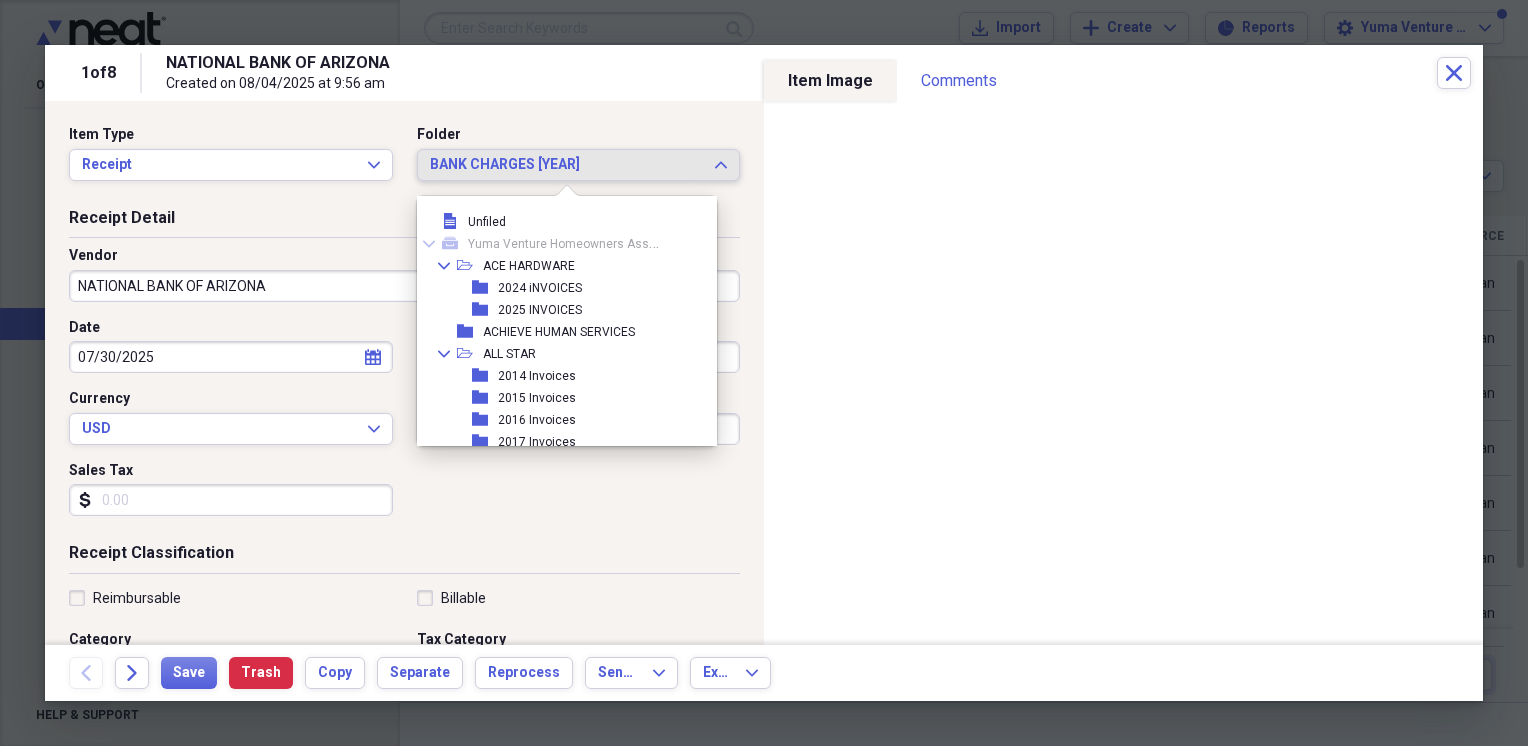 scroll, scrollTop: 2658, scrollLeft: 0, axis: vertical 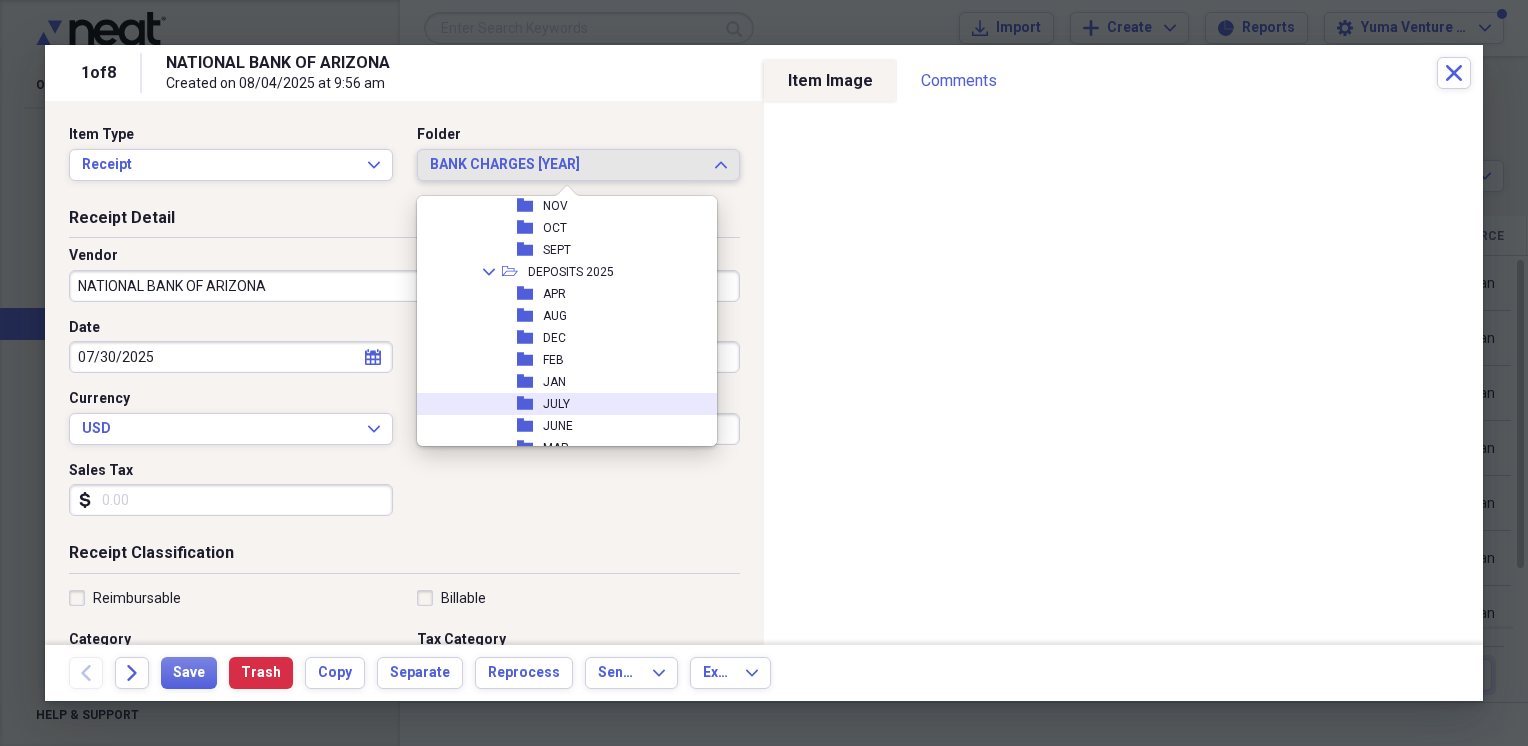 click on "JULY" at bounding box center (556, 404) 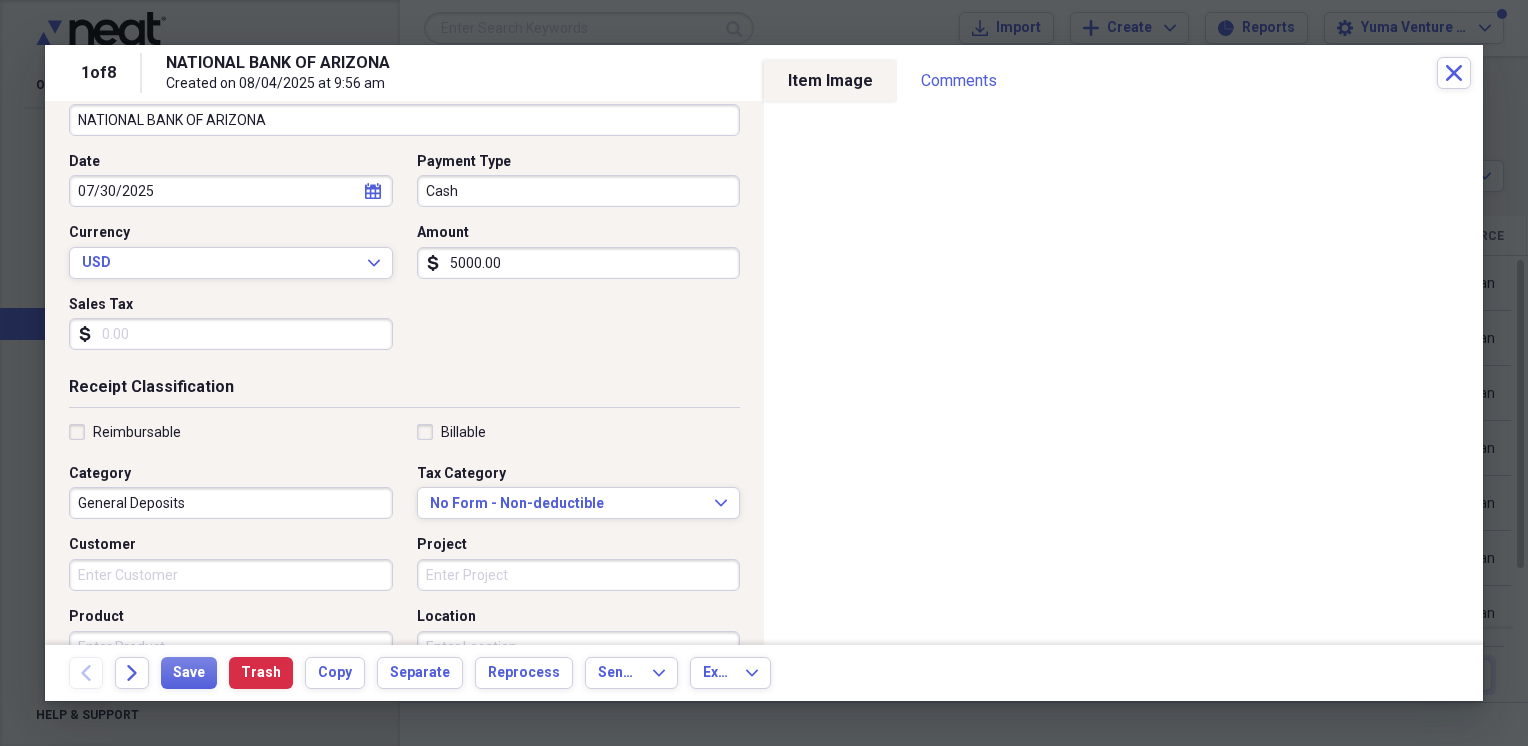 scroll, scrollTop: 174, scrollLeft: 0, axis: vertical 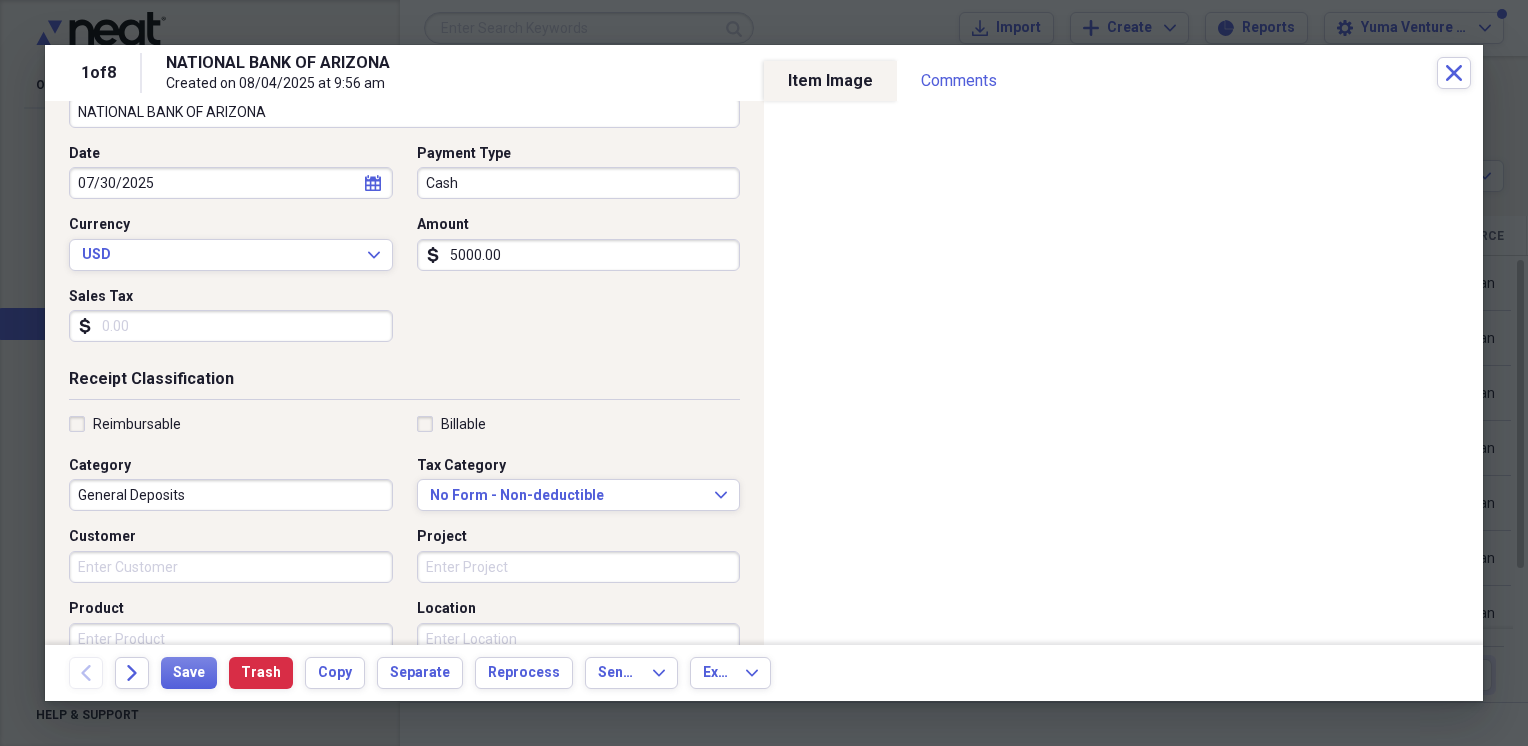 click on "General Deposits" at bounding box center [231, 495] 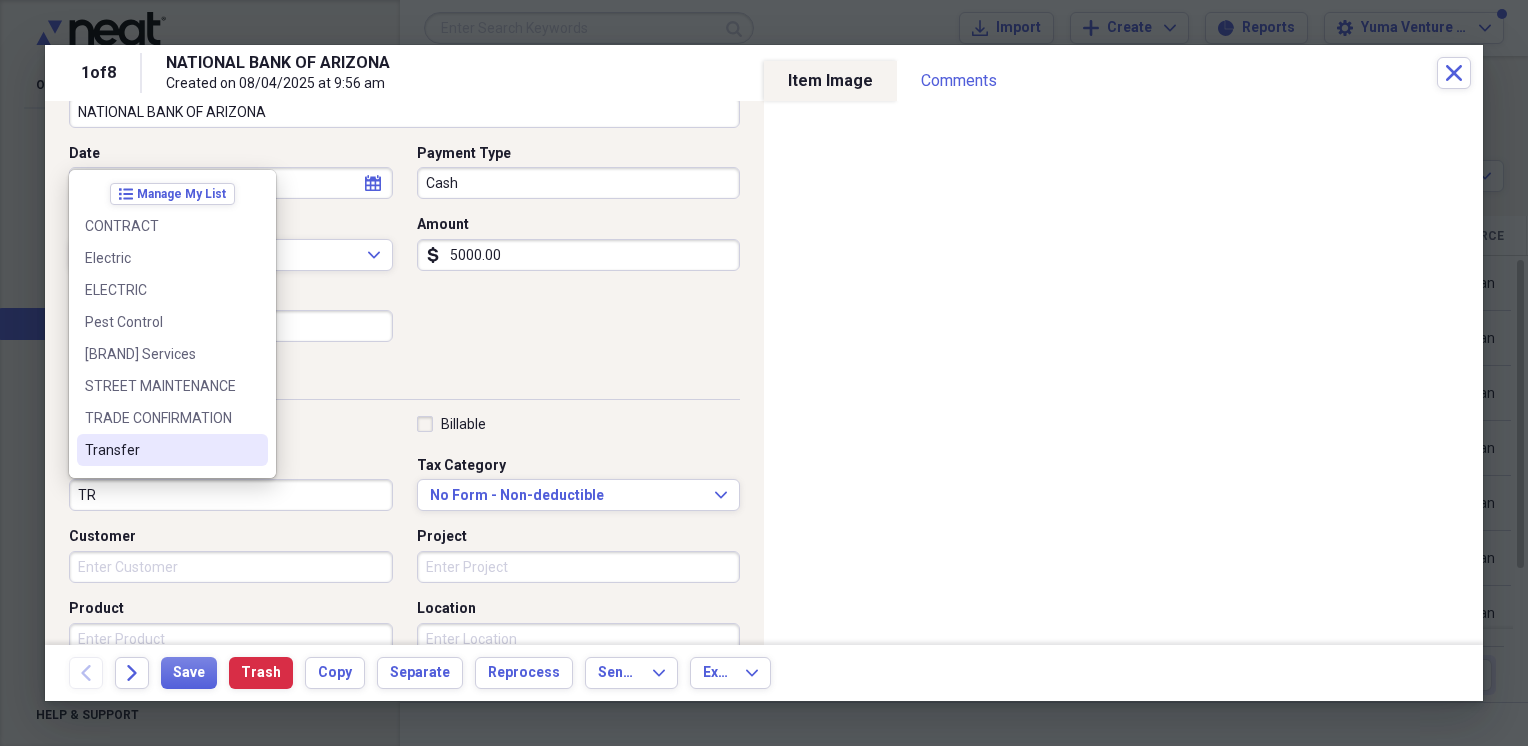click on "Transfer" at bounding box center (160, 450) 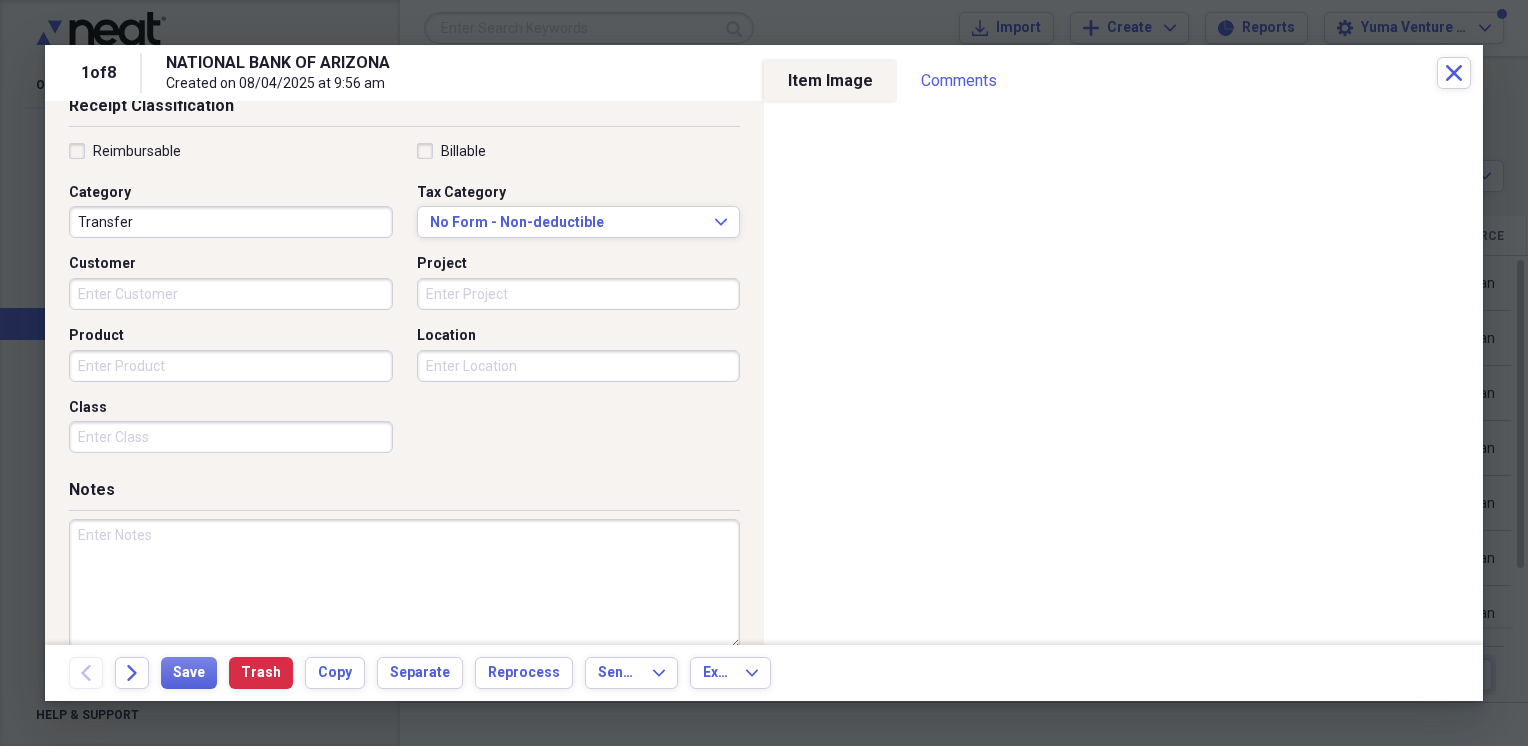 scroll, scrollTop: 475, scrollLeft: 0, axis: vertical 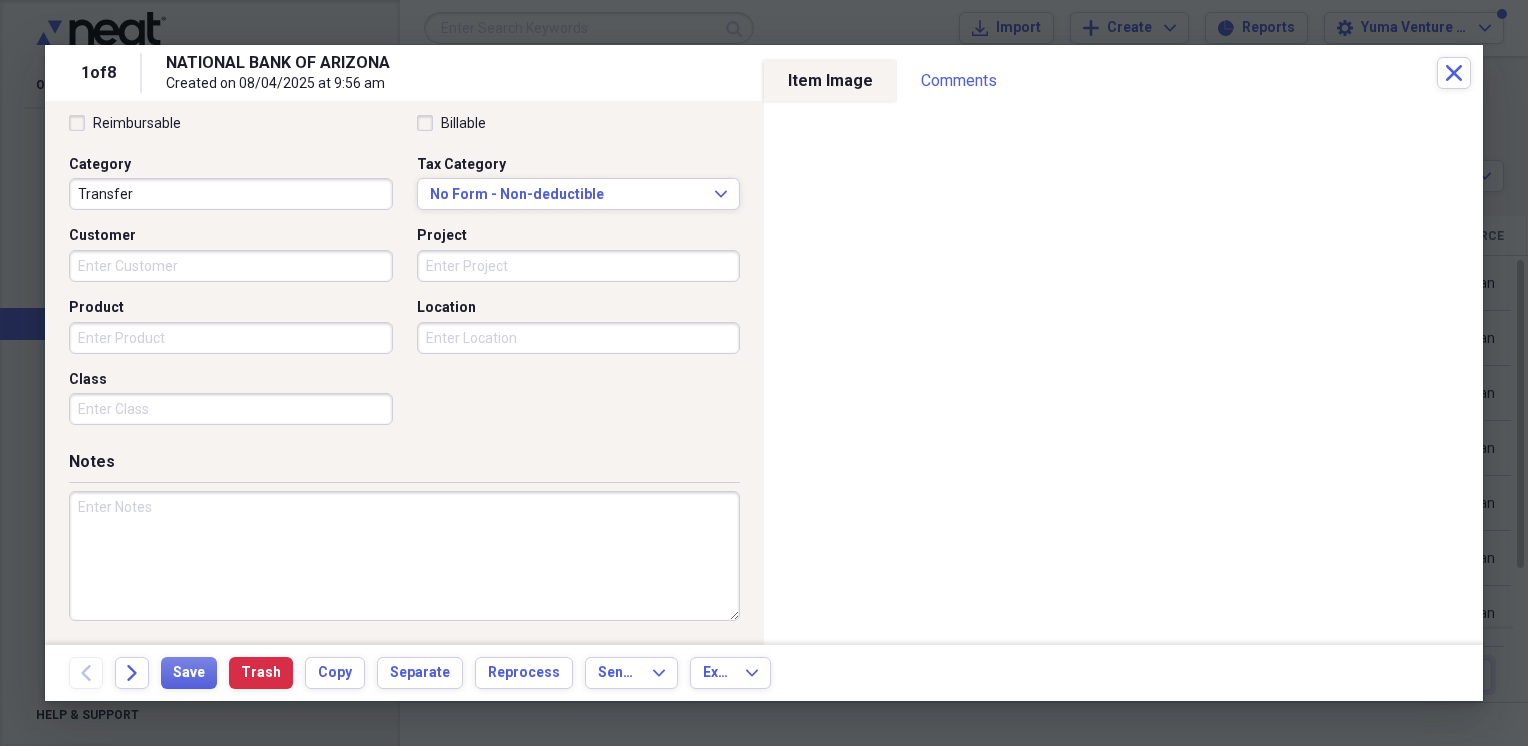 click at bounding box center [404, 556] 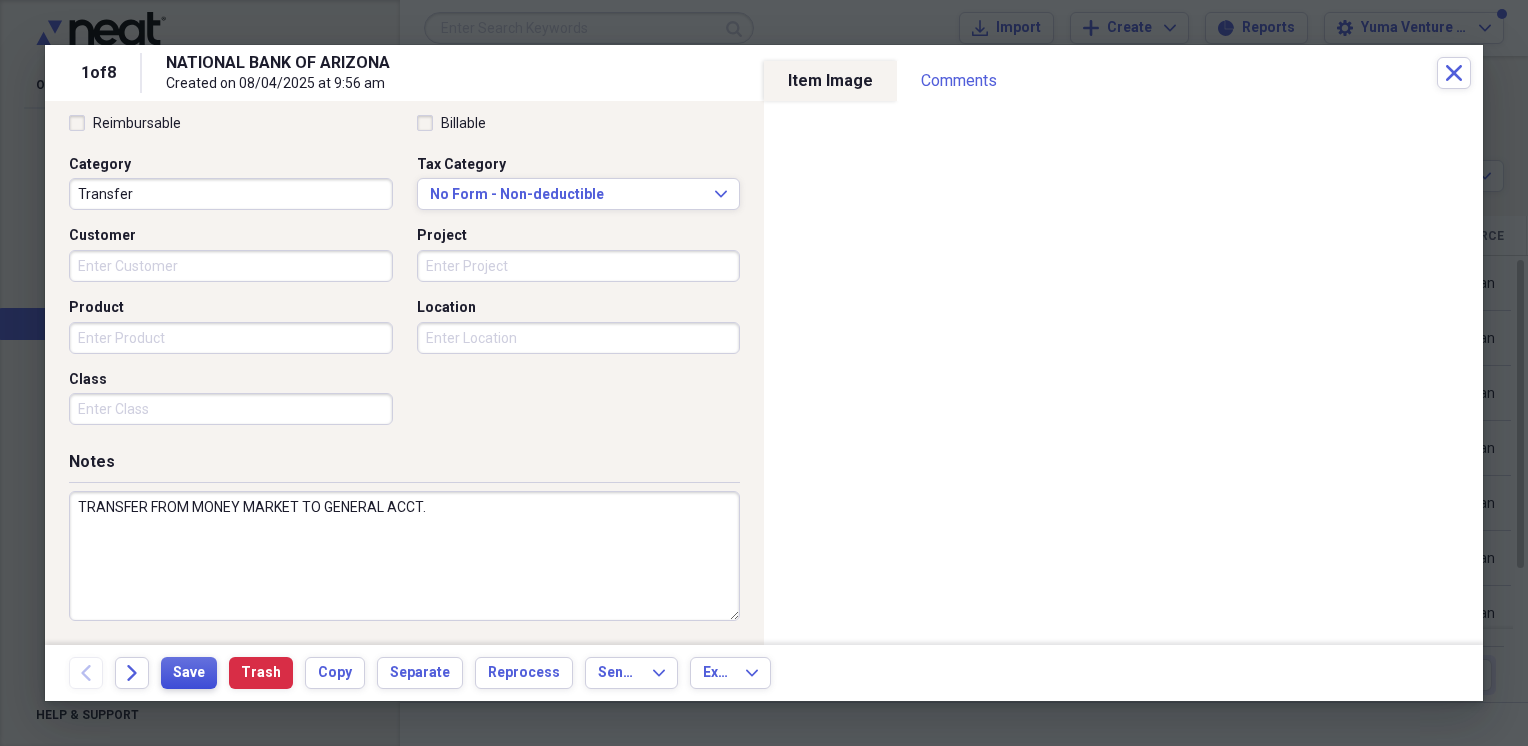 type on "TRANSFER FROM MONEY MARKET TO GENERAL ACCT." 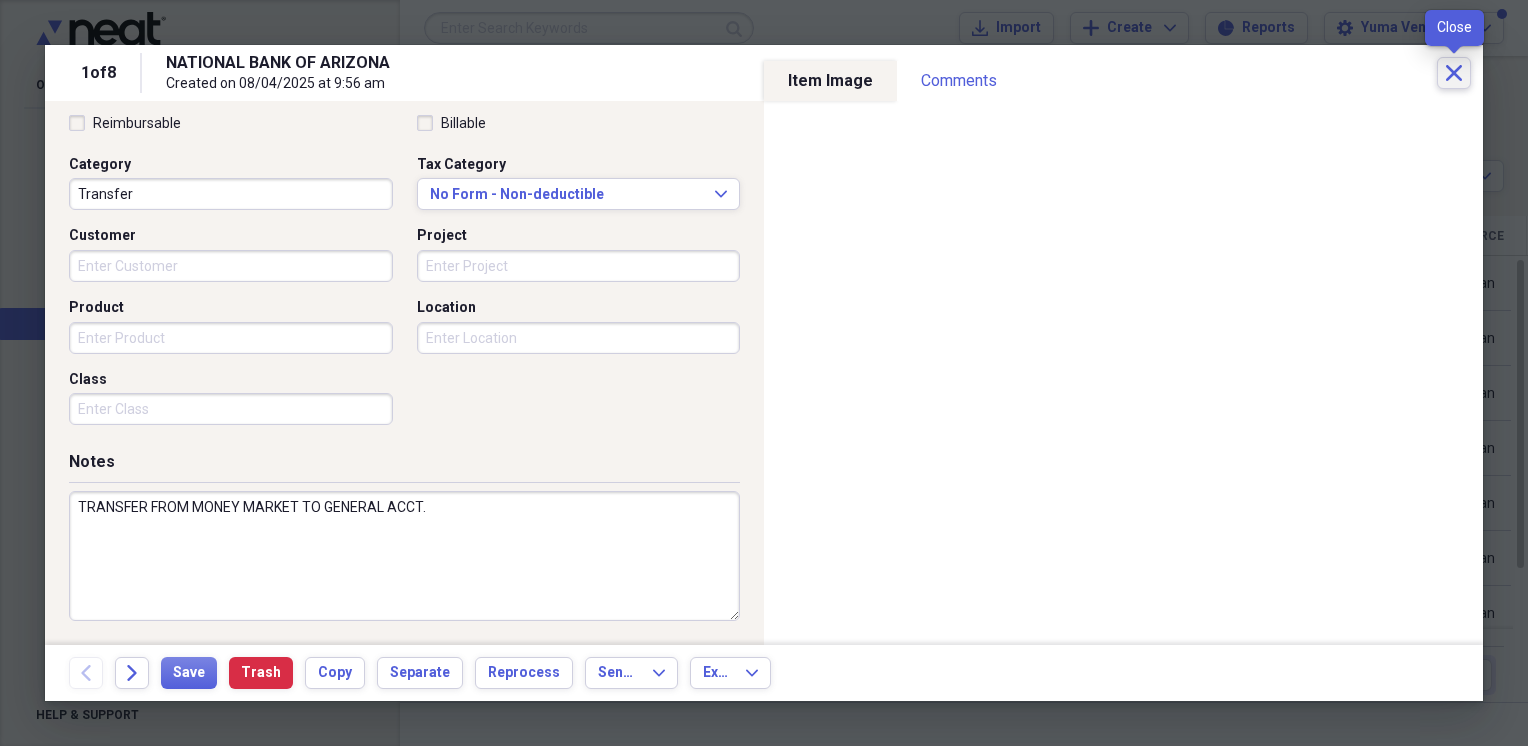click 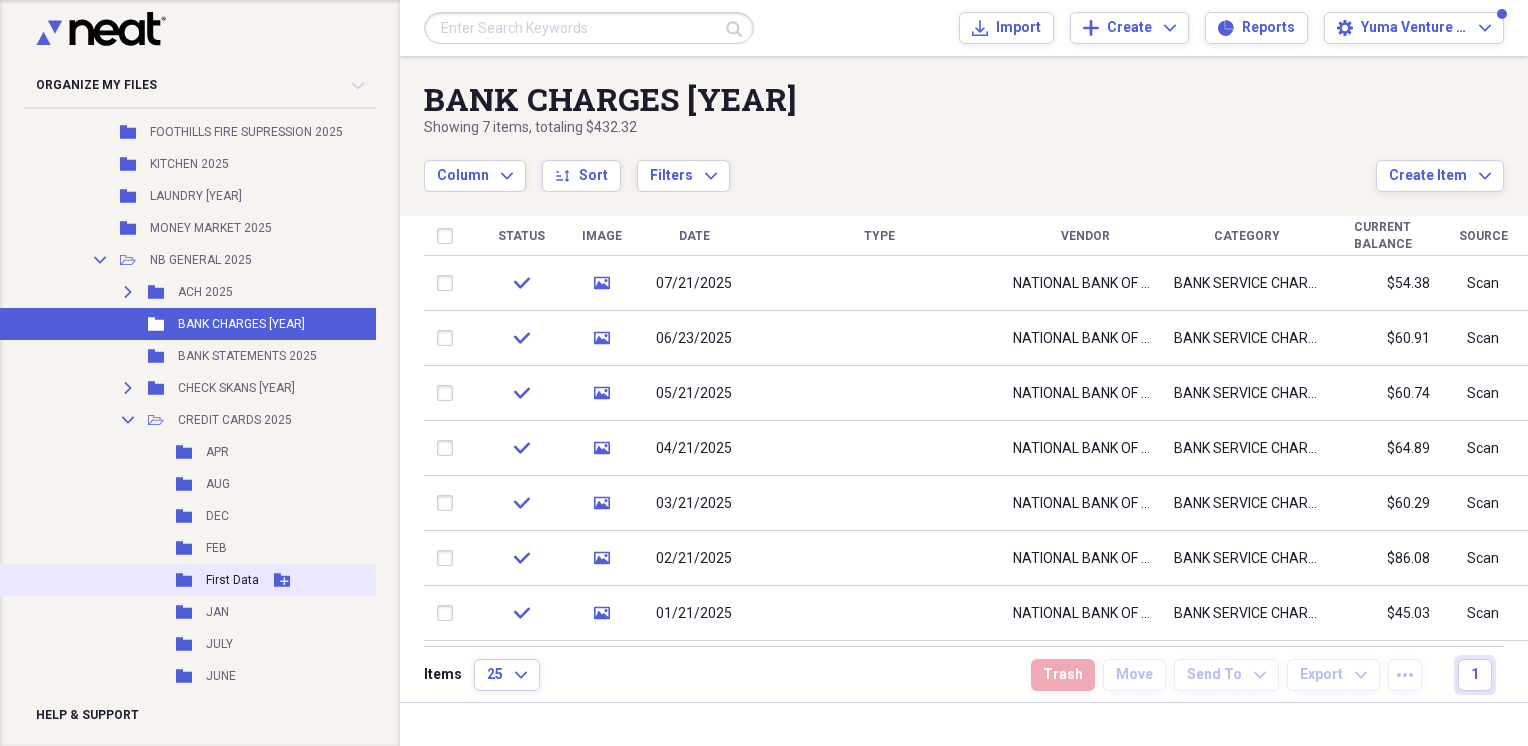 click on "First Data" at bounding box center [232, 580] 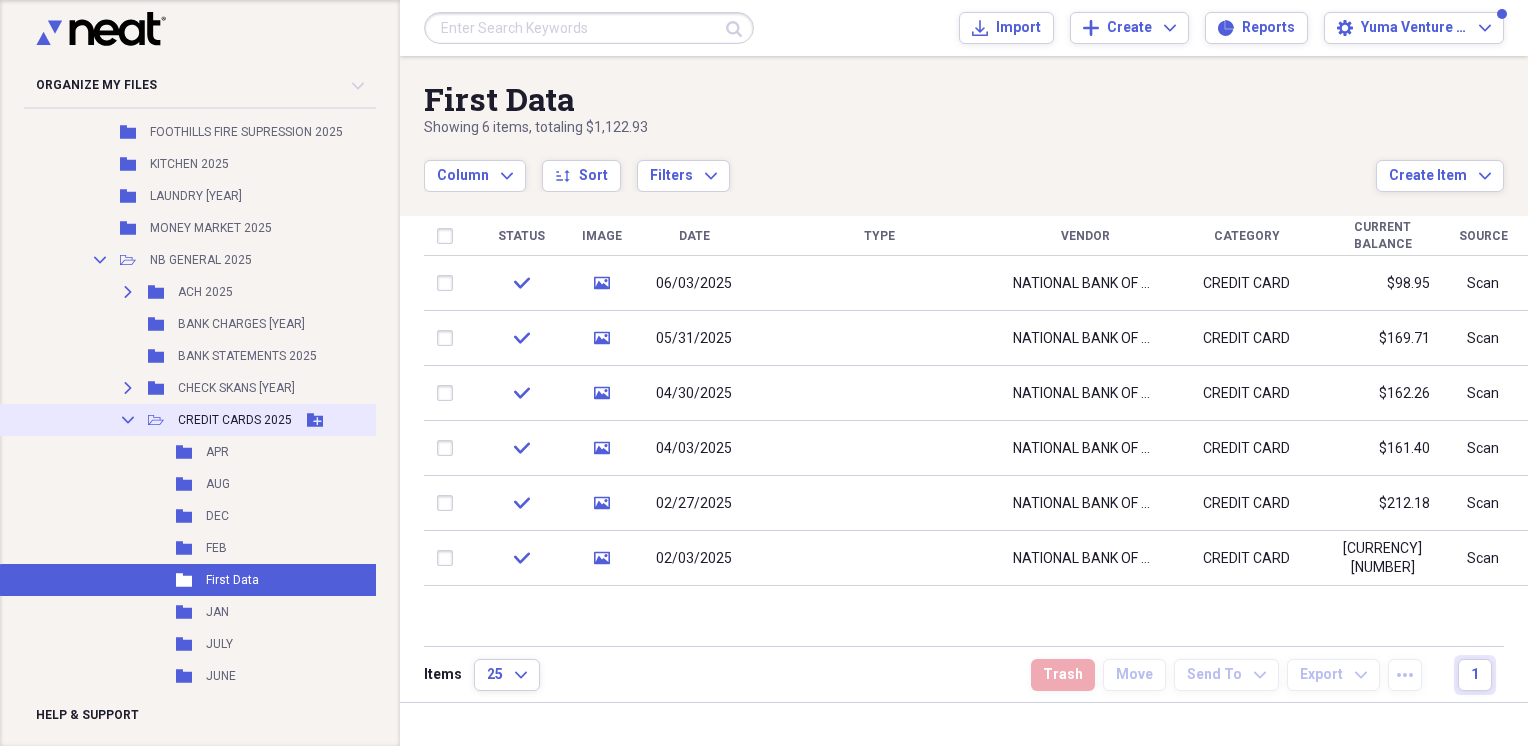 click on "Collapse" 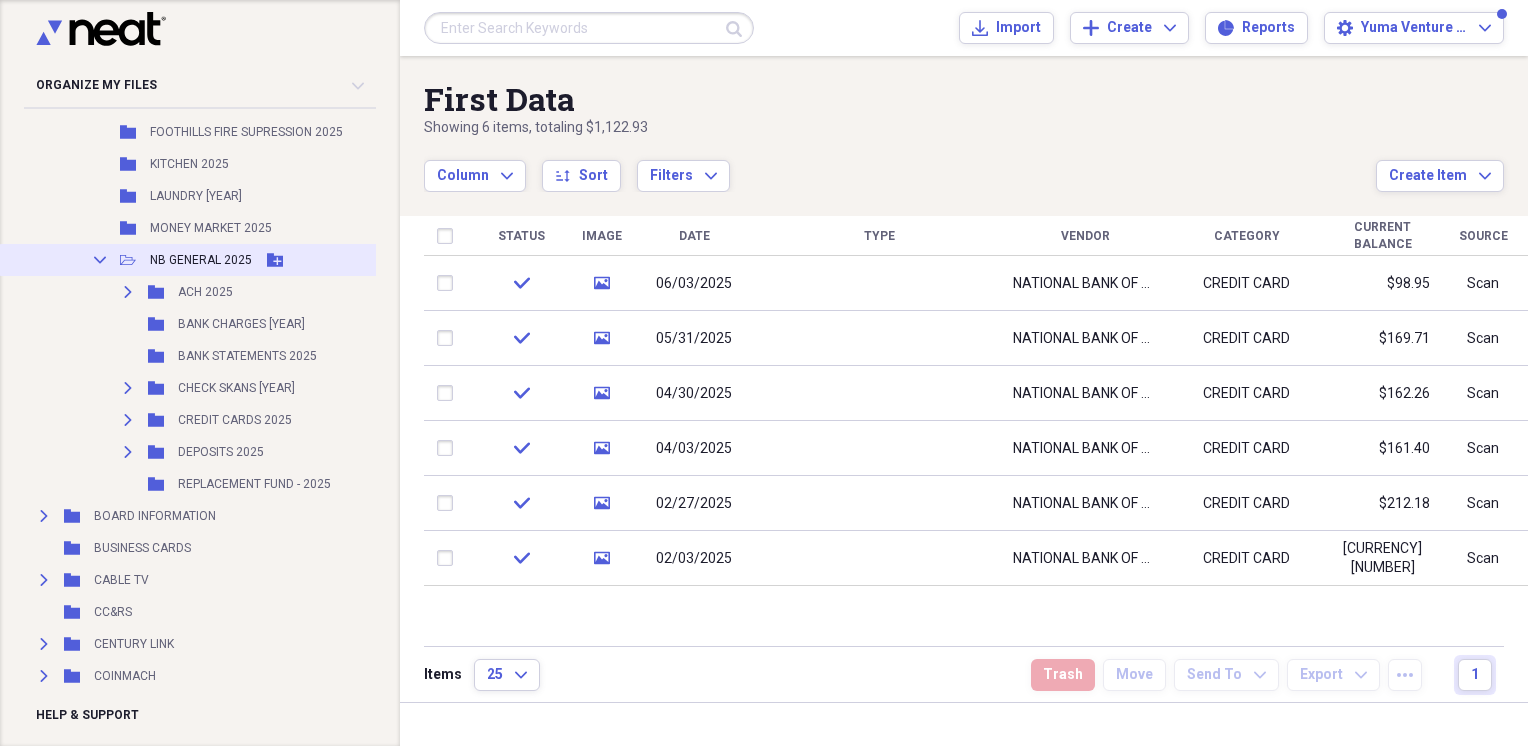 click 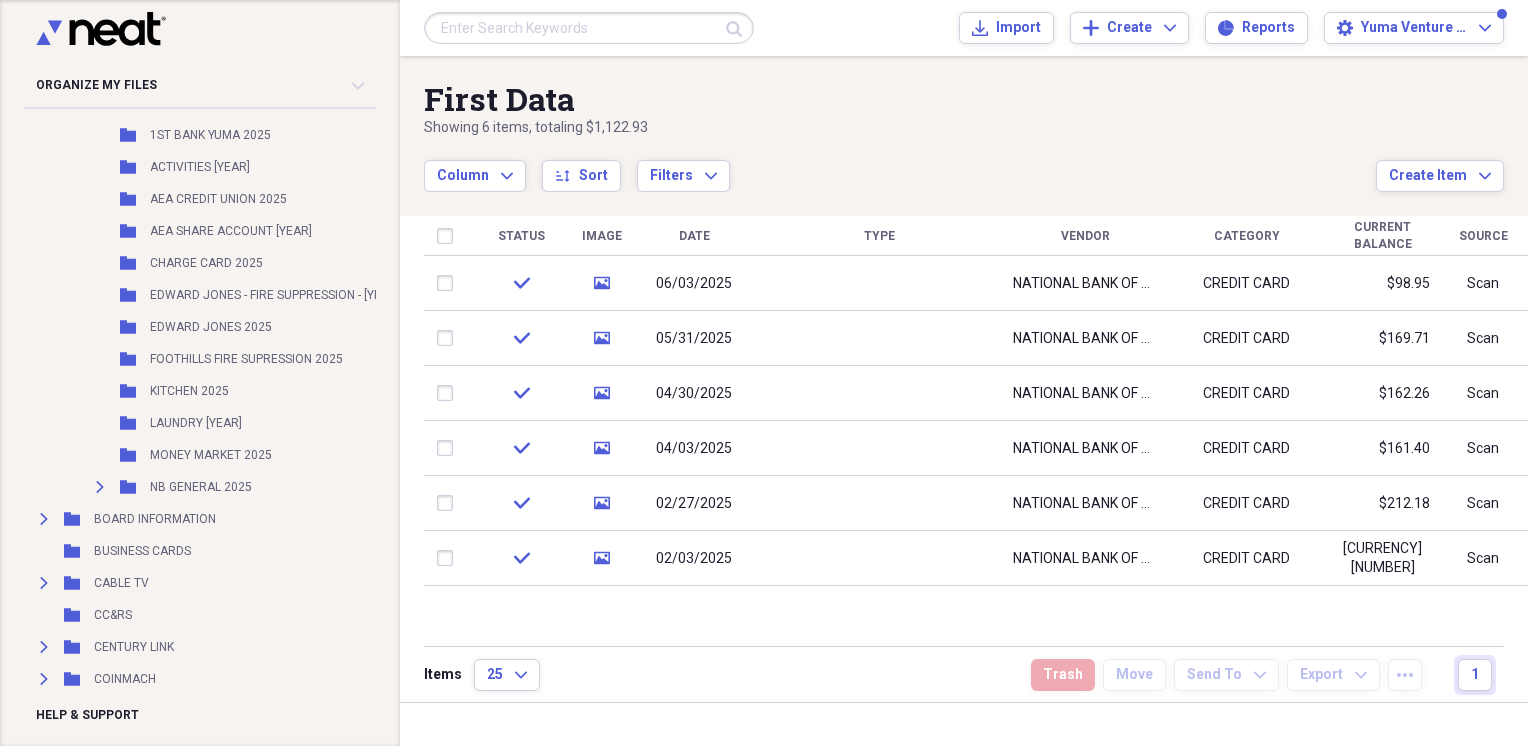 scroll, scrollTop: 764, scrollLeft: 0, axis: vertical 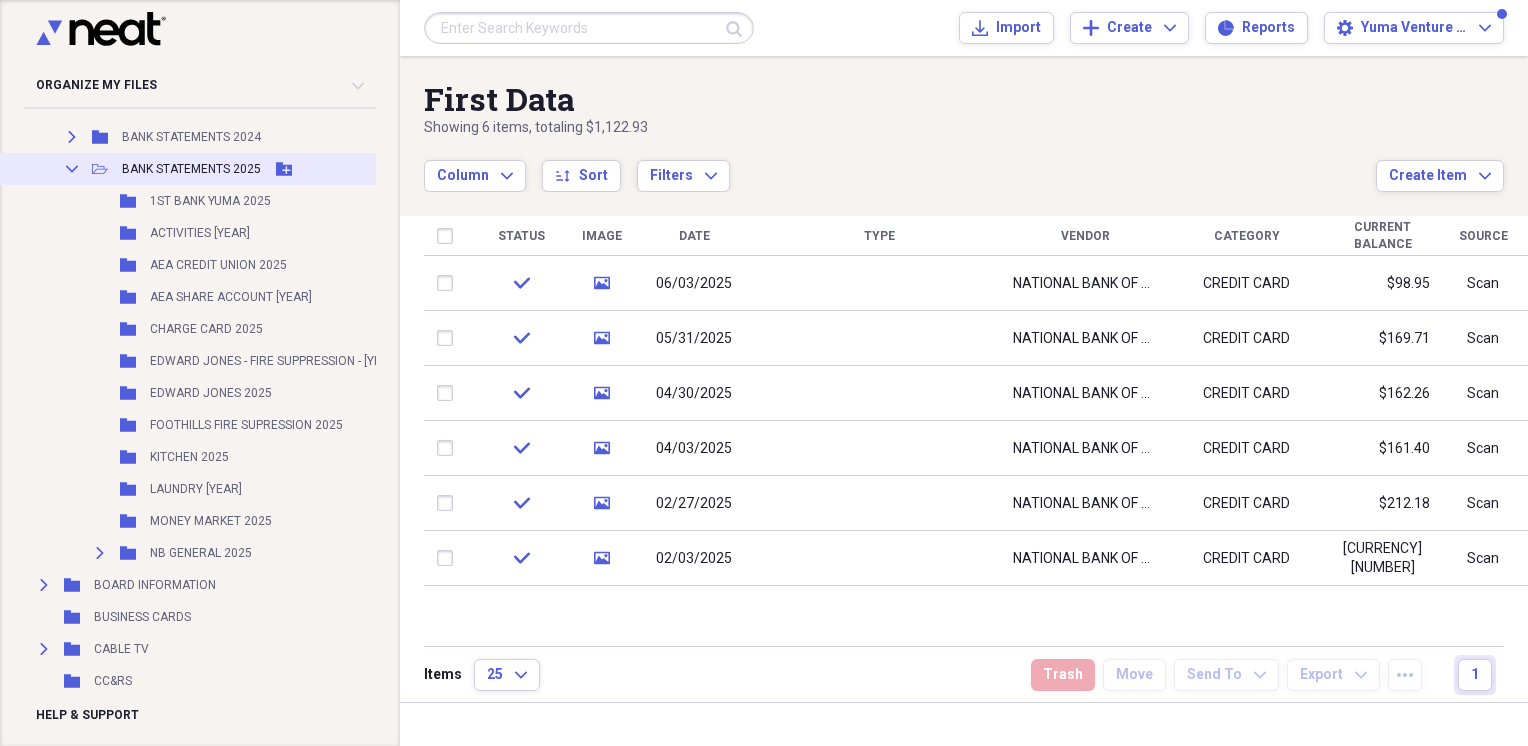 click on "Collapse" 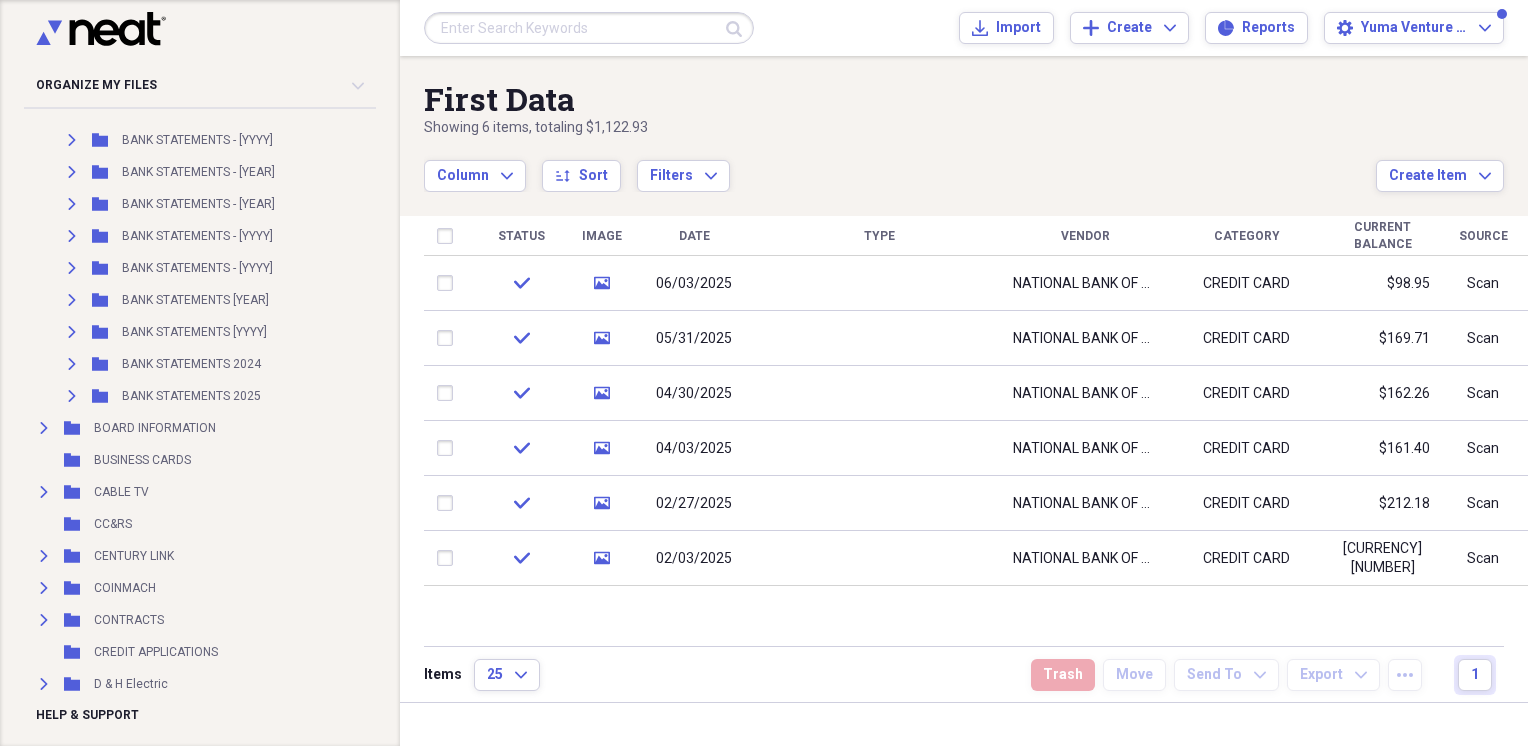 scroll, scrollTop: 496, scrollLeft: 0, axis: vertical 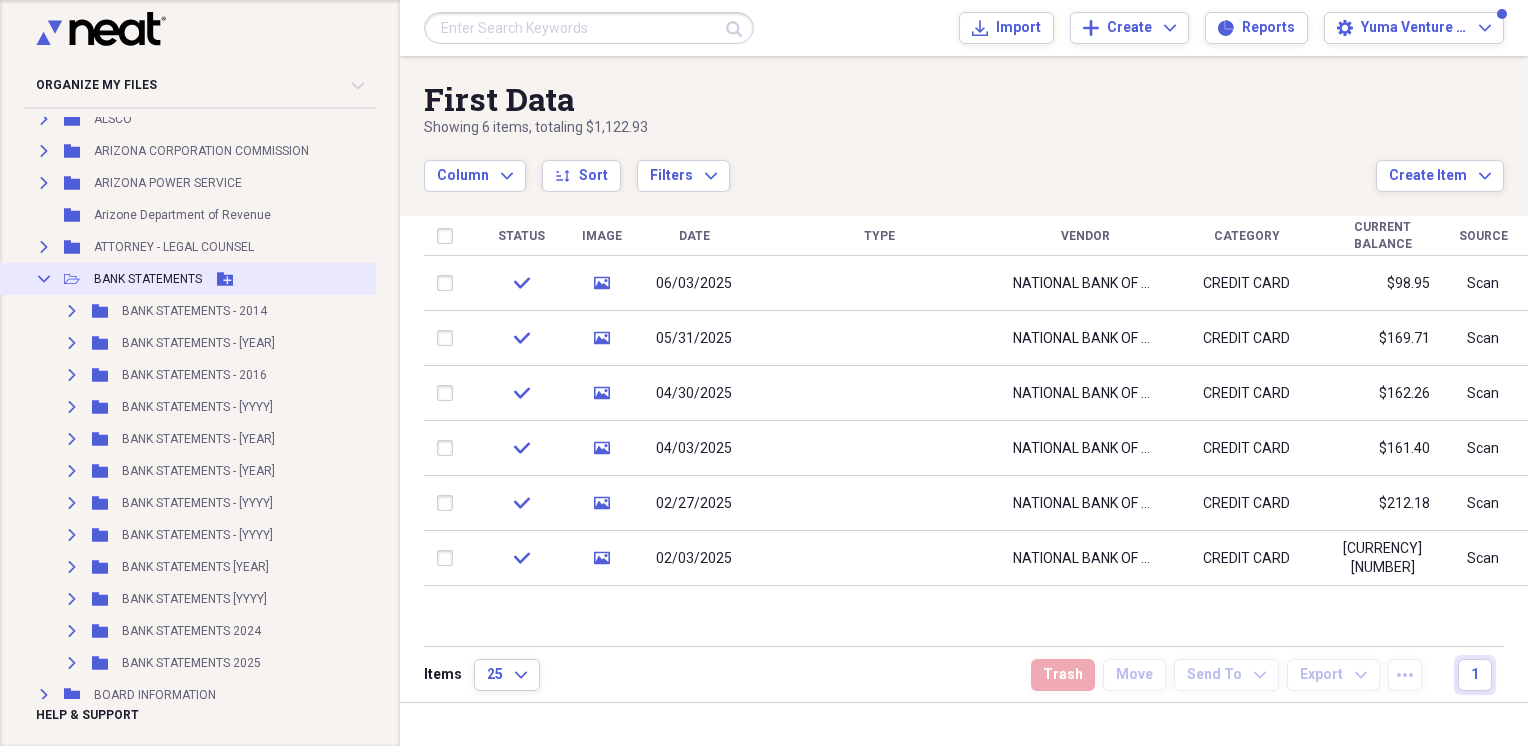 click on "Collapse" 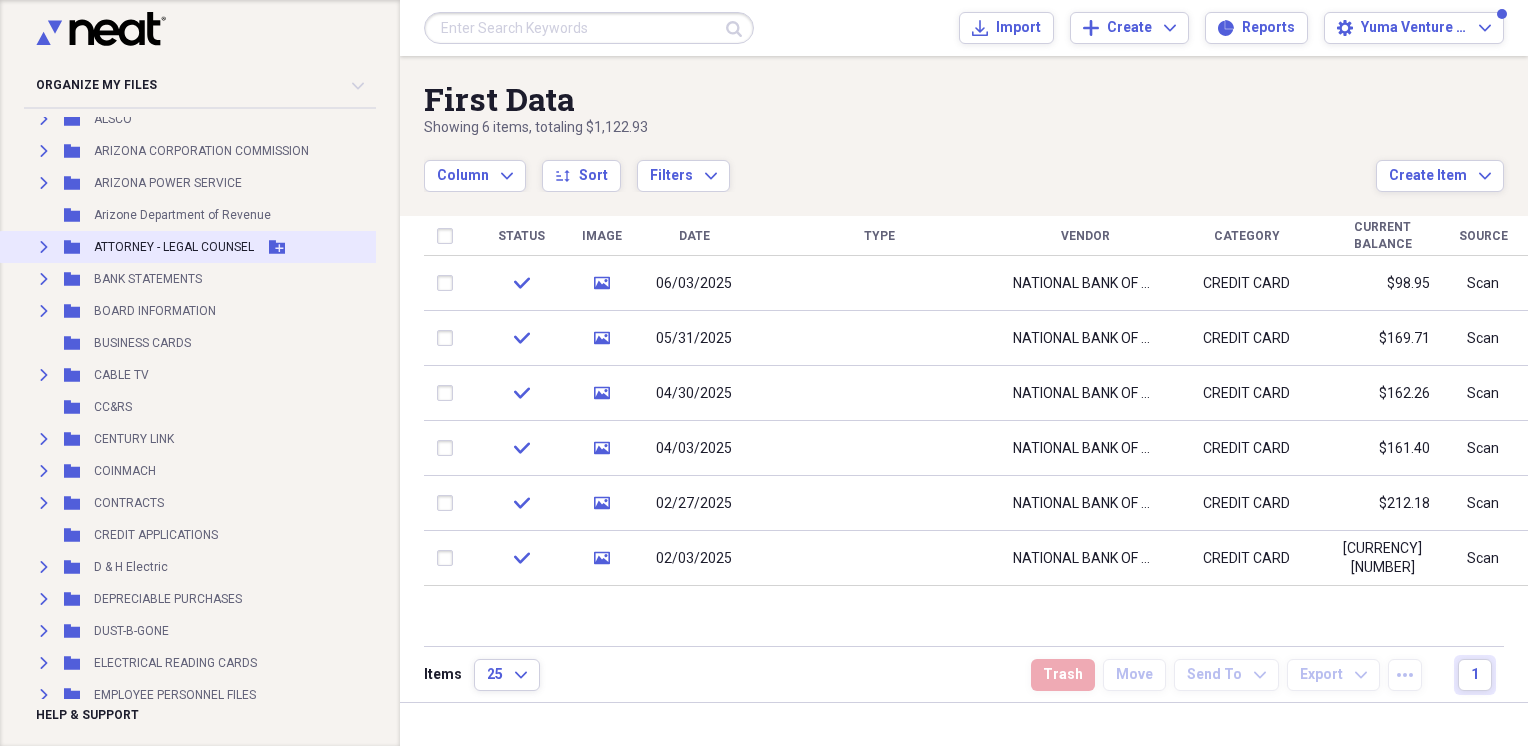 click on "Expand" 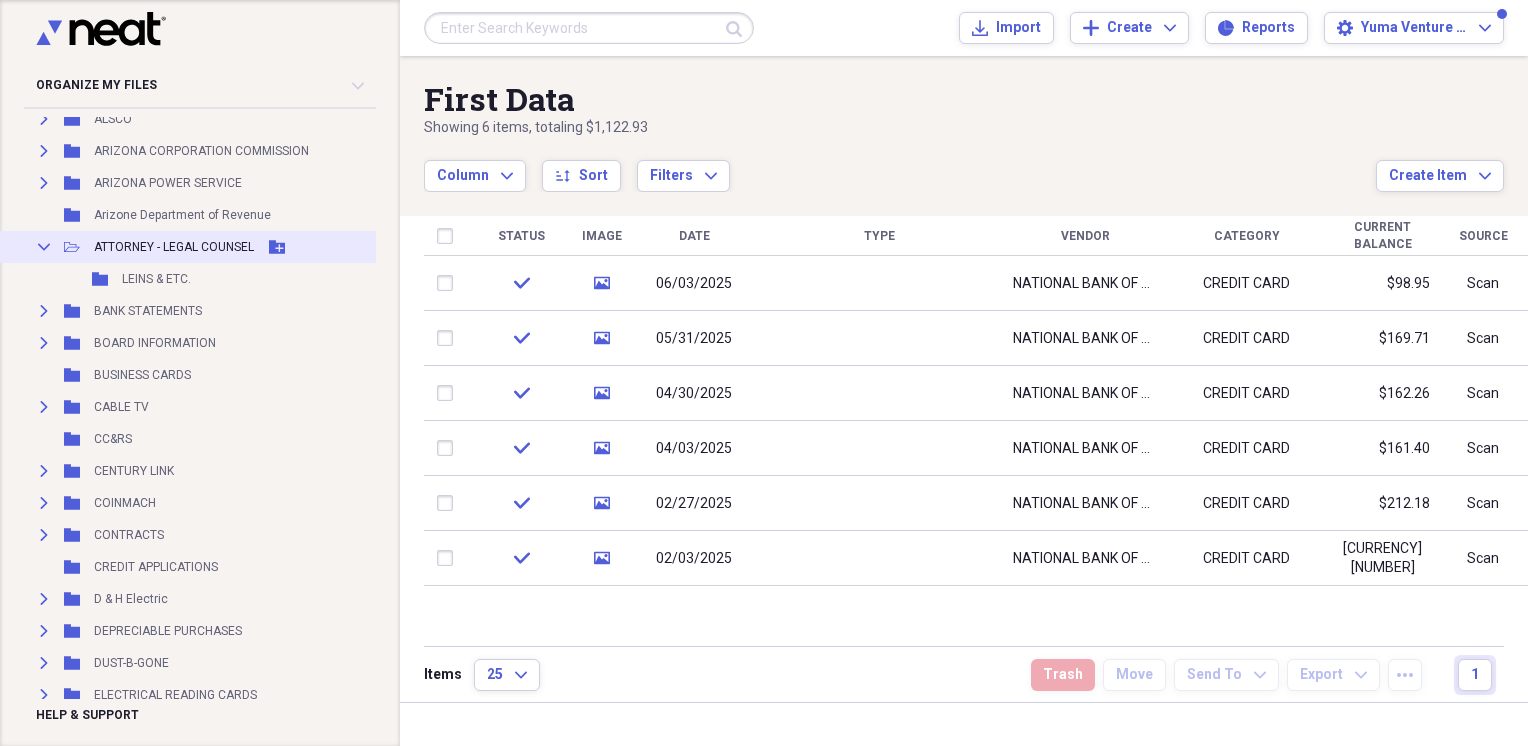 click on "Collapse" 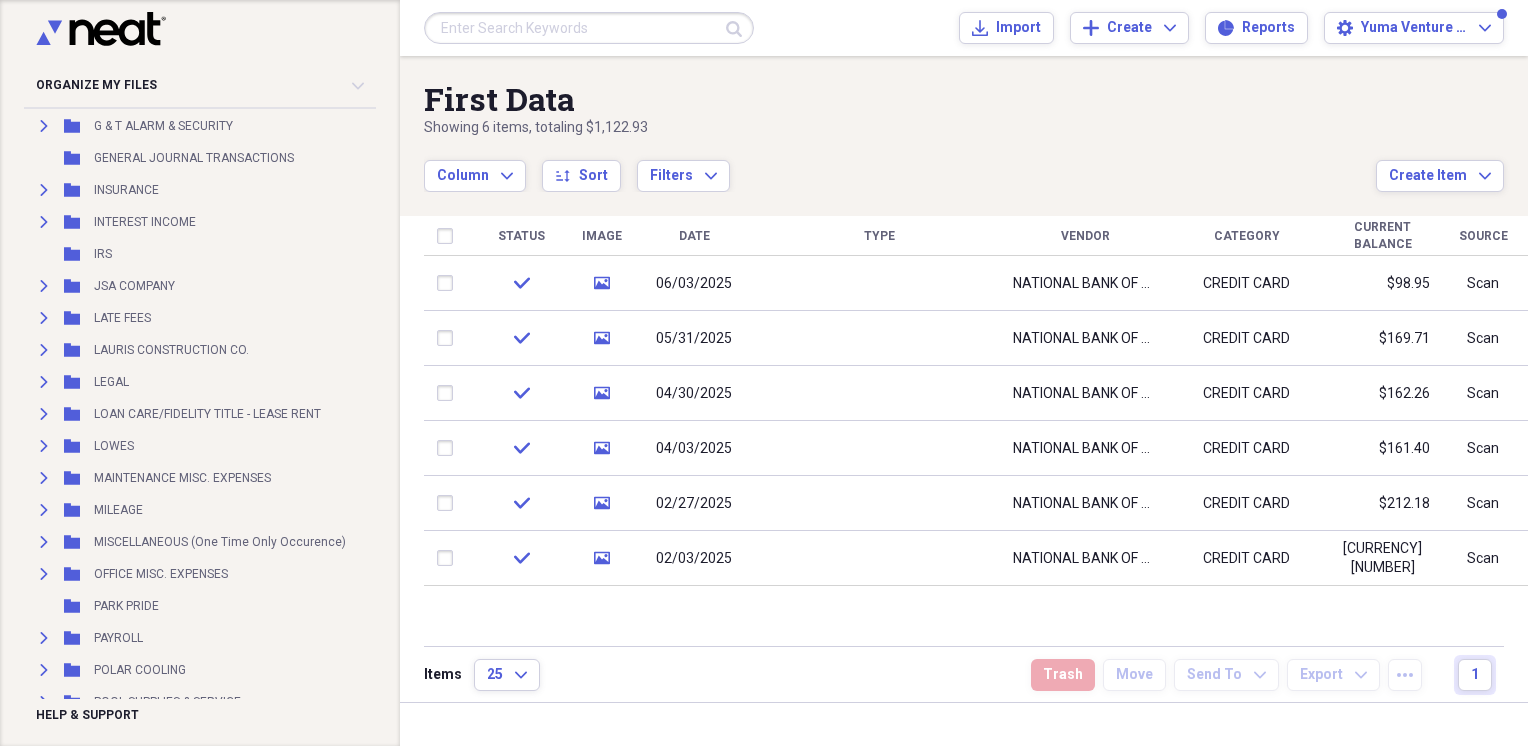 scroll, scrollTop: 963, scrollLeft: 0, axis: vertical 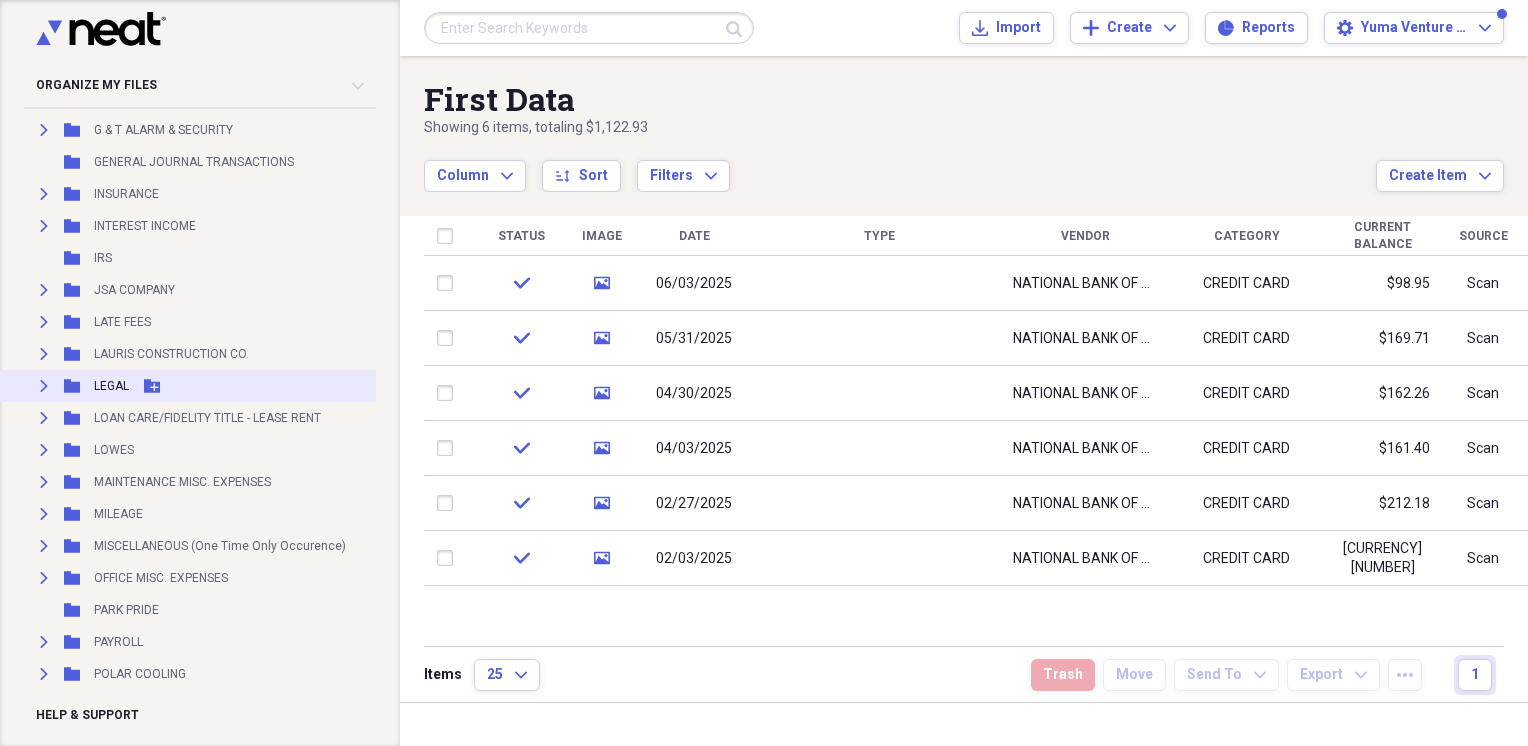 click on "Expand" 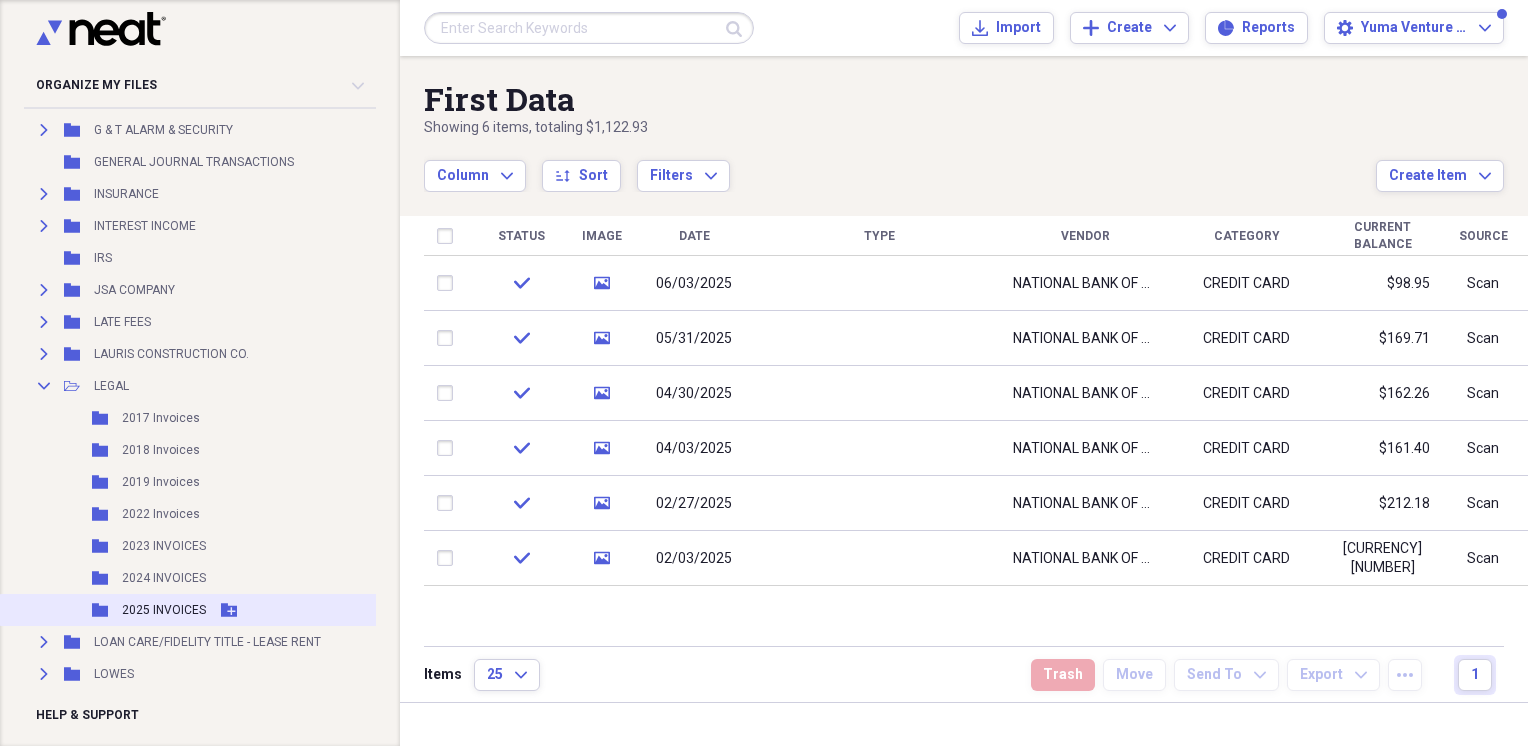 click on "2025 INVOICES" at bounding box center (164, 610) 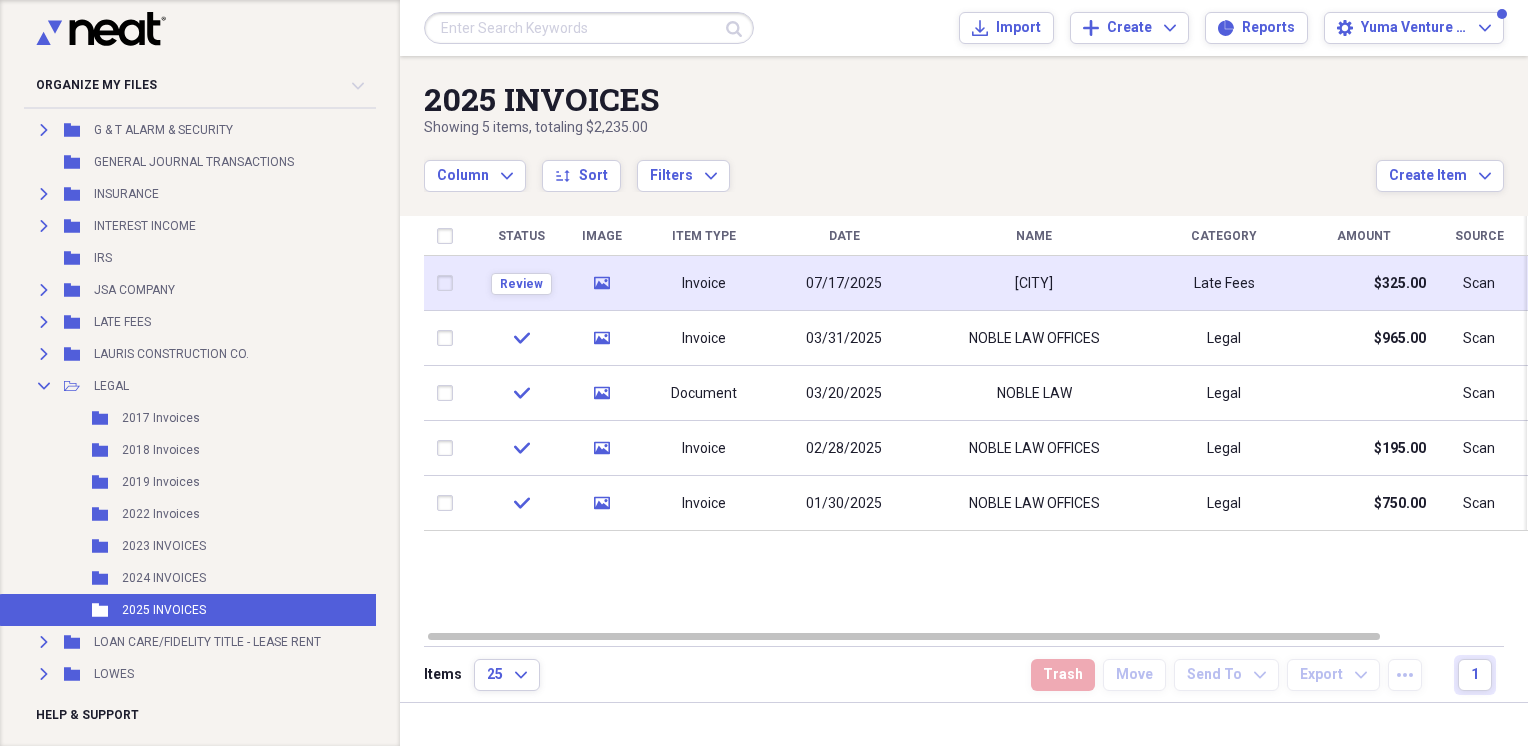 click on "Invoice" at bounding box center (704, 284) 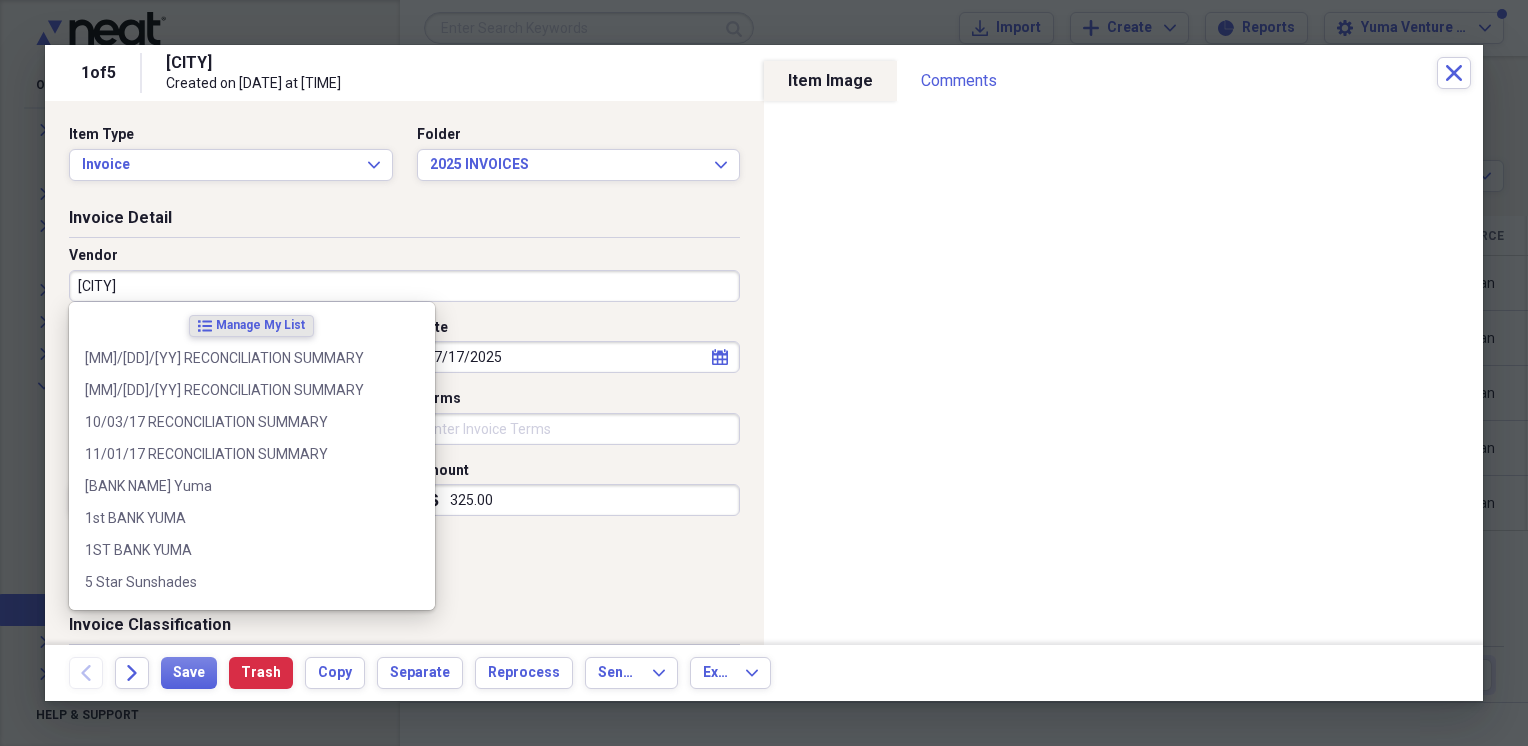 click on "[CITY]" at bounding box center [404, 286] 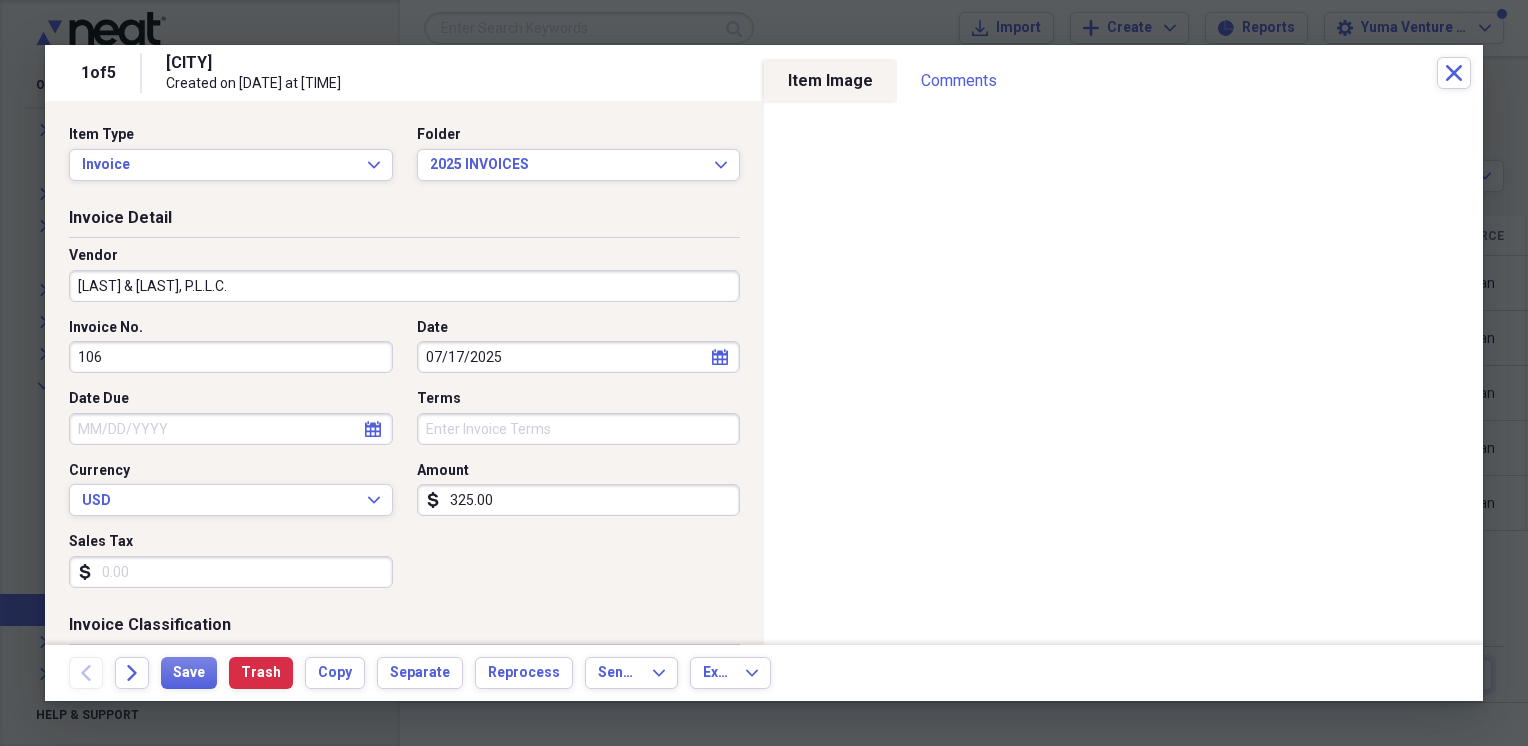 type on "[LAST] & [LAST], P.L.L.C." 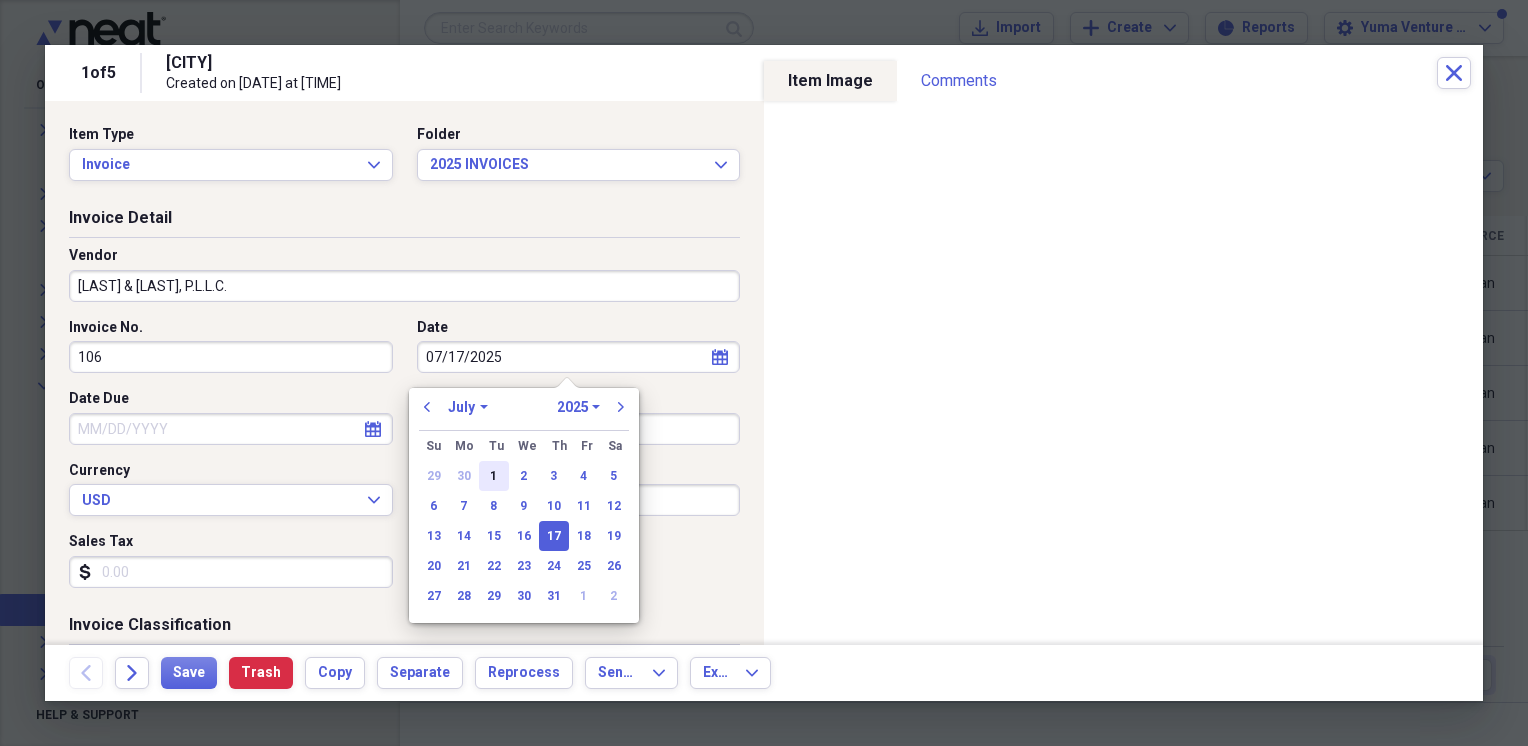 click on "1" at bounding box center [494, 476] 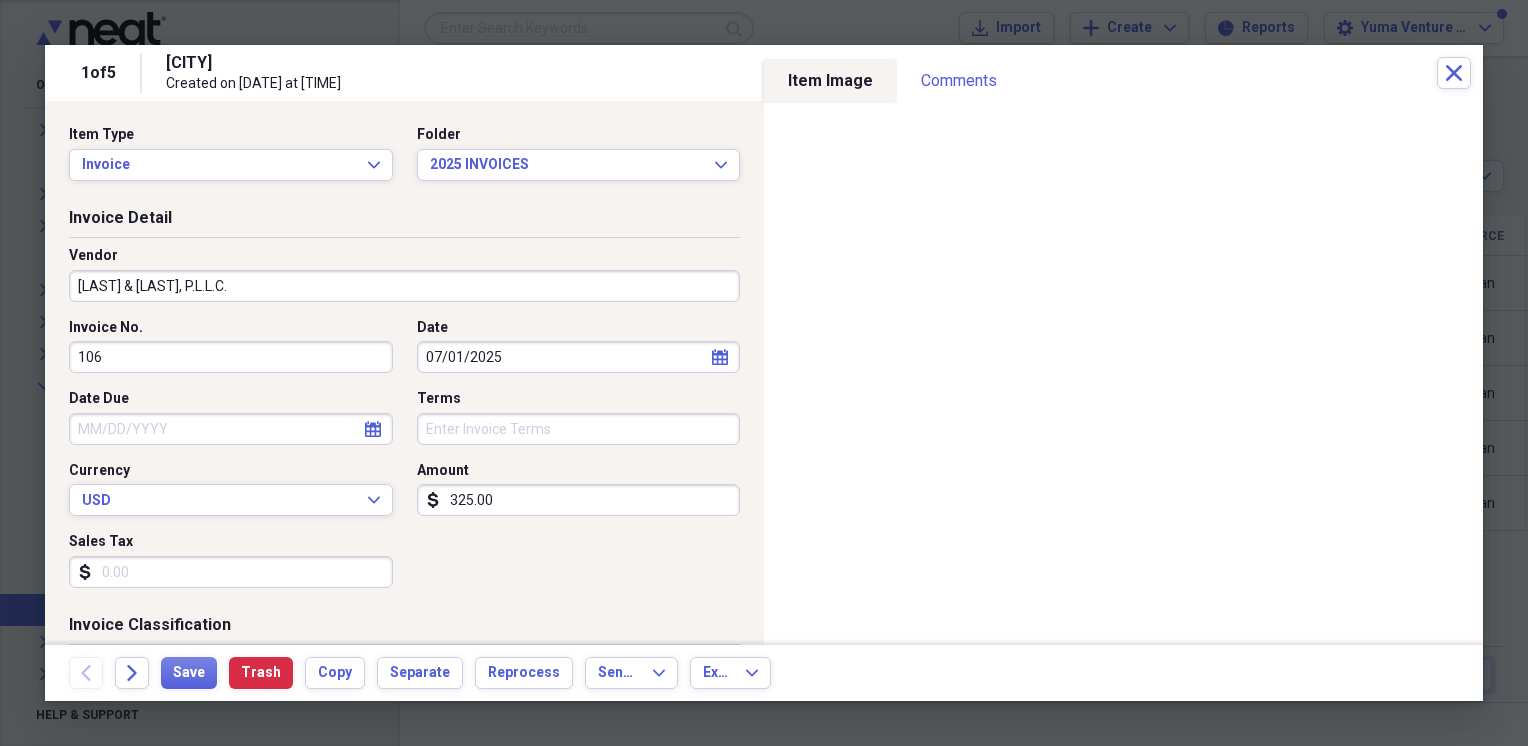 click 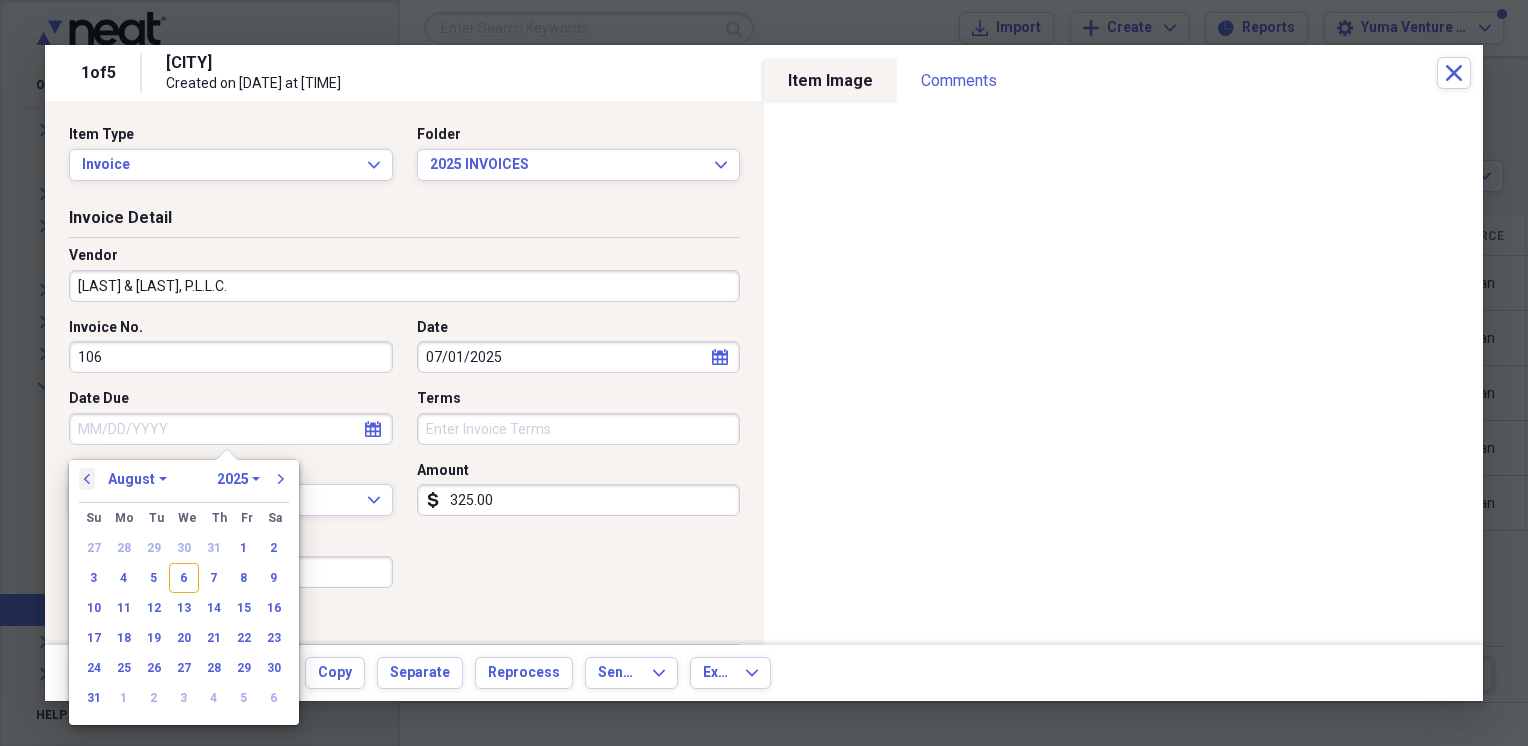 click on "previous" at bounding box center [87, 479] 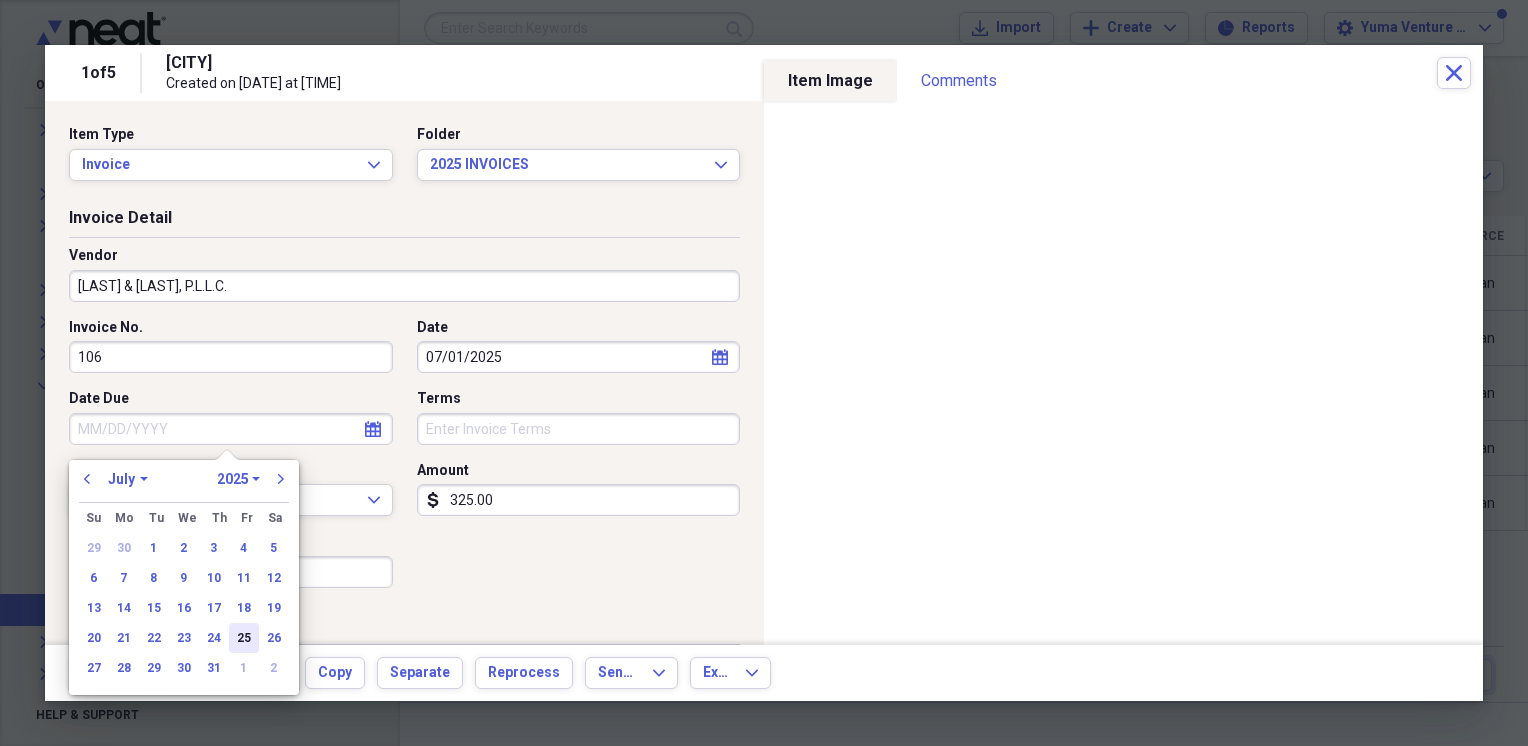 click on "25" at bounding box center [244, 638] 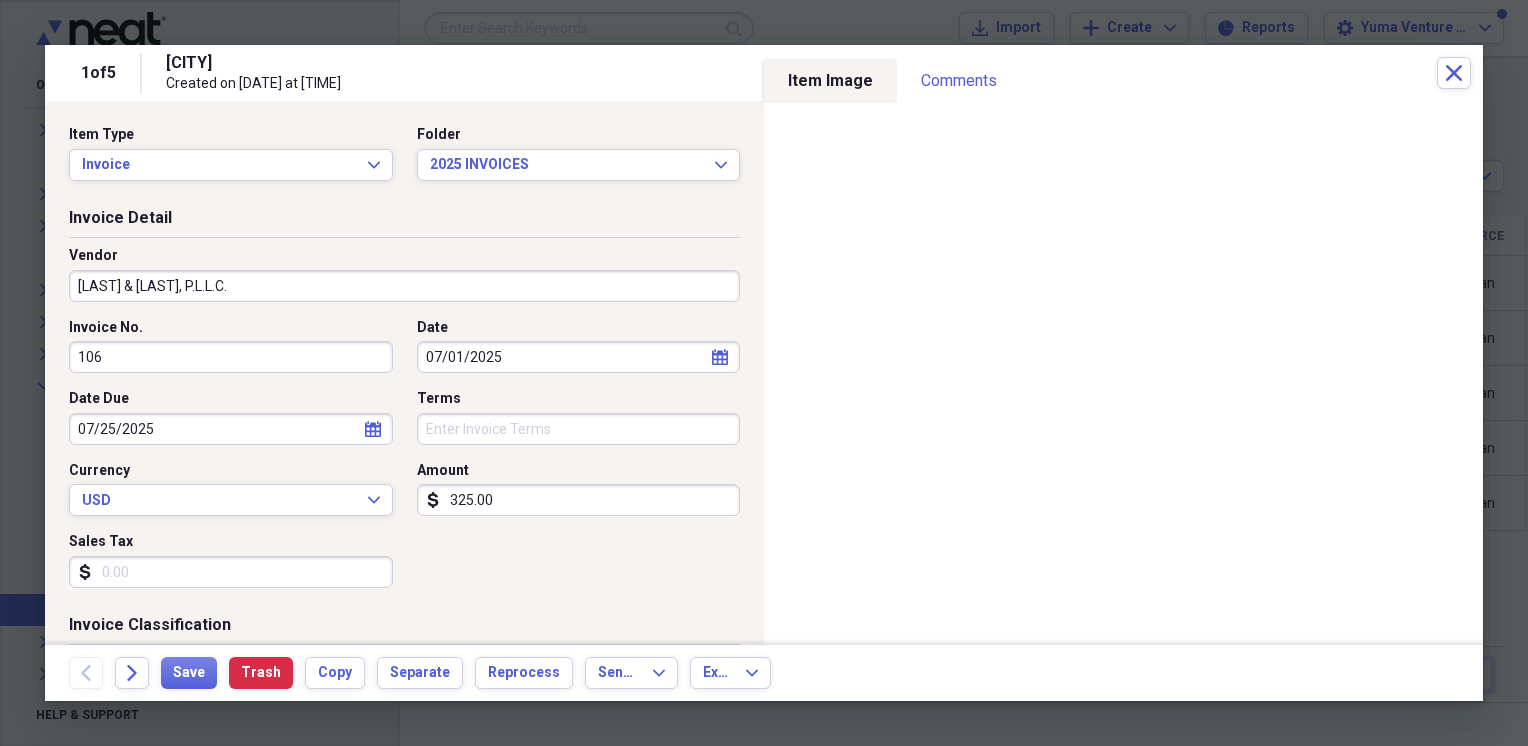 type on "07/25/2025" 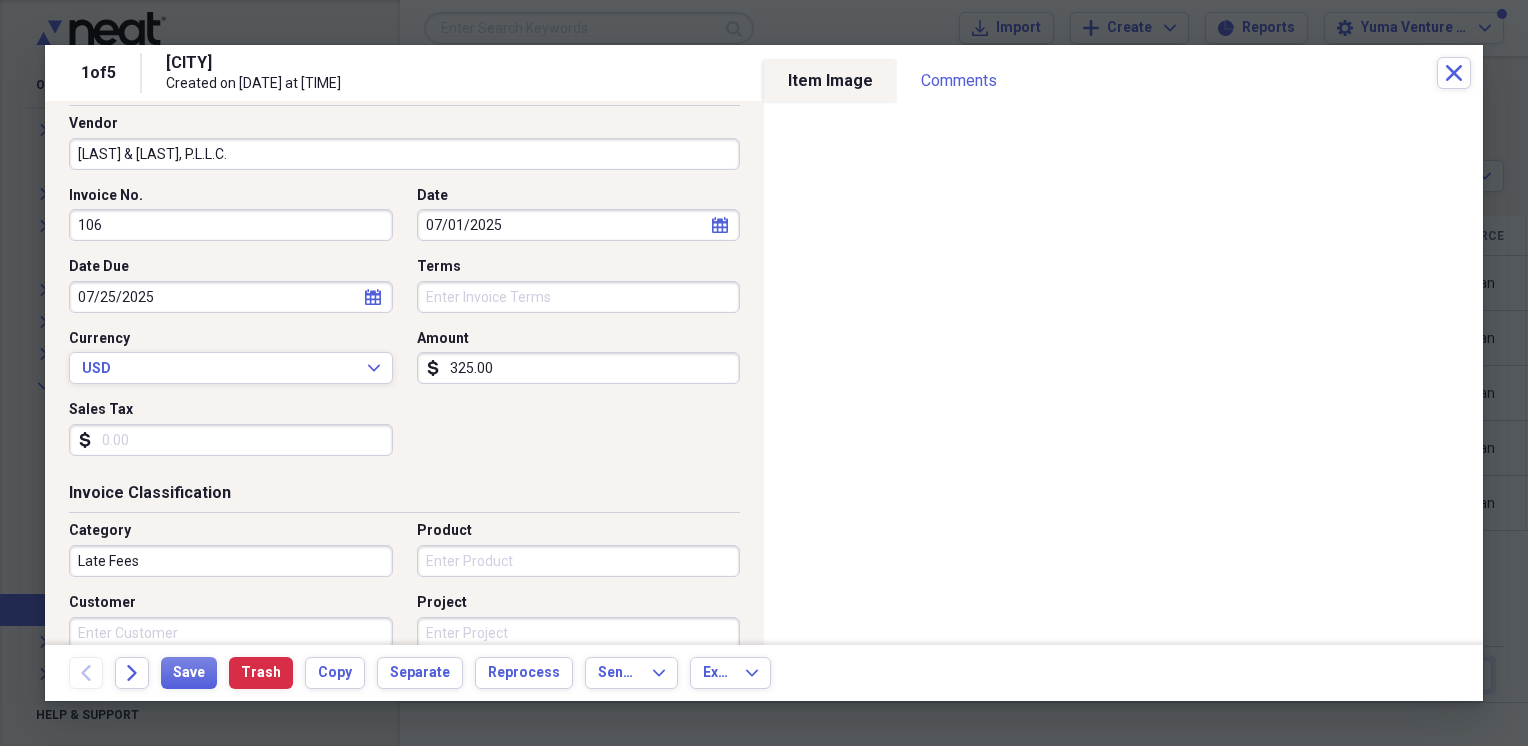 scroll, scrollTop: 144, scrollLeft: 0, axis: vertical 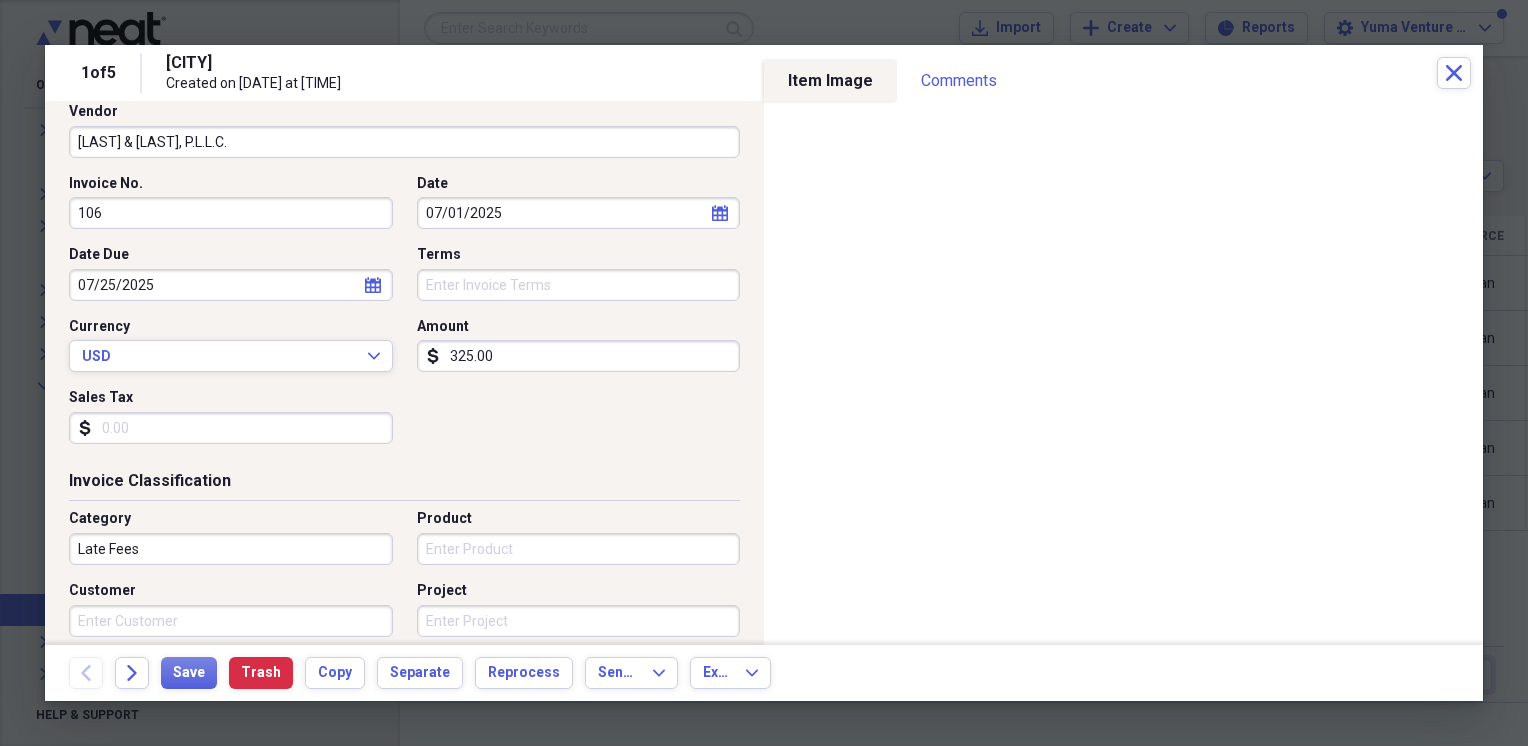 click on "Late Fees" at bounding box center [231, 549] 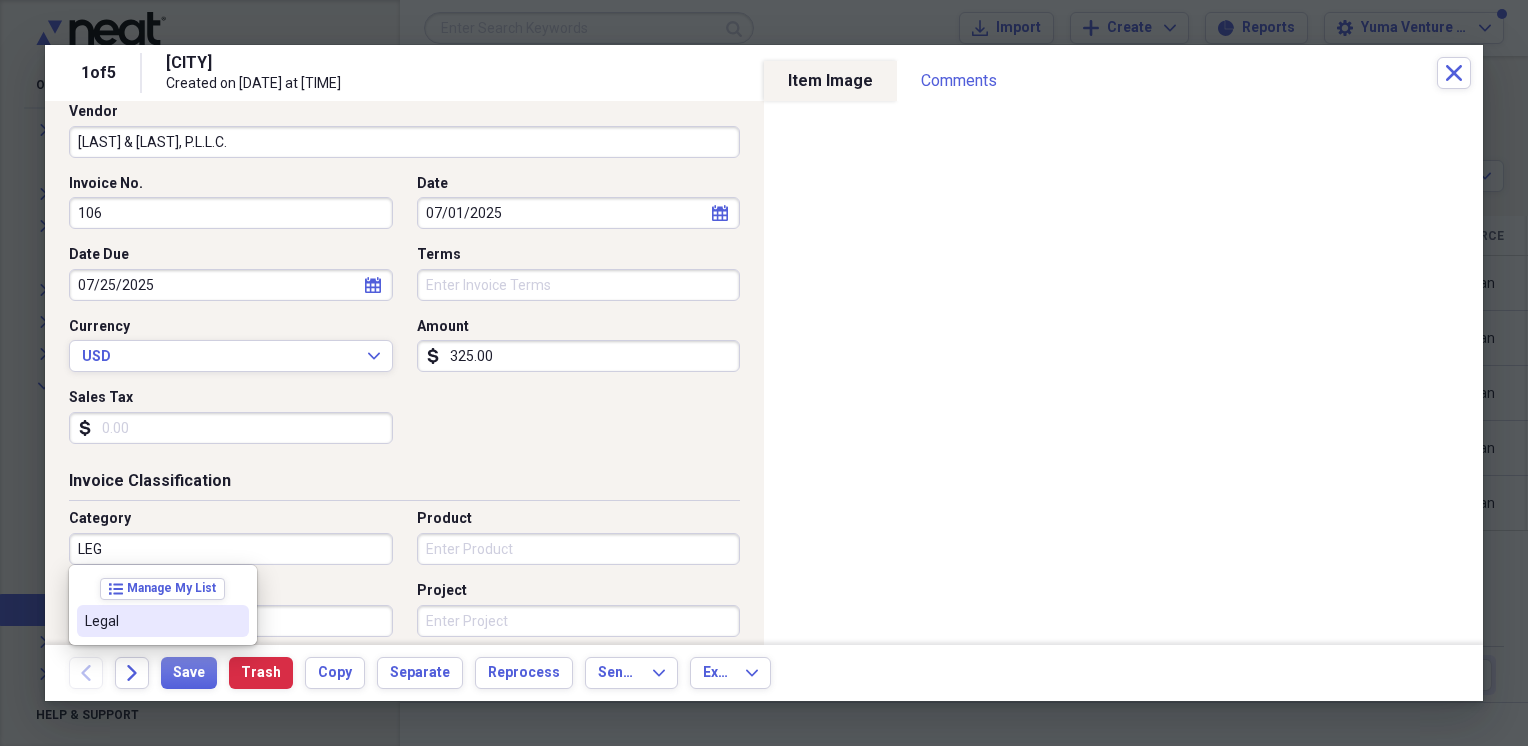 click on "Legal" at bounding box center (151, 621) 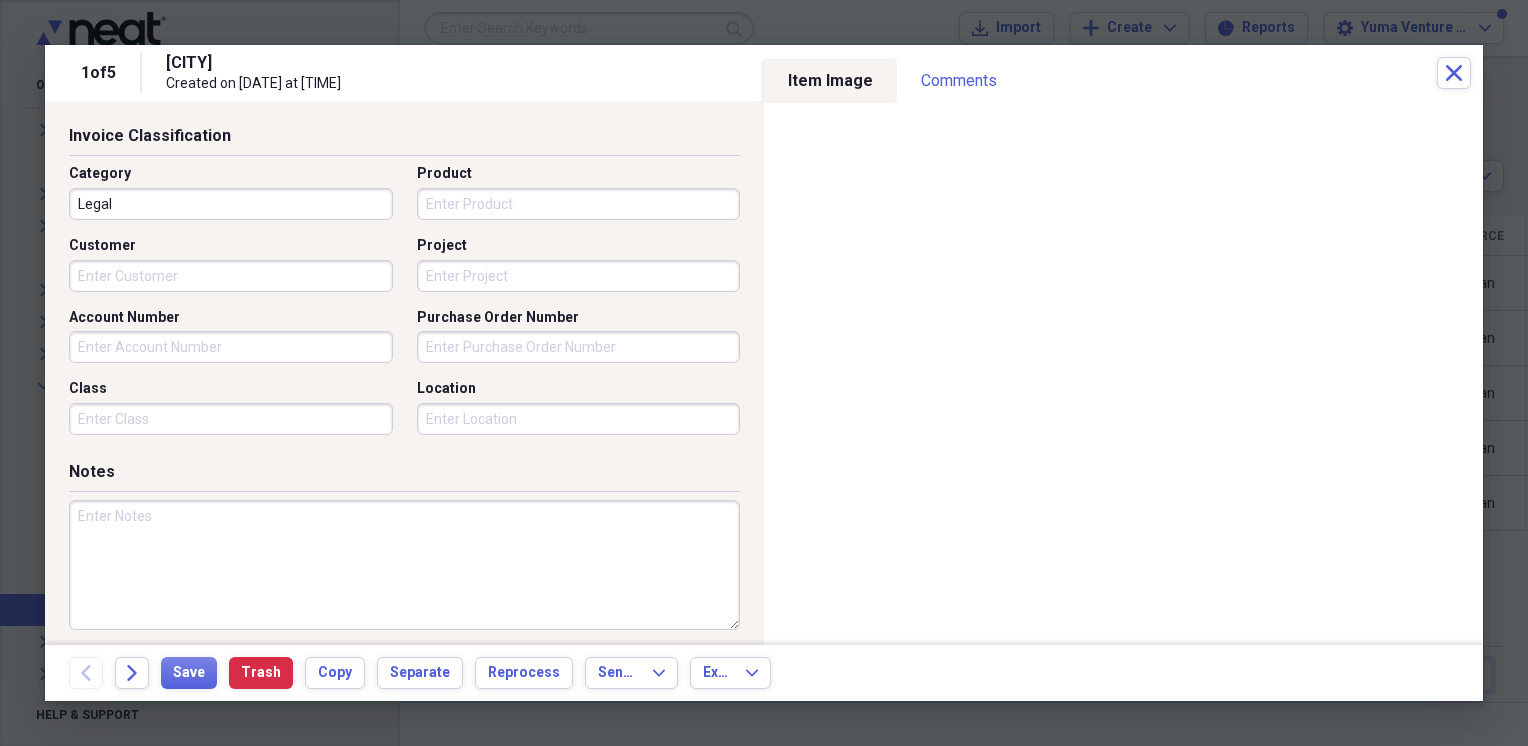 scroll, scrollTop: 495, scrollLeft: 0, axis: vertical 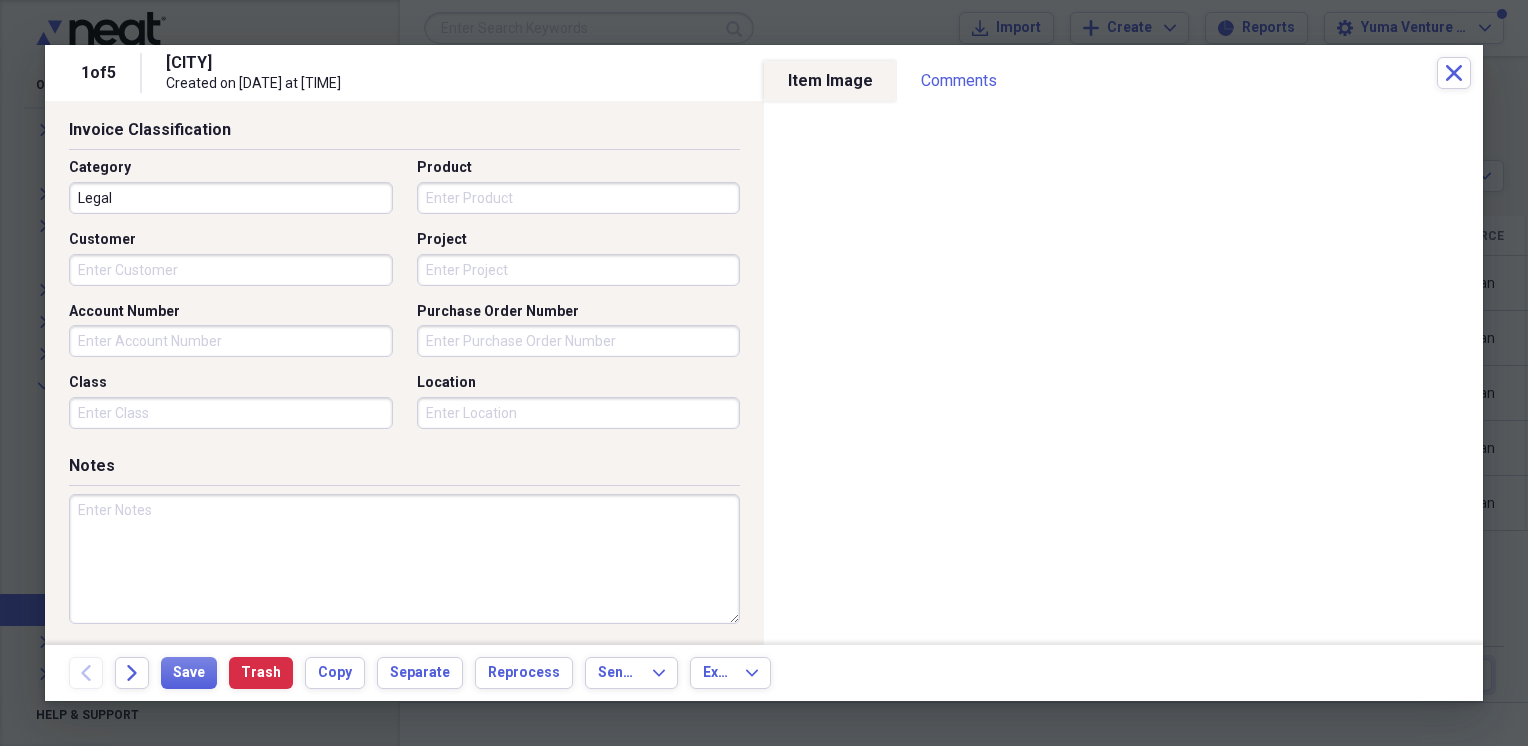 click at bounding box center [404, 559] 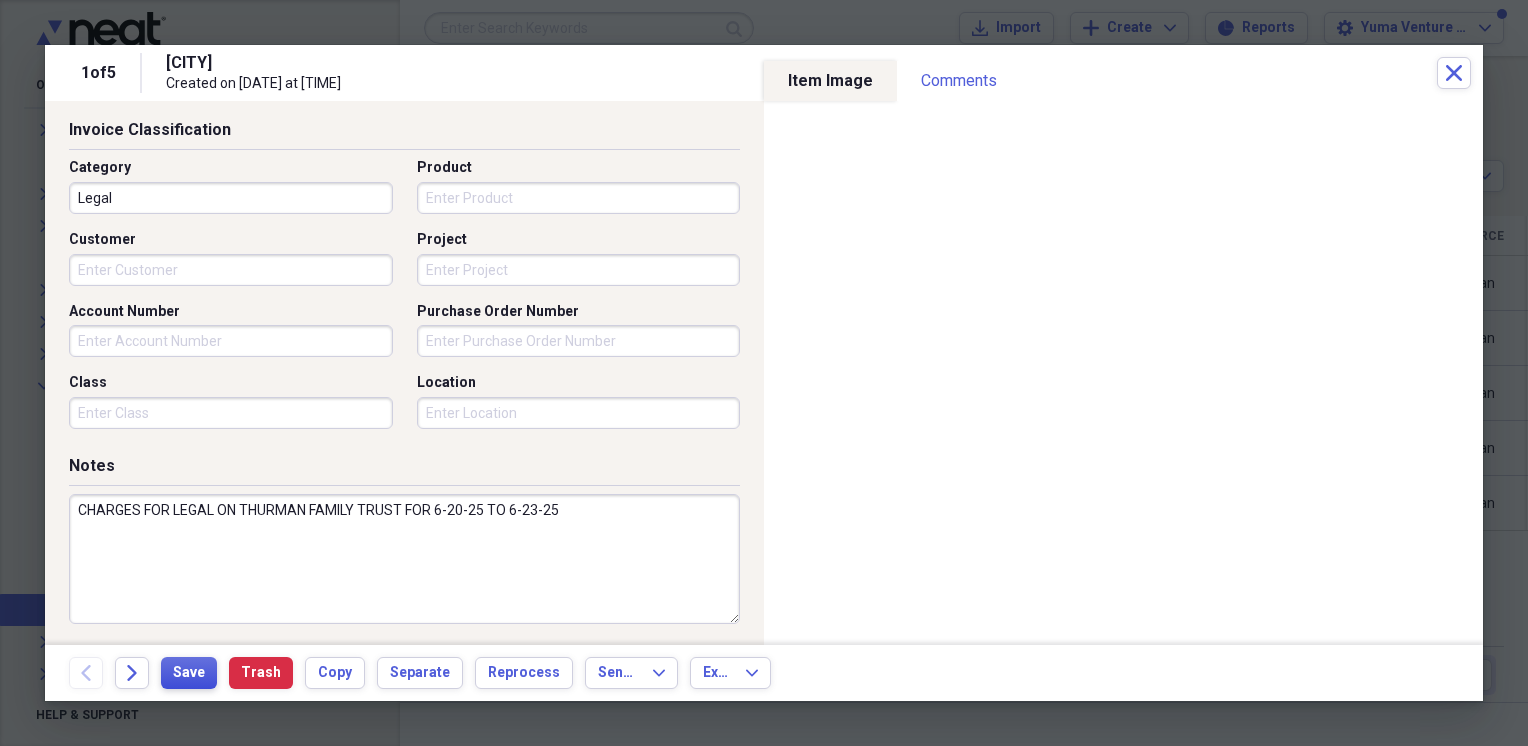 click on "Save" at bounding box center [189, 673] 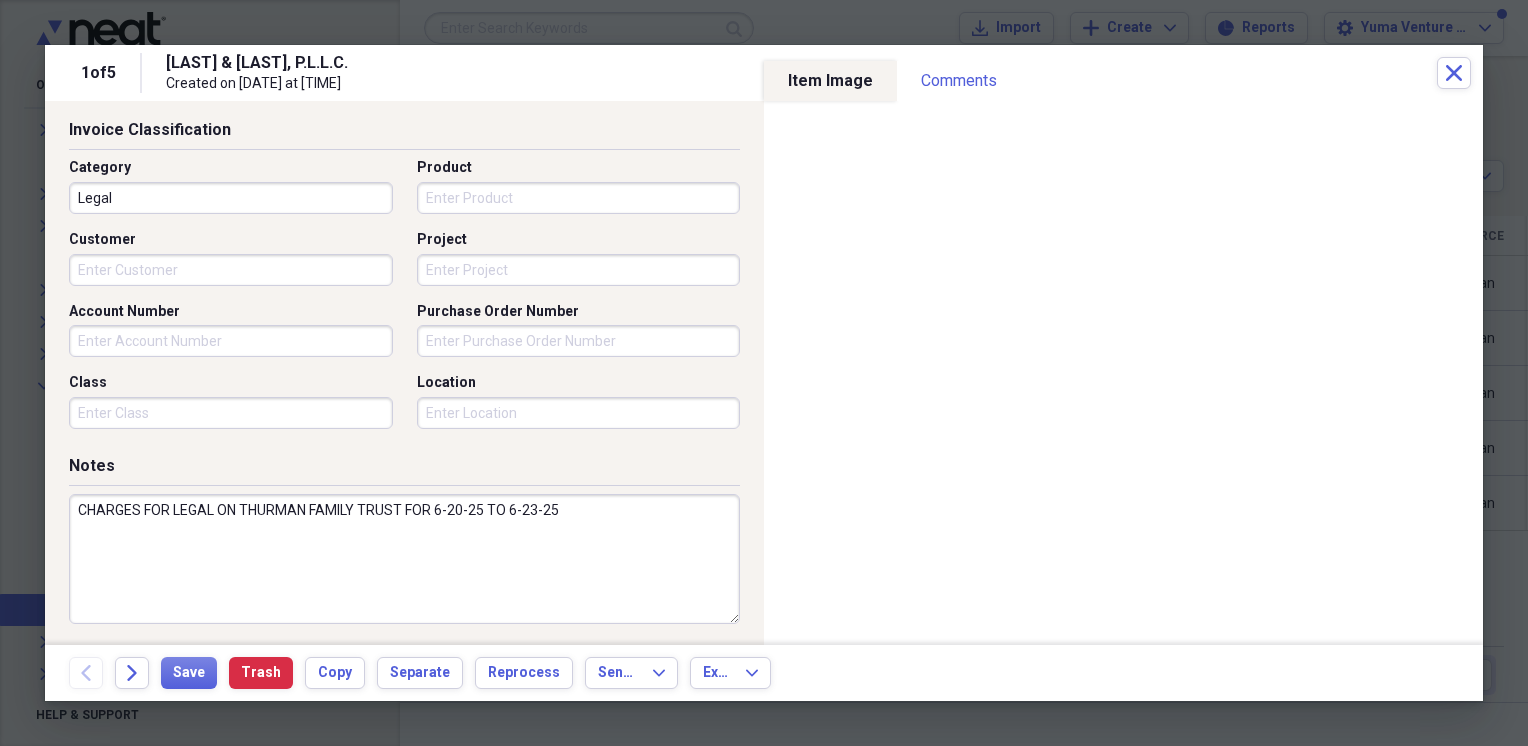 click on "CHARGES FOR LEGAL ON THURMAN FAMILY TRUST FOR 6-20-25 TO 6-23-25" at bounding box center (404, 559) 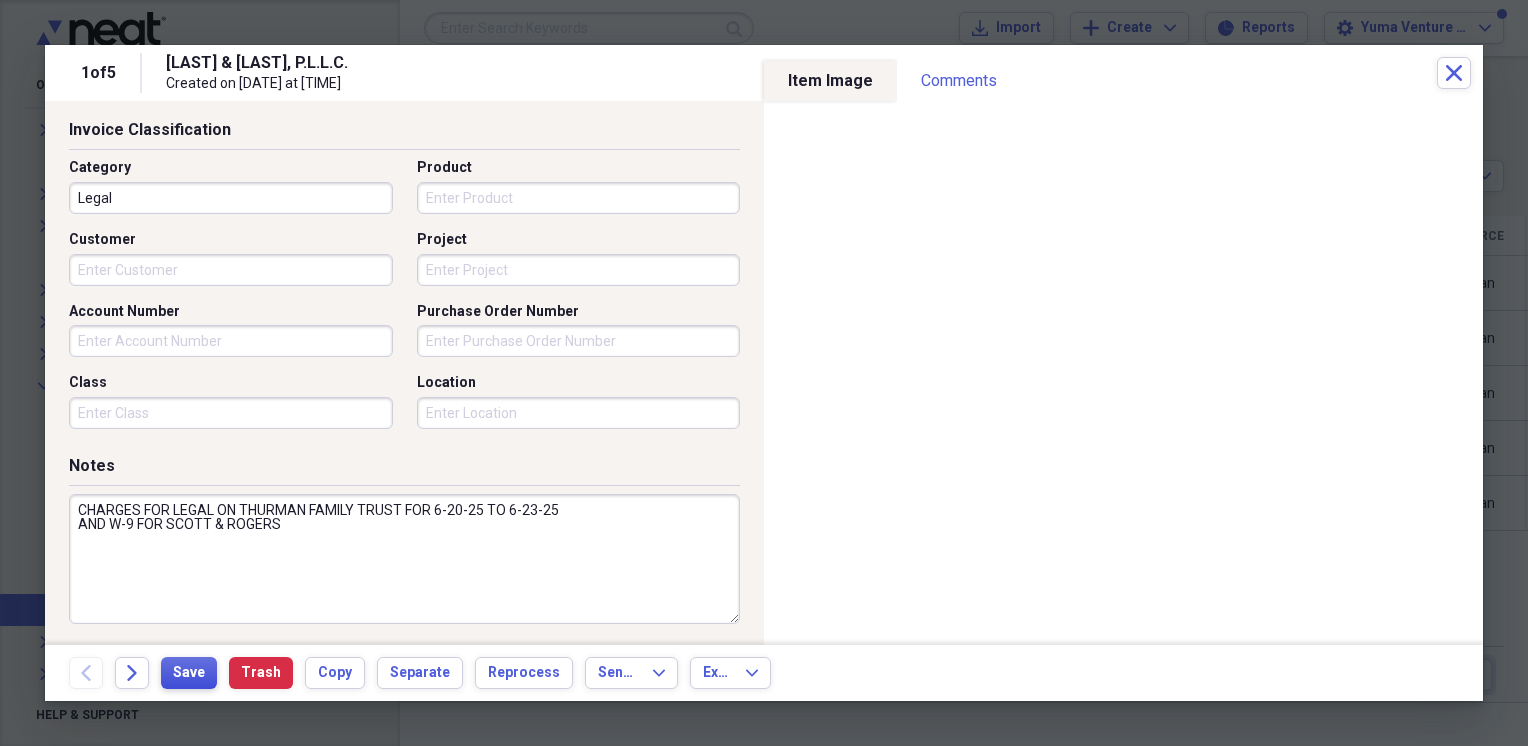 type on "CHARGES FOR LEGAL ON THURMAN FAMILY TRUST FOR 6-20-25 TO 6-23-25
AND W-9 FOR SCOTT & ROGERS" 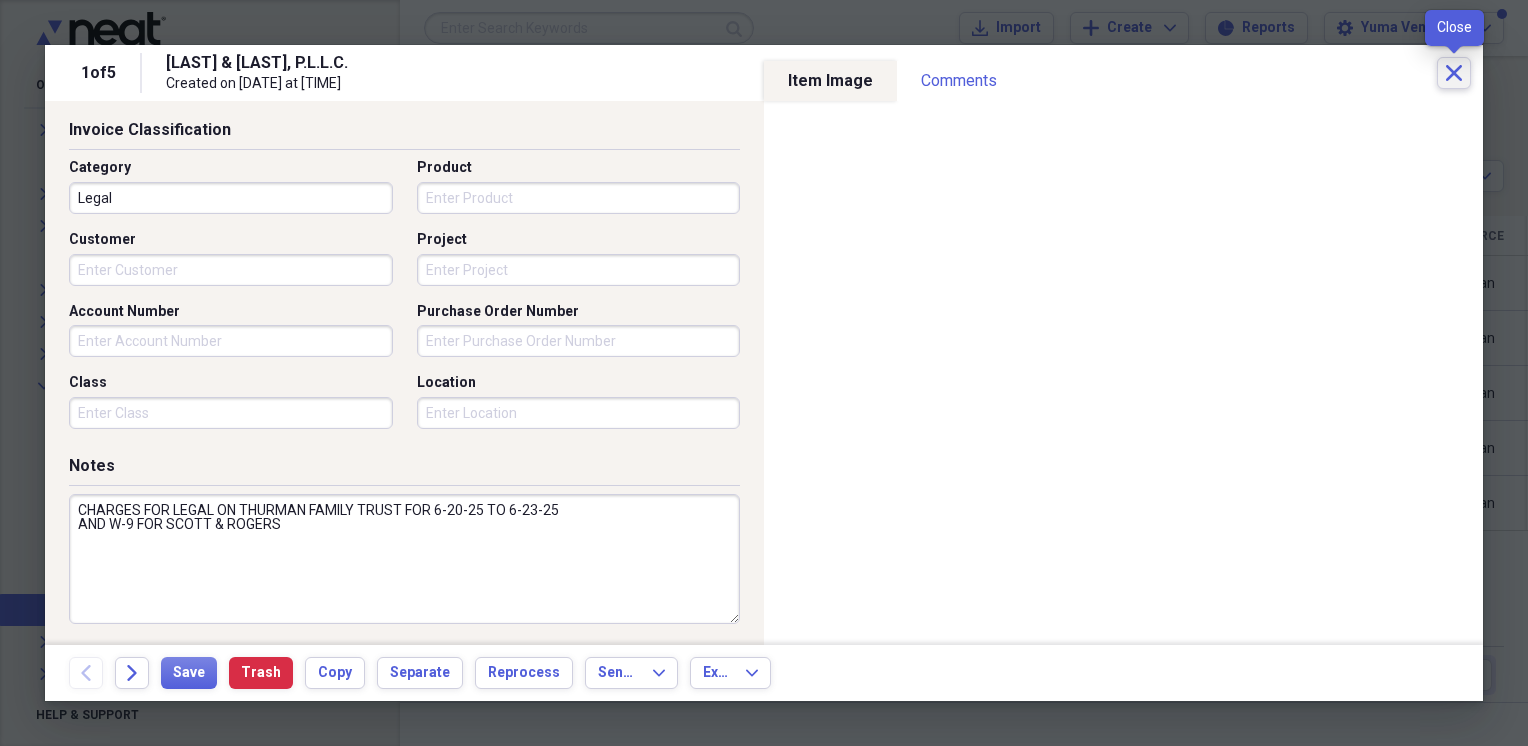 click on "Close" 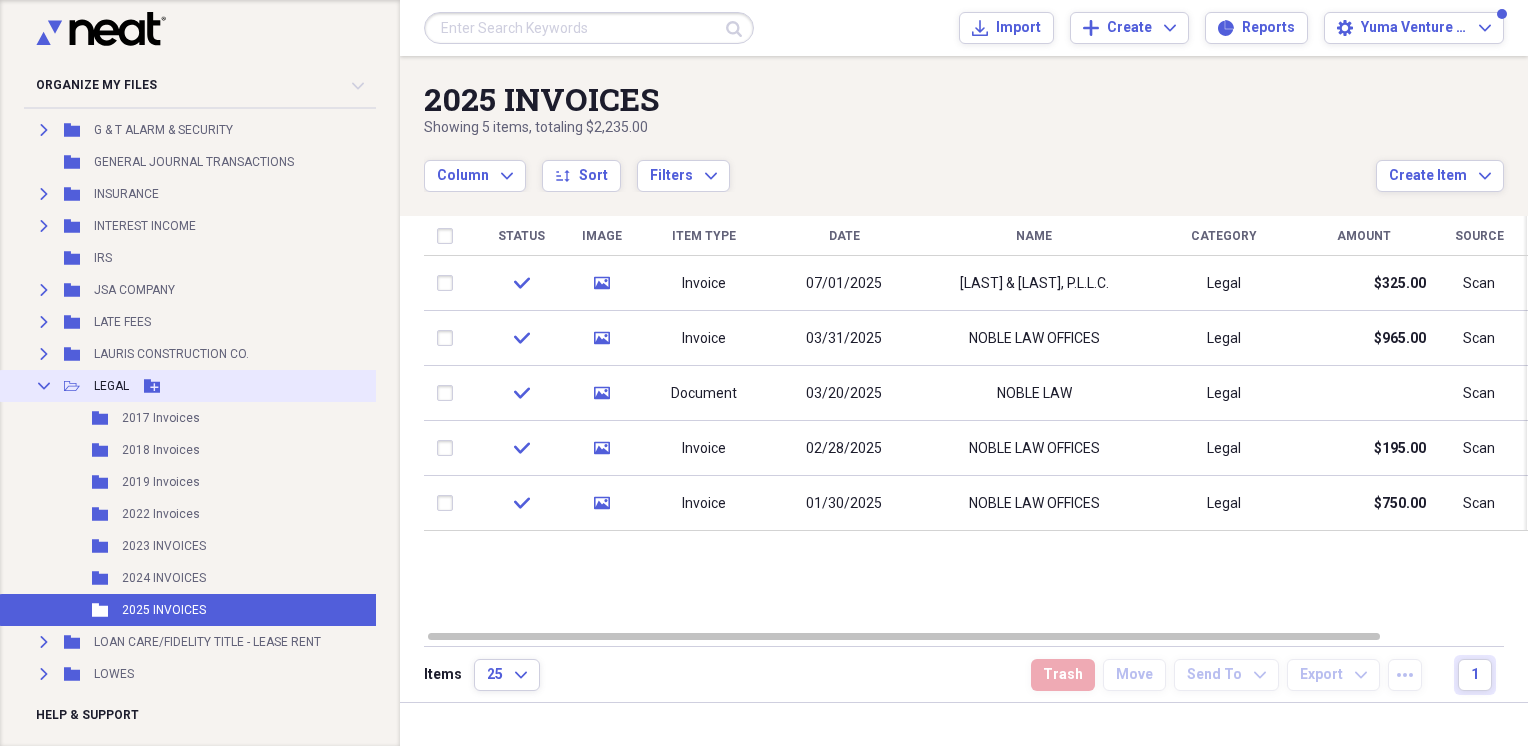 click on "Collapse" 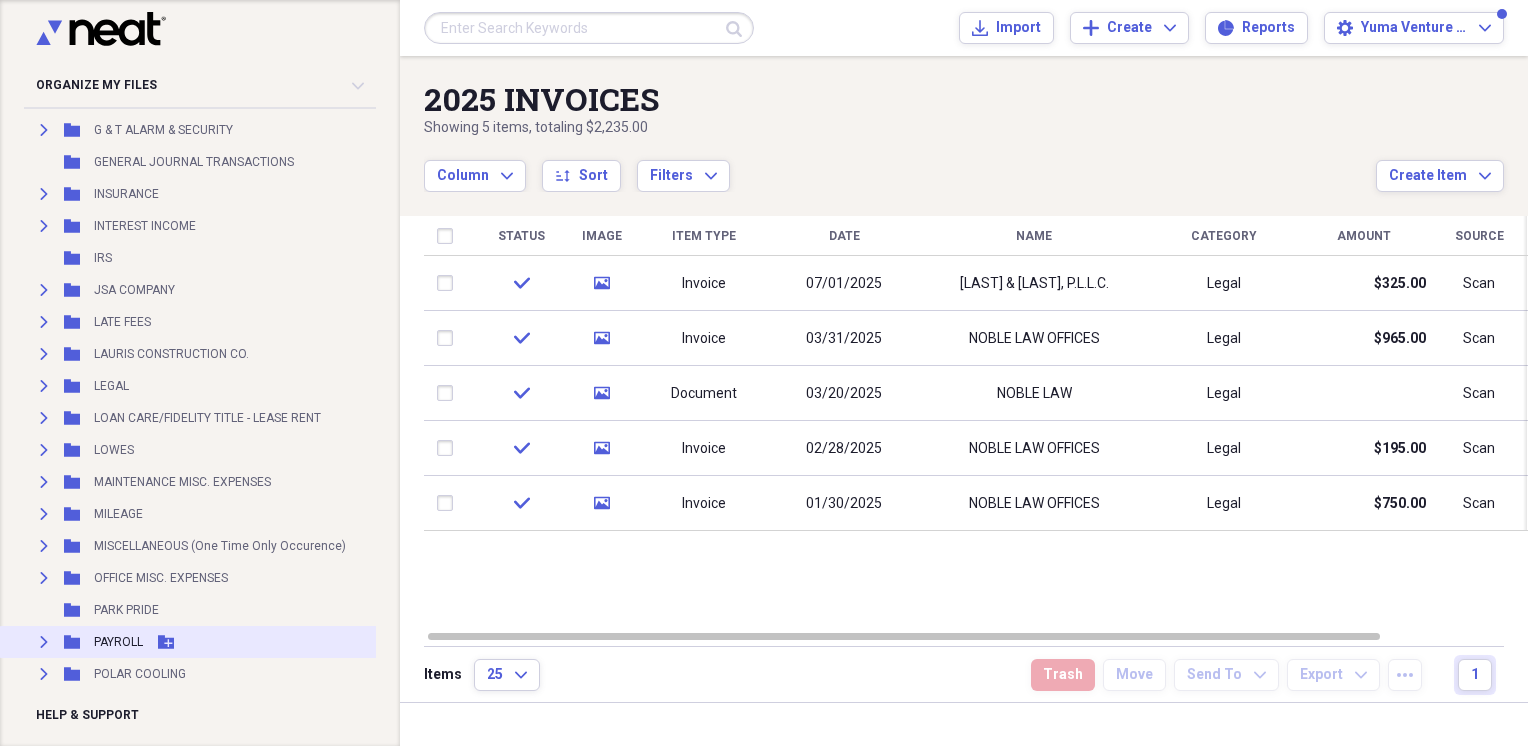 click on "Expand" 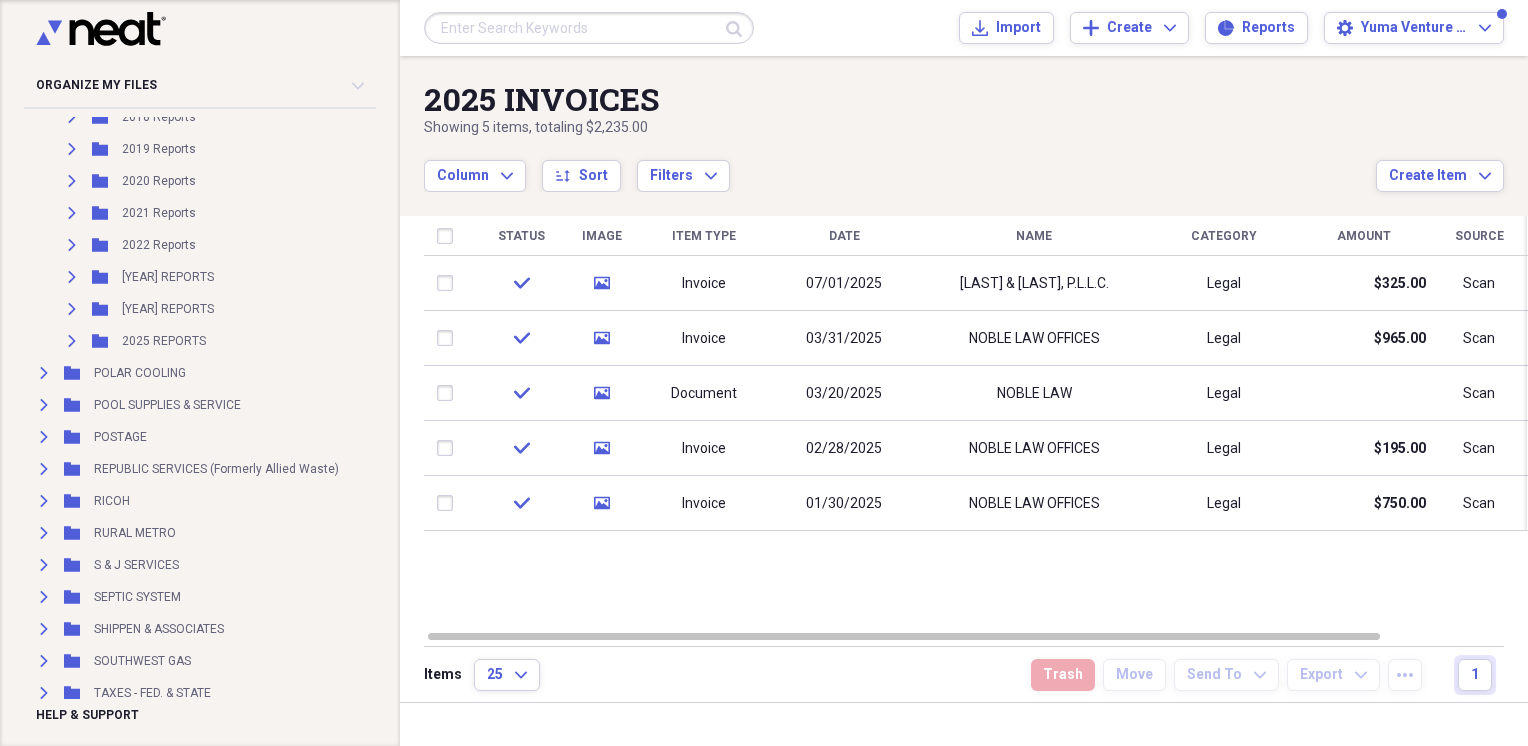 scroll, scrollTop: 1652, scrollLeft: 0, axis: vertical 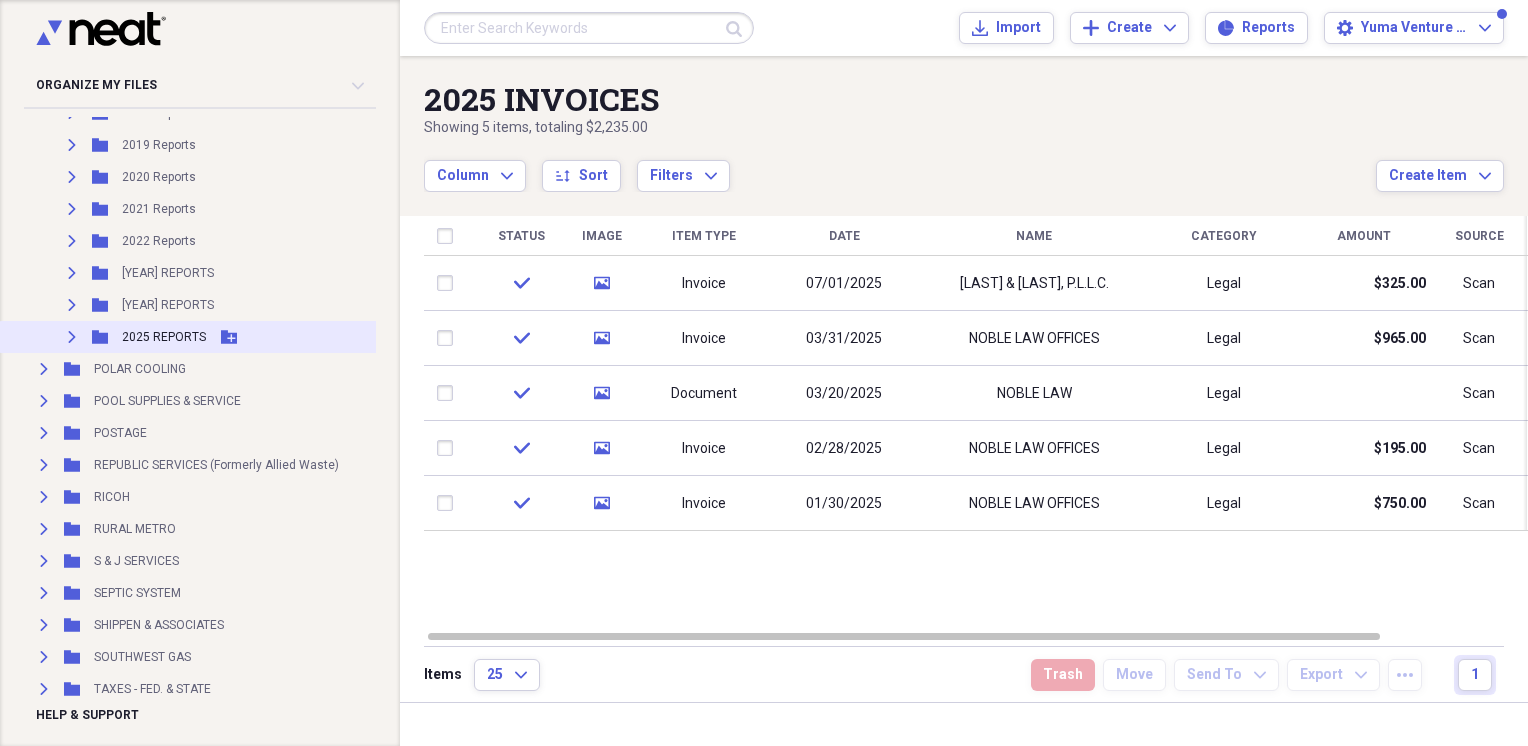 click 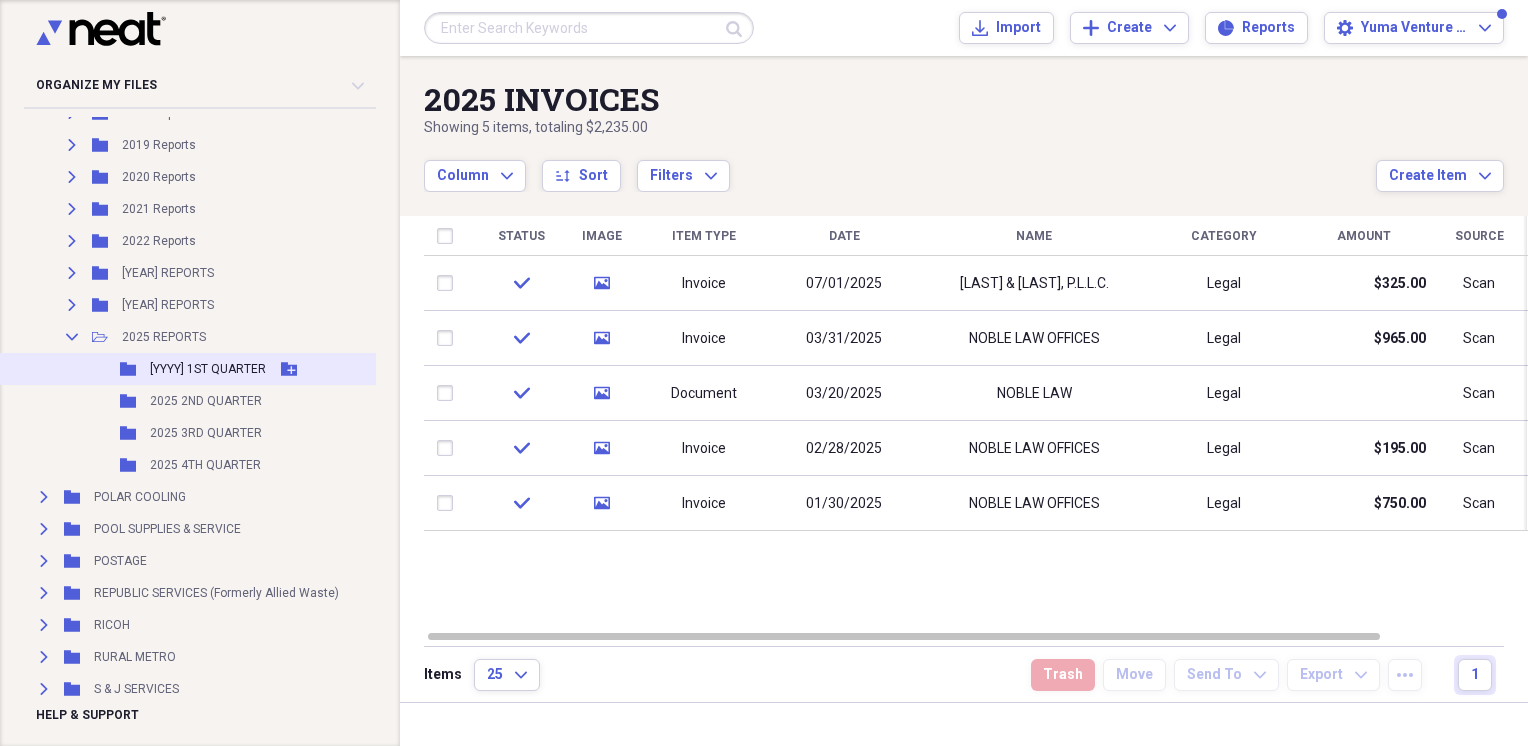click on "[YYYY] 1ST QUARTER" at bounding box center (208, 369) 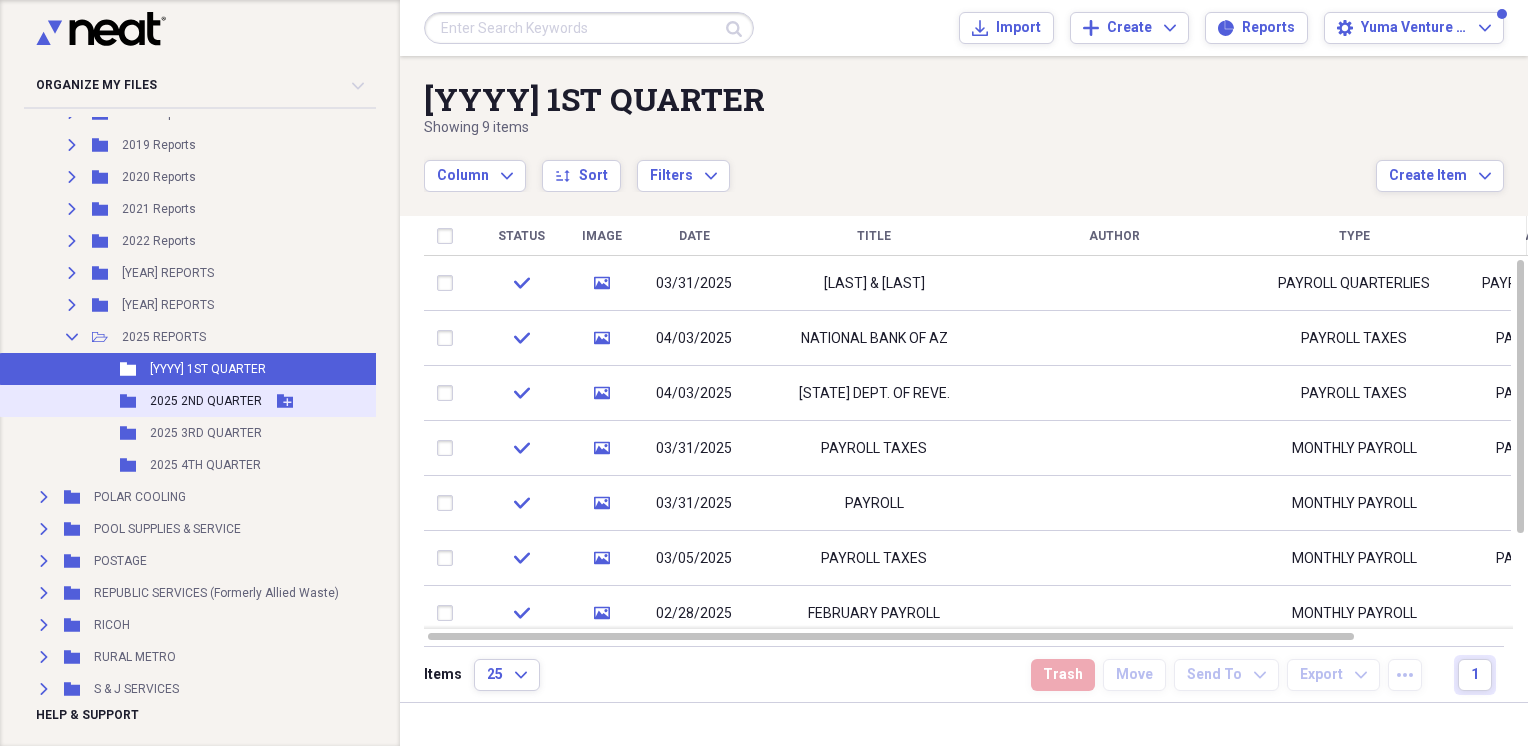 click on "2025 2ND QUARTER" at bounding box center [206, 401] 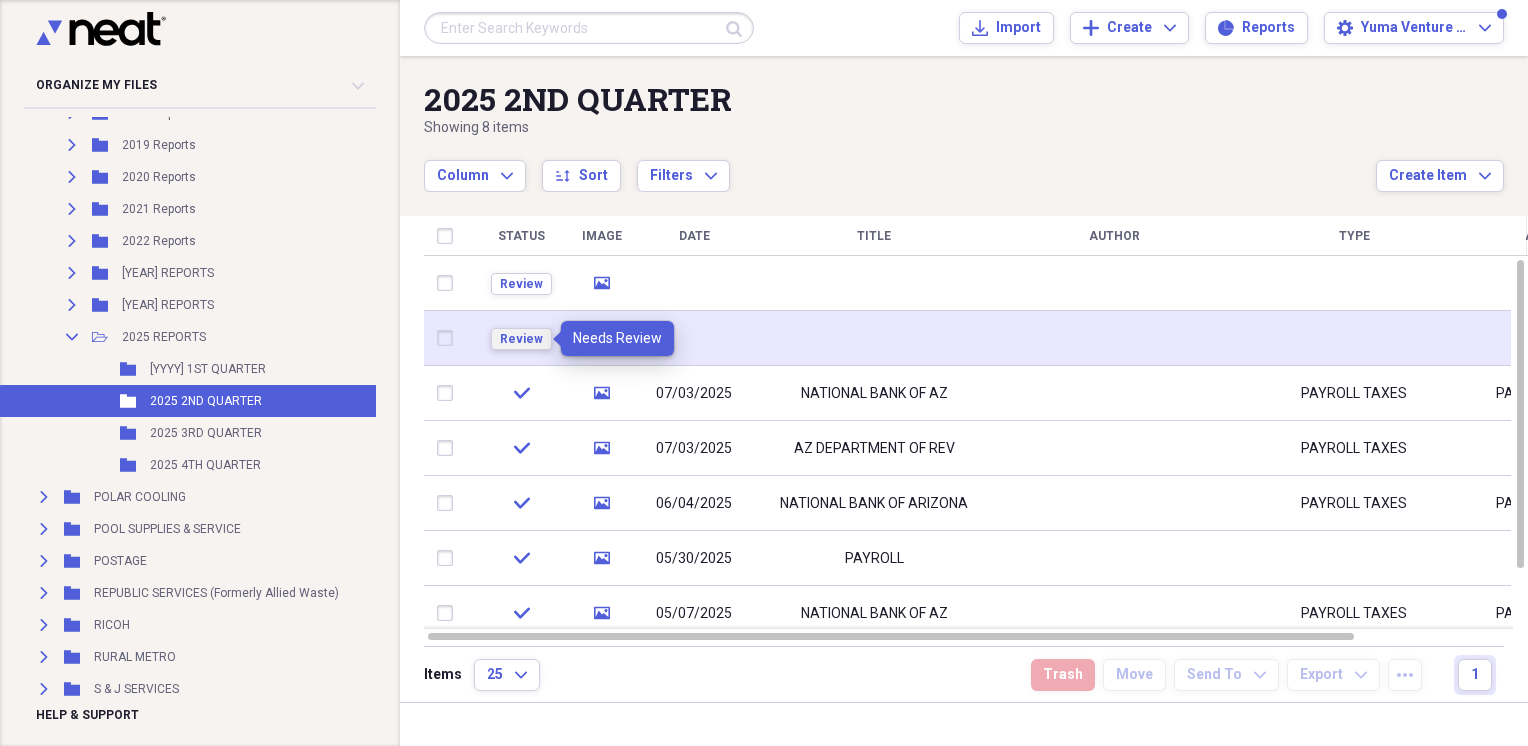 click on "Review" at bounding box center [521, 339] 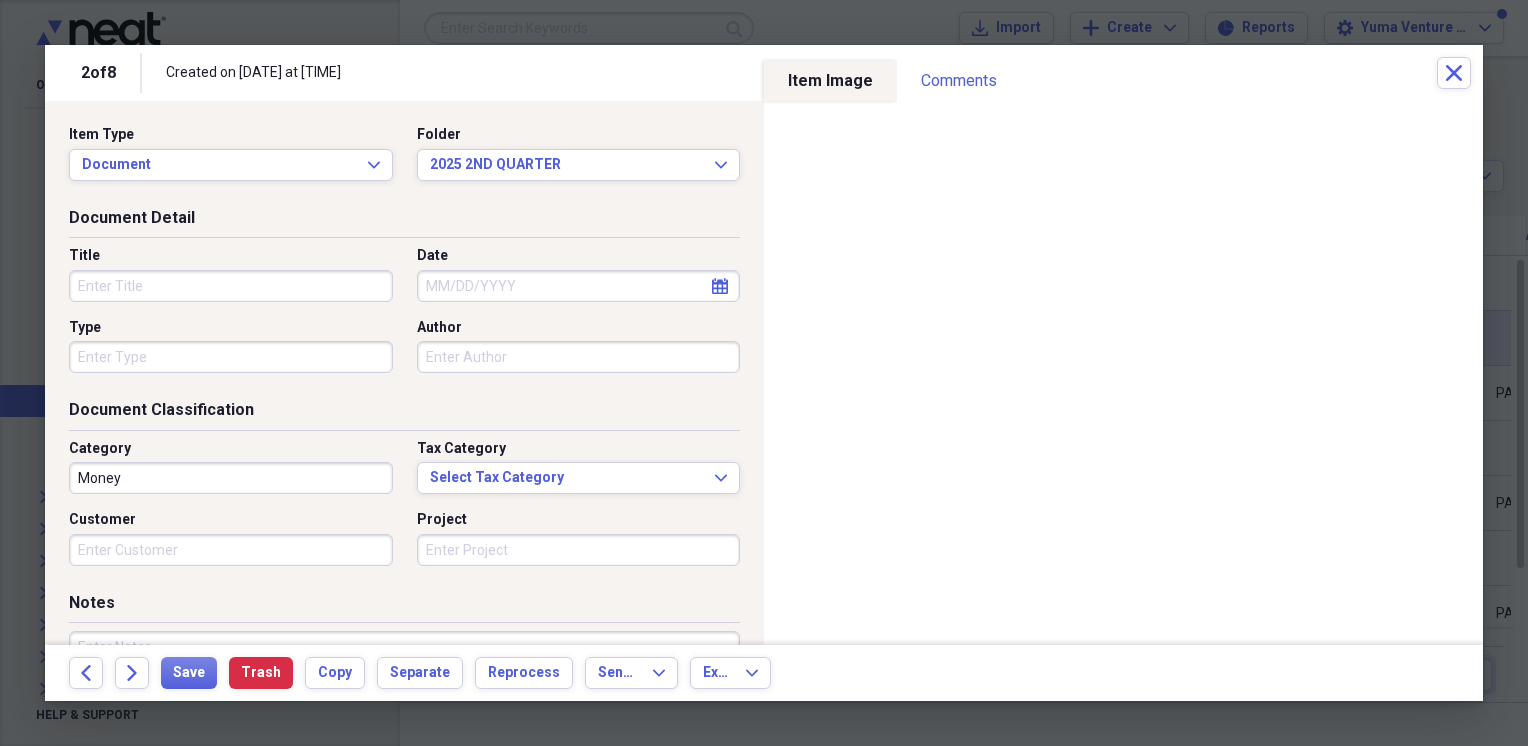 click on "Title" at bounding box center [231, 286] 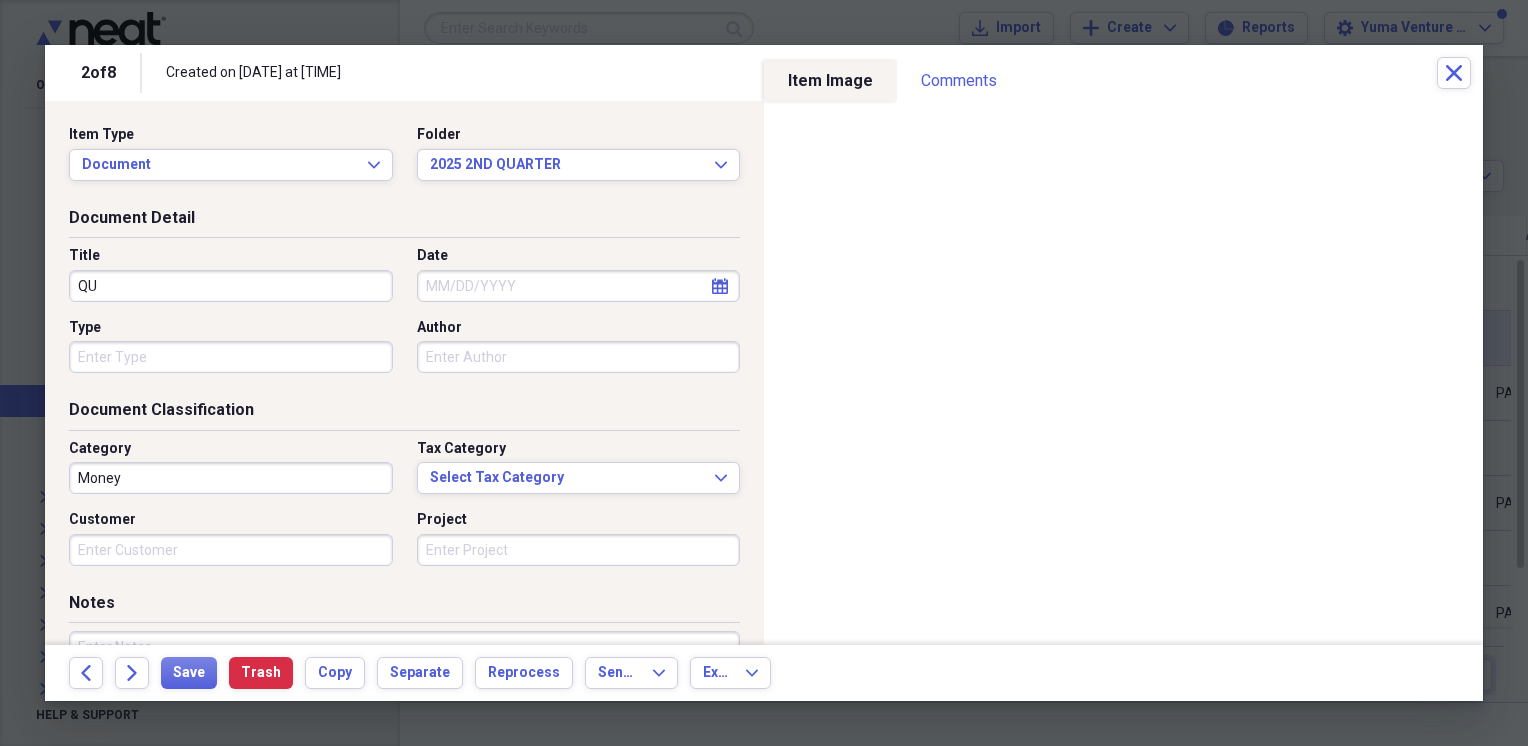 type on "Q" 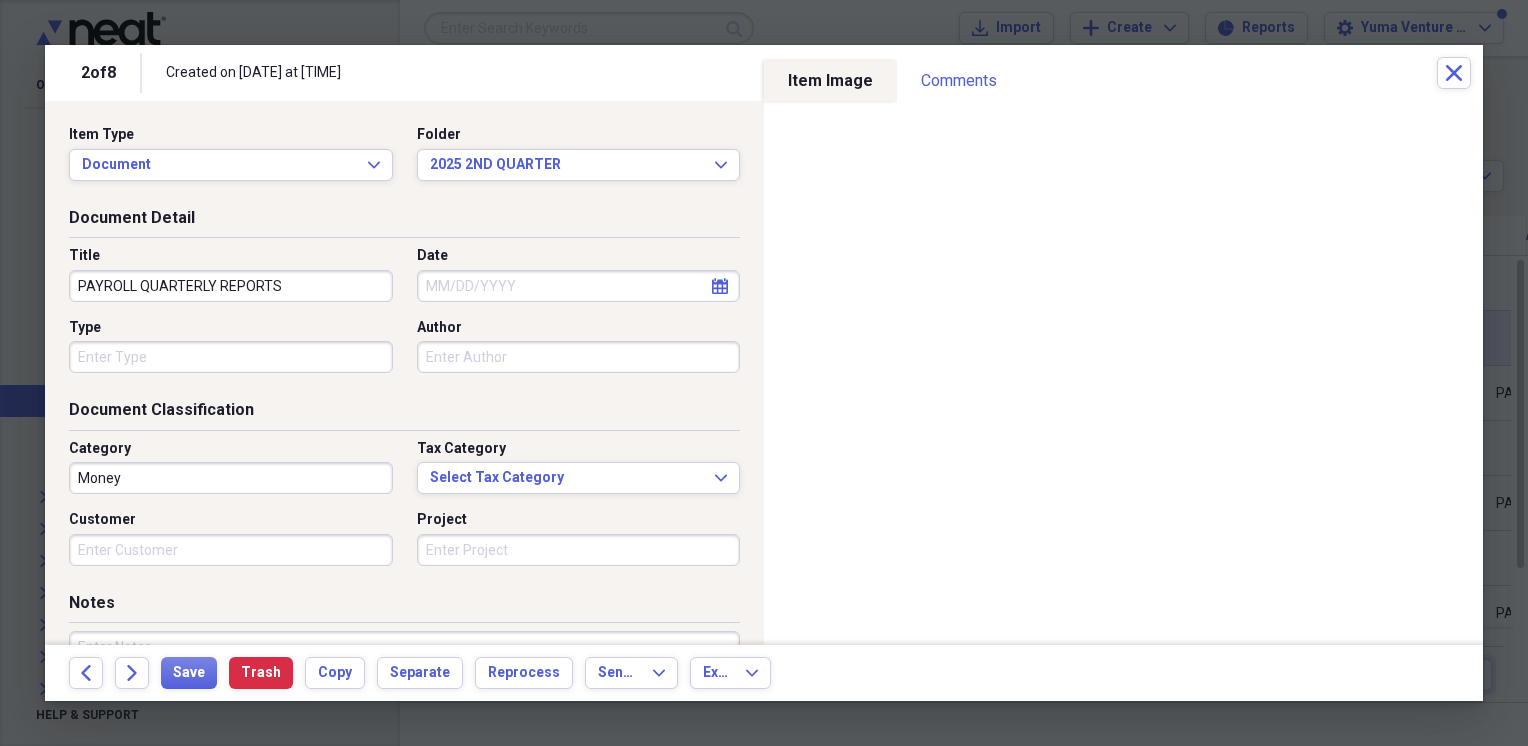 type on "PAYROLL QUARTERLY REPORTS" 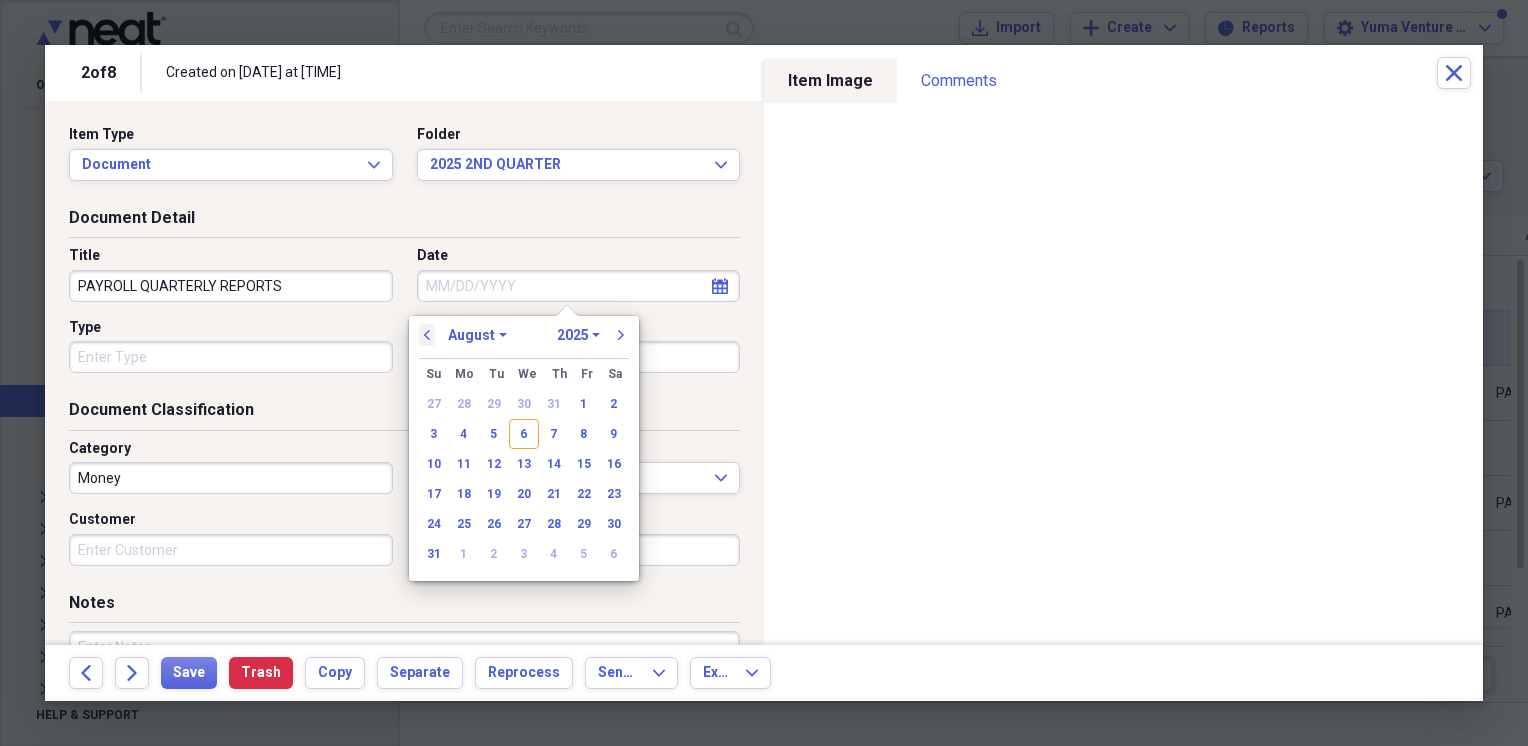 click on "previous" at bounding box center [427, 335] 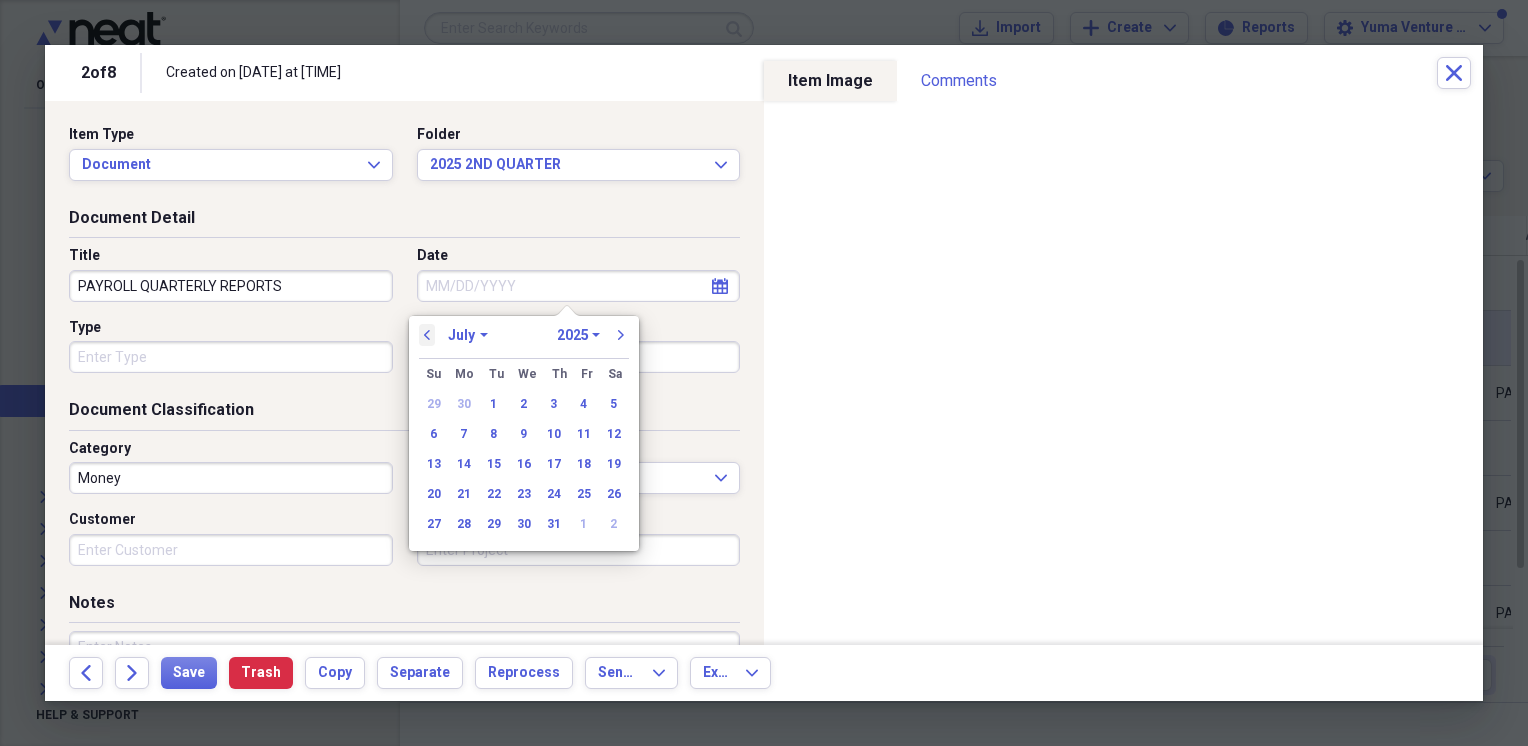 click on "previous" at bounding box center [427, 335] 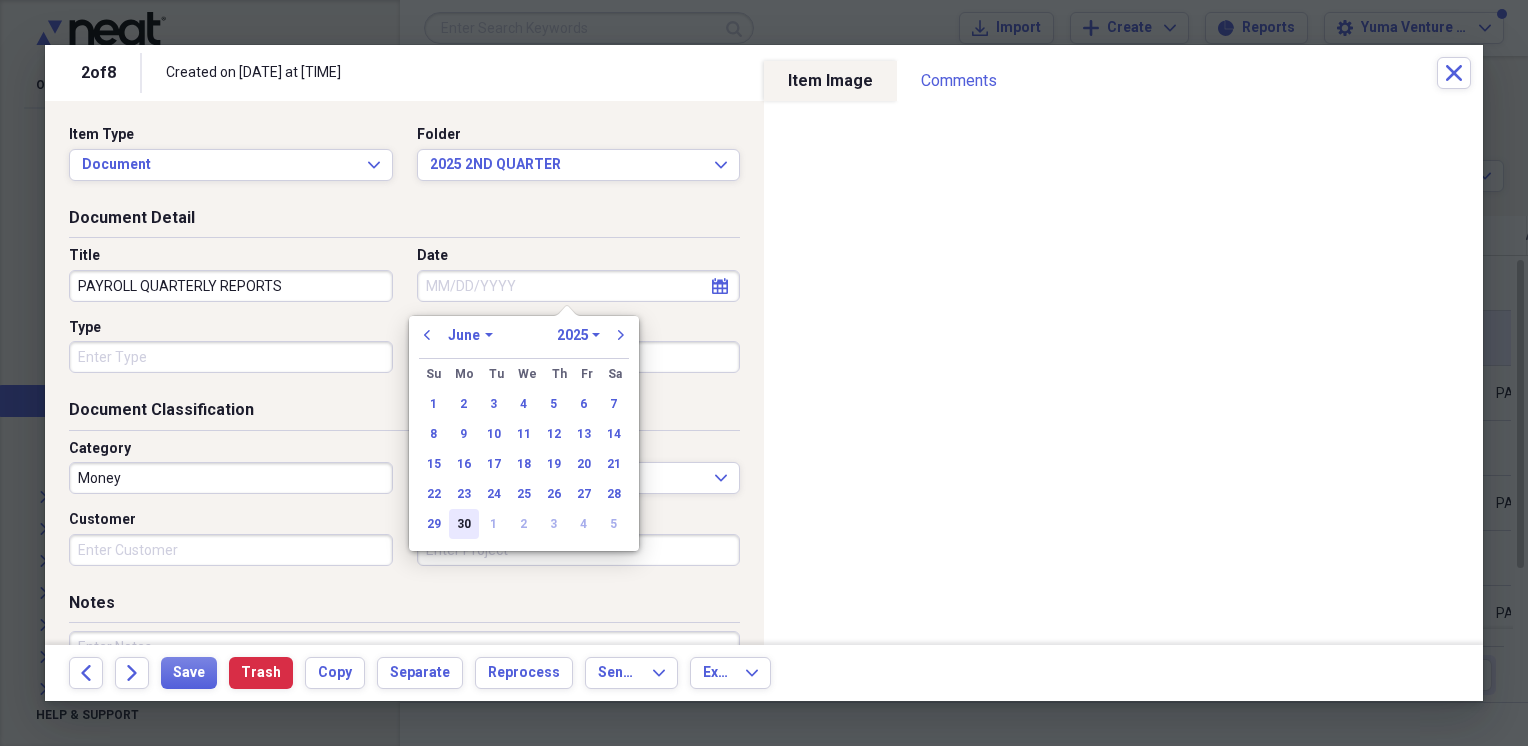 click on "30" at bounding box center (464, 524) 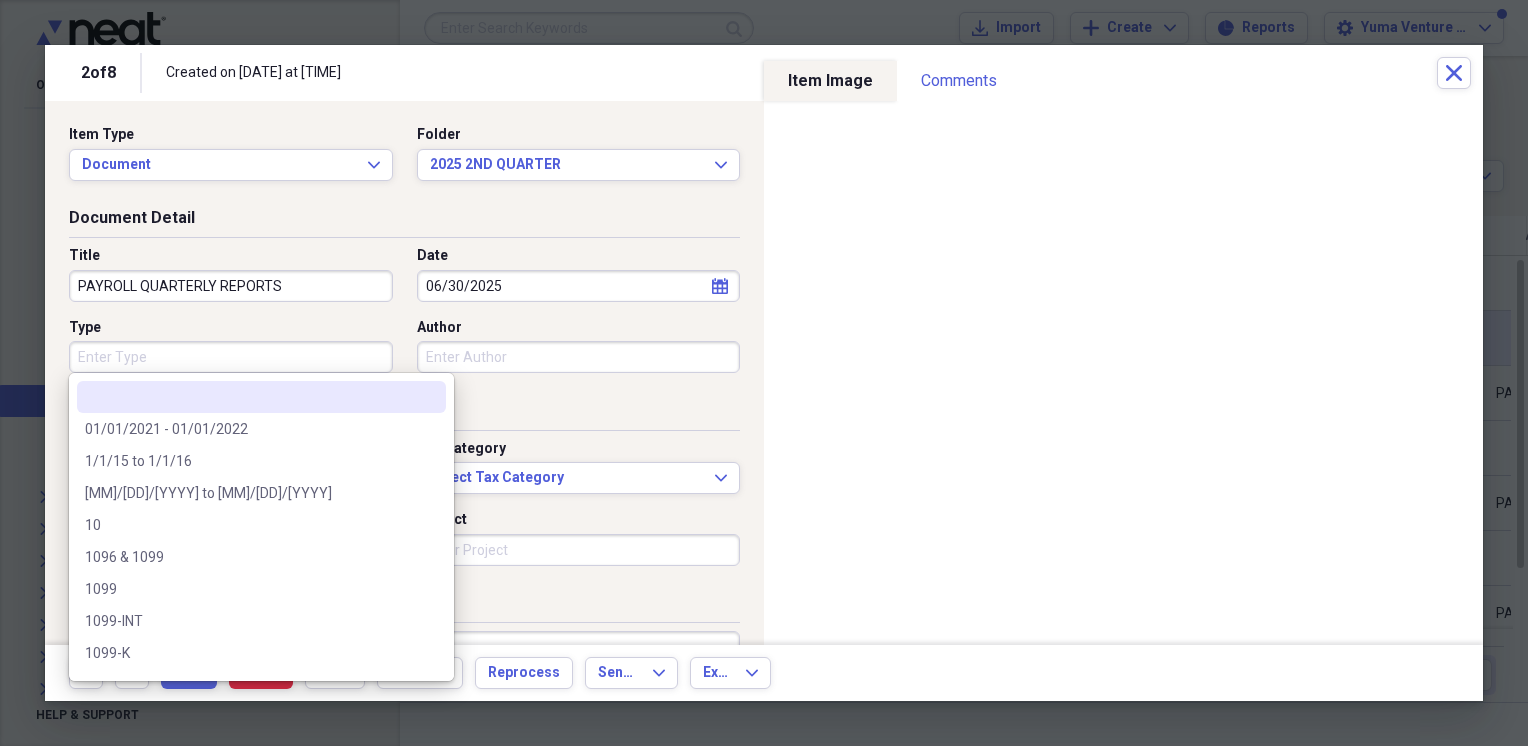 click on "Type" at bounding box center (231, 357) 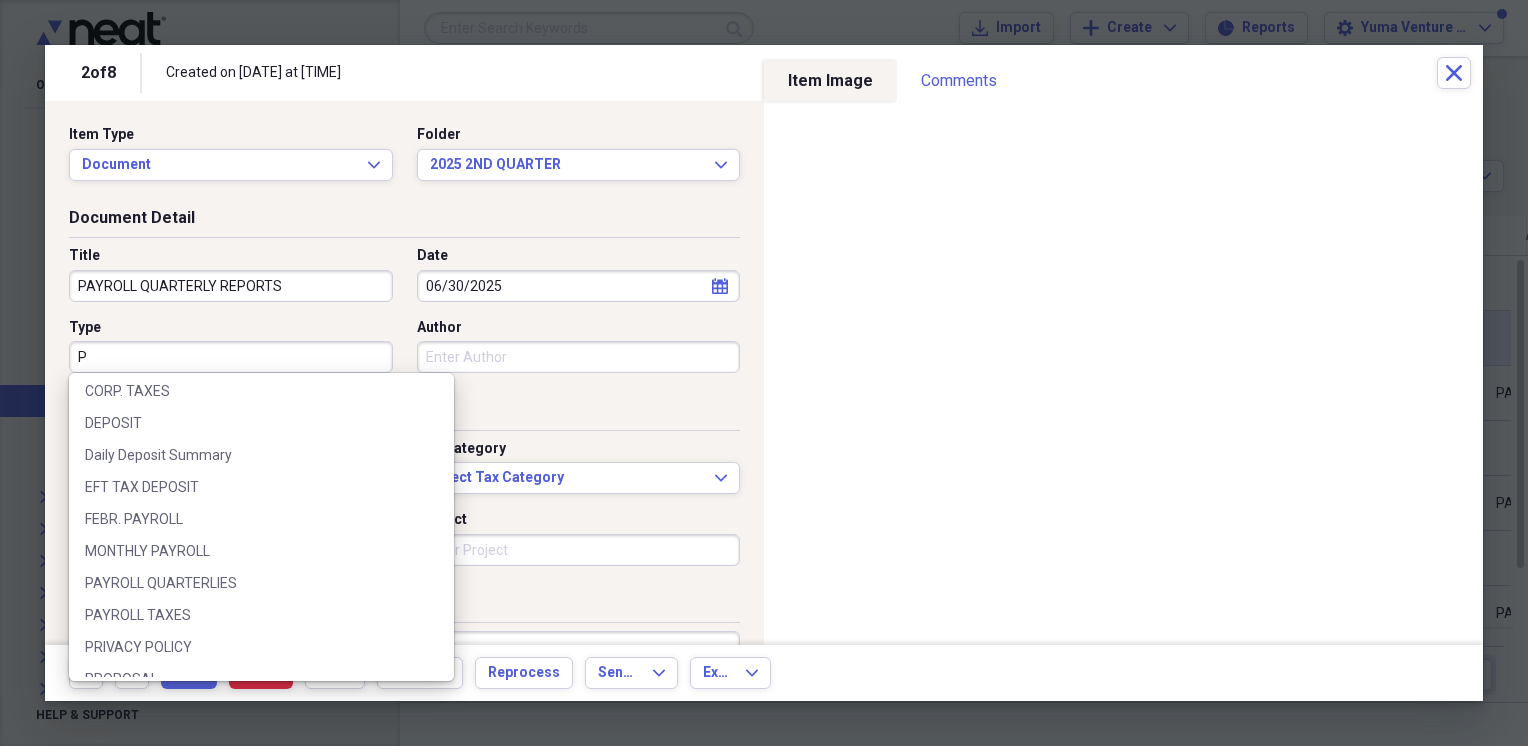 scroll, scrollTop: 164, scrollLeft: 0, axis: vertical 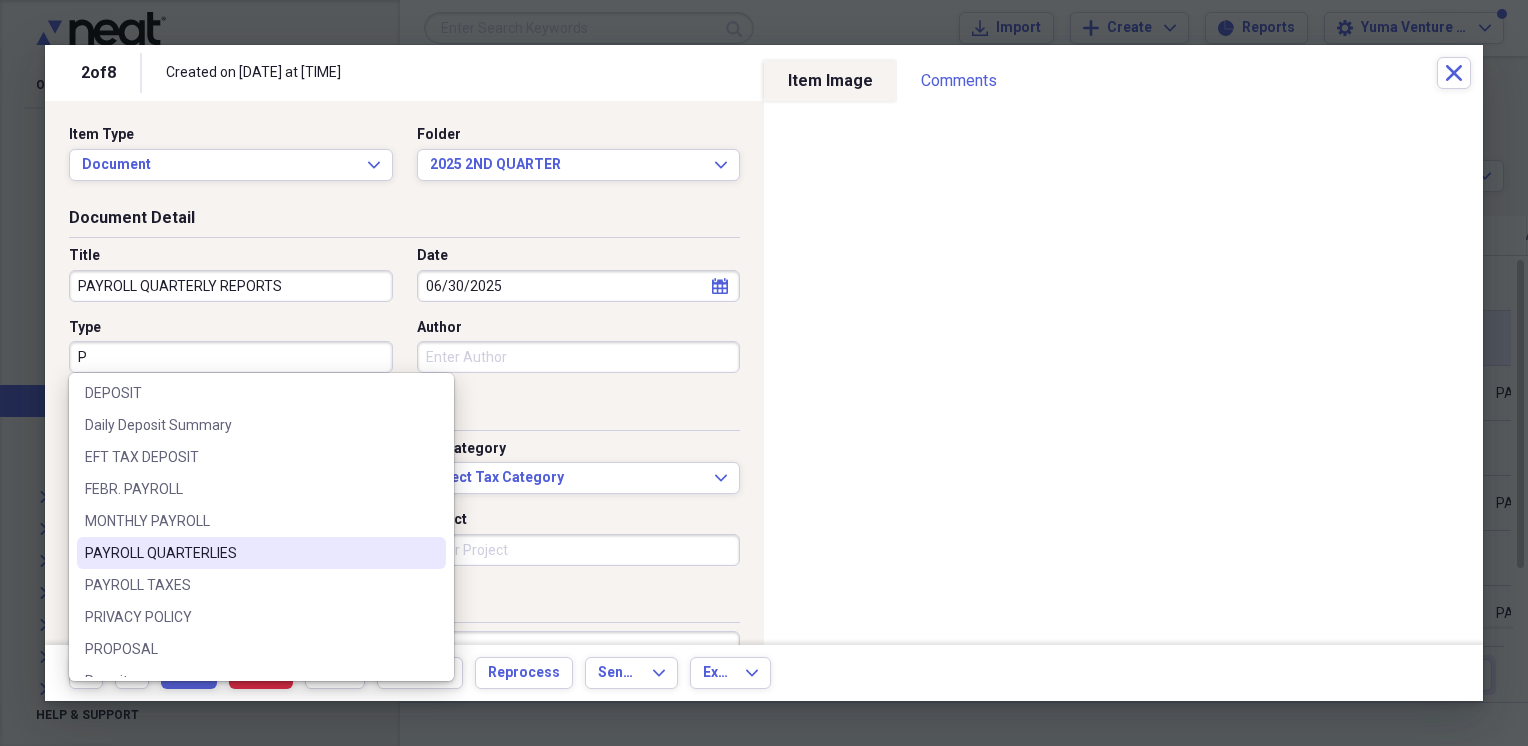 click on "PAYROLL QUARTERLIES" at bounding box center [249, 553] 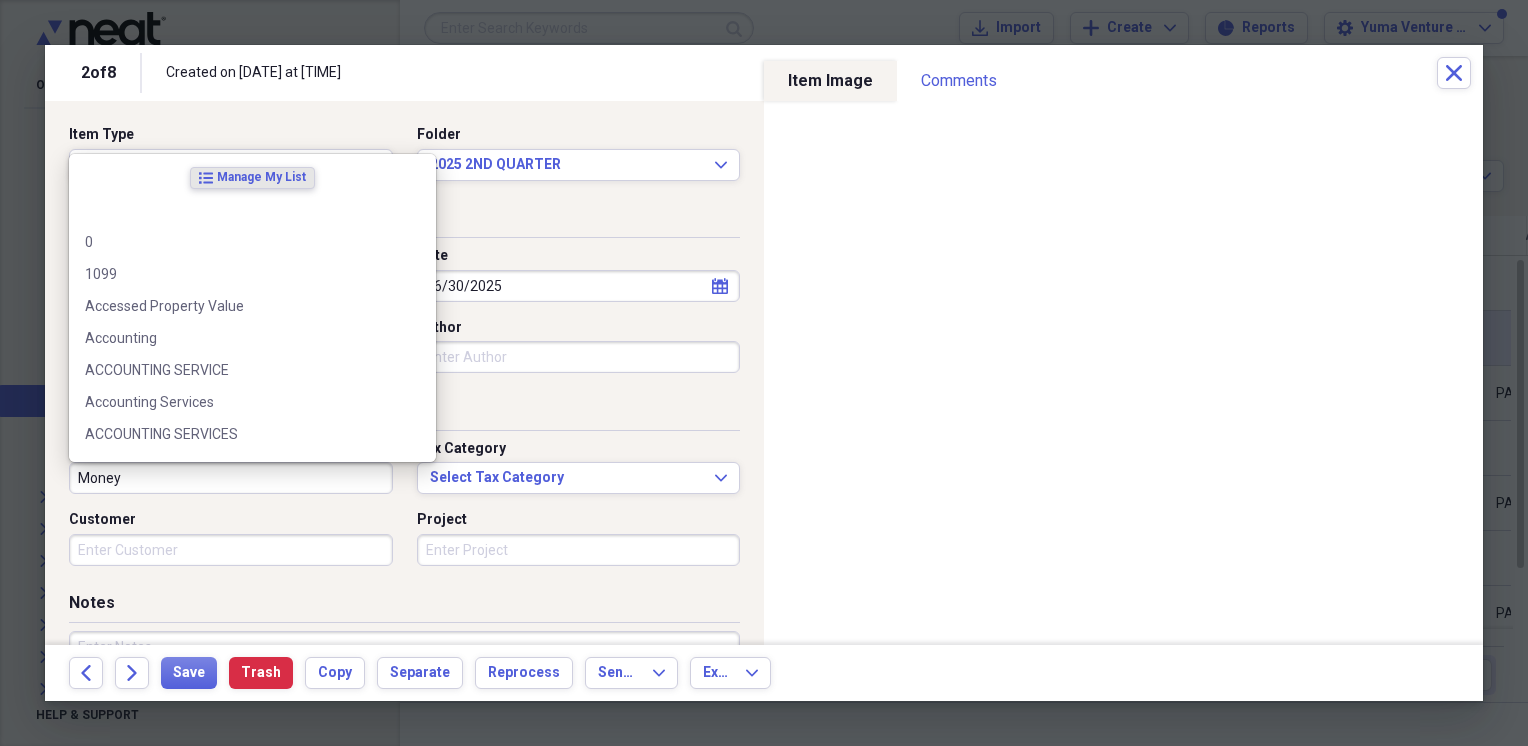 click on "Money" at bounding box center [231, 478] 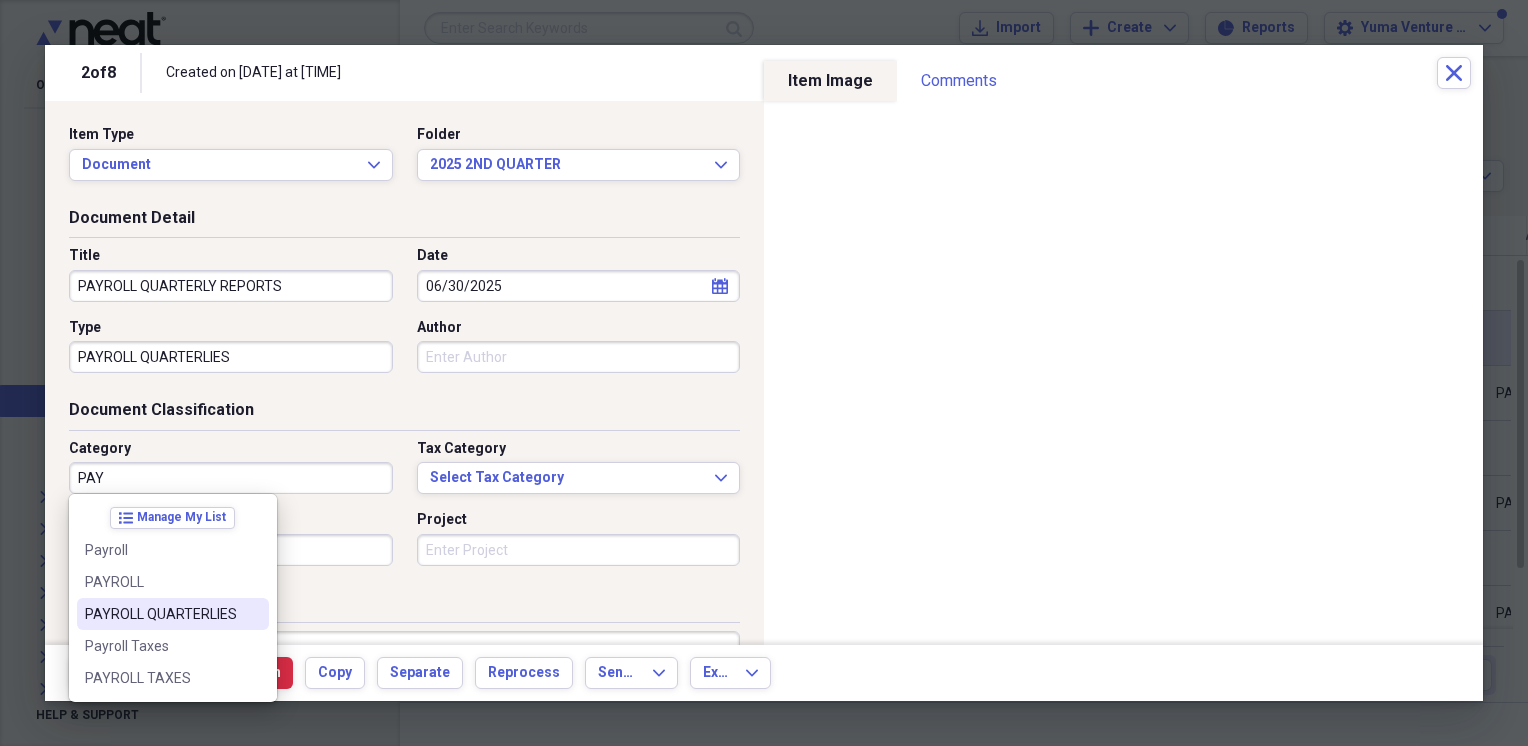 click on "PAYROLL QUARTERLIES" at bounding box center (161, 614) 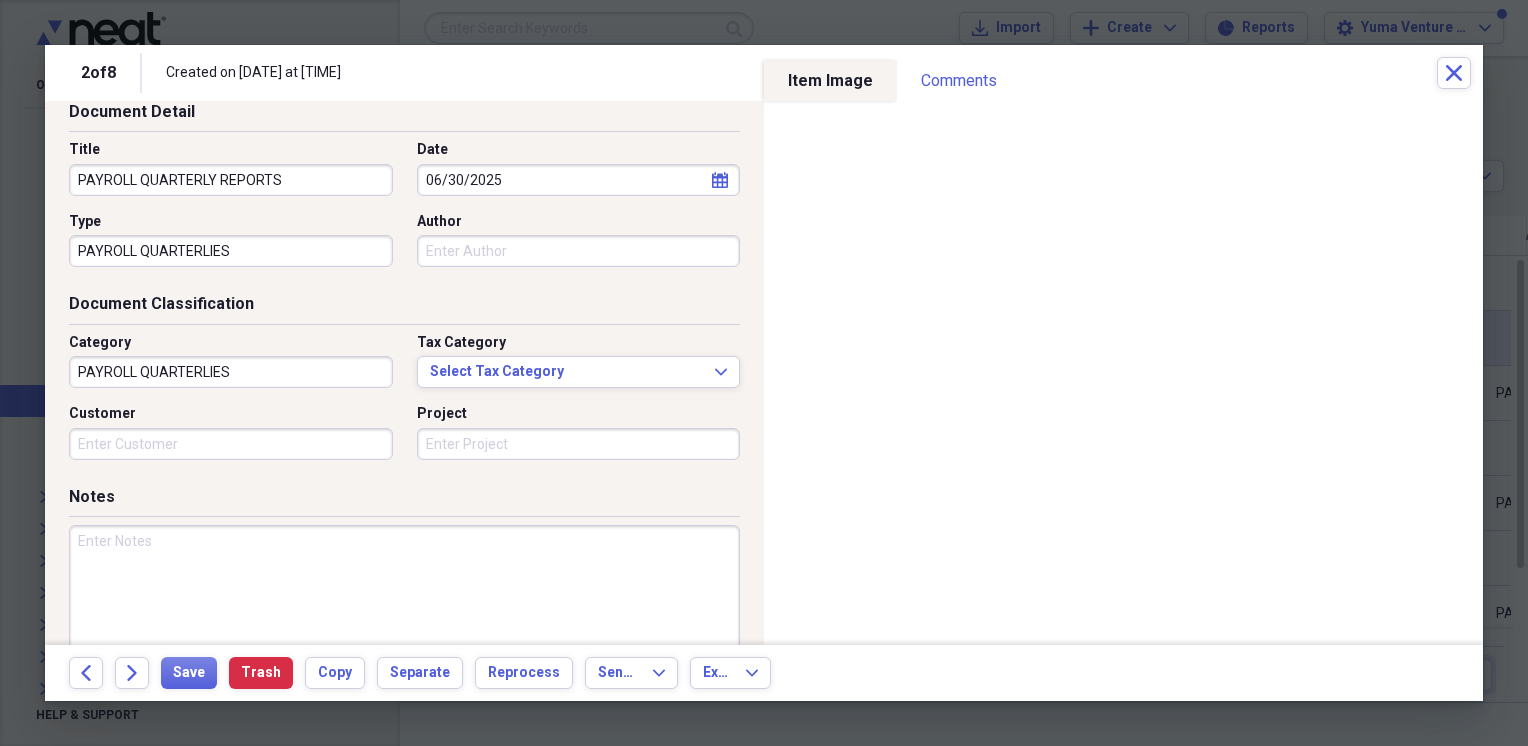 scroll, scrollTop: 143, scrollLeft: 0, axis: vertical 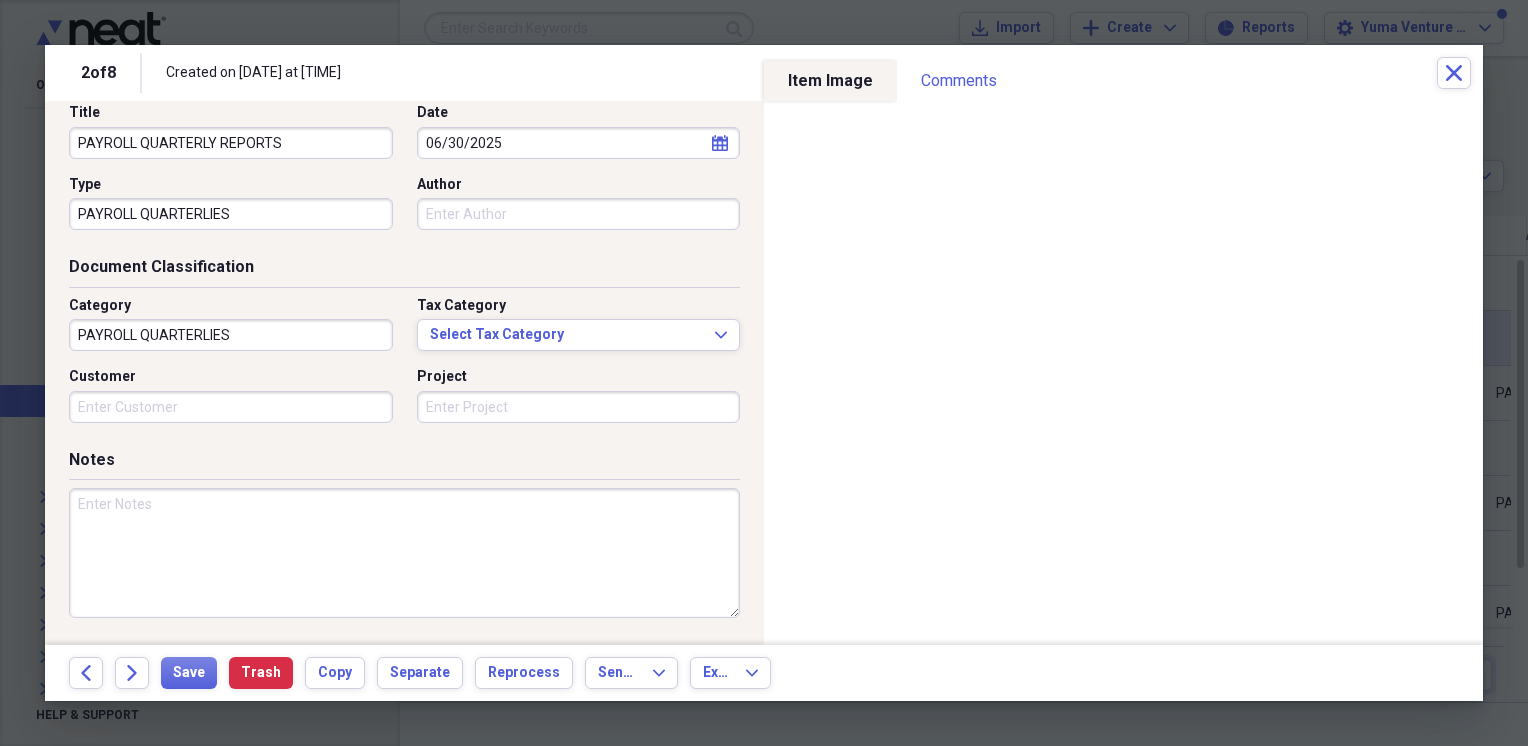 click at bounding box center [404, 553] 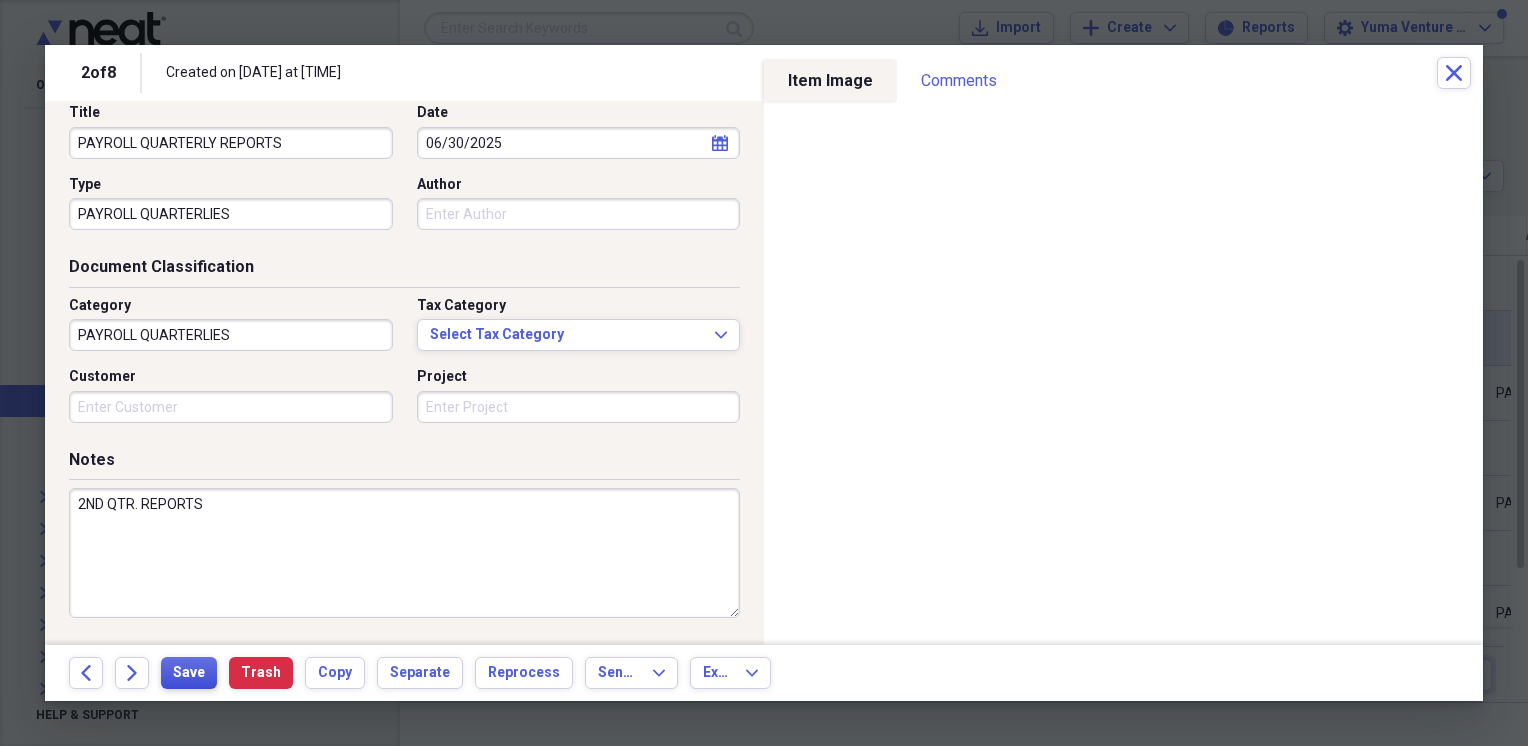 type on "2ND QTR. REPORTS" 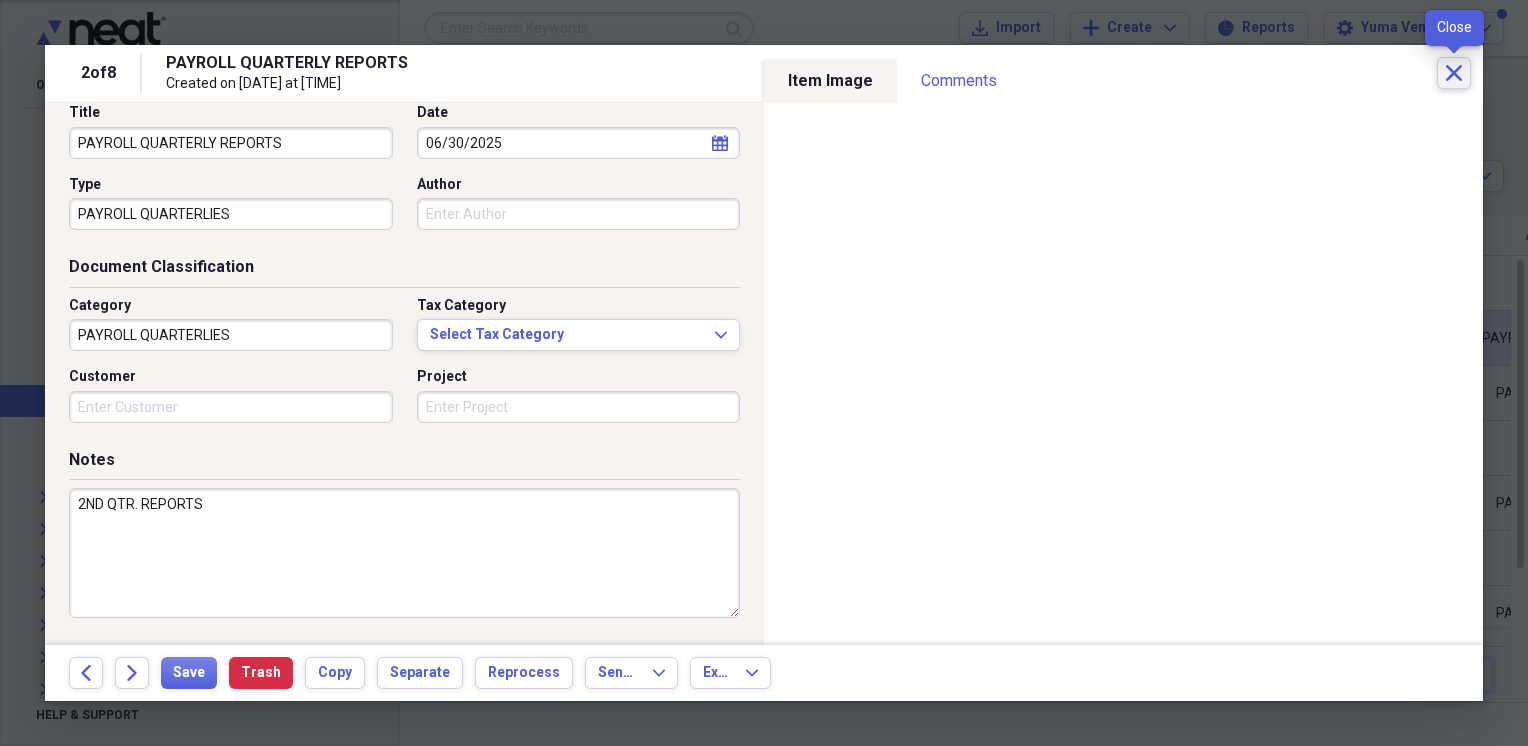 click 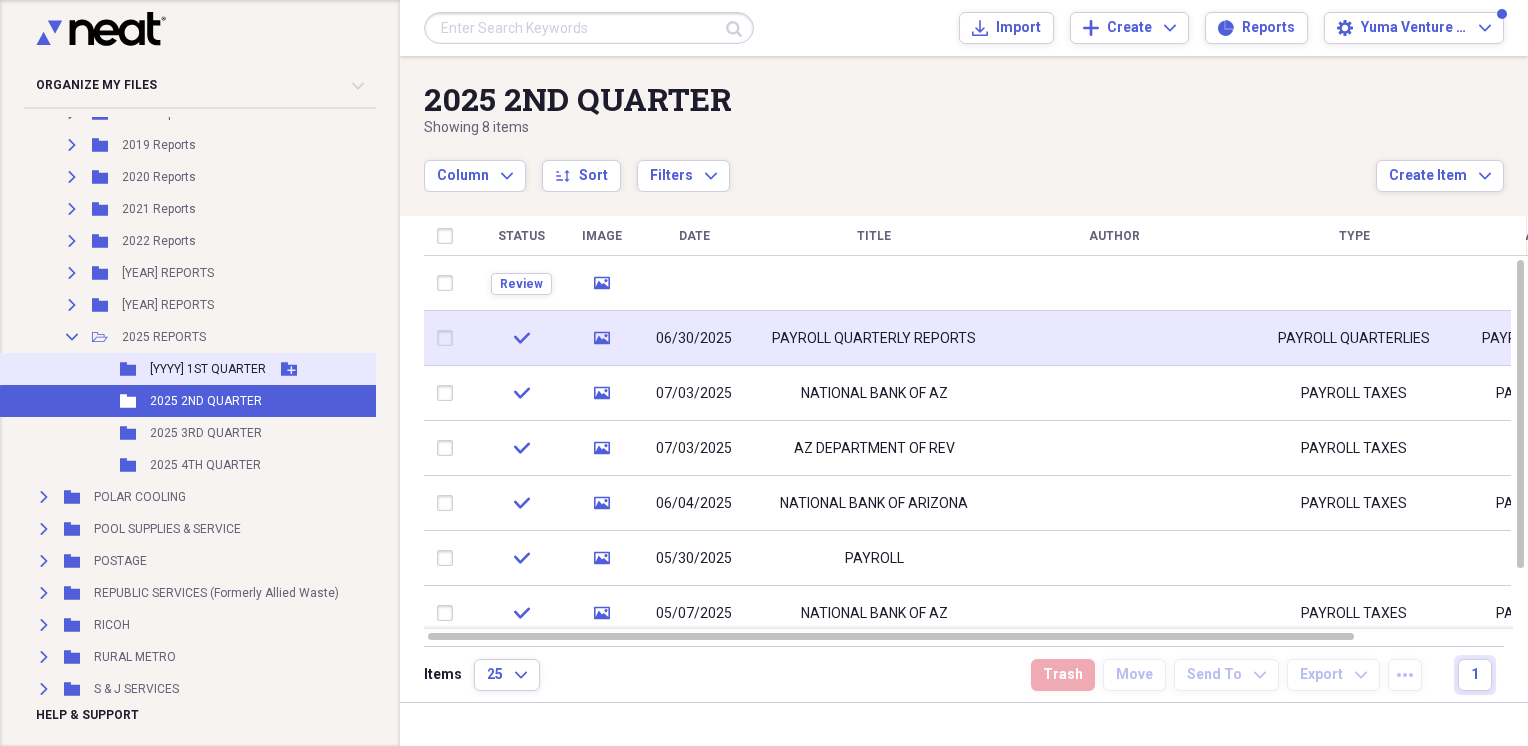 click on "[YYYY] 1ST QUARTER" at bounding box center (208, 369) 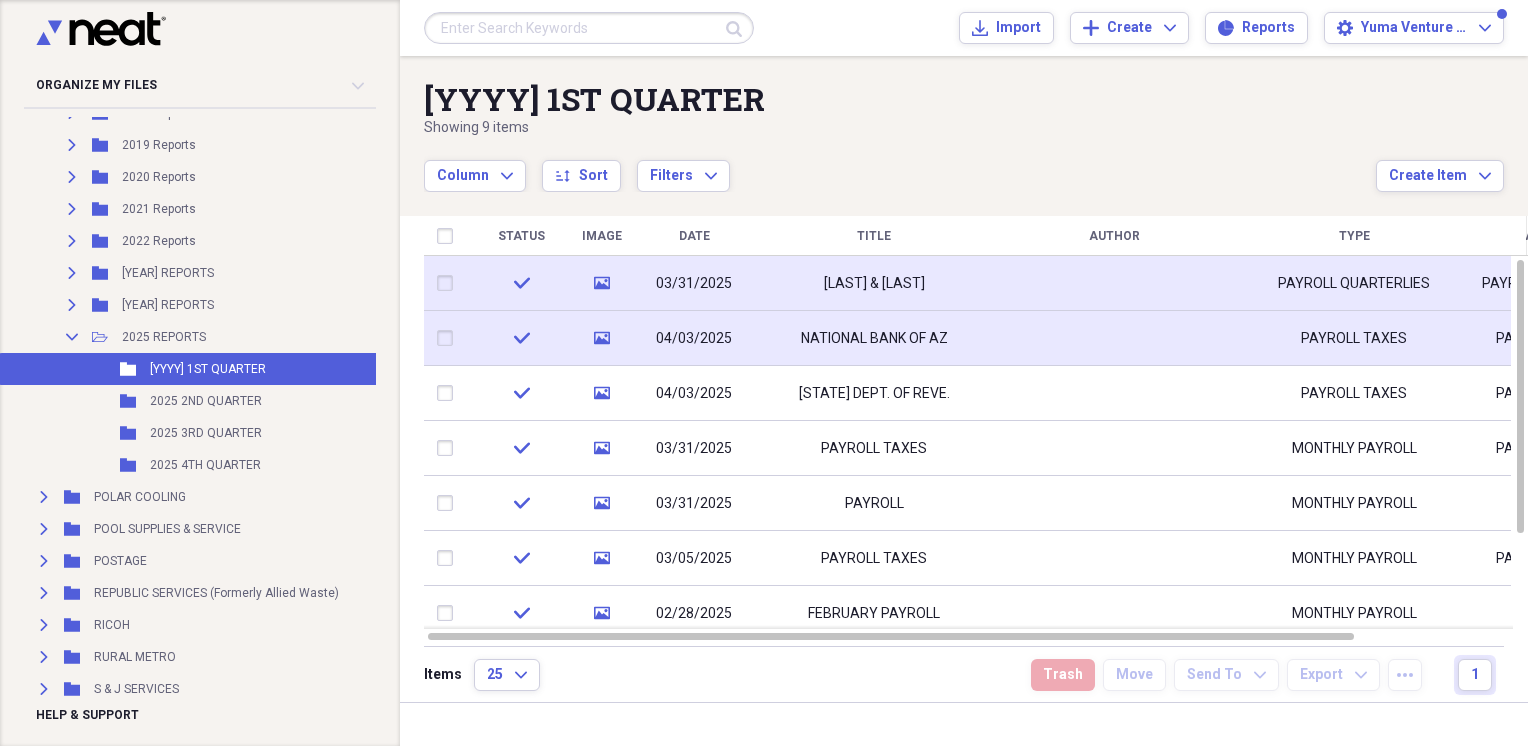 click on "[LAST] & [LAST]" at bounding box center (874, 284) 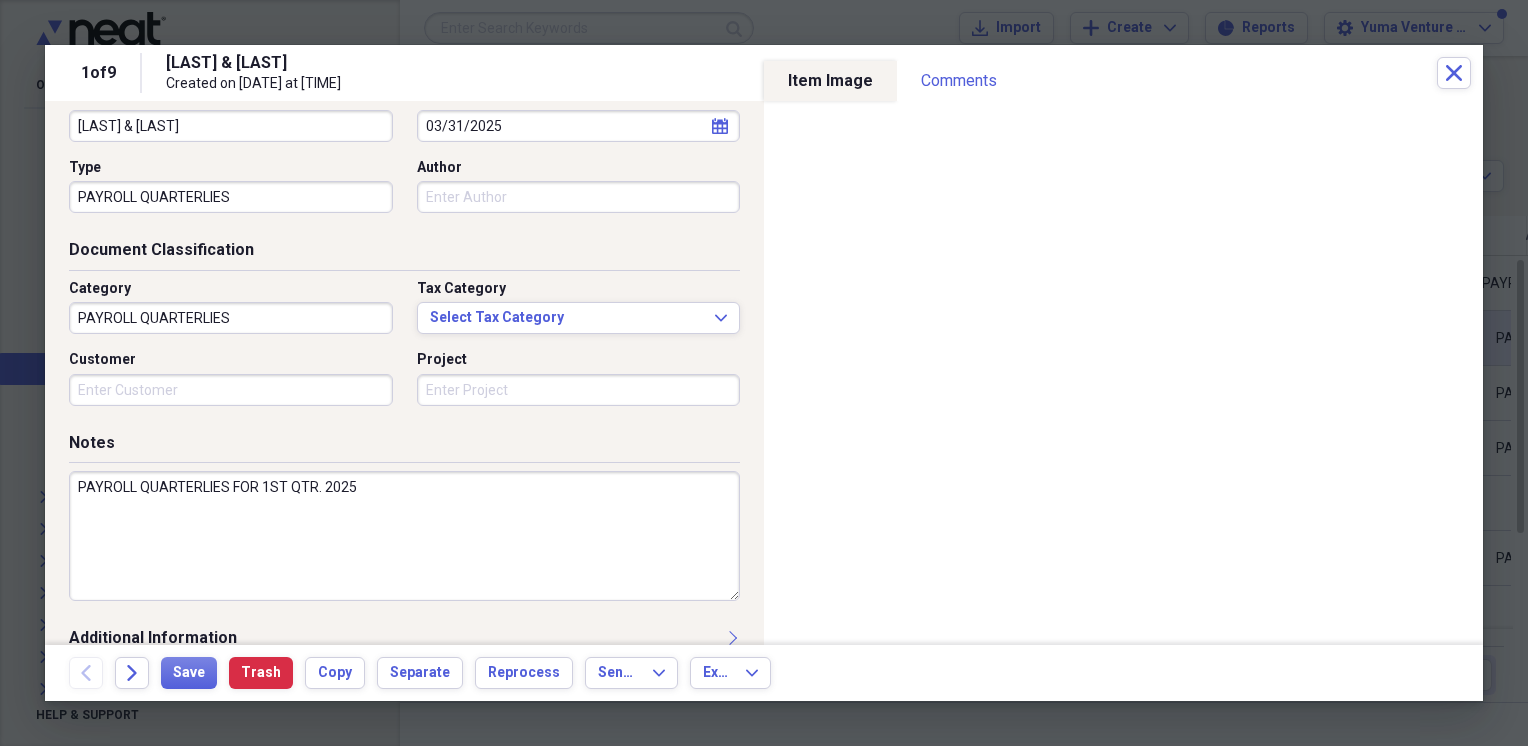 scroll, scrollTop: 170, scrollLeft: 0, axis: vertical 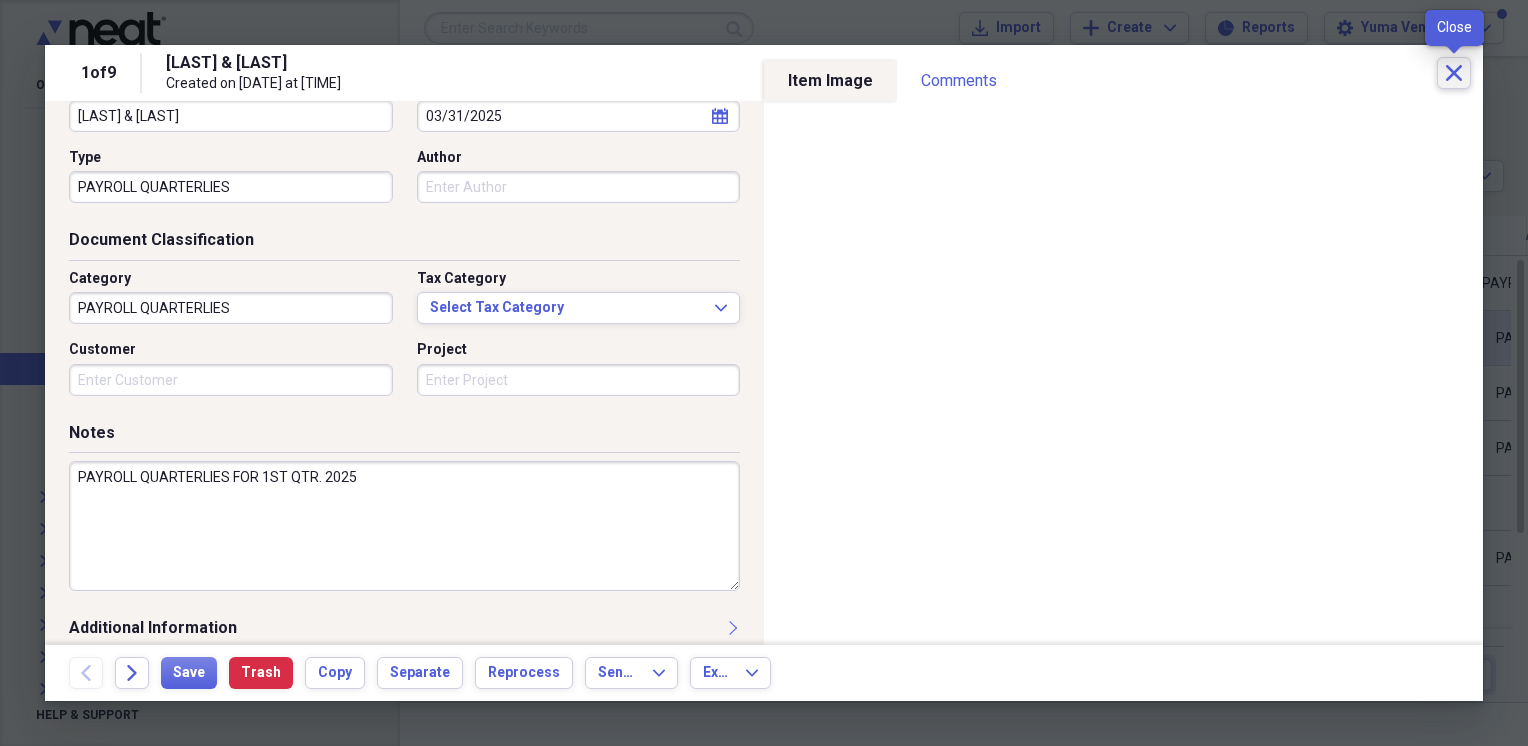 click on "Close" at bounding box center [1454, 73] 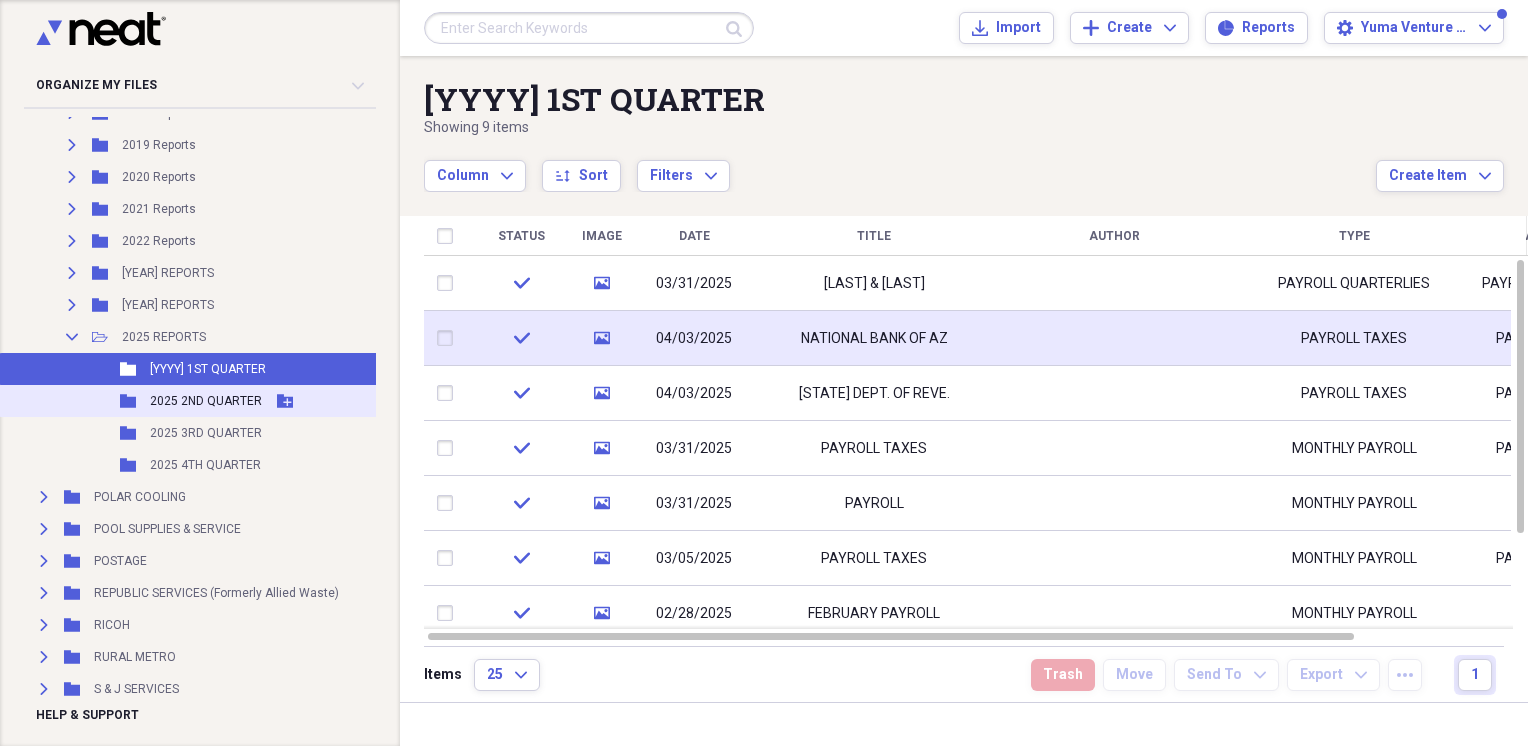 click on "2025 2ND QUARTER" at bounding box center [206, 401] 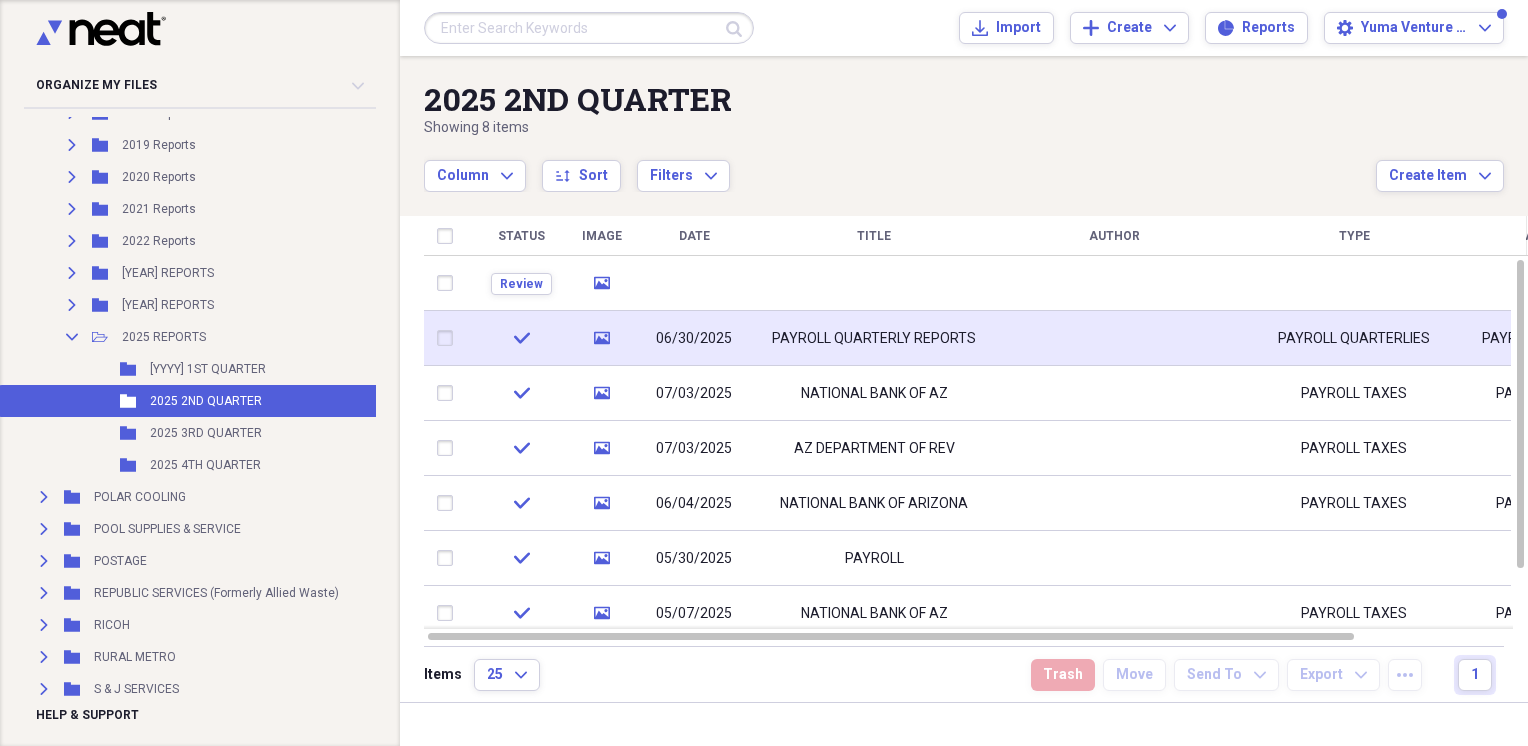 click on "PAYROLL QUARTERLY REPORTS" at bounding box center (874, 339) 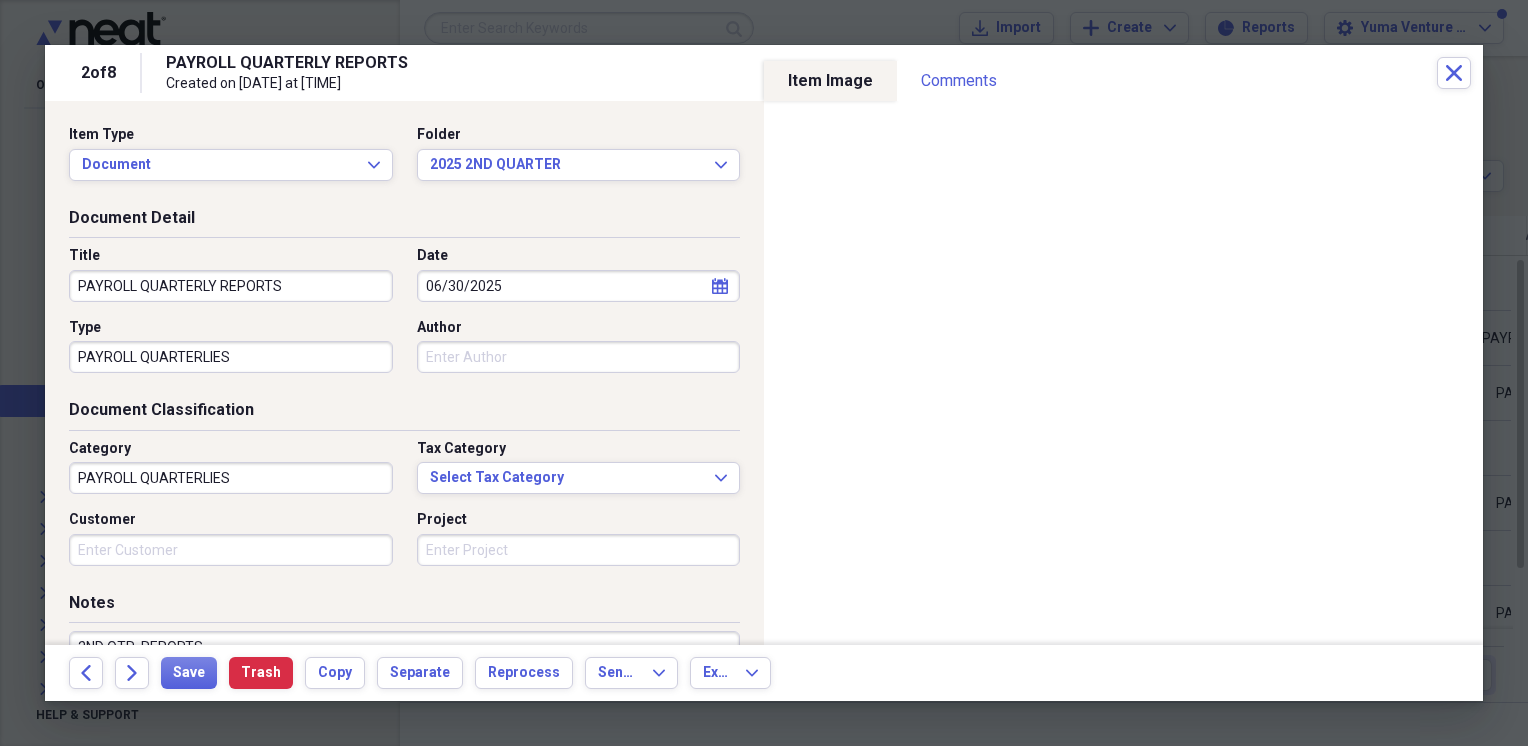 click on "PAYROLL QUARTERLY REPORTS" at bounding box center [231, 286] 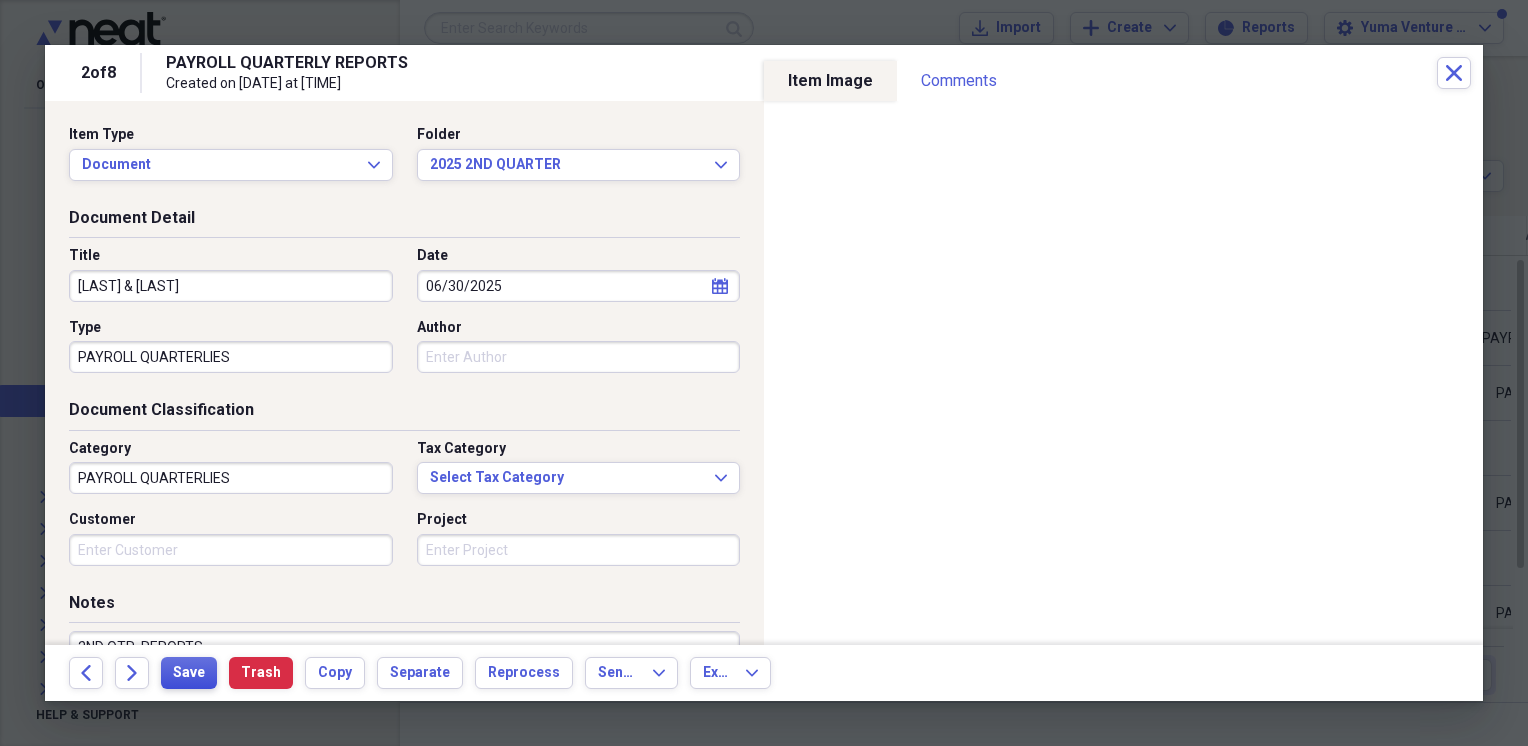 type on "[LAST] & [LAST]" 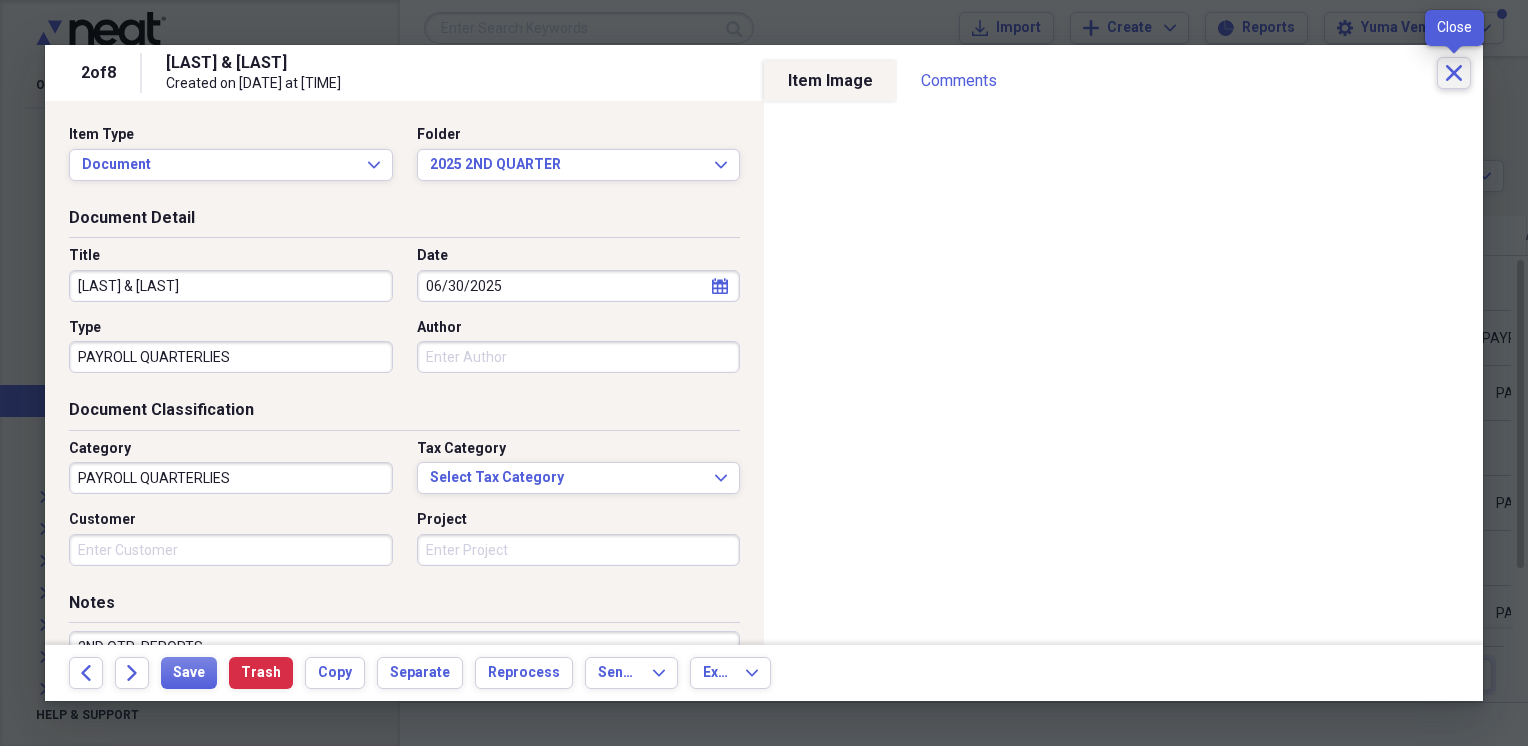 click 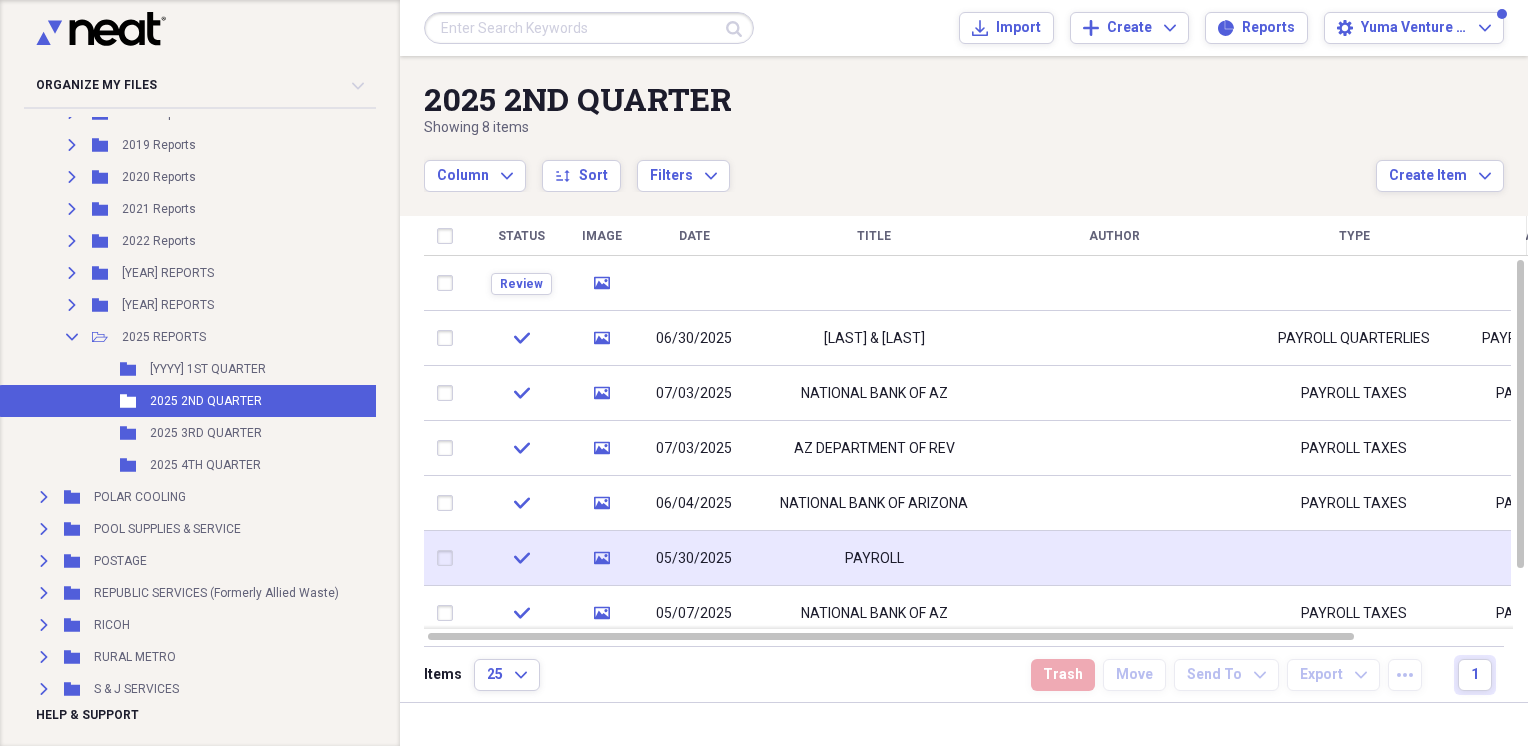click on "05/30/2025" at bounding box center [694, 559] 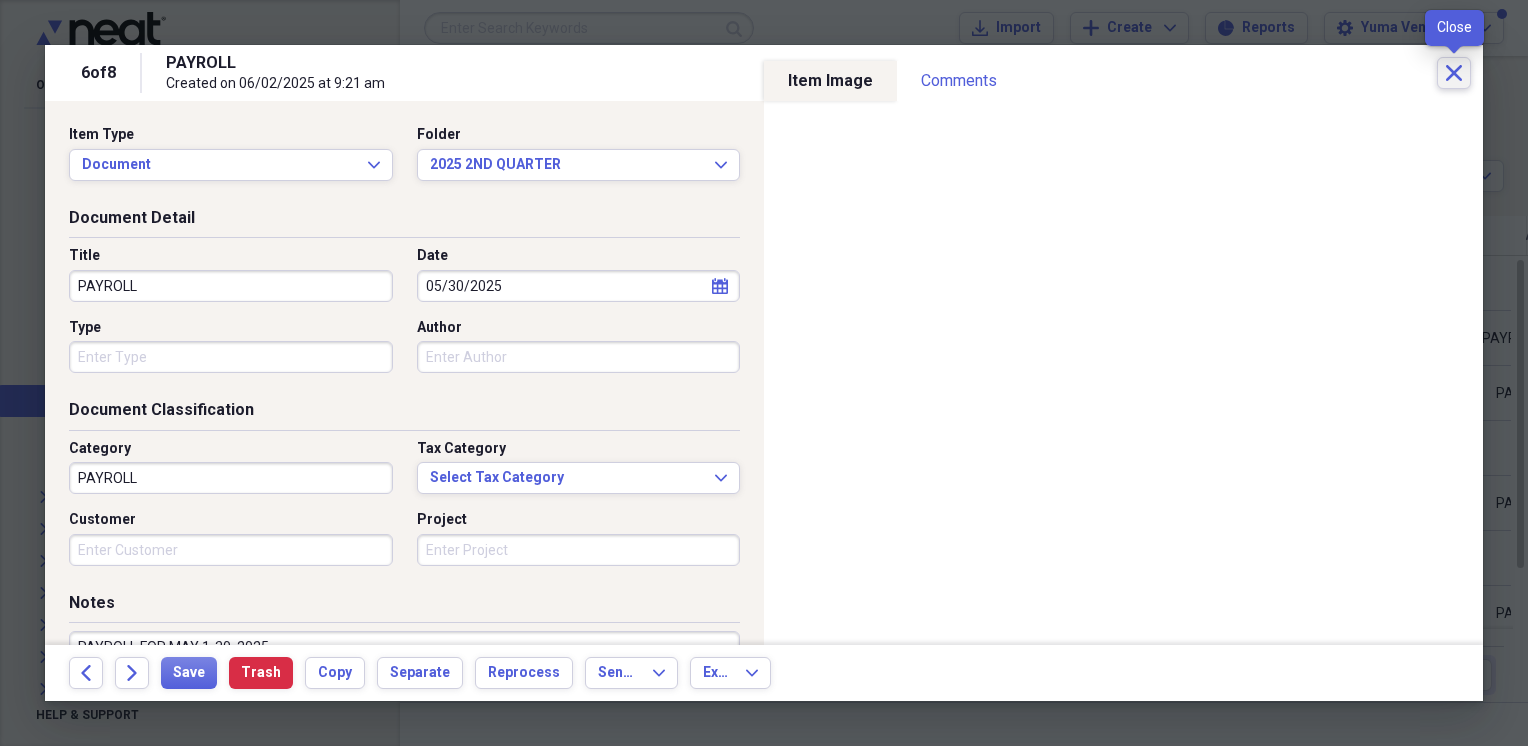 click on "Close" 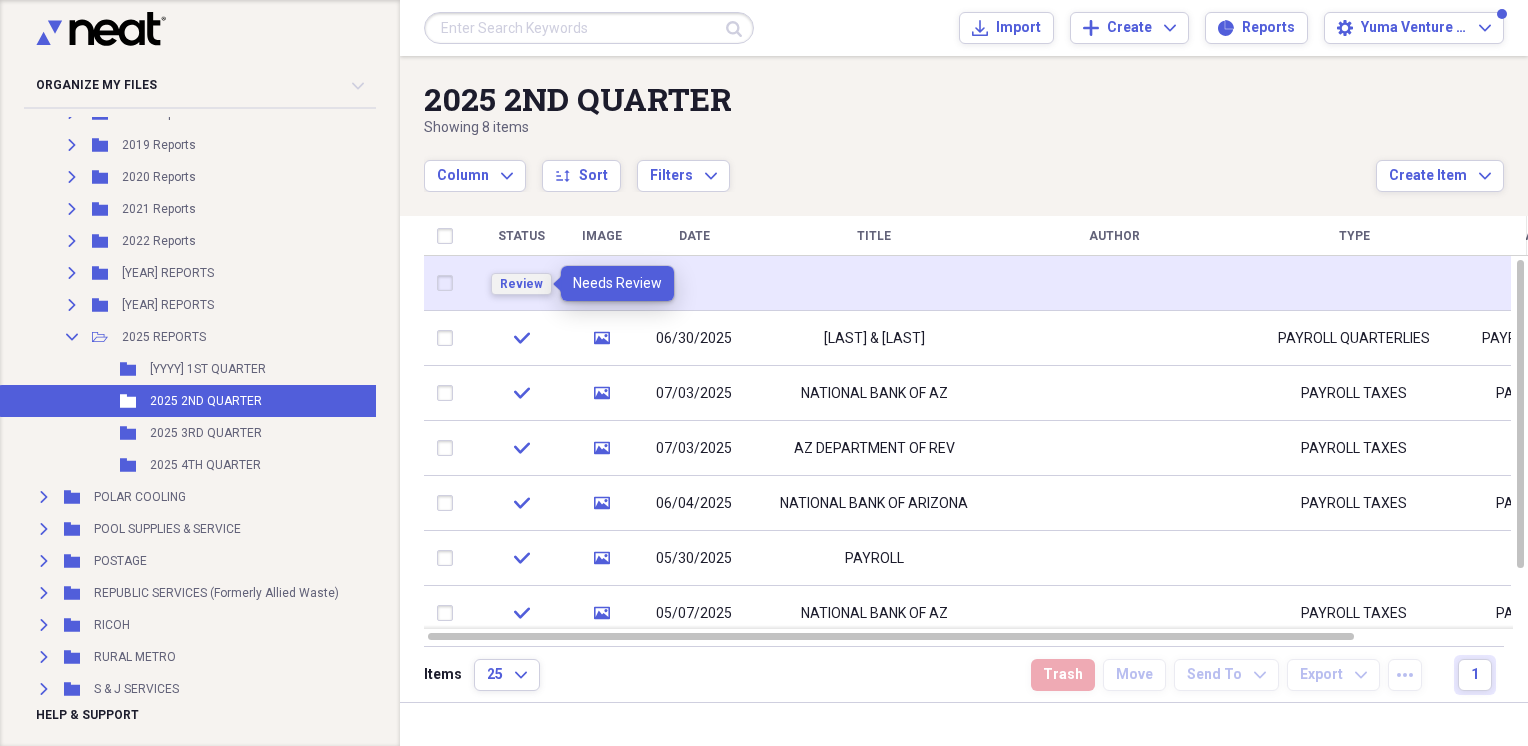 click on "Review" at bounding box center (521, 284) 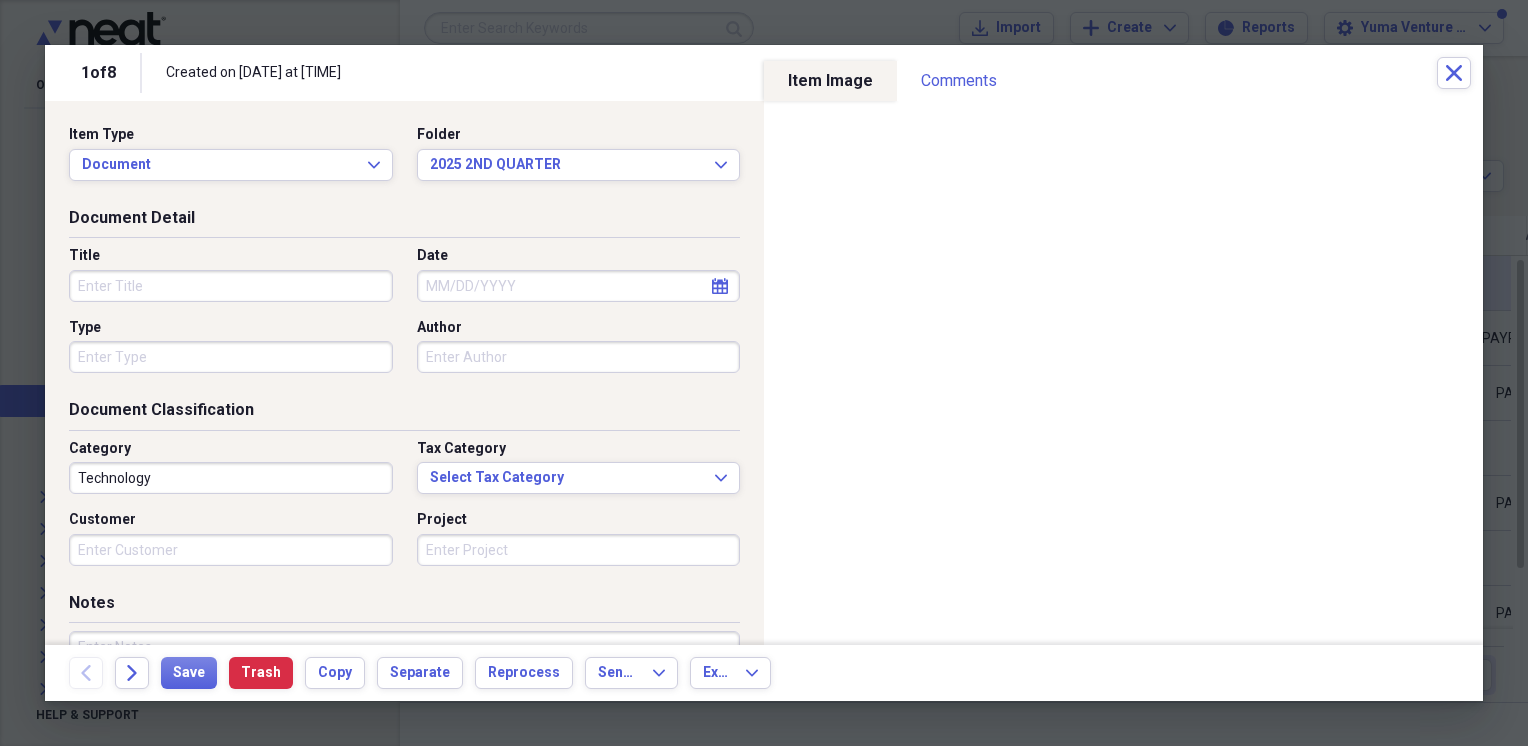 click on "Title" at bounding box center (231, 286) 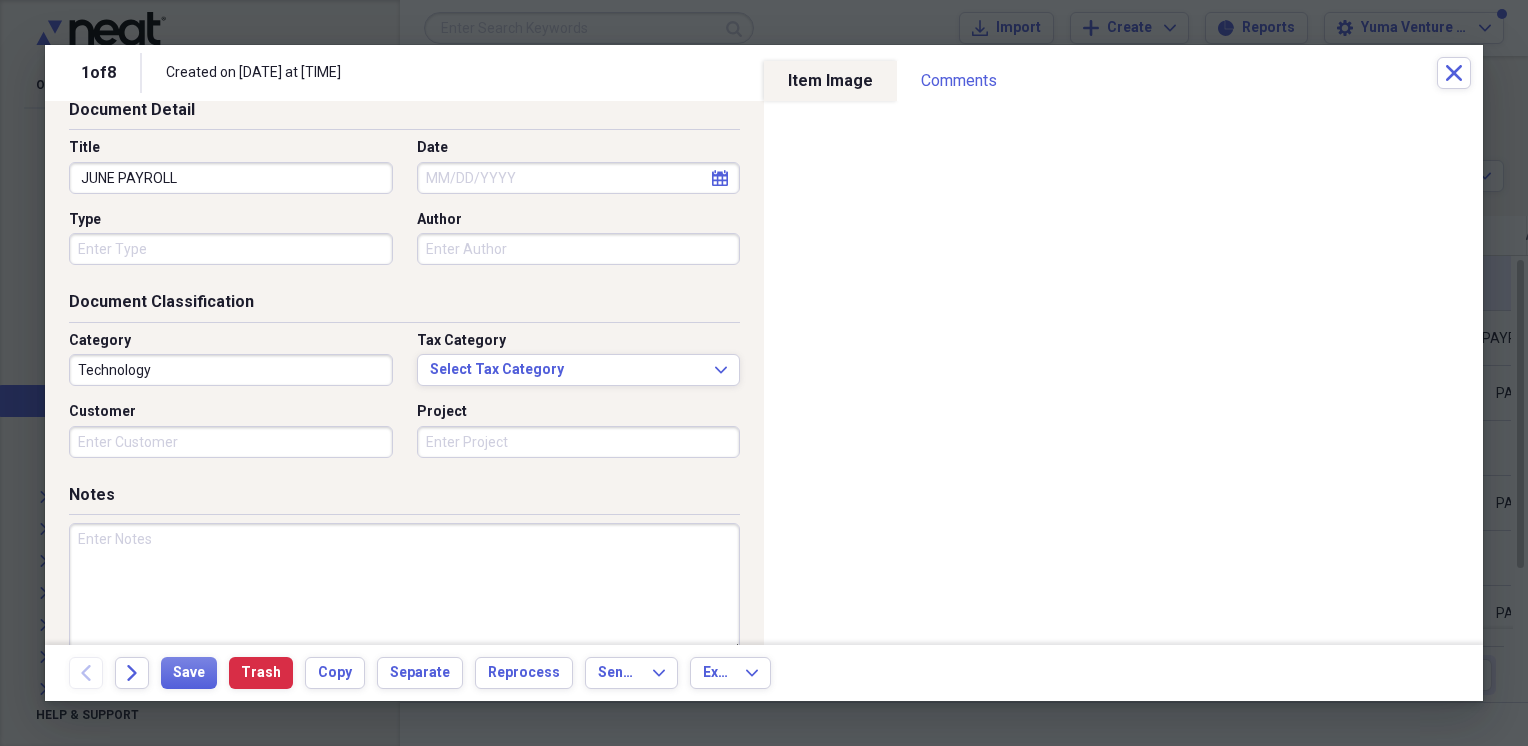 scroll, scrollTop: 189, scrollLeft: 0, axis: vertical 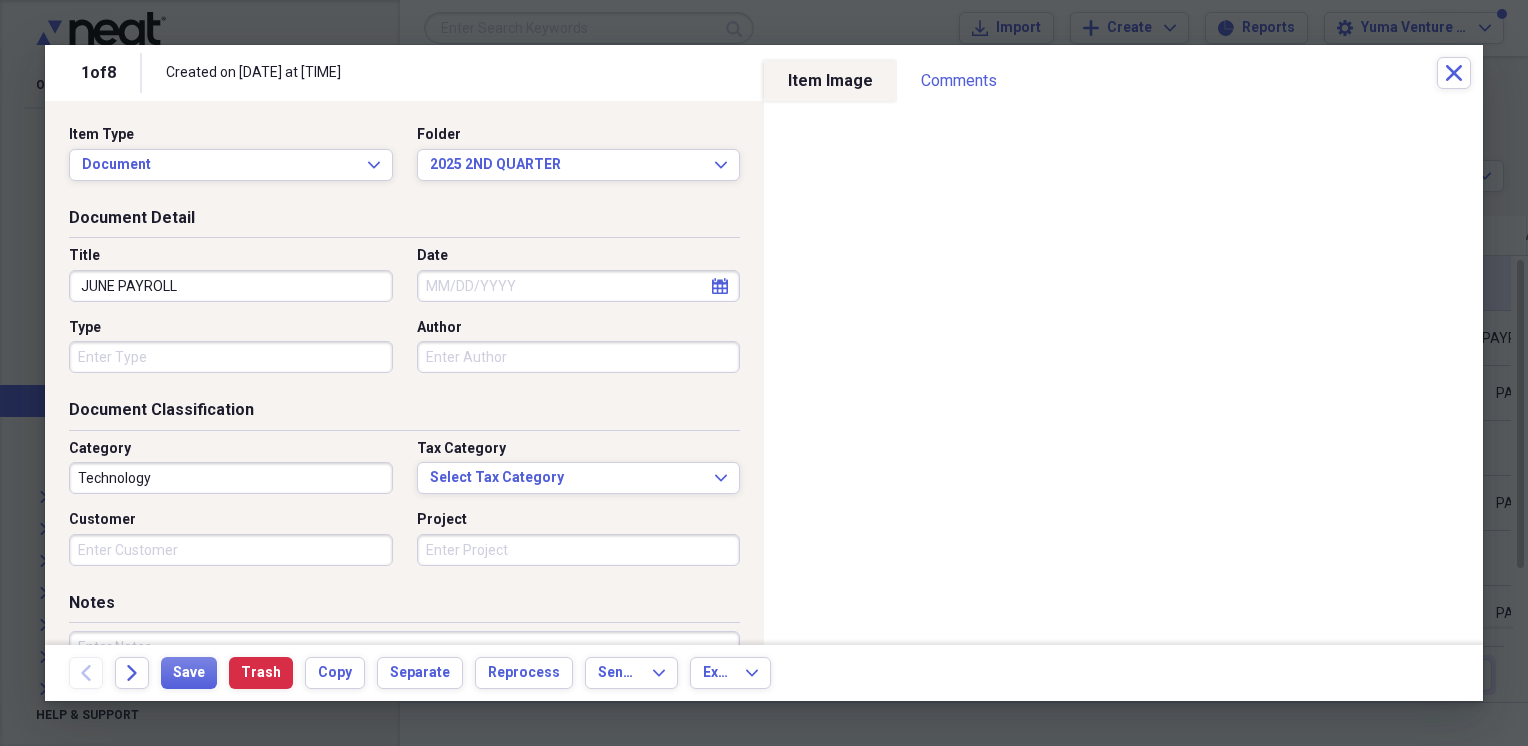 type on "JUNE PAYROLL" 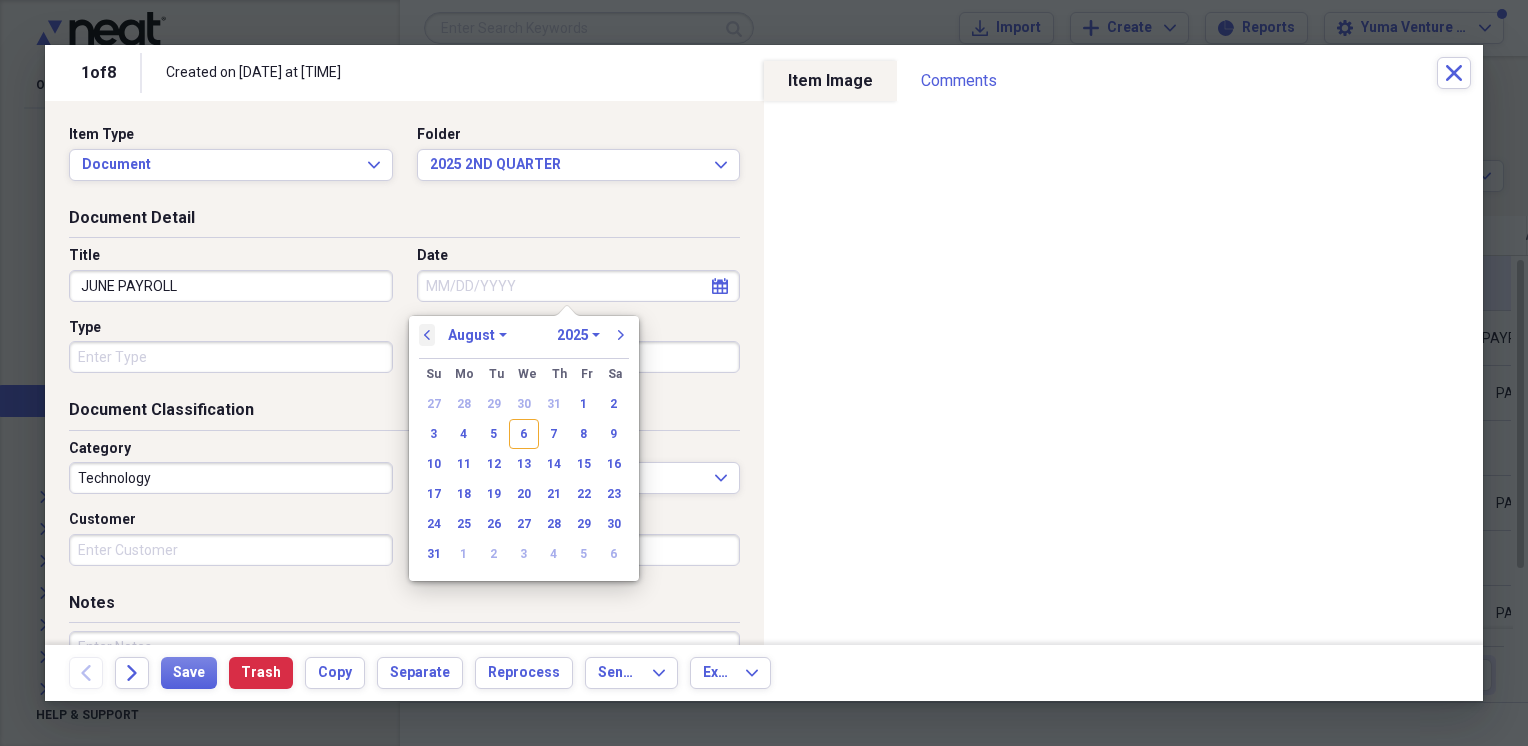 click on "previous" at bounding box center [427, 335] 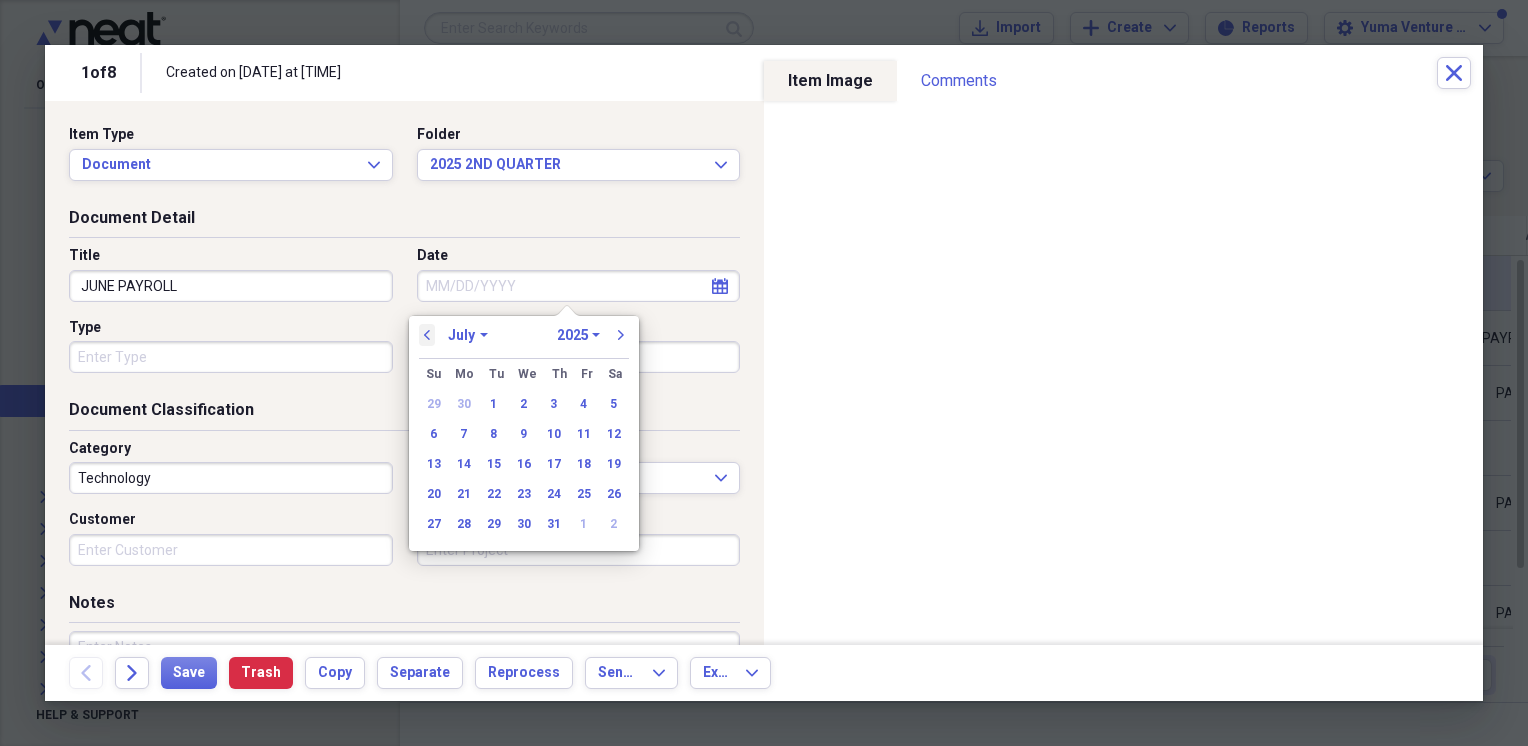 click on "previous" at bounding box center (427, 335) 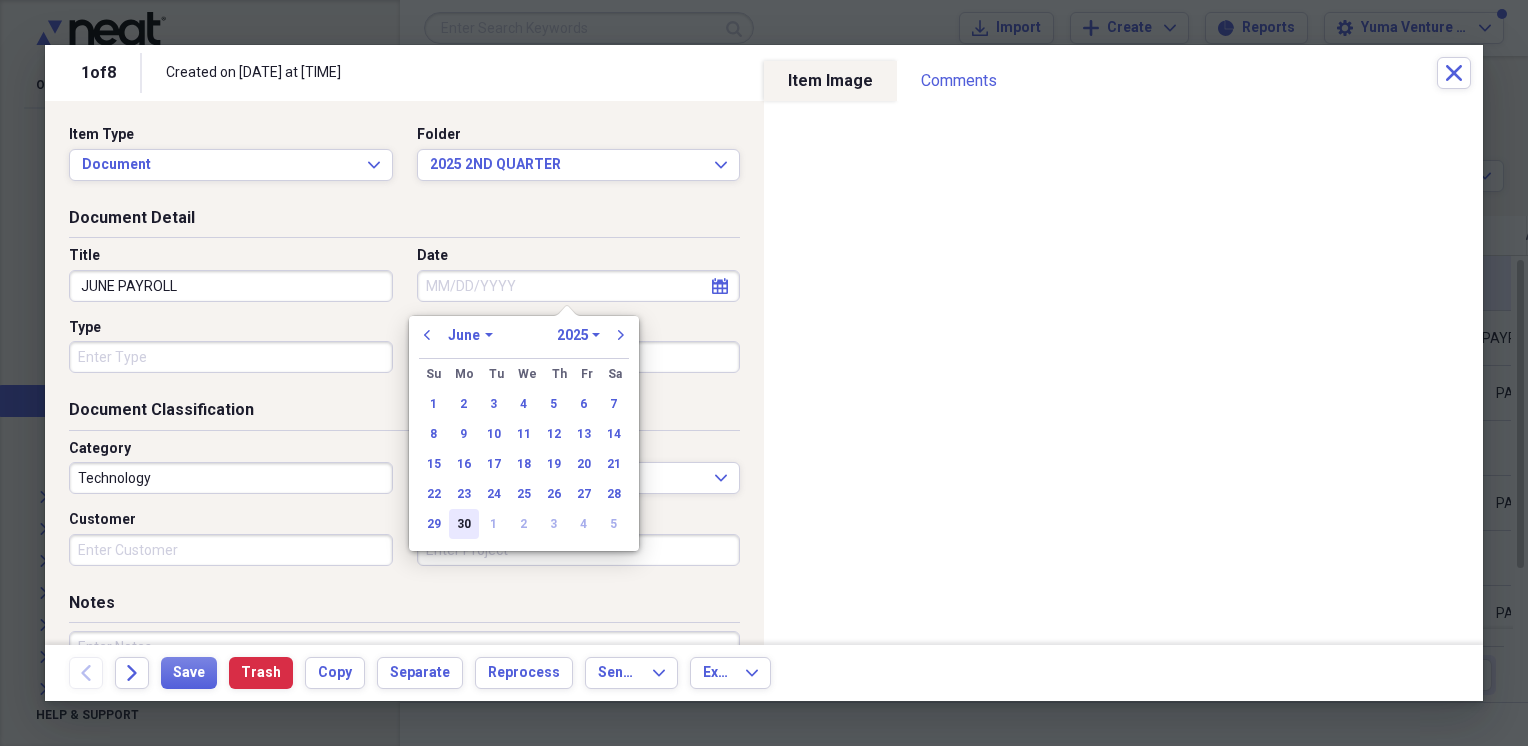 click on "30" at bounding box center [464, 524] 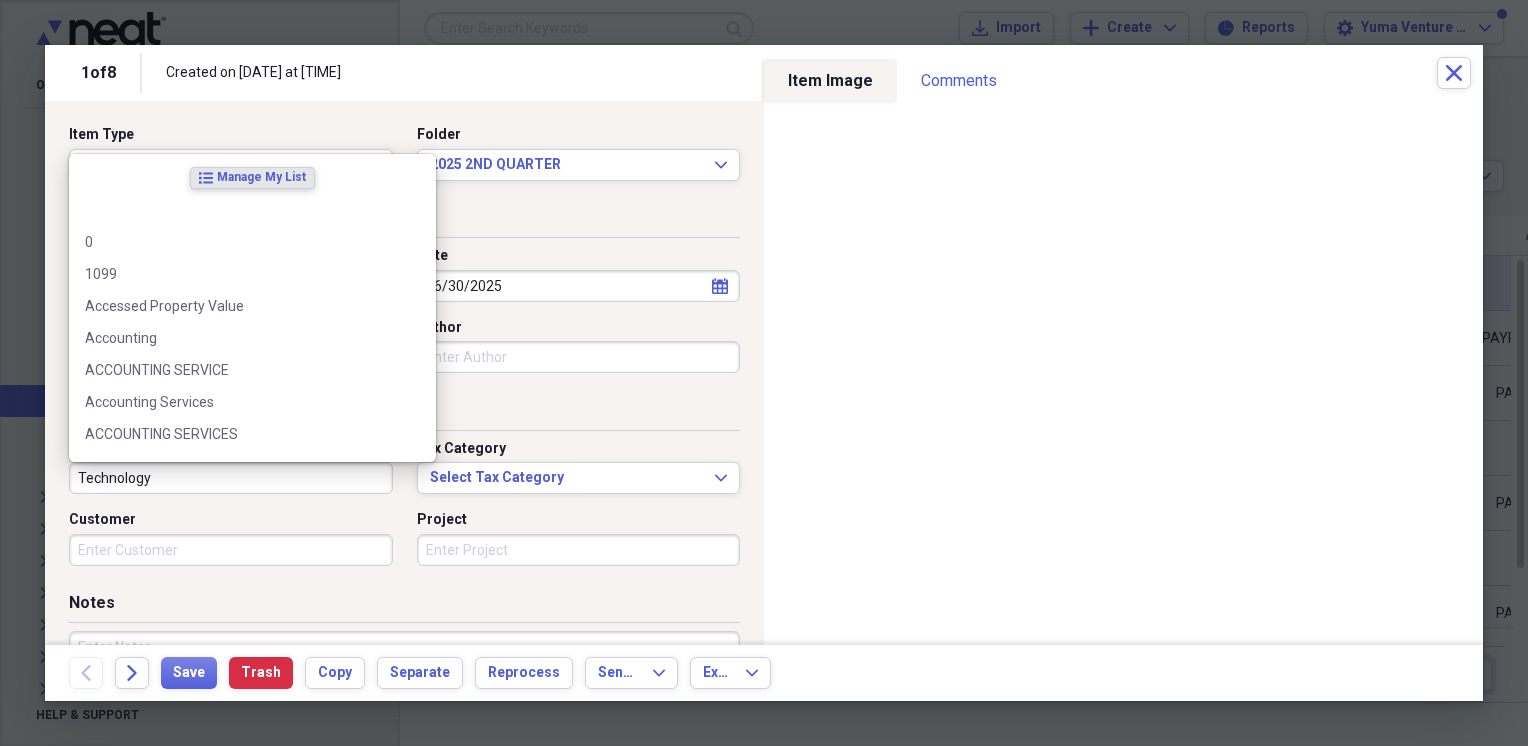 click on "Technology" at bounding box center [231, 478] 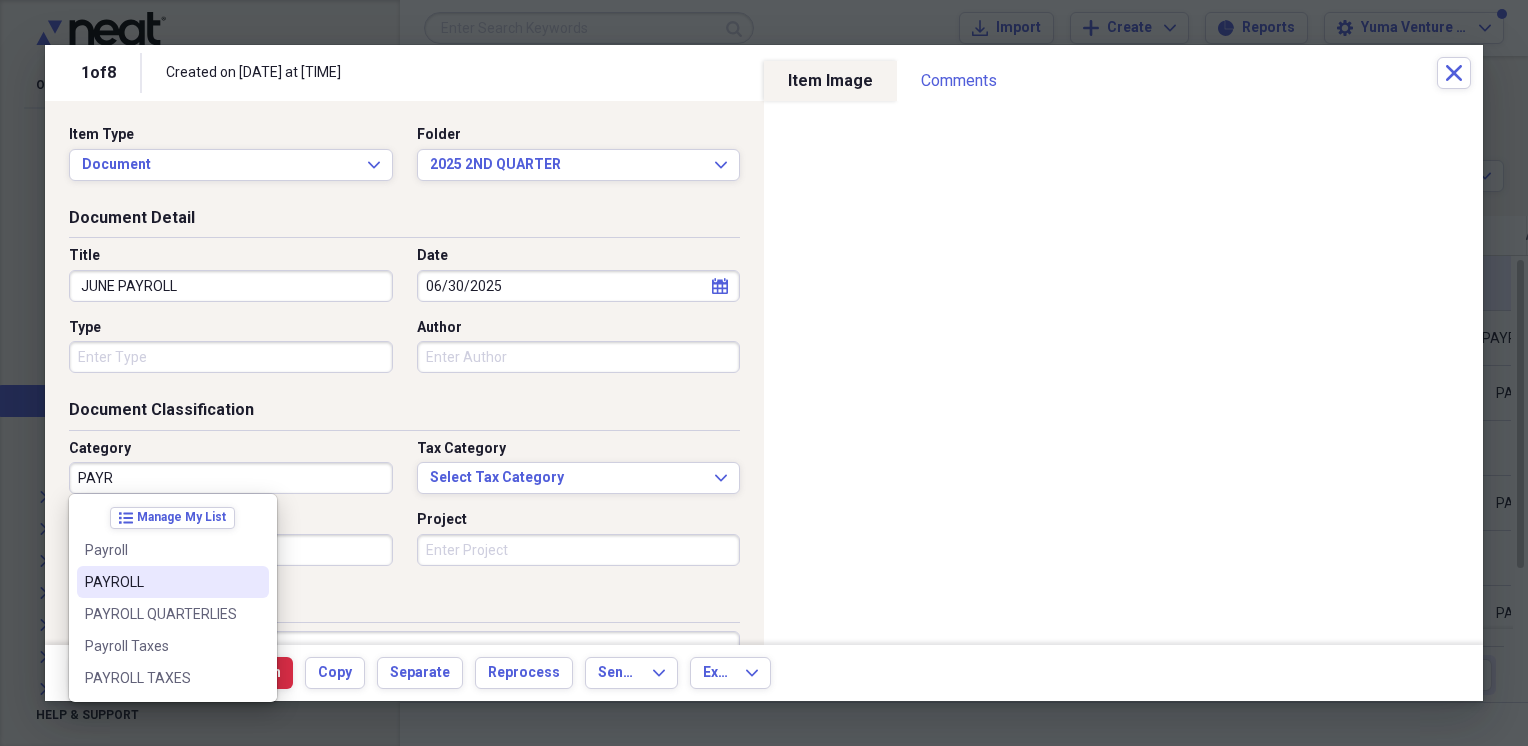 click on "PAYROLL" at bounding box center [161, 582] 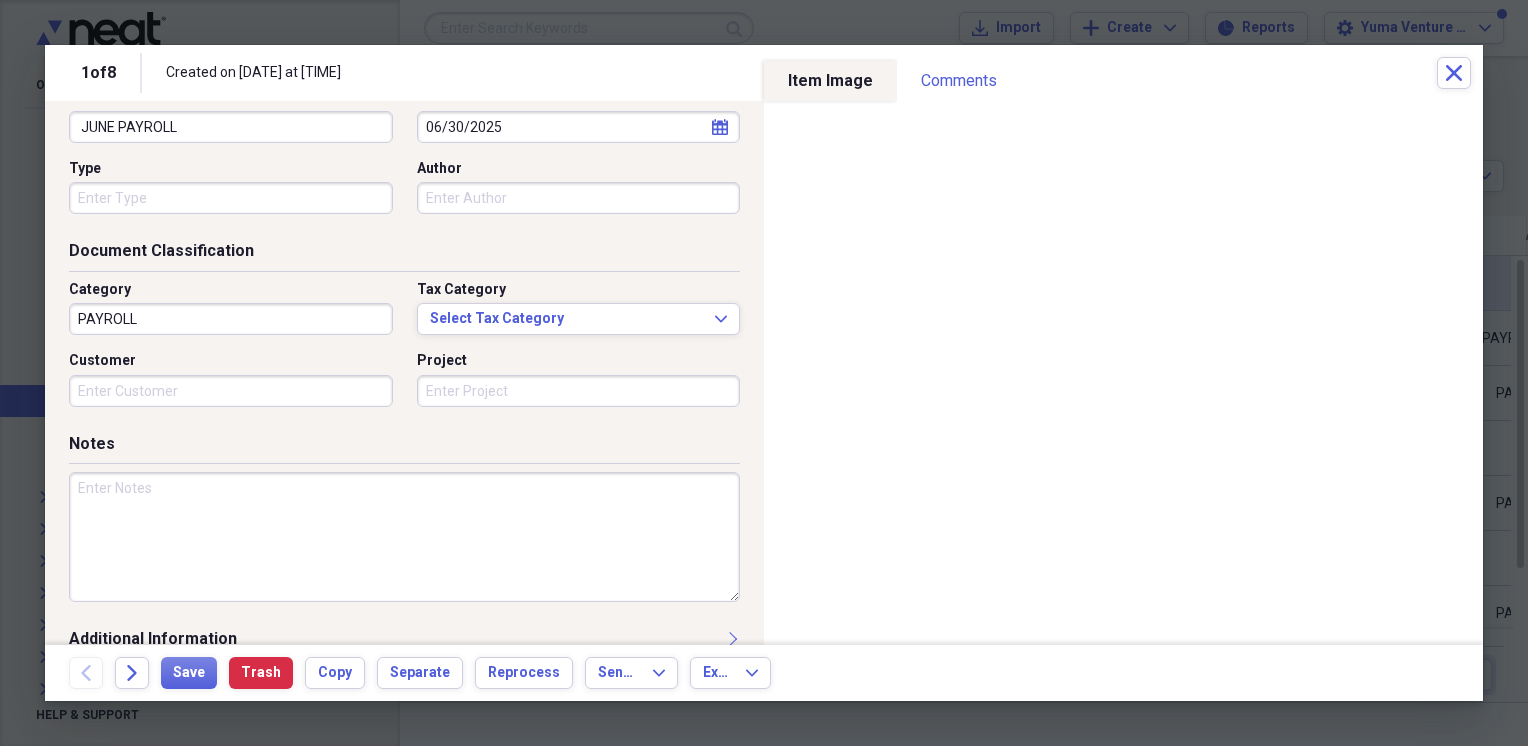 scroll, scrollTop: 189, scrollLeft: 0, axis: vertical 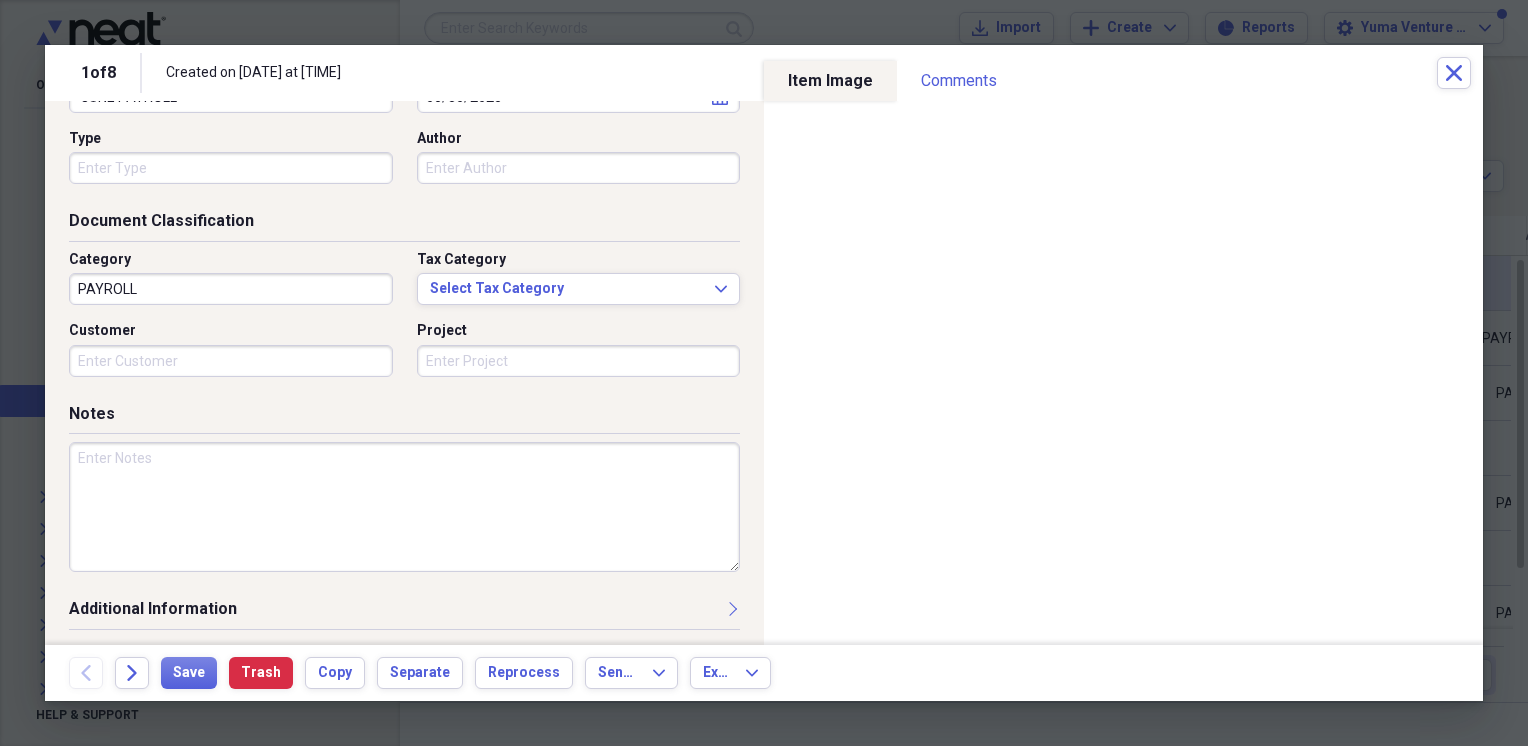 click at bounding box center (404, 507) 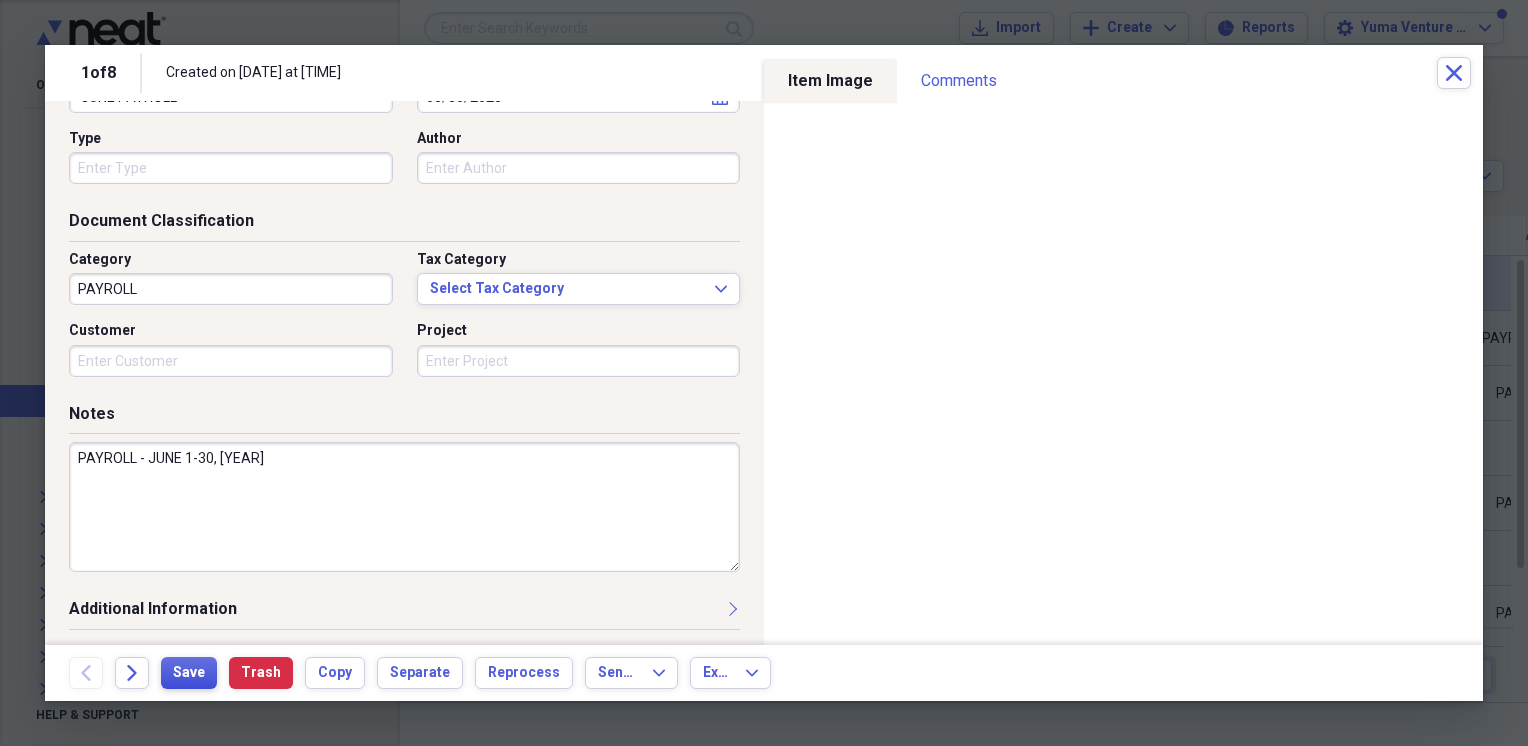 type on "PAYROLL - JUNE 1-30, [YEAR]" 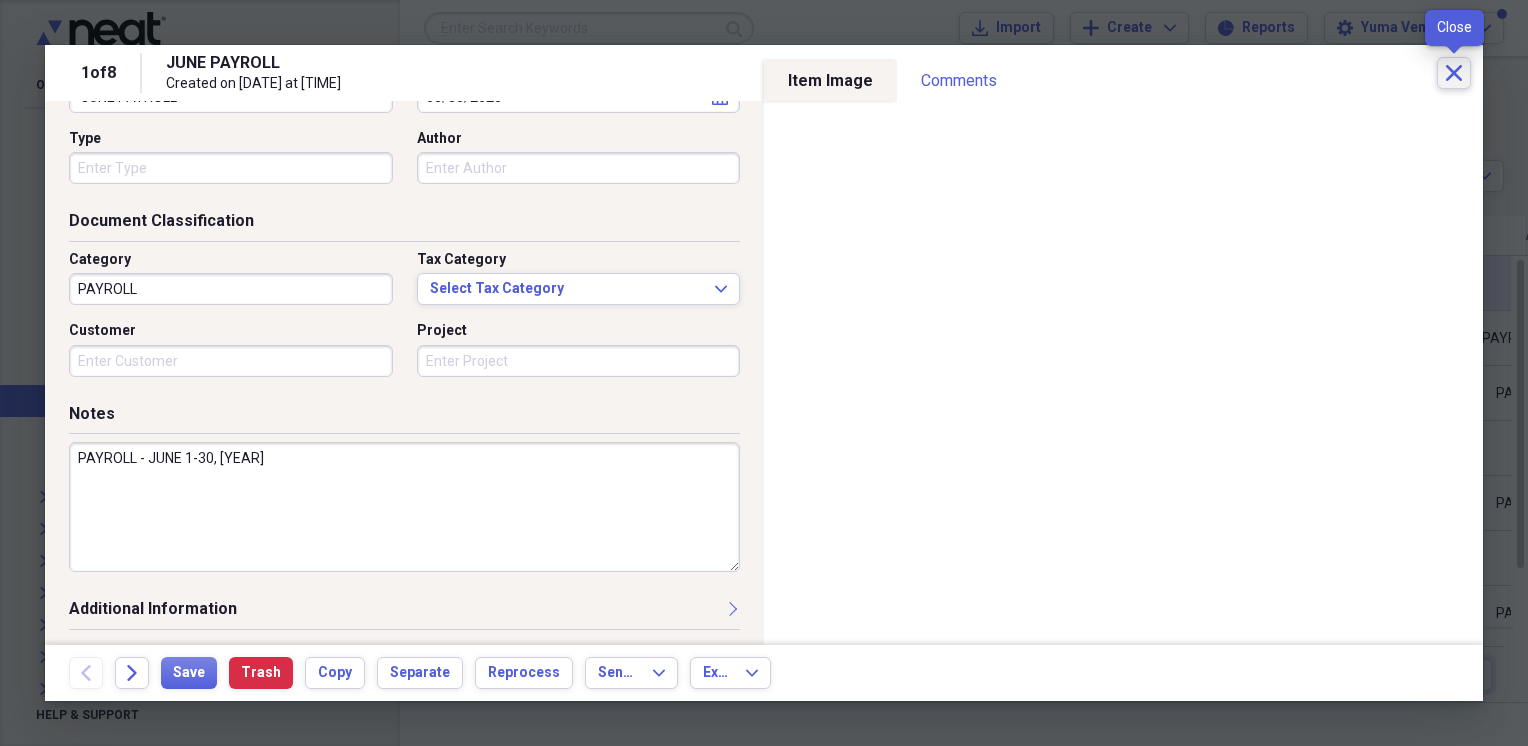 click on "Close" 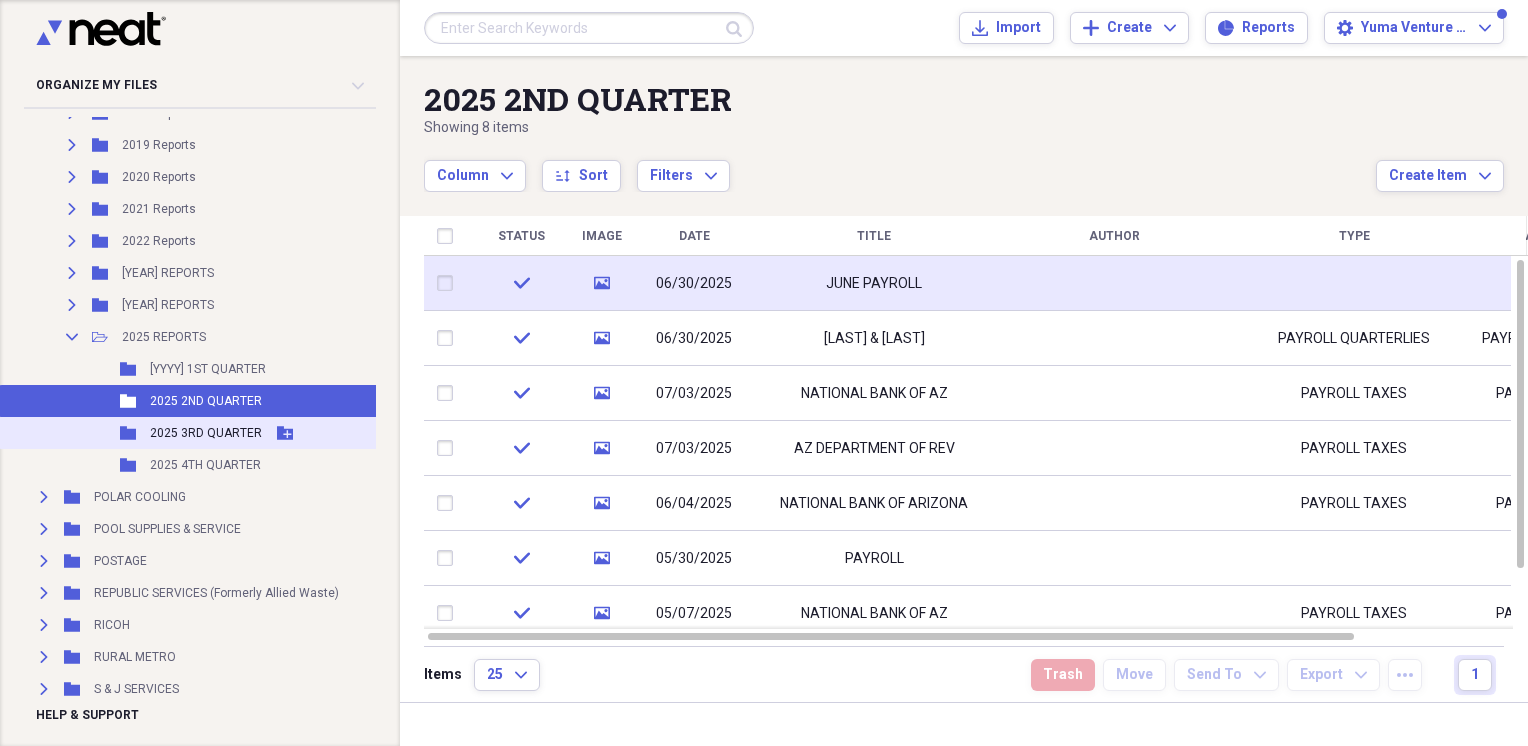 click on "2025 3RD QUARTER" at bounding box center [206, 433] 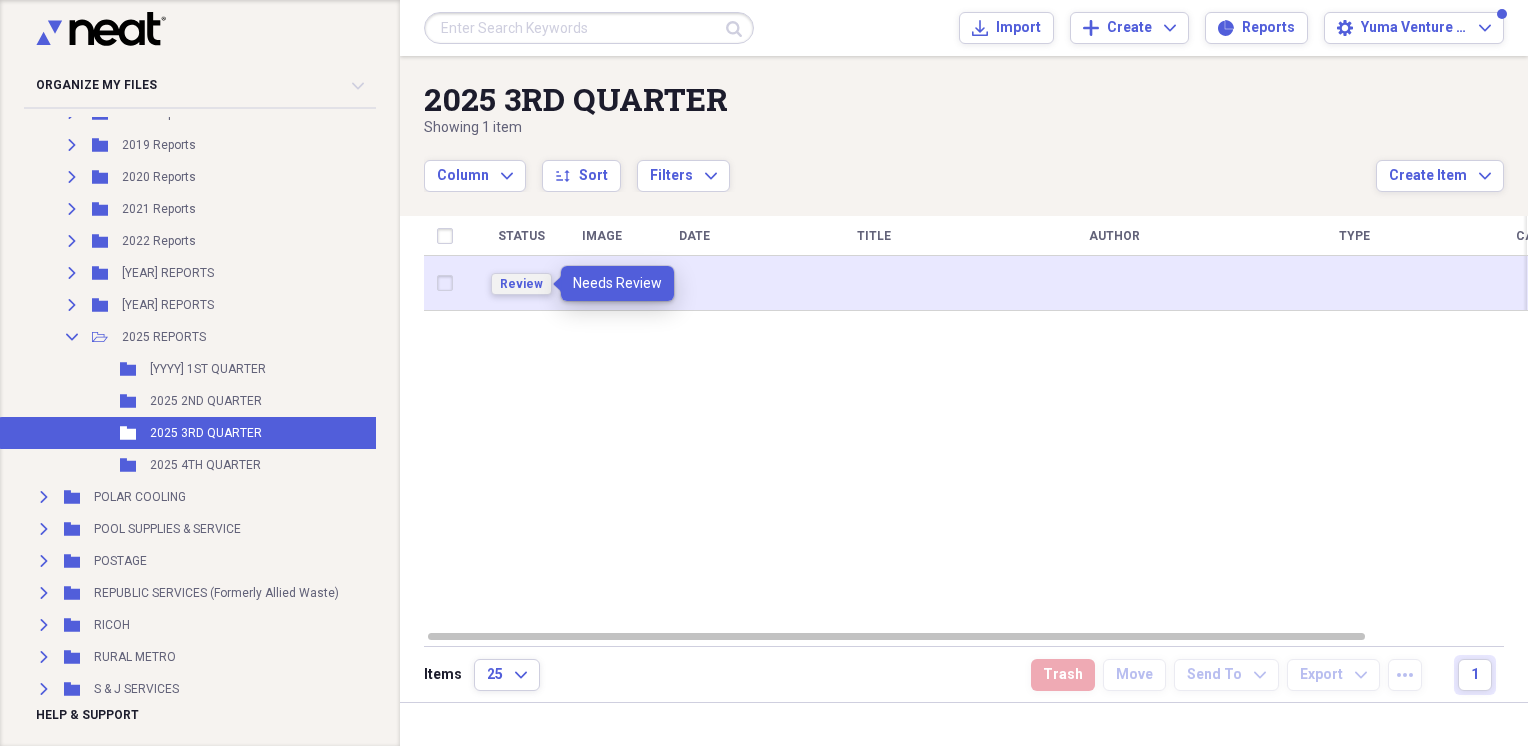 click on "Review" at bounding box center (521, 284) 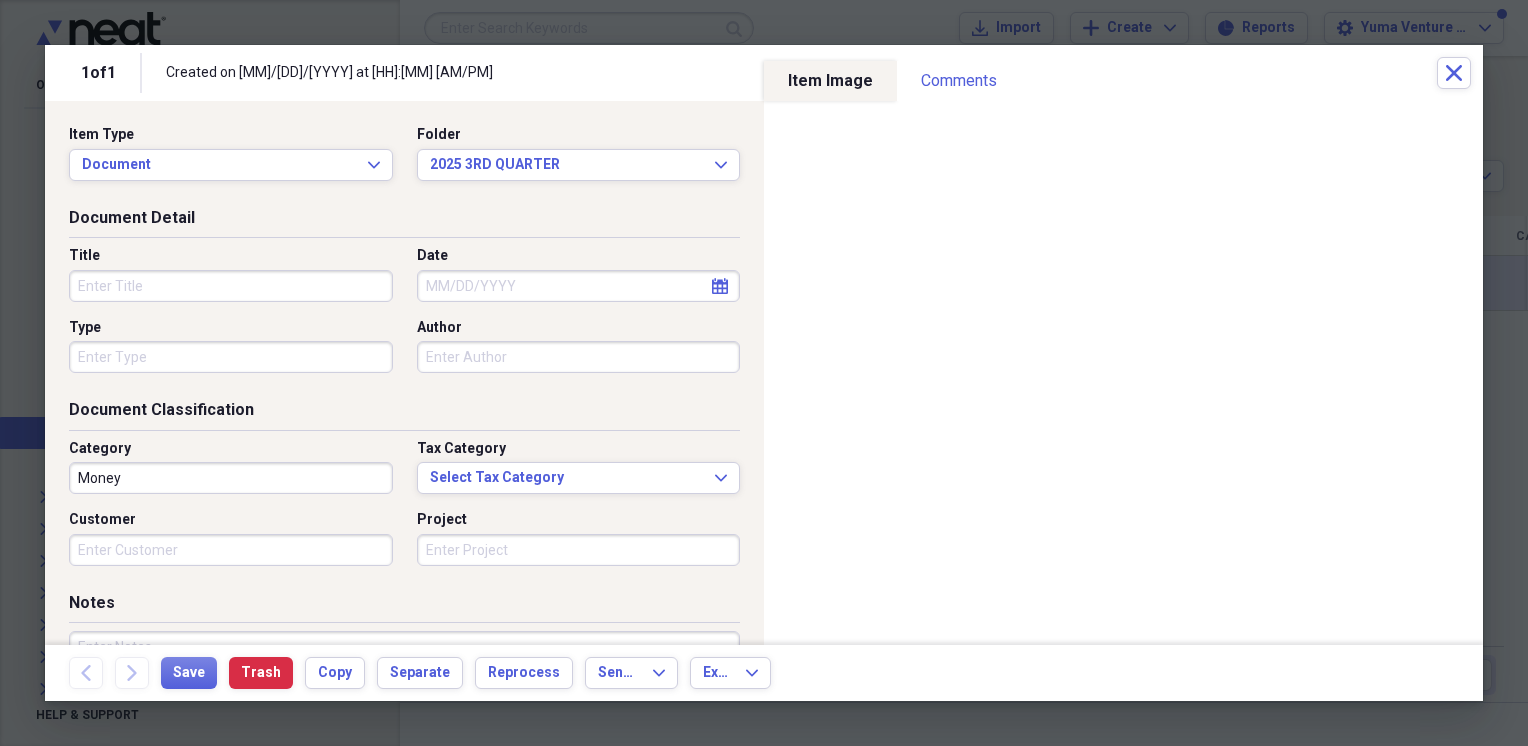 click on "Title" at bounding box center [231, 286] 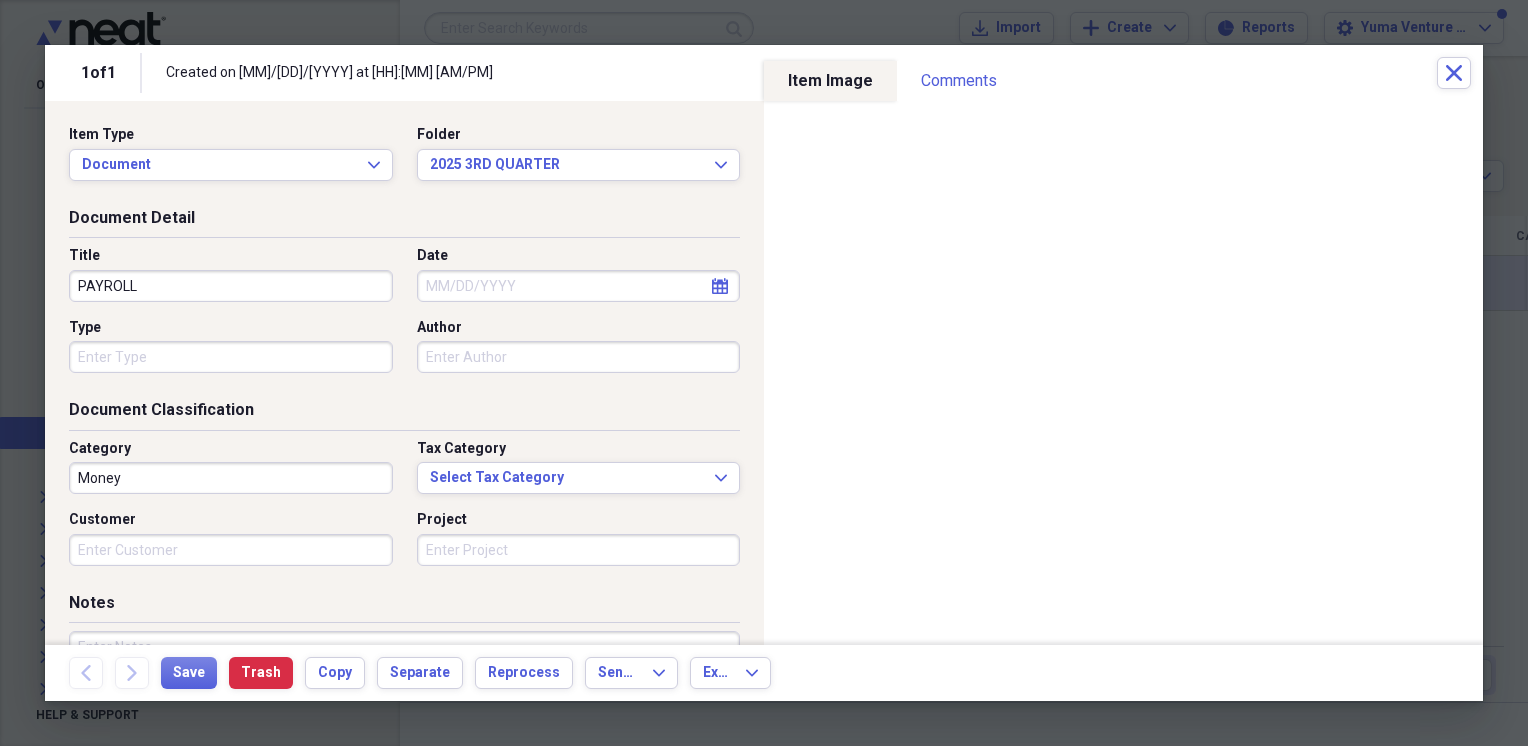type on "PAYROLL" 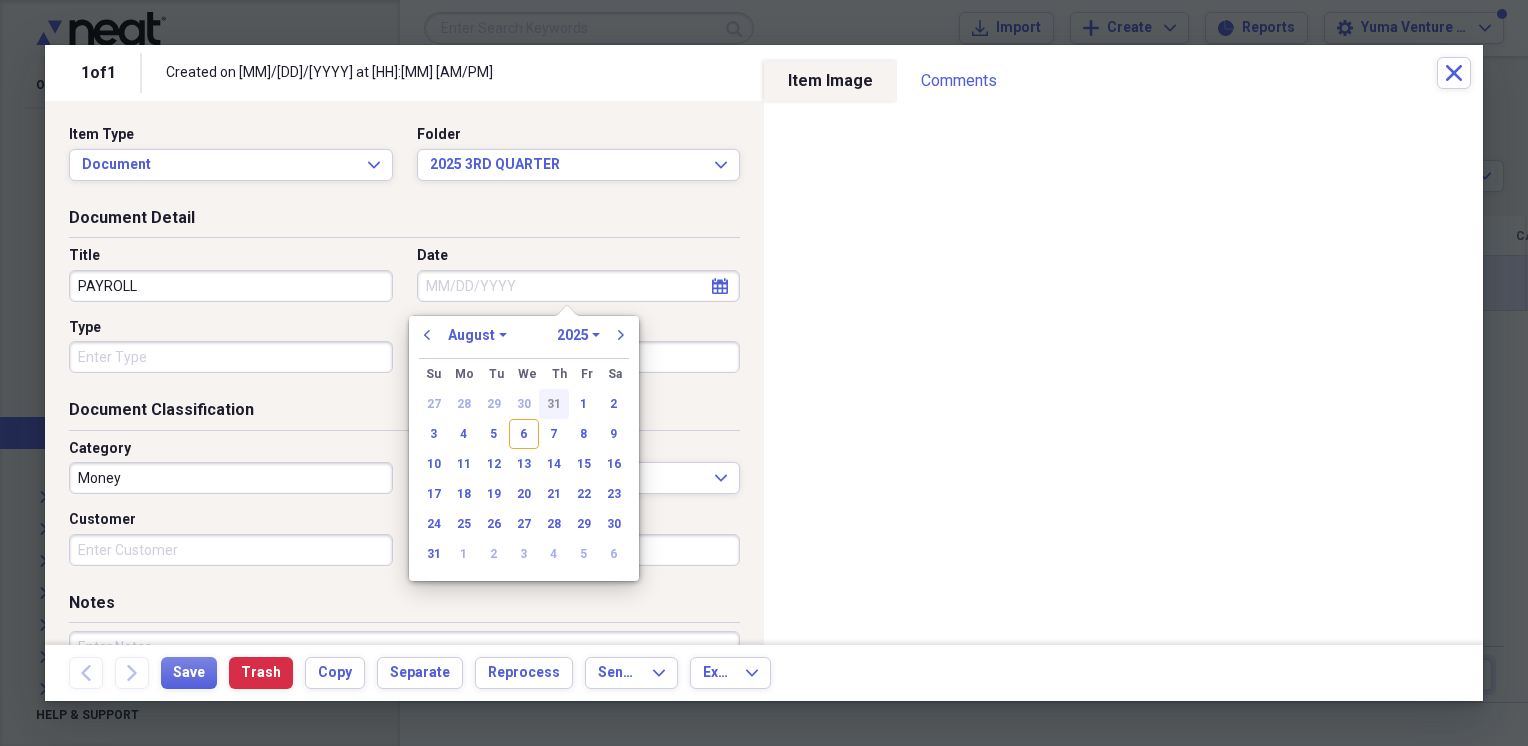 click on "31" at bounding box center [554, 404] 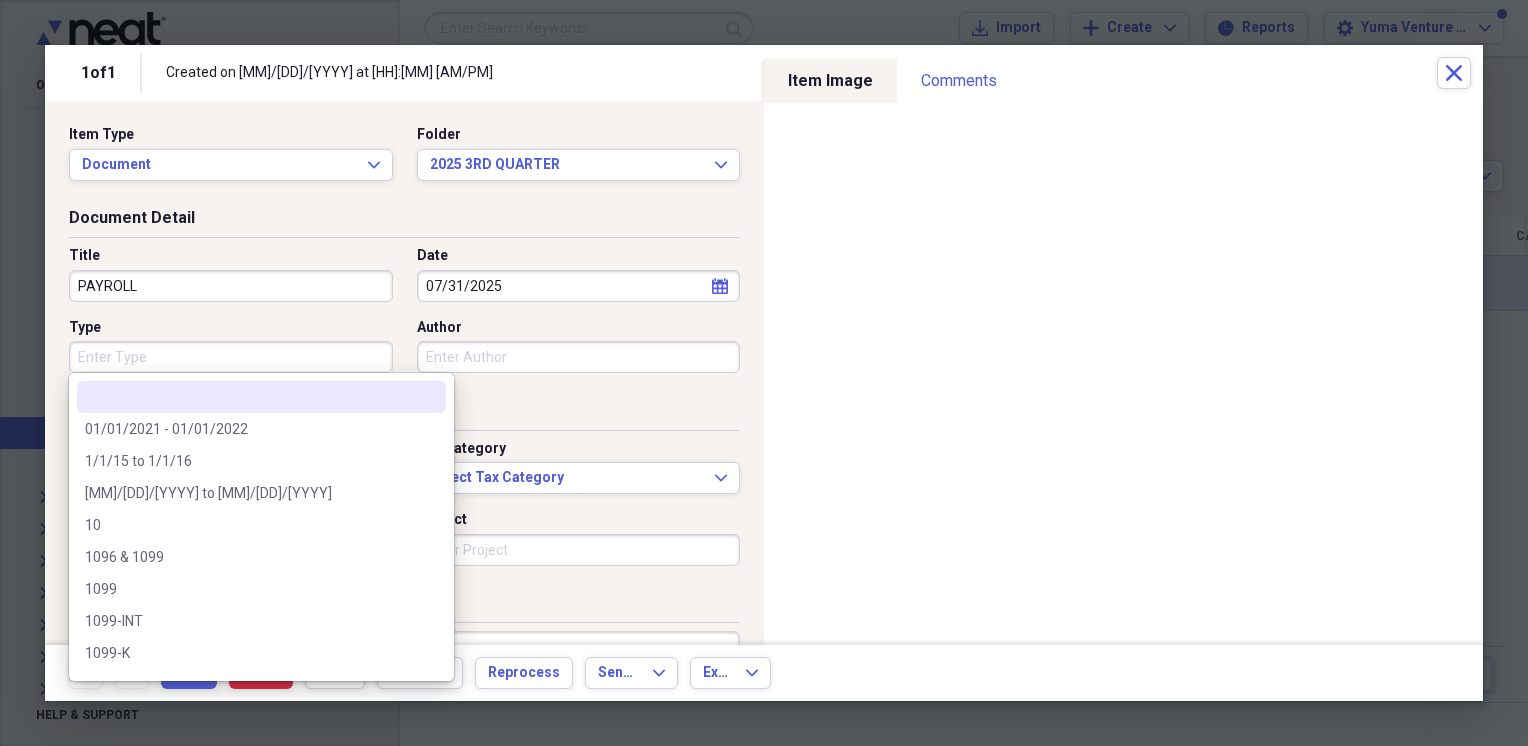 click on "Type" at bounding box center (231, 357) 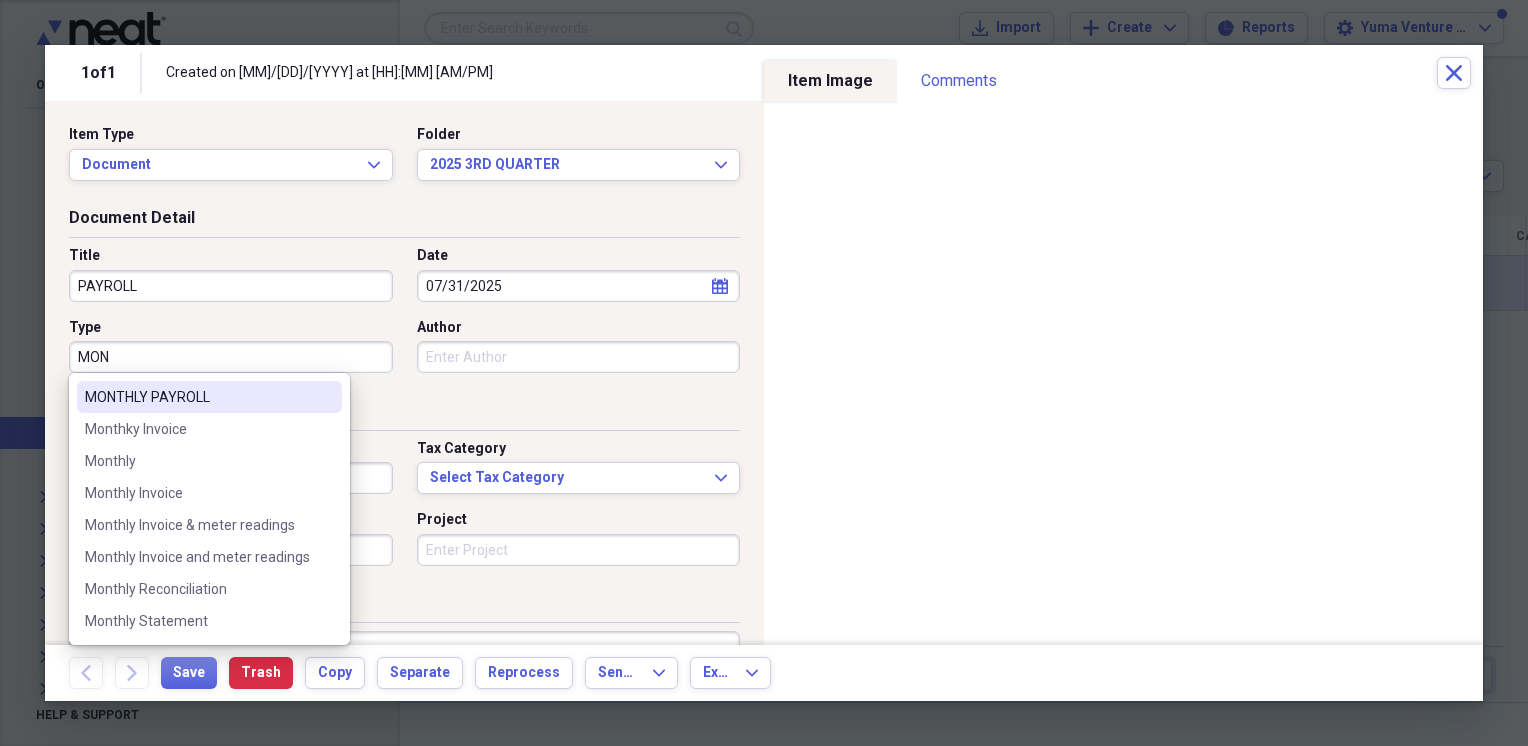click on "MONTHLY PAYROLL" at bounding box center [197, 397] 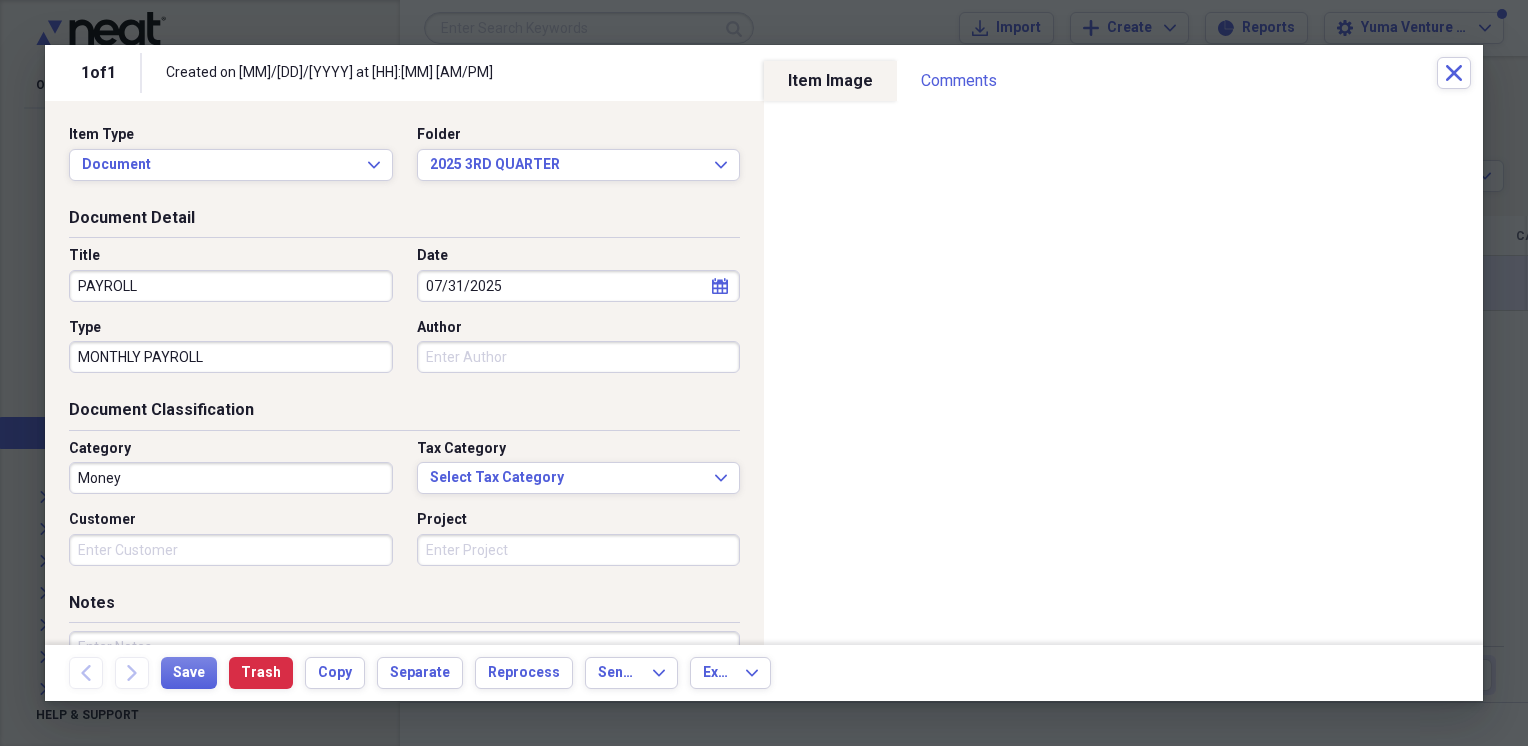 click on "Money" at bounding box center (231, 478) 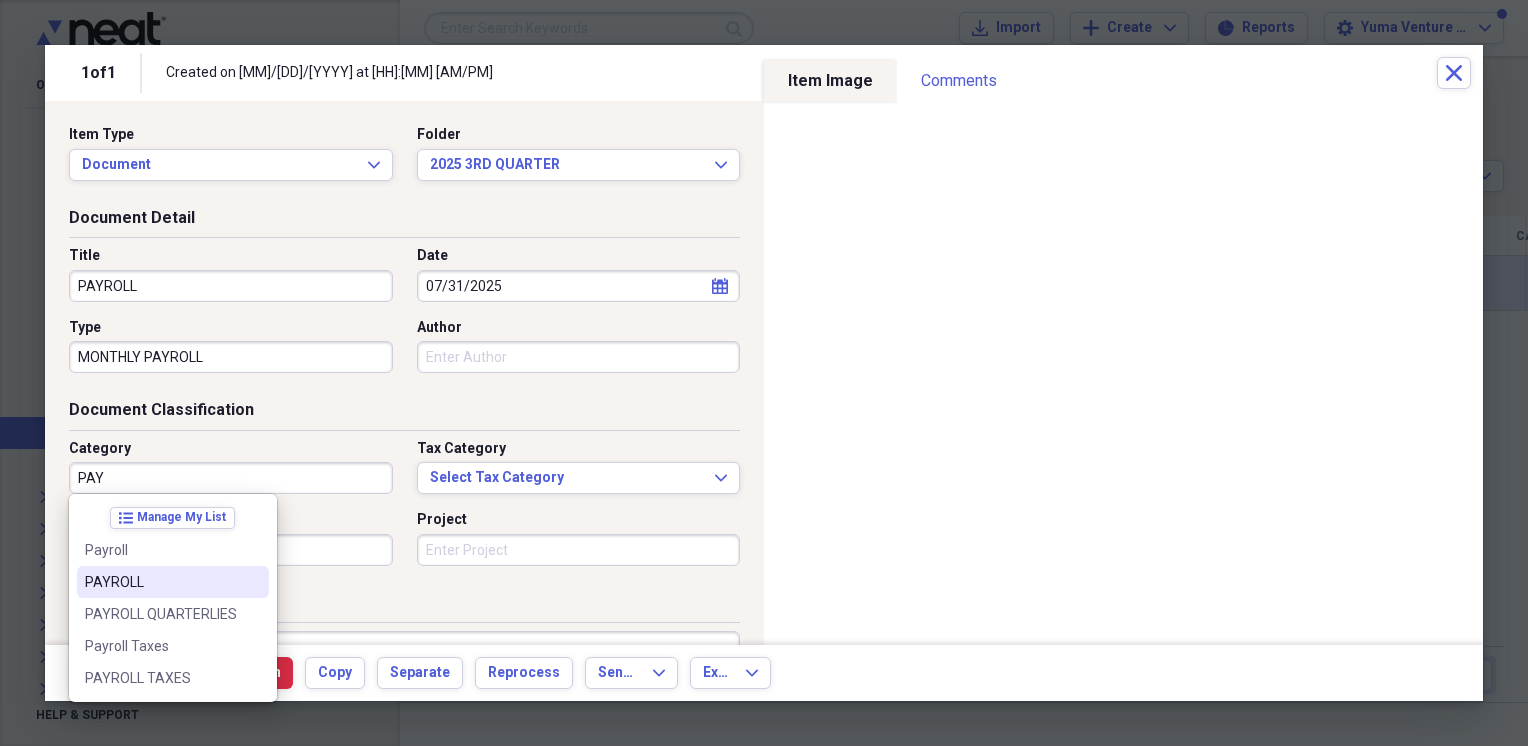 click on "PAYROLL" at bounding box center [161, 582] 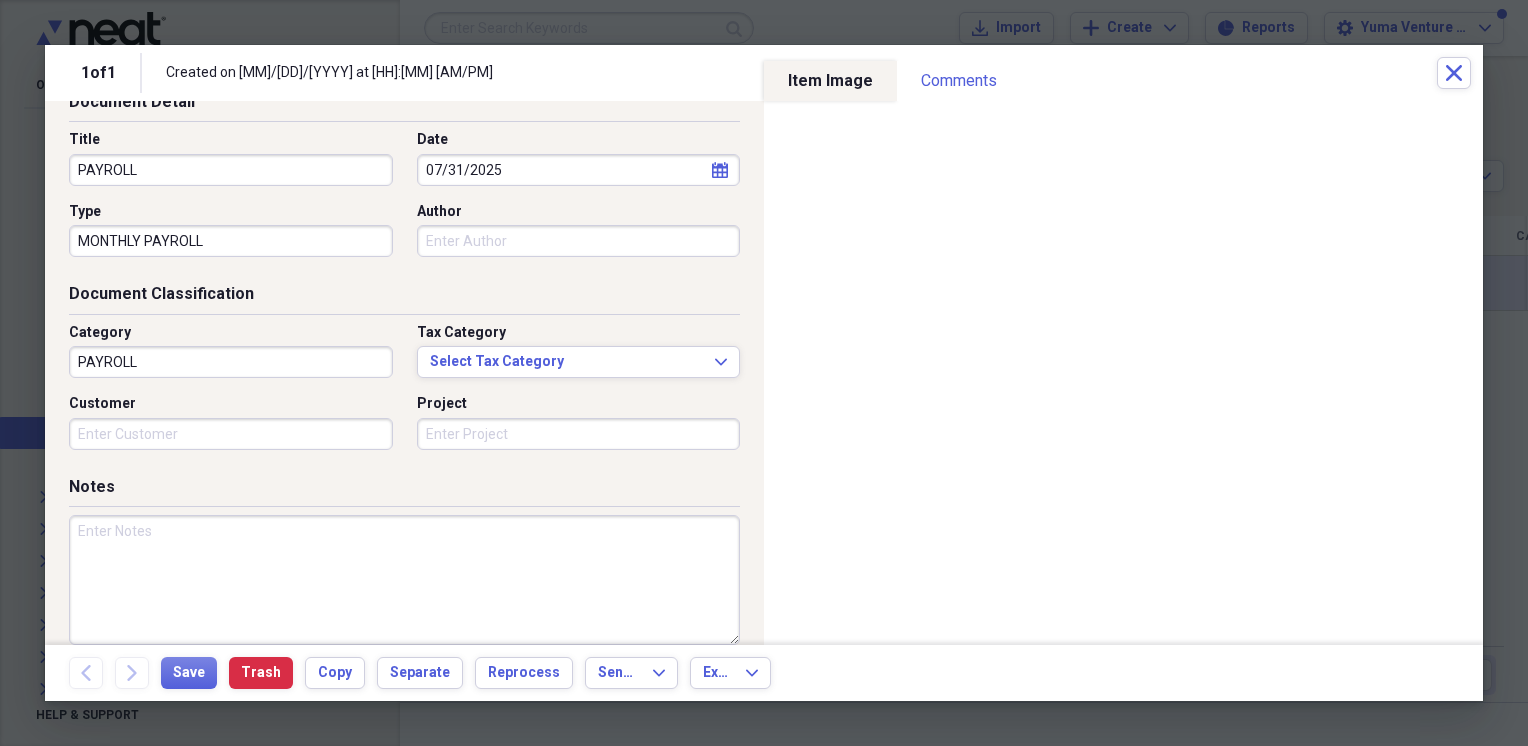 scroll, scrollTop: 165, scrollLeft: 0, axis: vertical 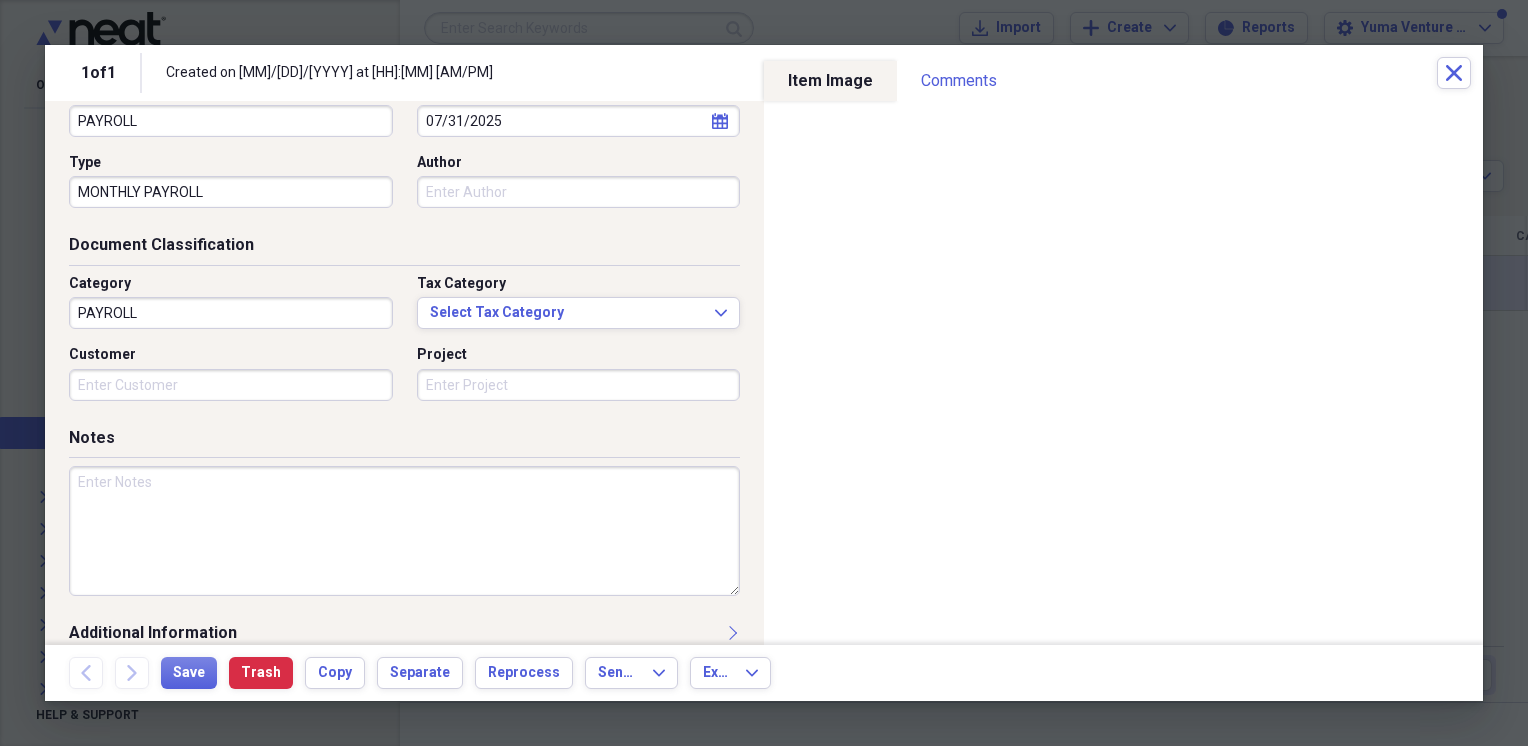 click at bounding box center [404, 531] 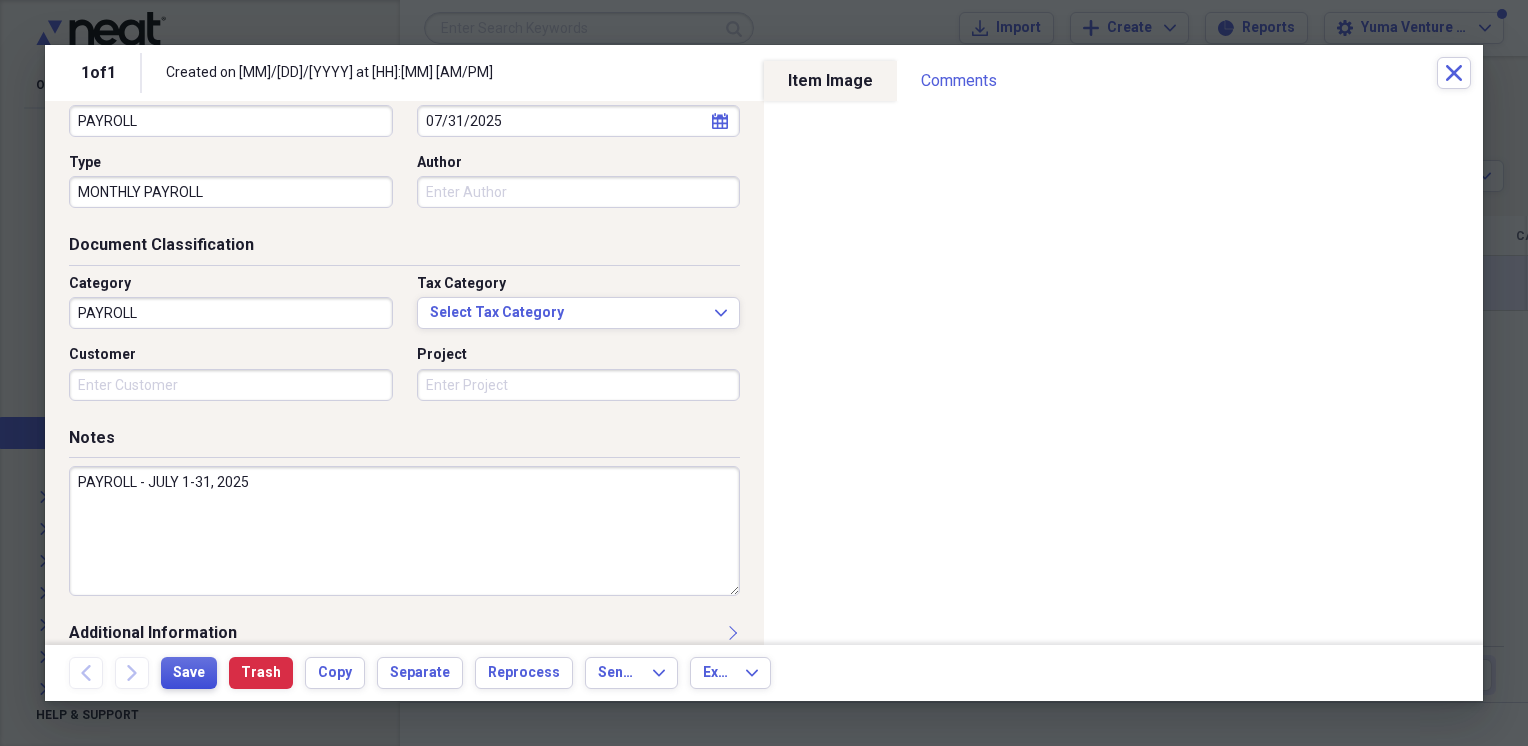 type on "PAYROLL - JULY 1-31, 2025" 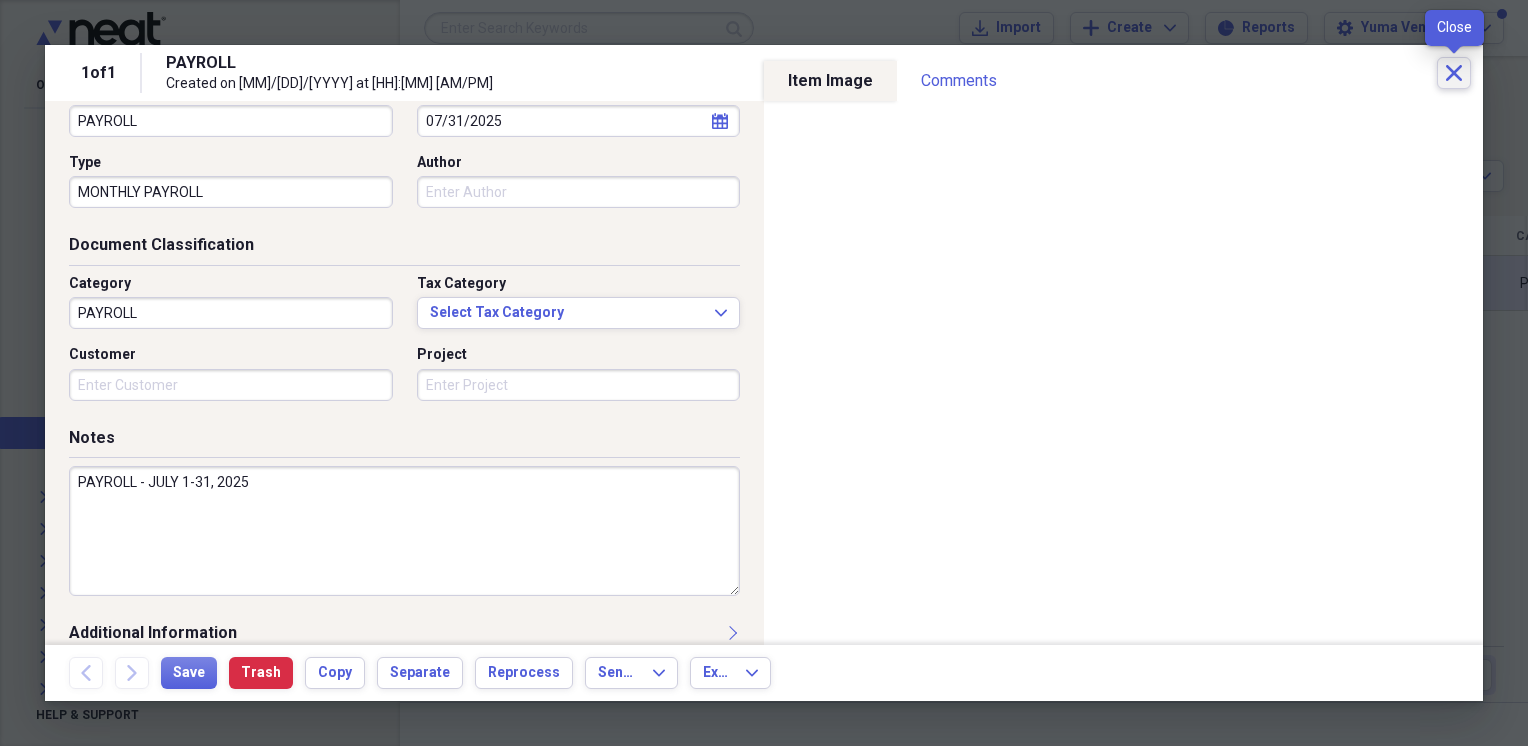 click on "Close" 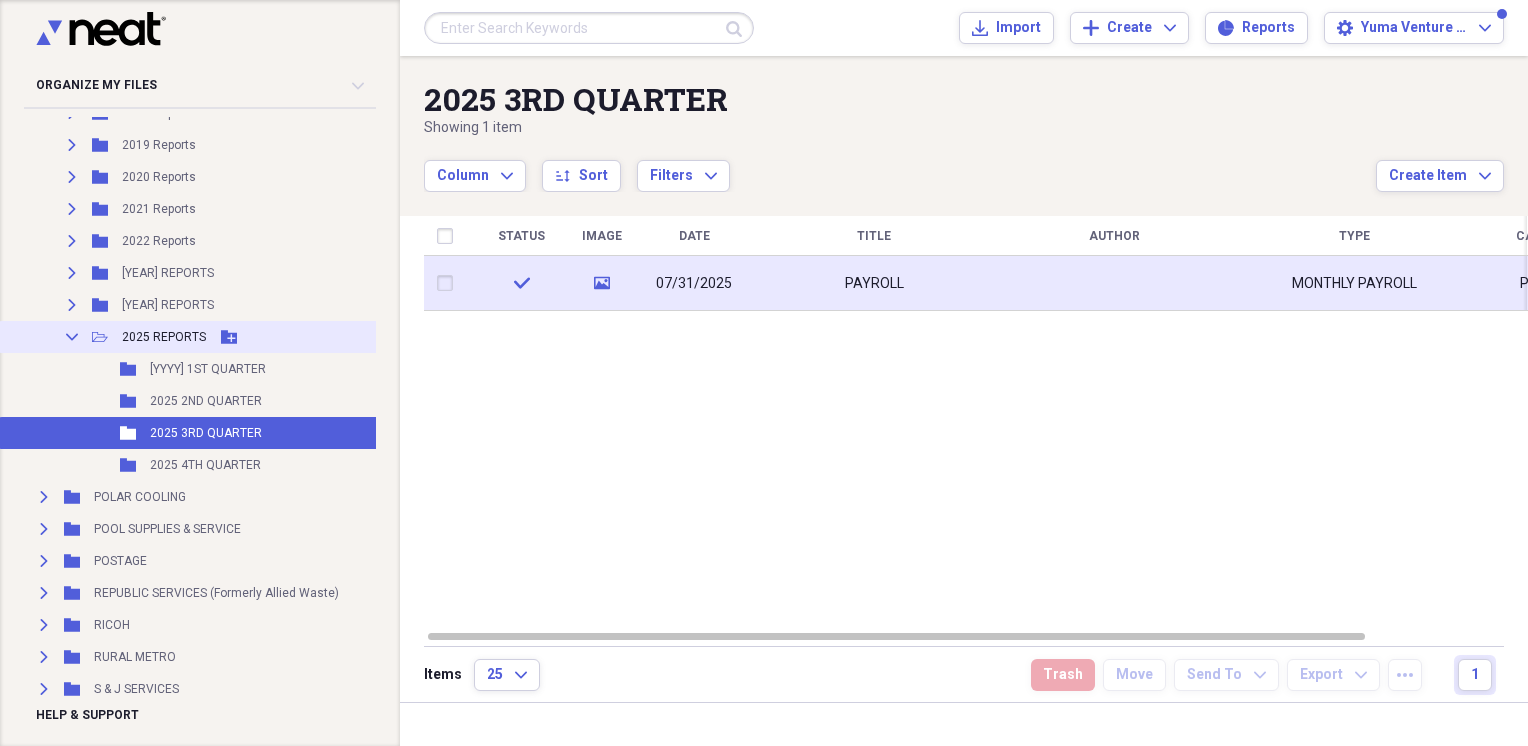 click on "Collapse" 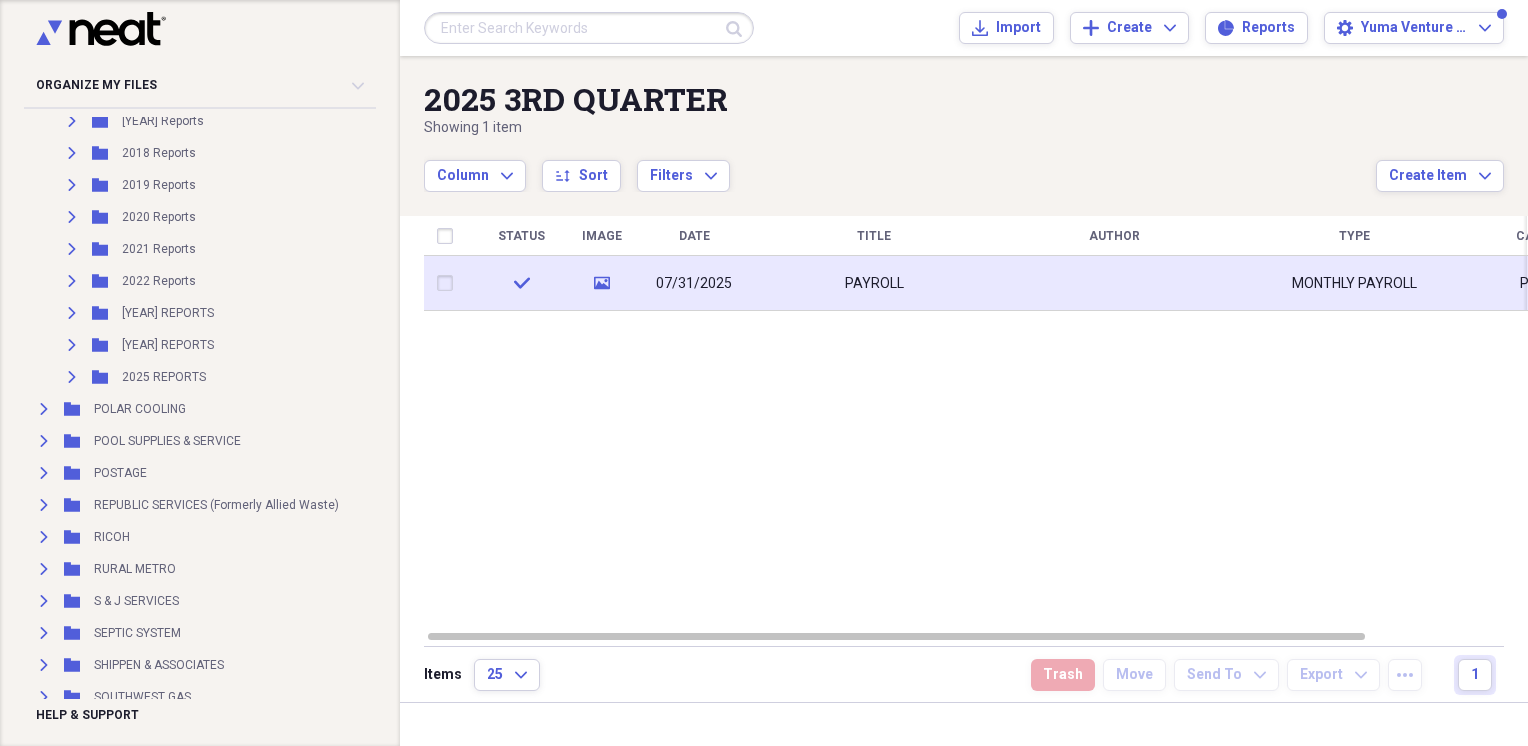 scroll, scrollTop: 1426, scrollLeft: 0, axis: vertical 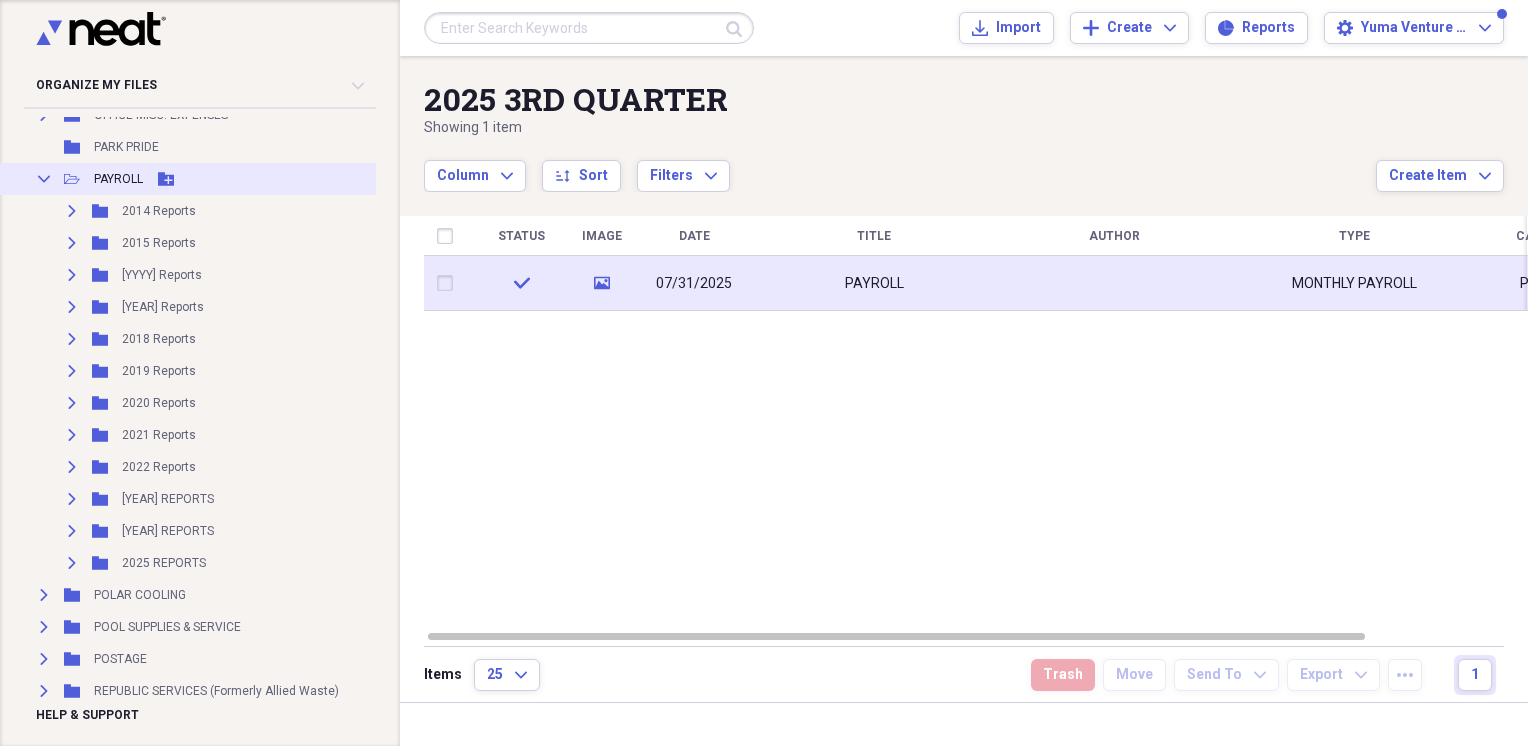 click 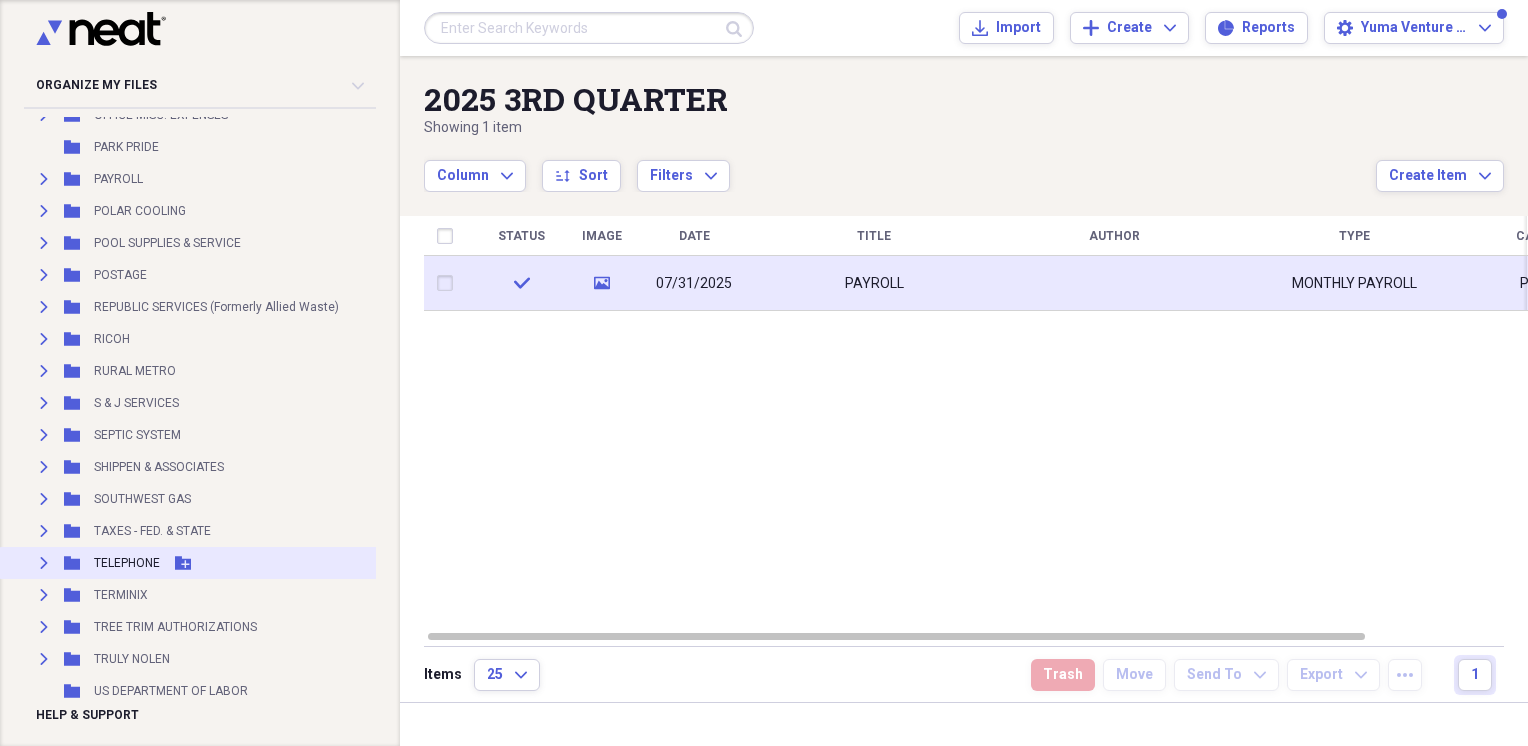 click on "Expand" 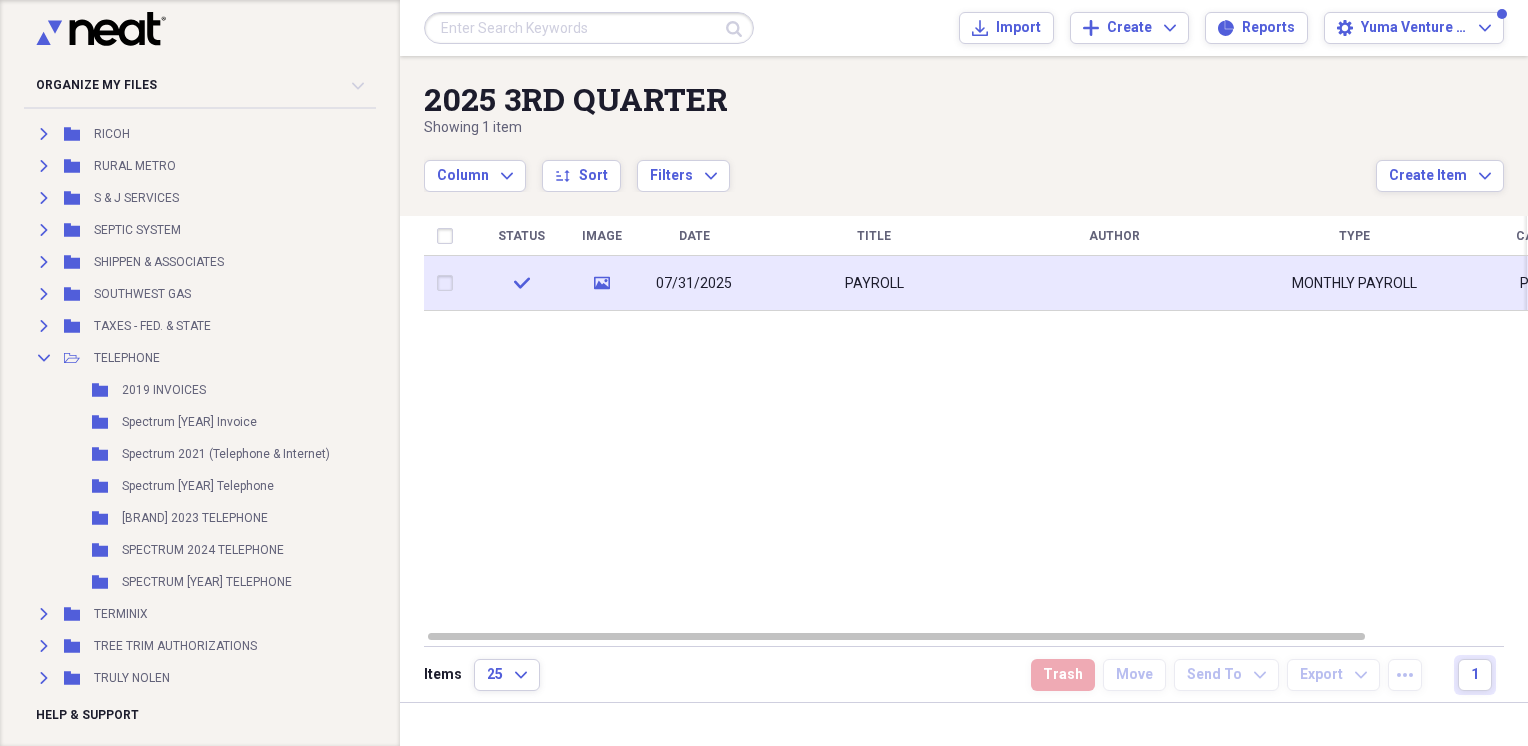 scroll, scrollTop: 1653, scrollLeft: 0, axis: vertical 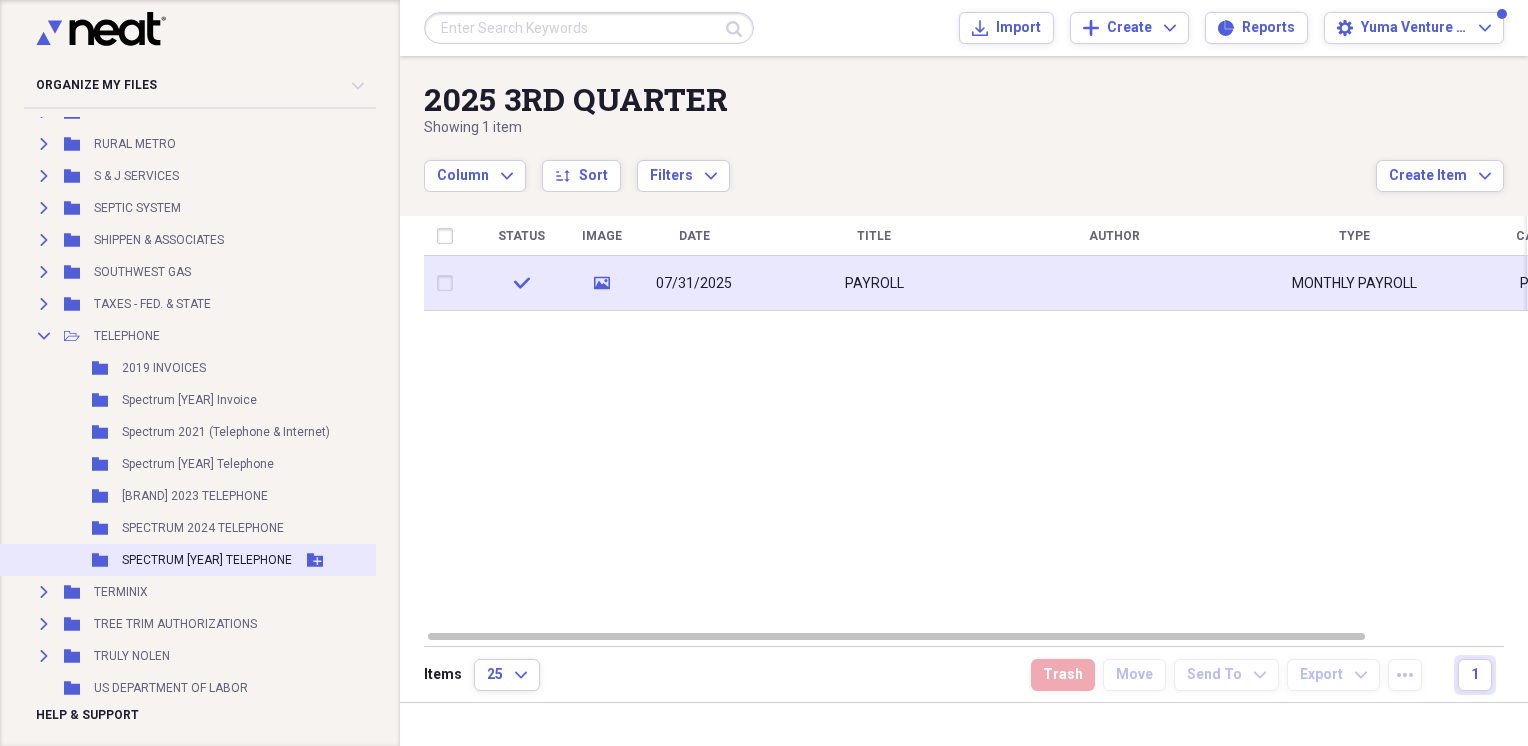 click on "SPECTRUM [YEAR] TELEPHONE" at bounding box center (207, 560) 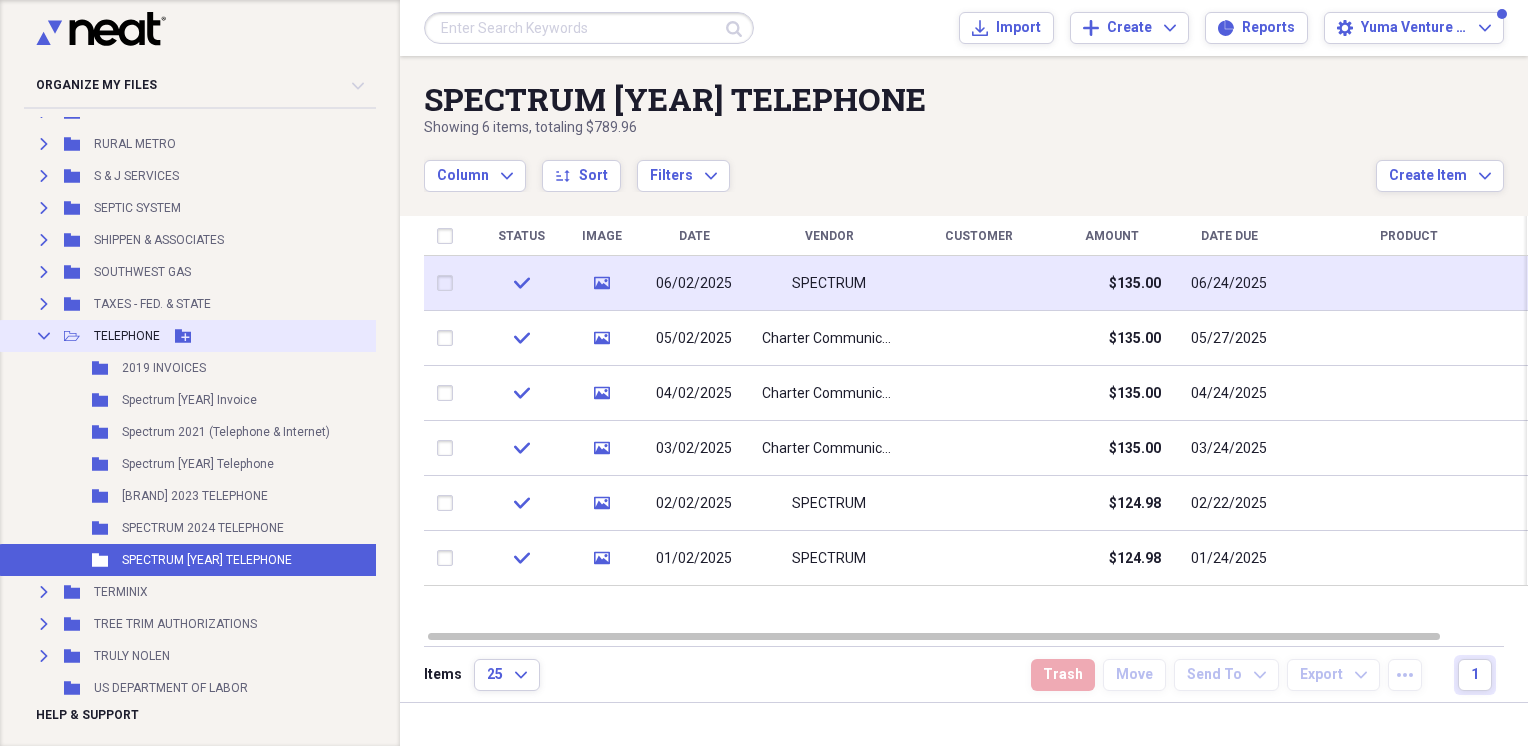 click on "Collapse" 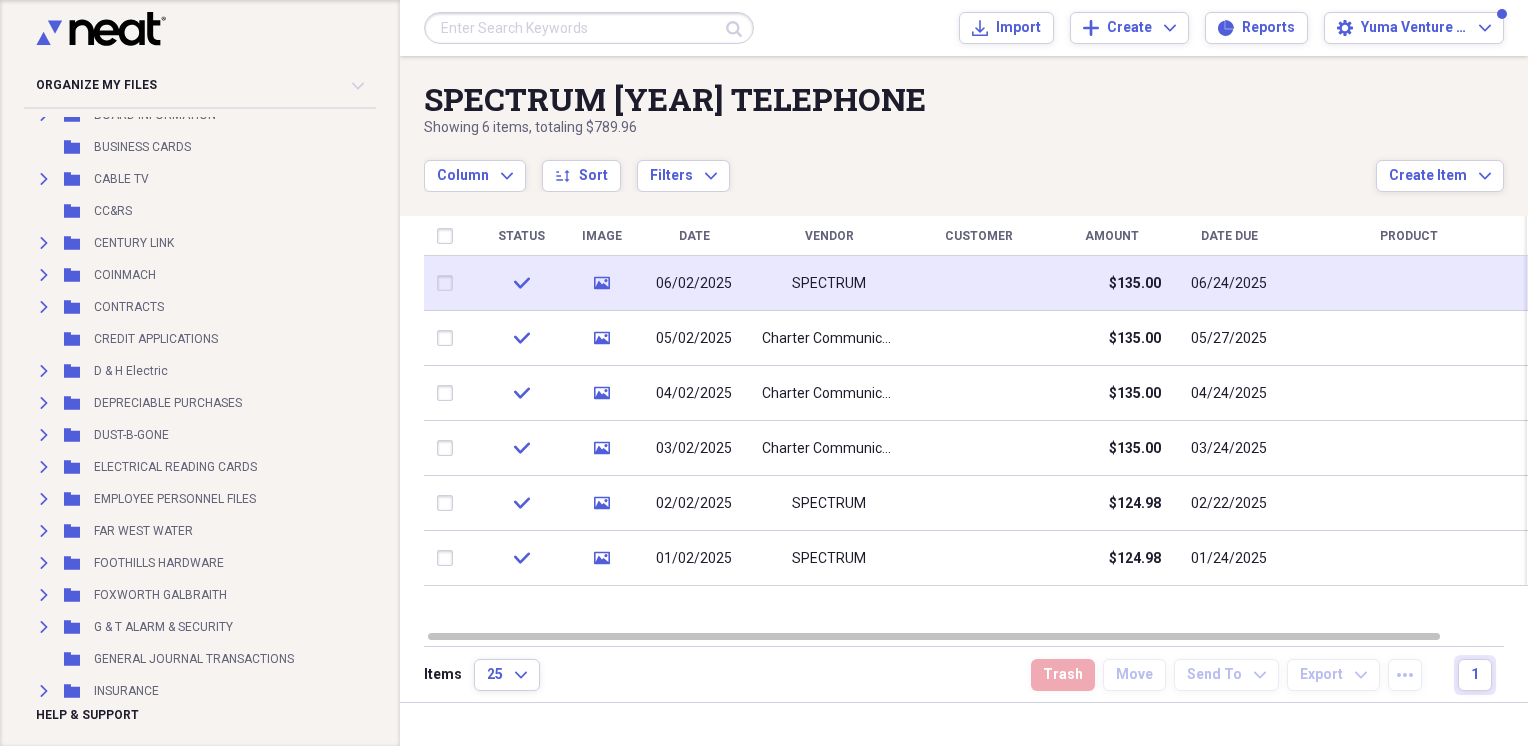 scroll, scrollTop: 440, scrollLeft: 0, axis: vertical 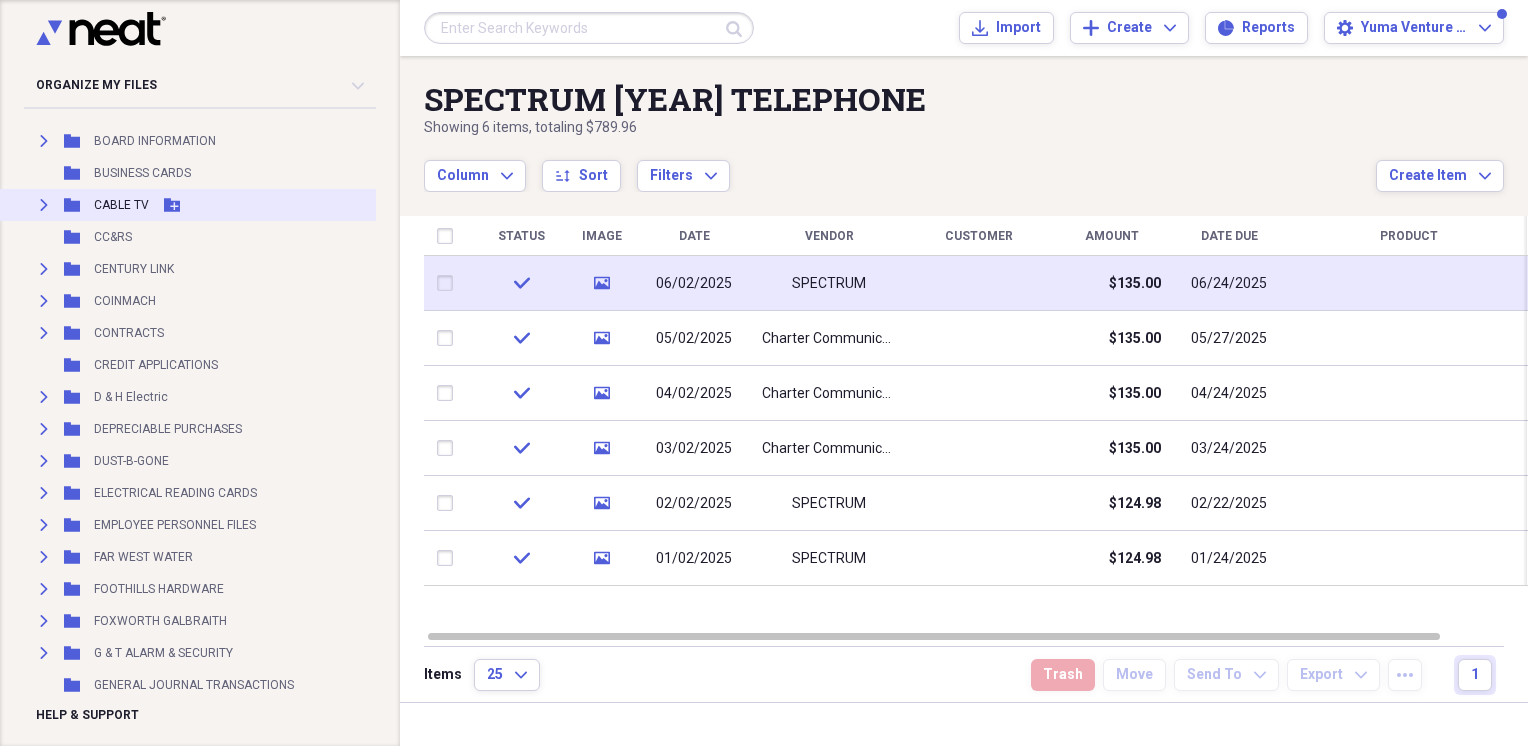 click on "Expand" 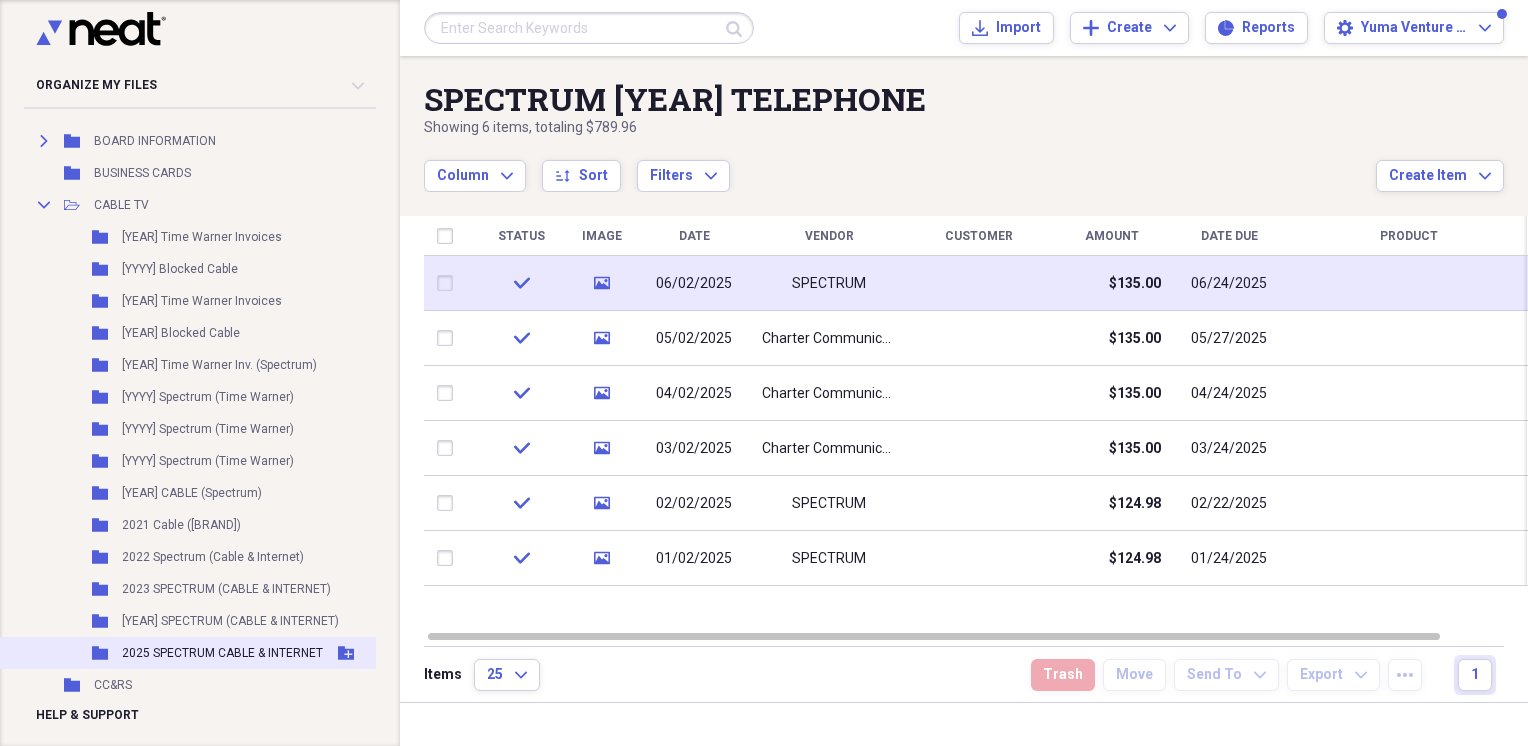 click on "2025 SPECTRUM CABLE & INTERNET" at bounding box center [222, 653] 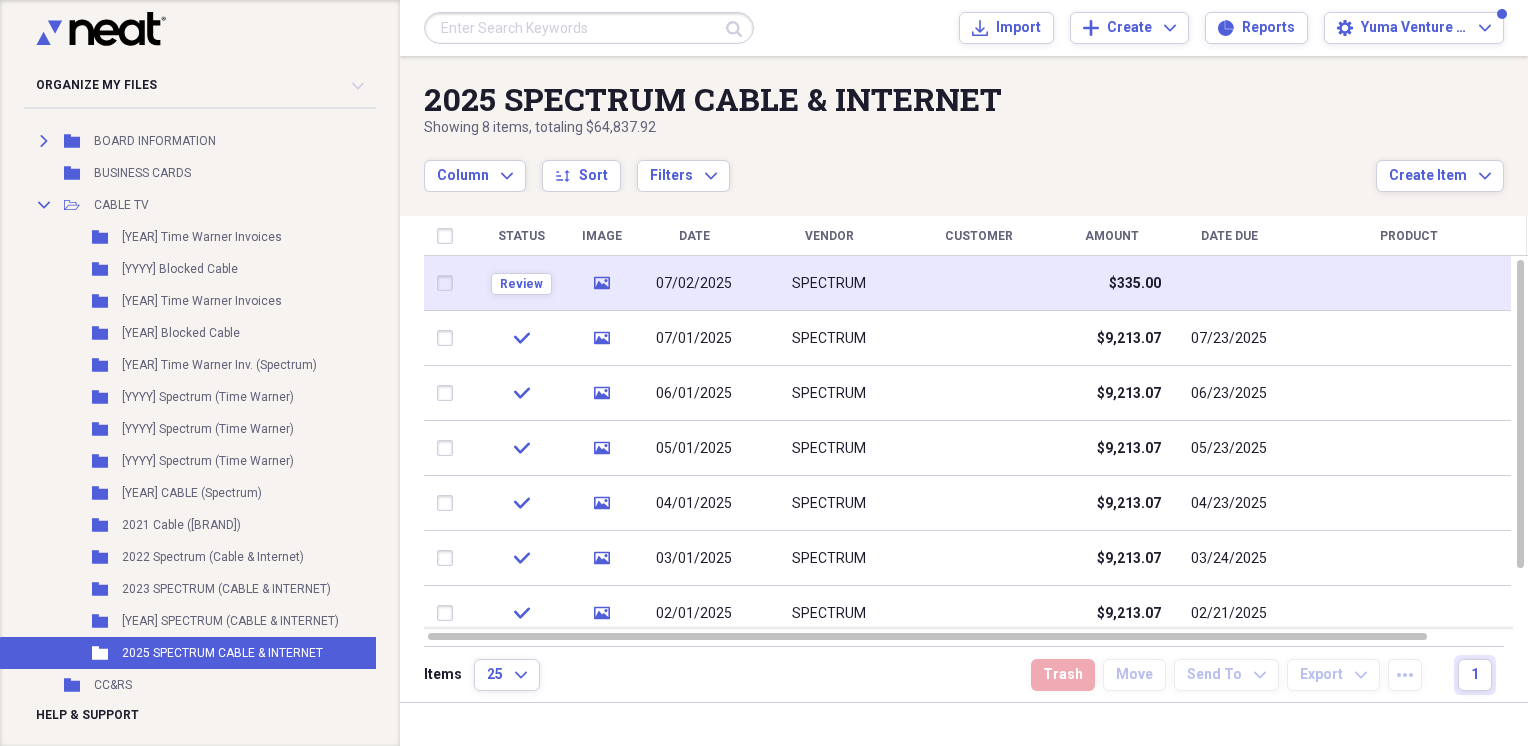 click on "07/02/2025" at bounding box center (694, 284) 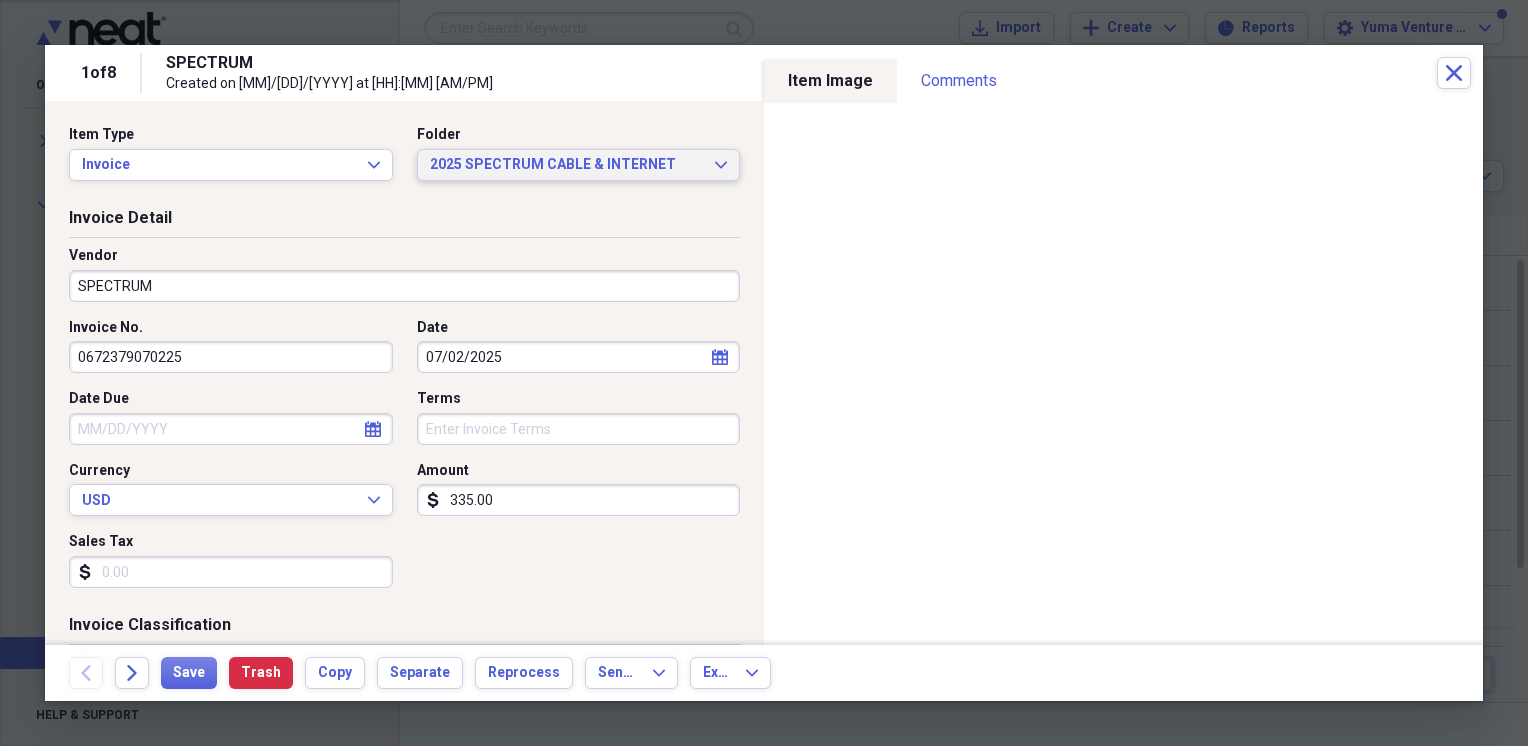 click on "Expand" 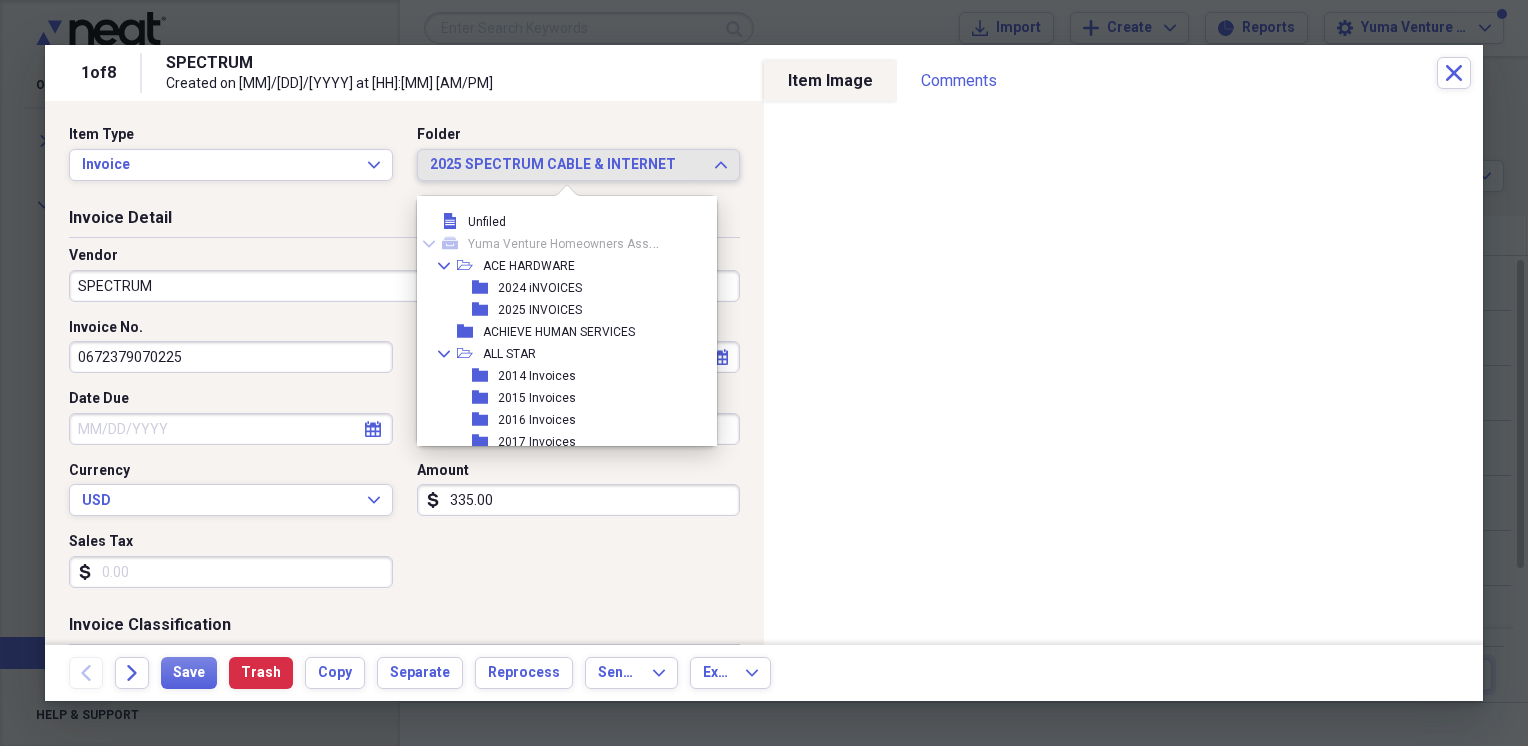 scroll, scrollTop: 5100, scrollLeft: 0, axis: vertical 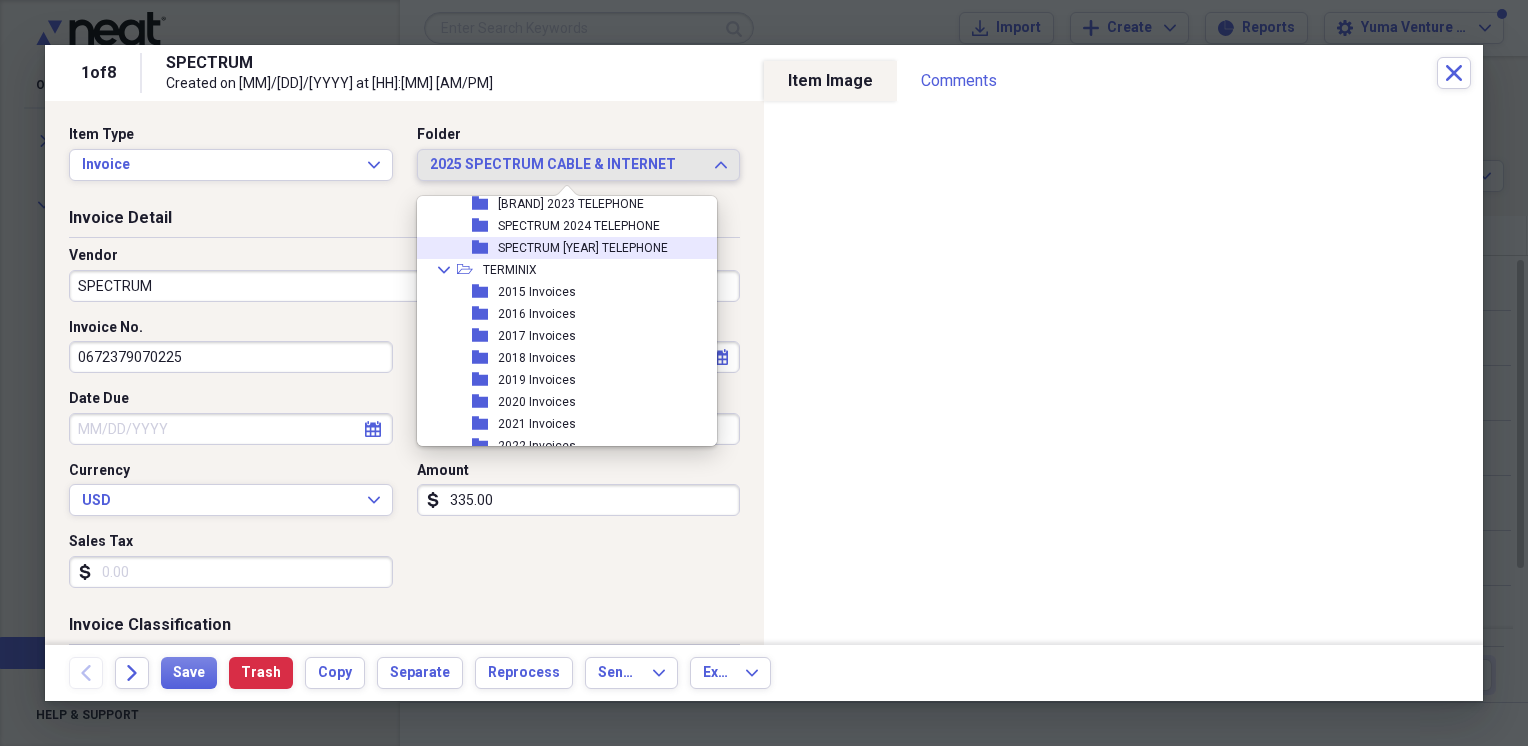 click on "SPECTRUM [YEAR] TELEPHONE" at bounding box center [583, 248] 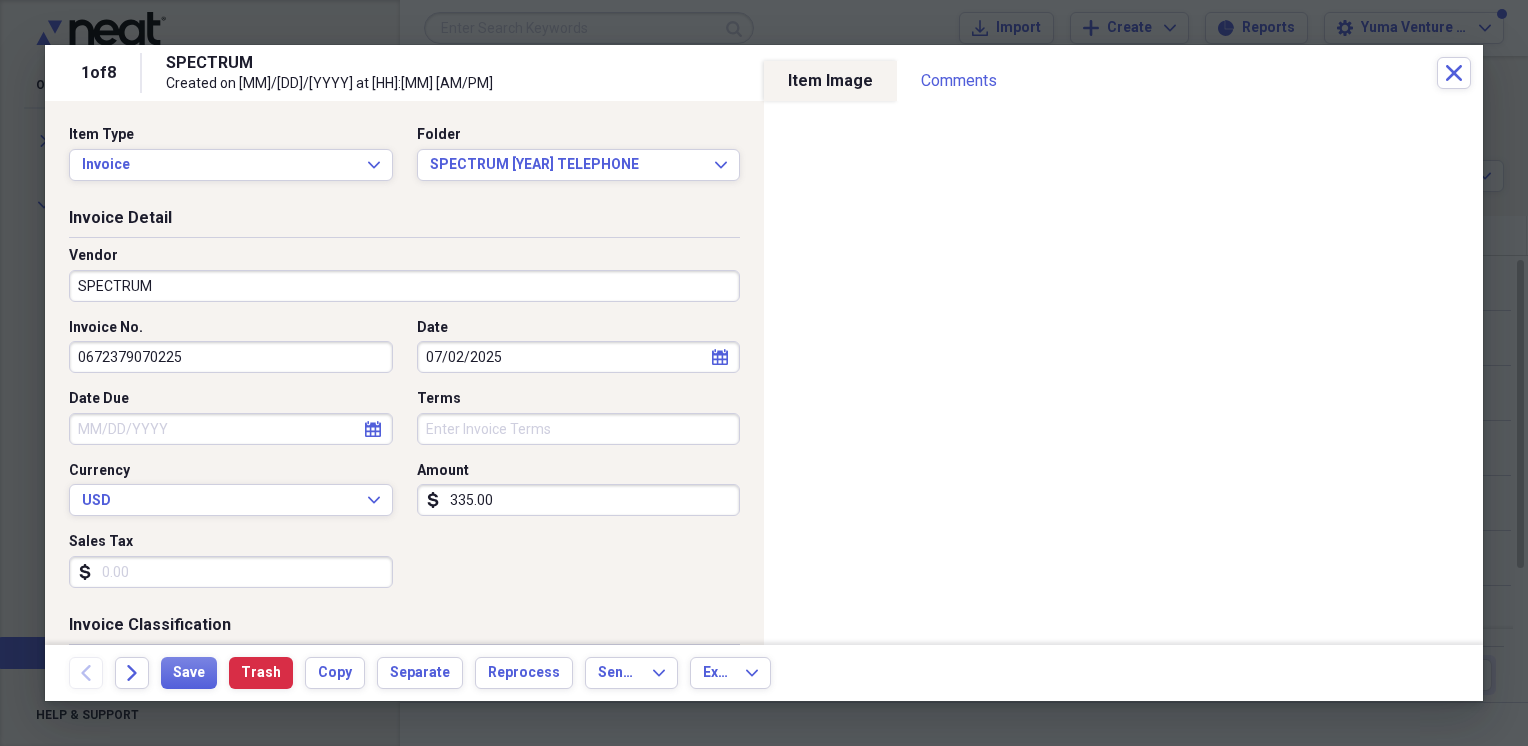 click 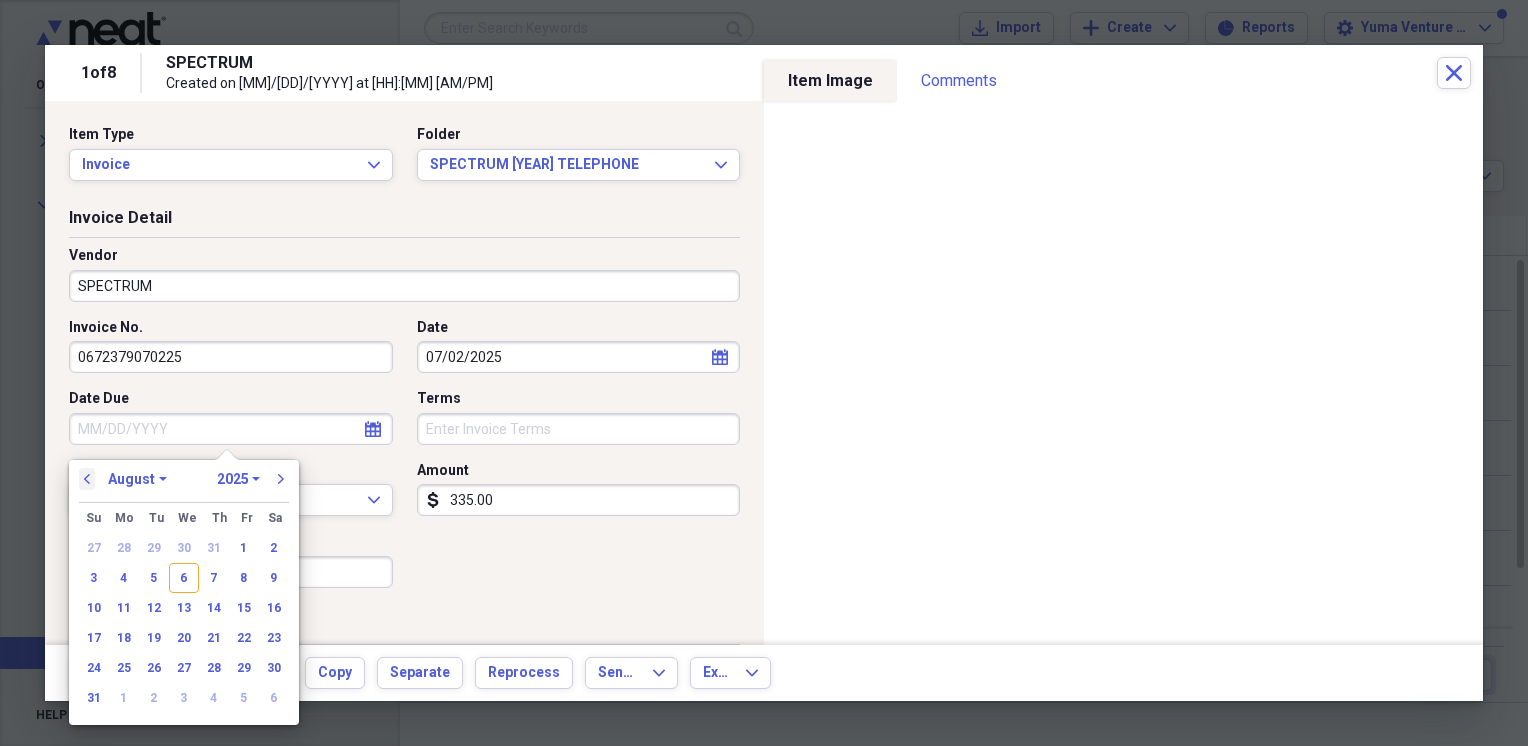 click on "previous" at bounding box center (87, 479) 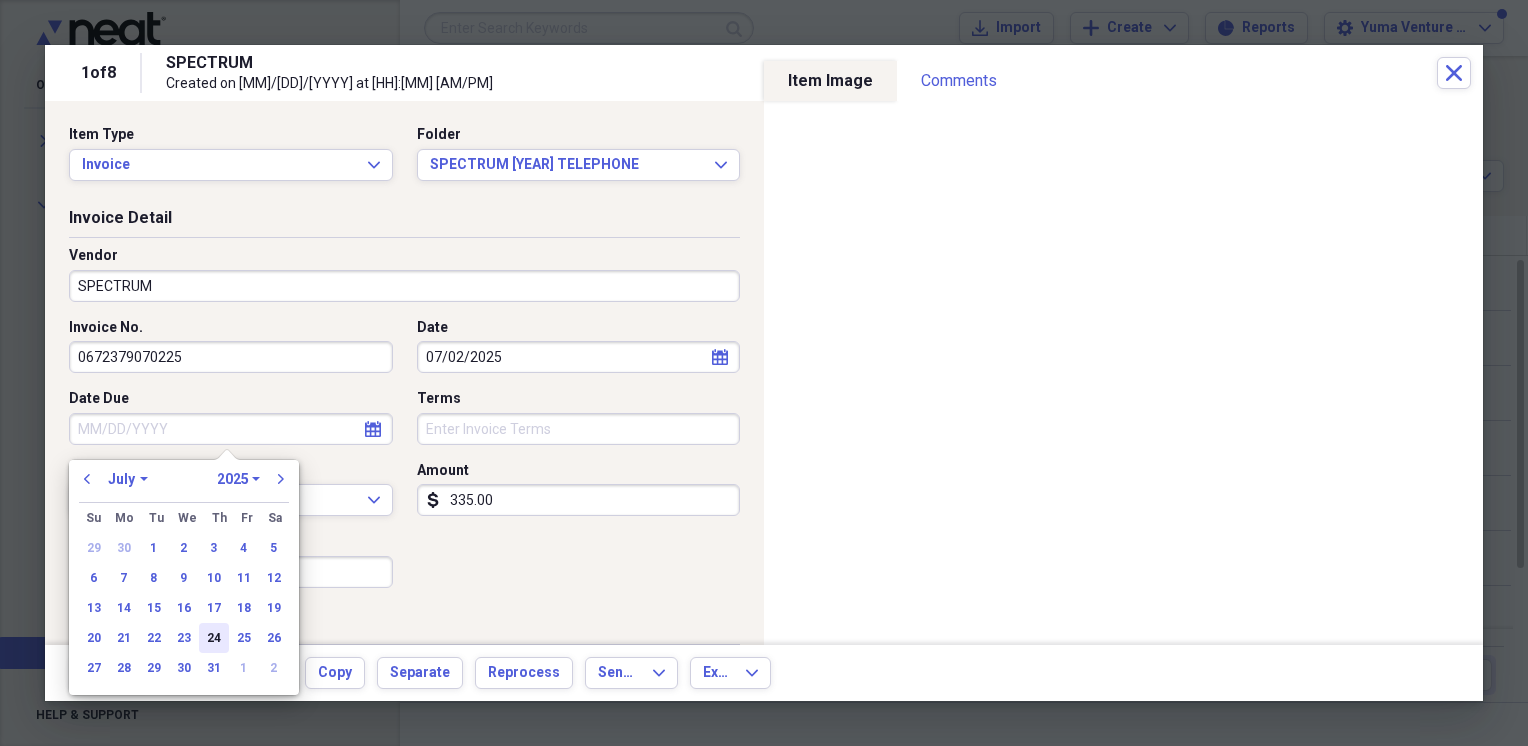 click on "24" at bounding box center (214, 638) 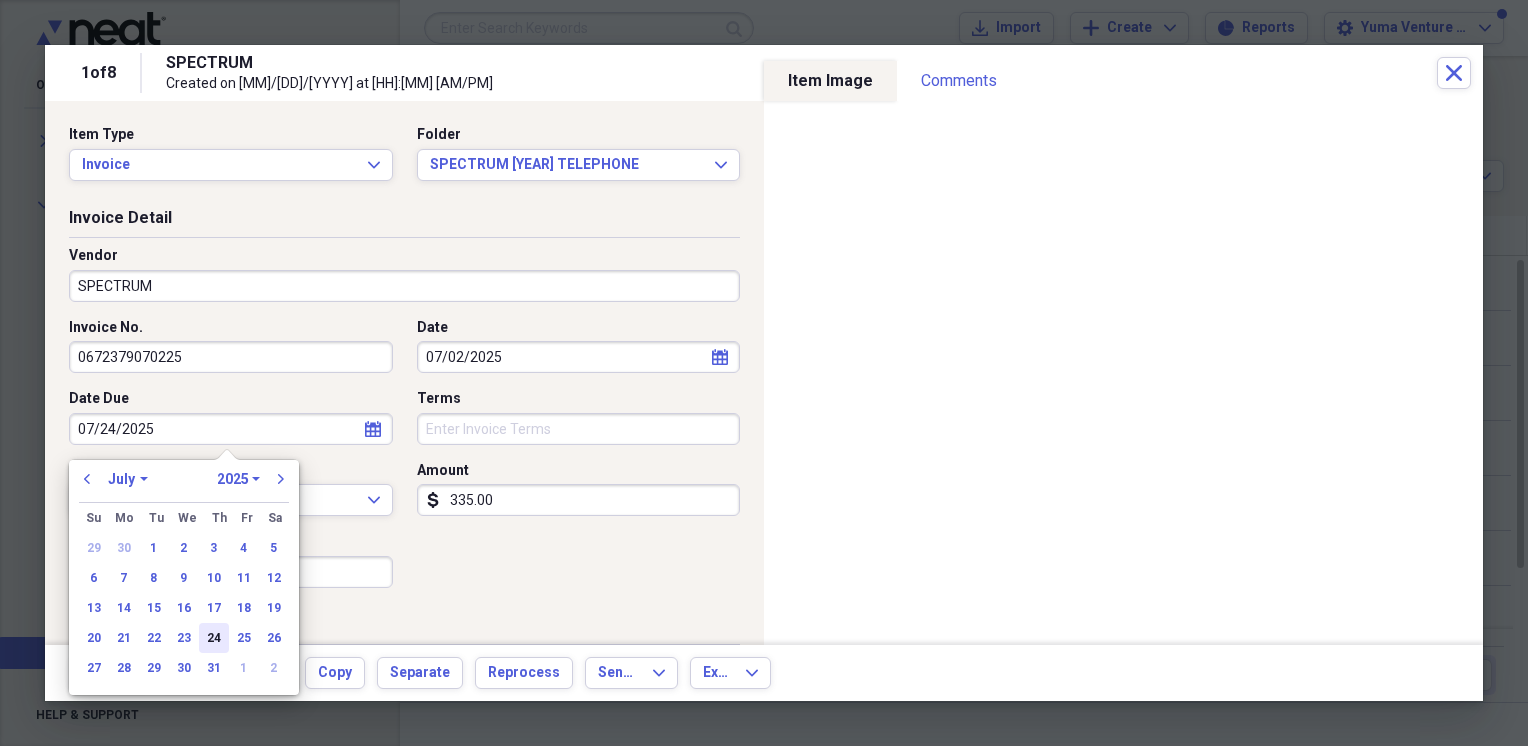 type on "07/24/2025" 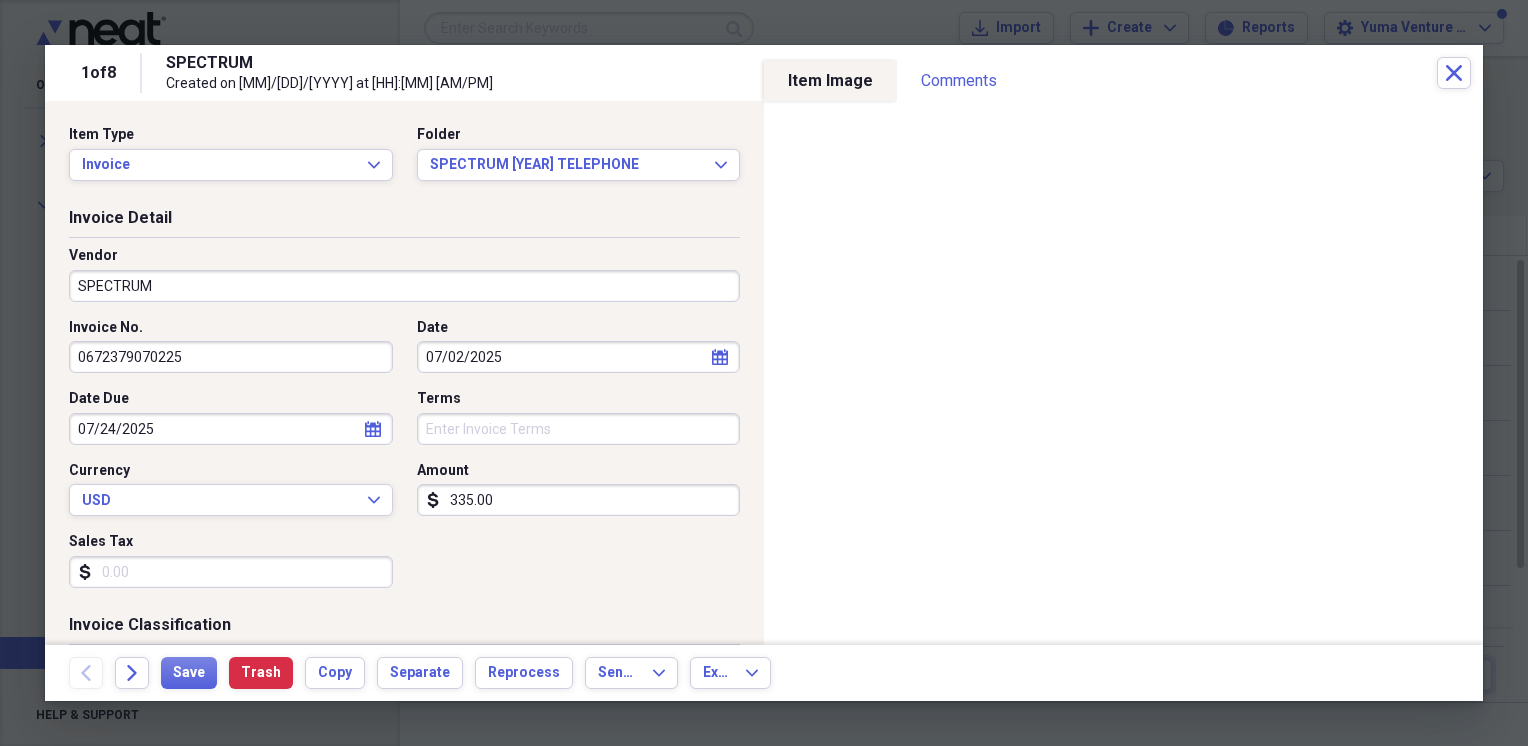 click on "335.00" at bounding box center (579, 500) 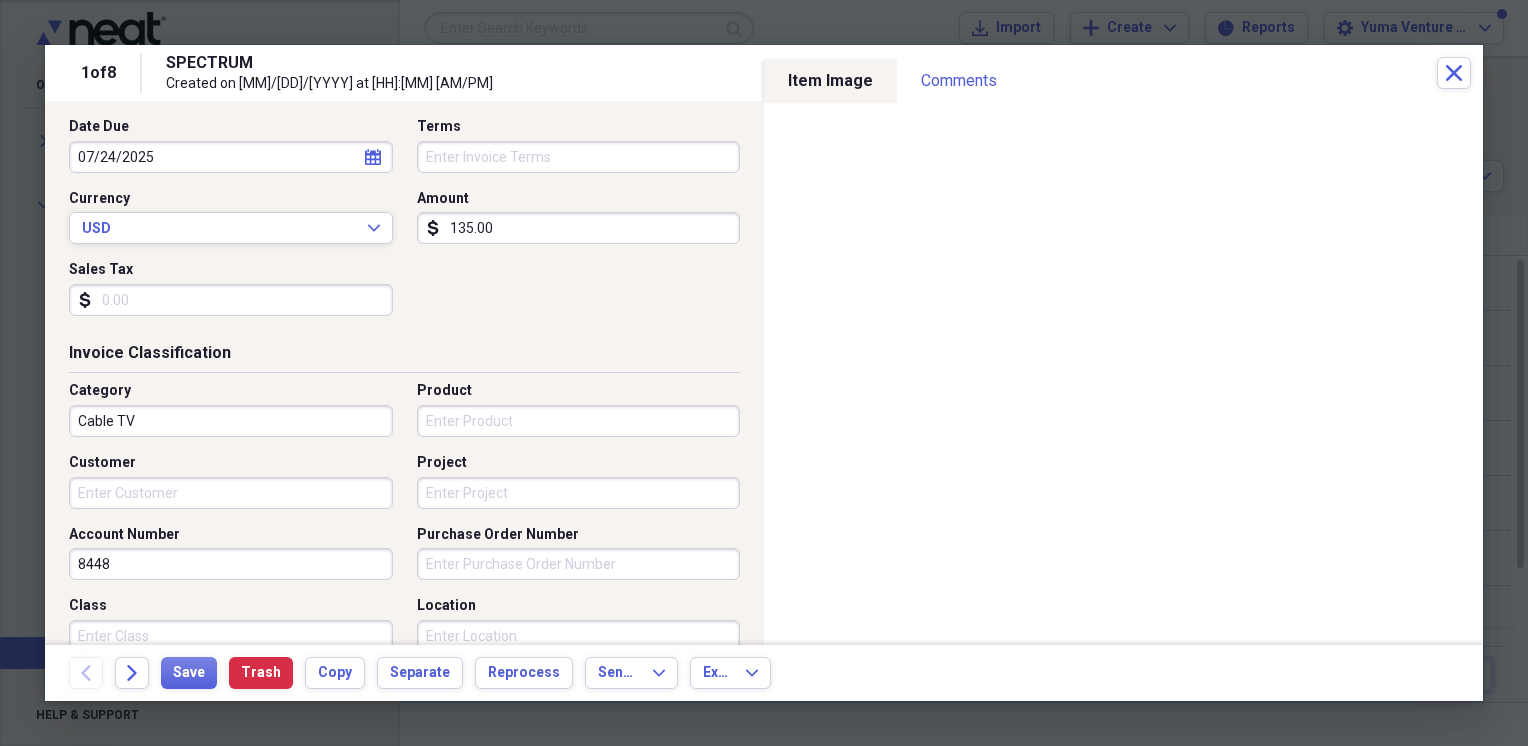 scroll, scrollTop: 276, scrollLeft: 0, axis: vertical 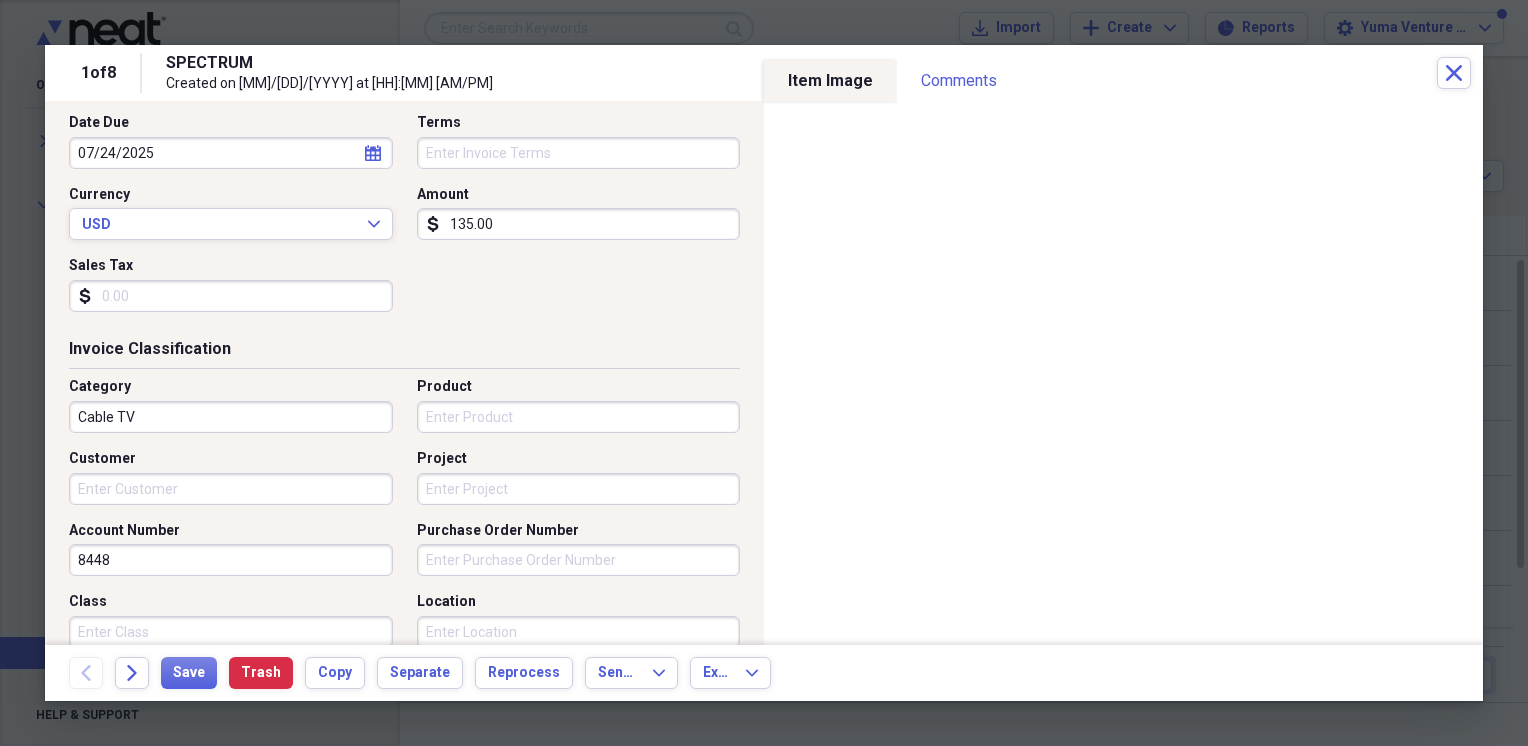 type on "135.00" 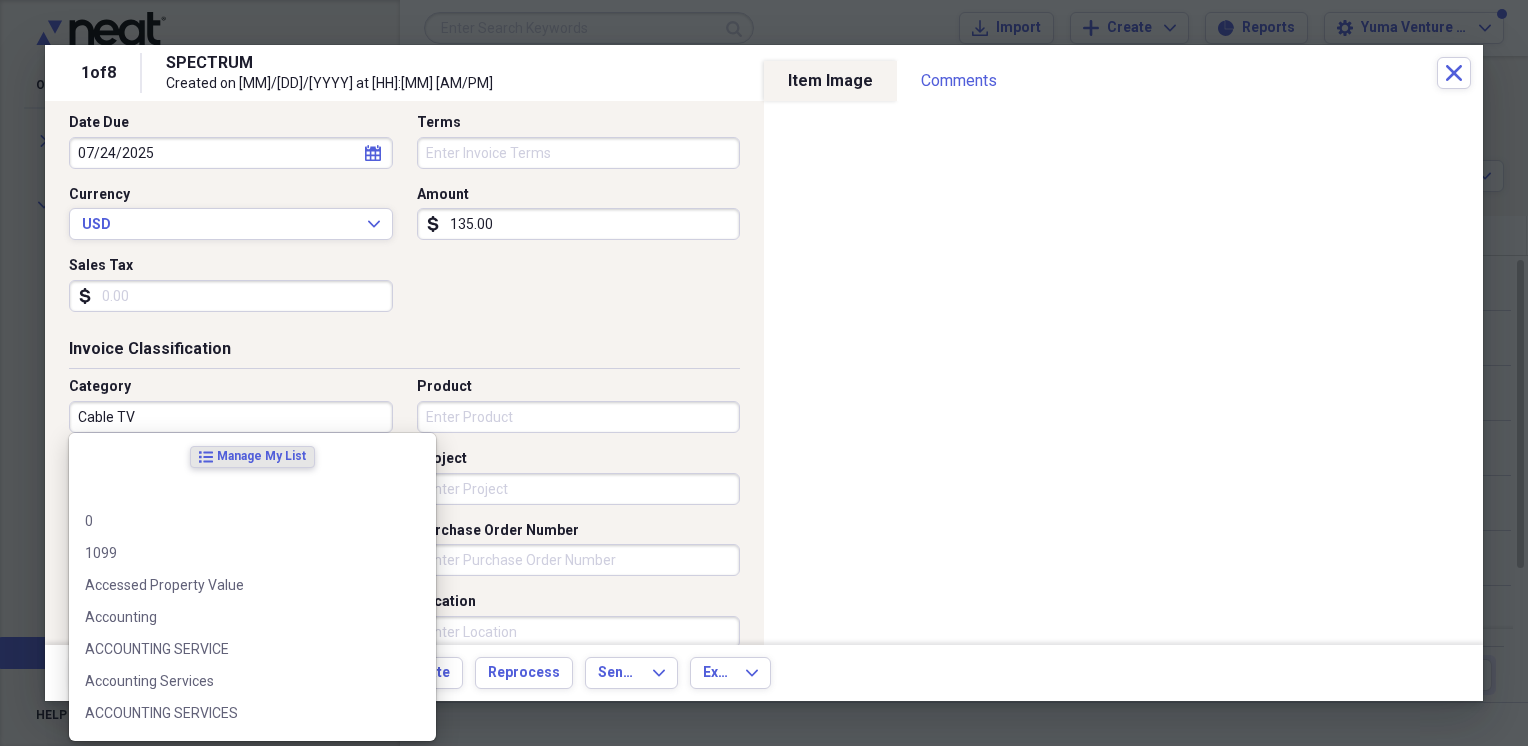 click on "Cable TV" at bounding box center (231, 417) 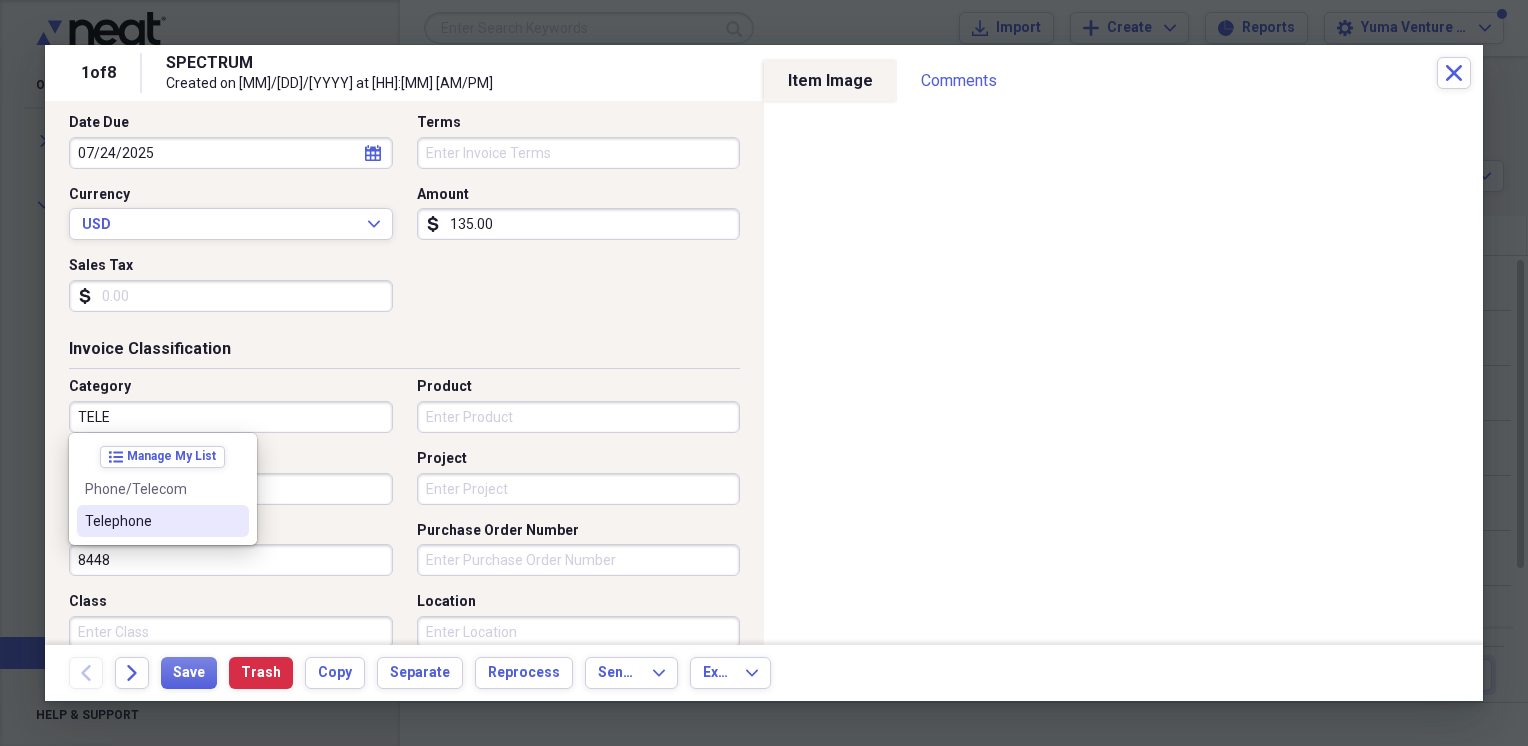 click on "Telephone" at bounding box center [151, 521] 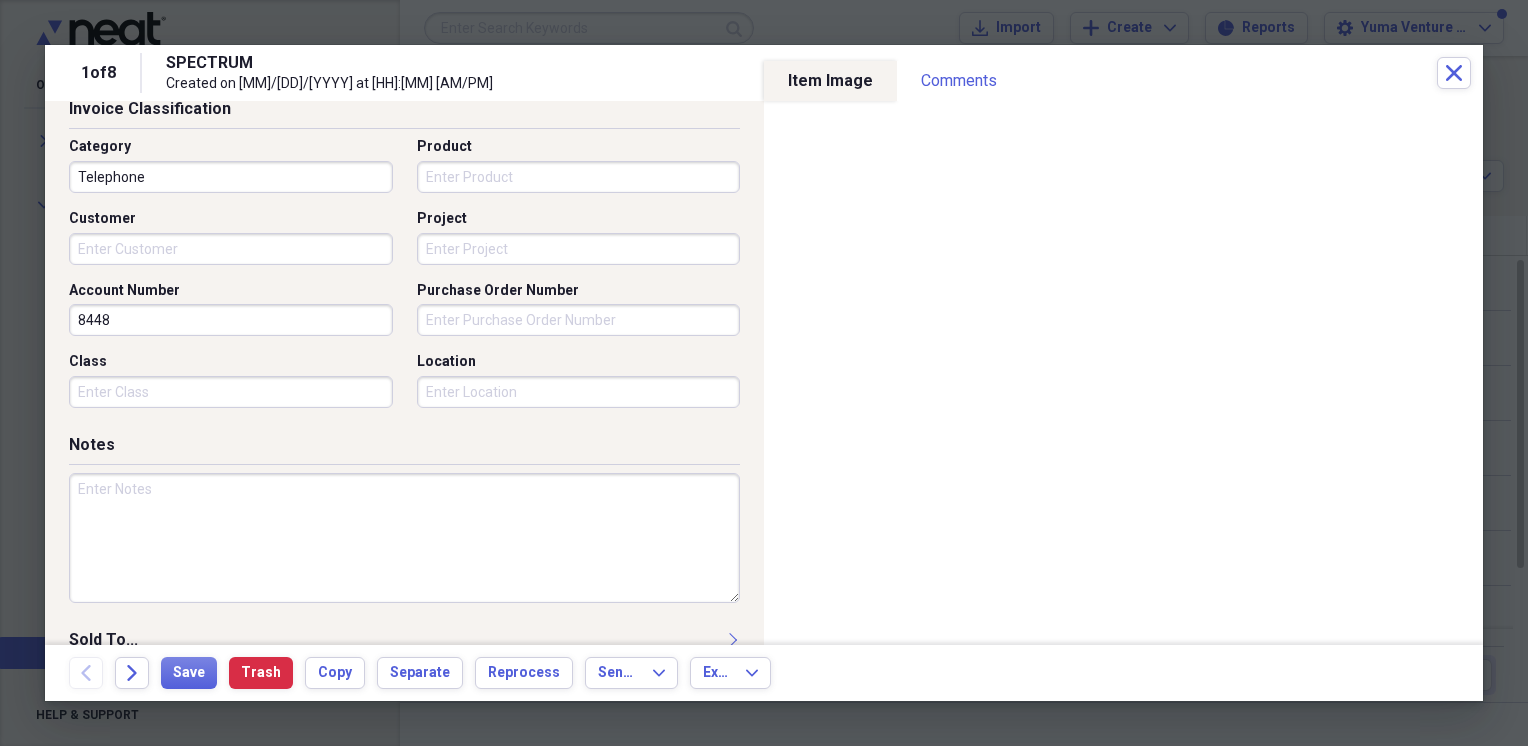 scroll, scrollTop: 552, scrollLeft: 0, axis: vertical 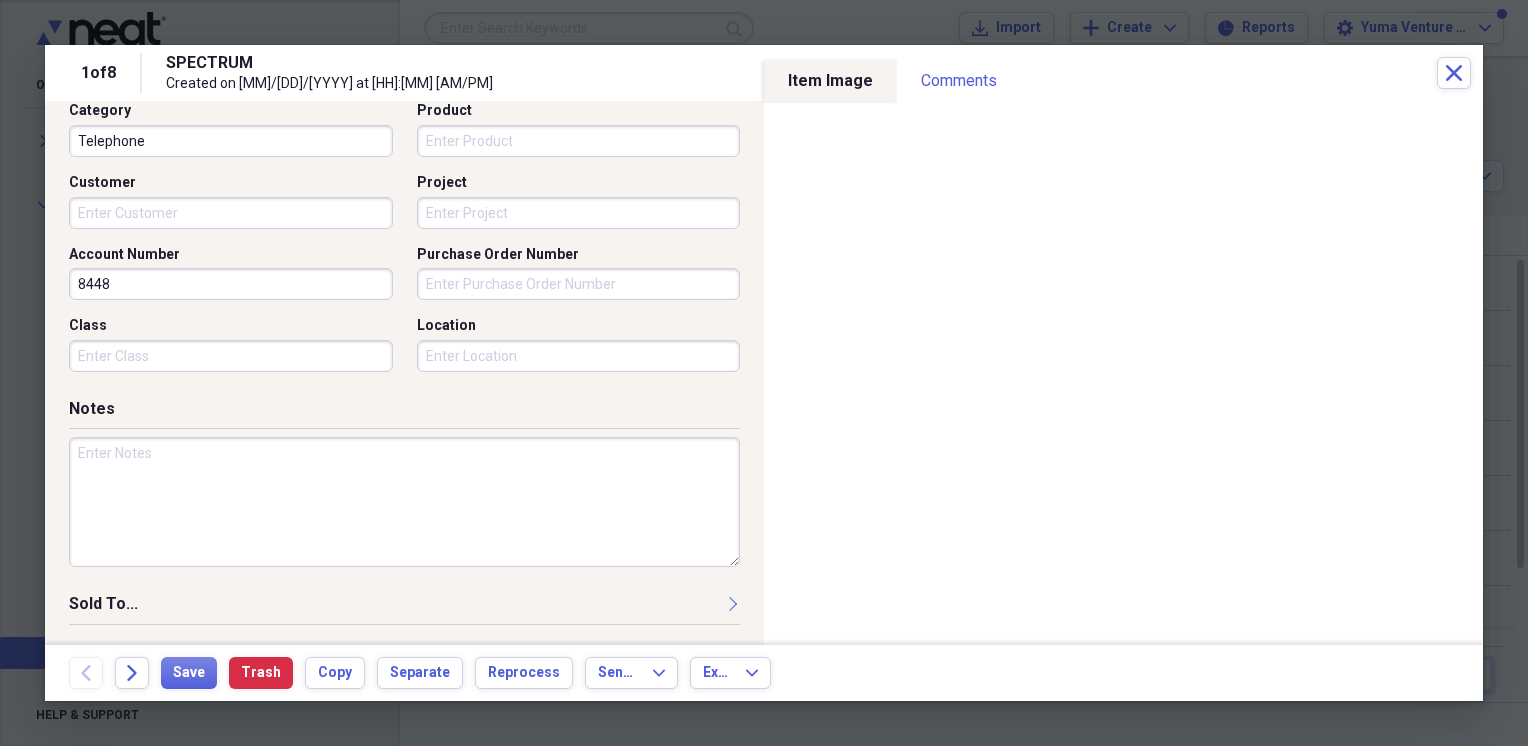 click at bounding box center (404, 502) 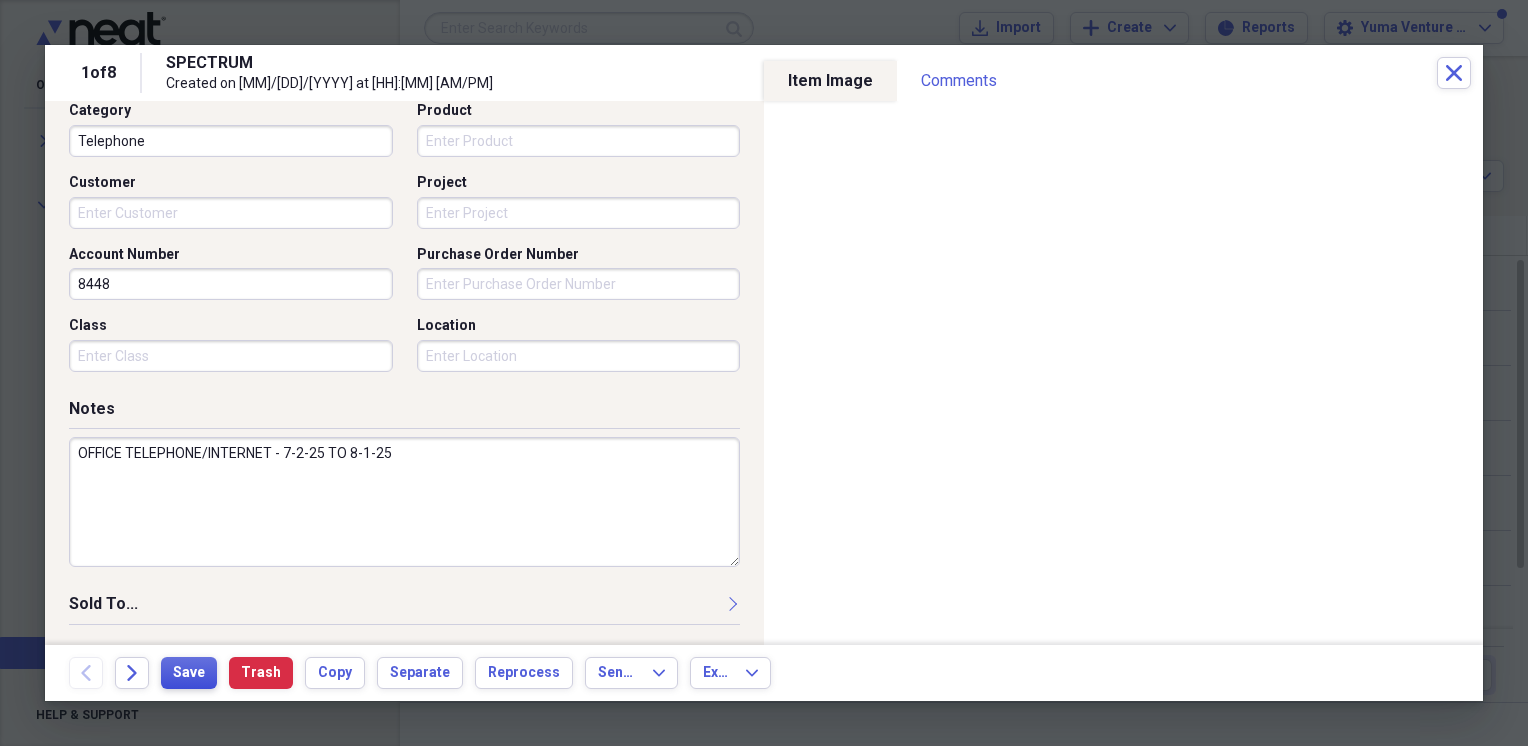 type on "OFFICE TELEPHONE/INTERNET - 7-2-25 TO 8-1-25" 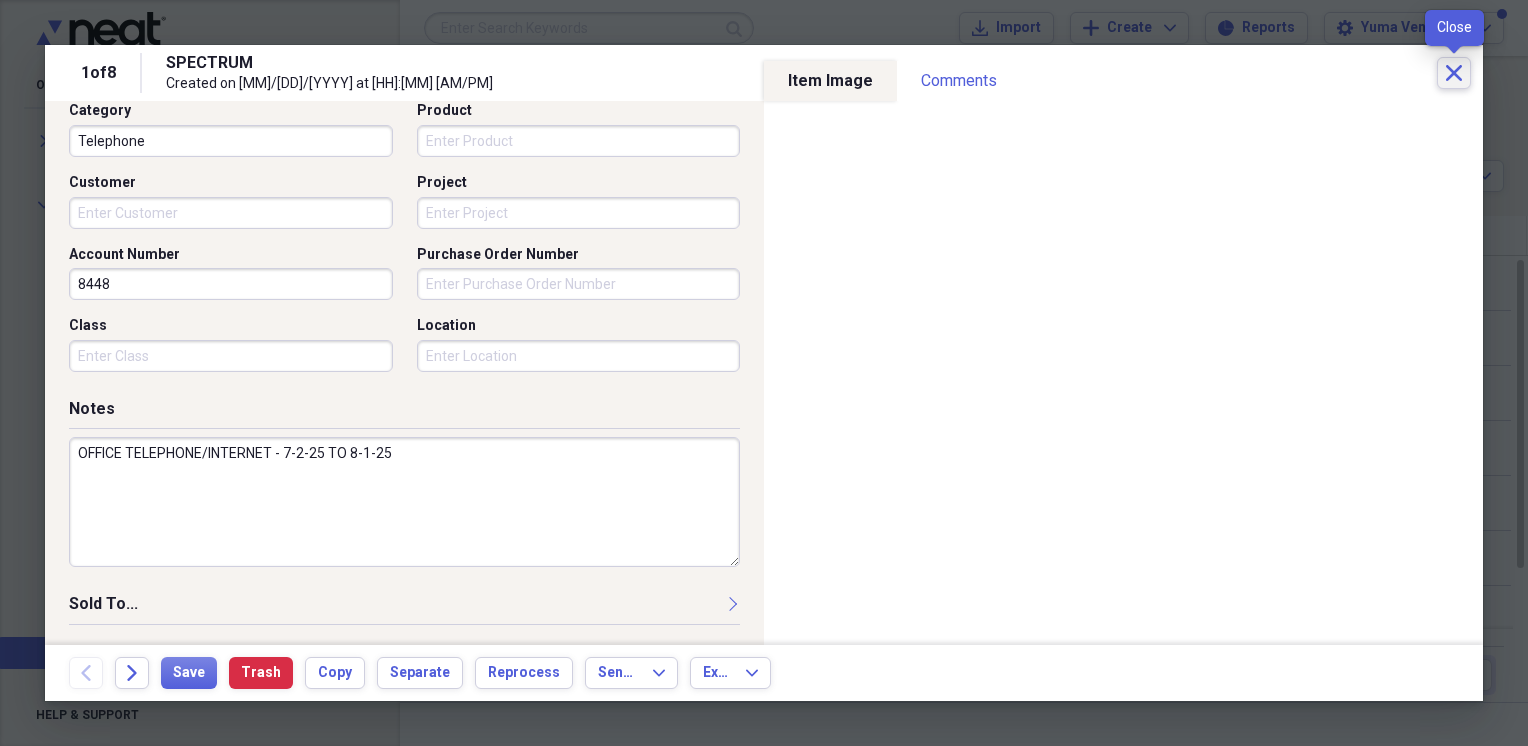 click 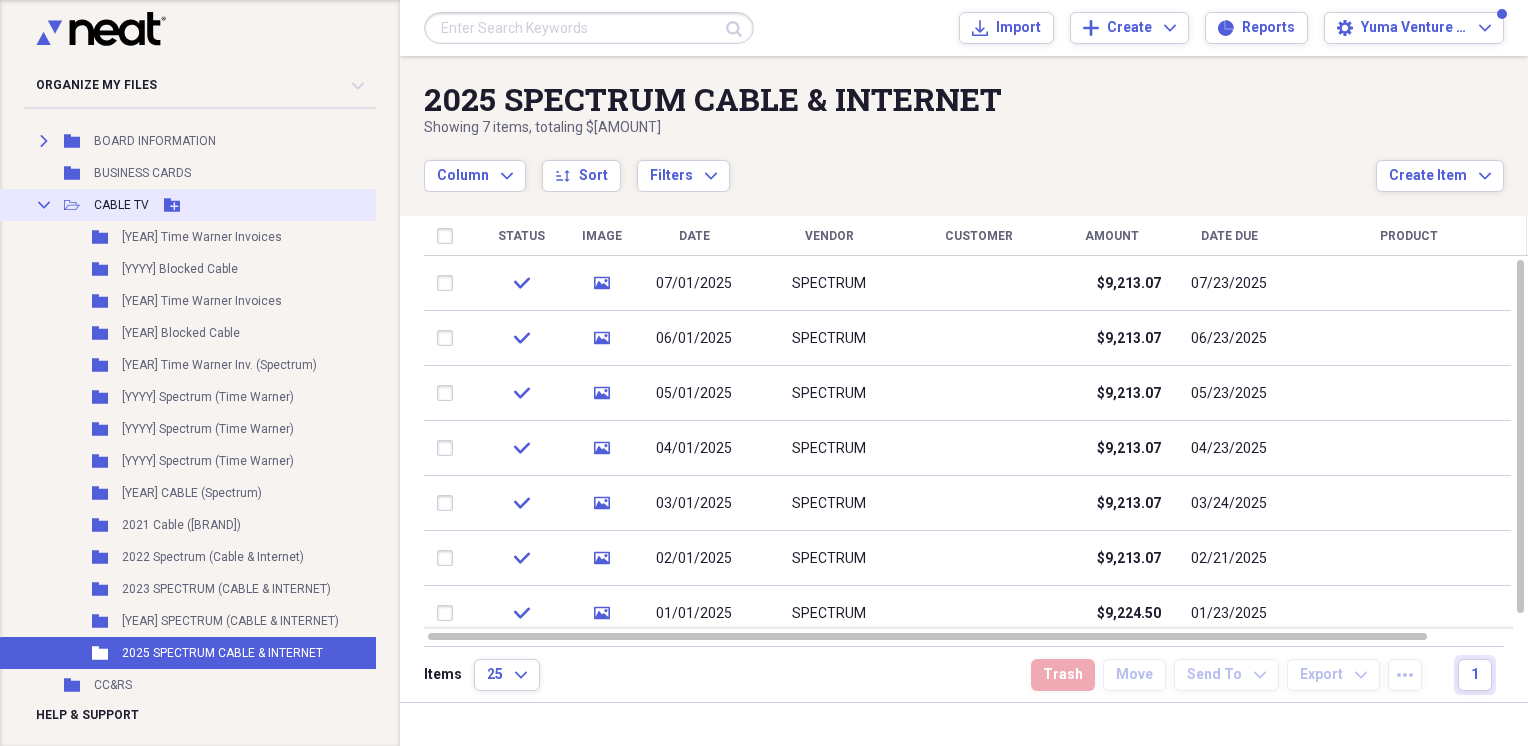 click on "Collapse" 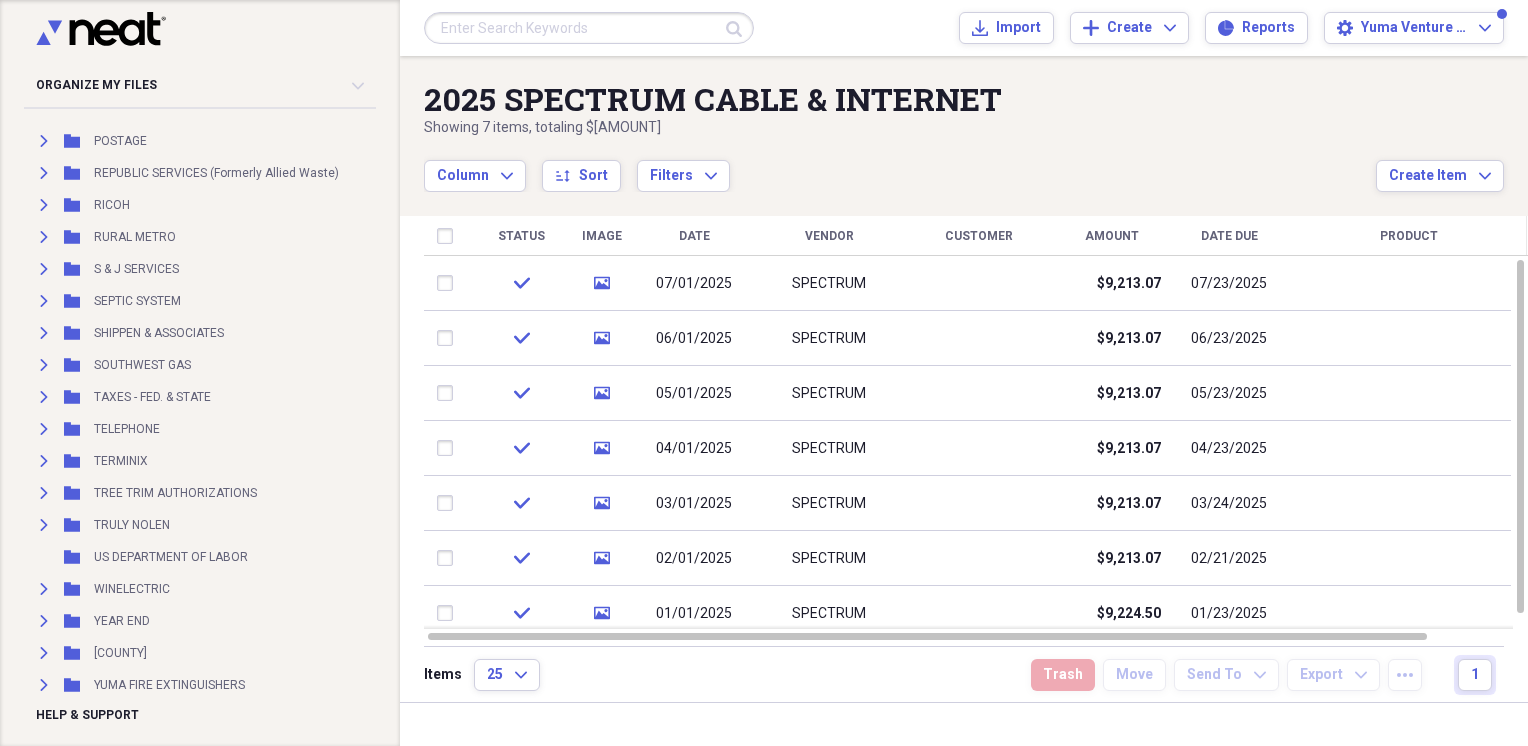 scroll, scrollTop: 1600, scrollLeft: 0, axis: vertical 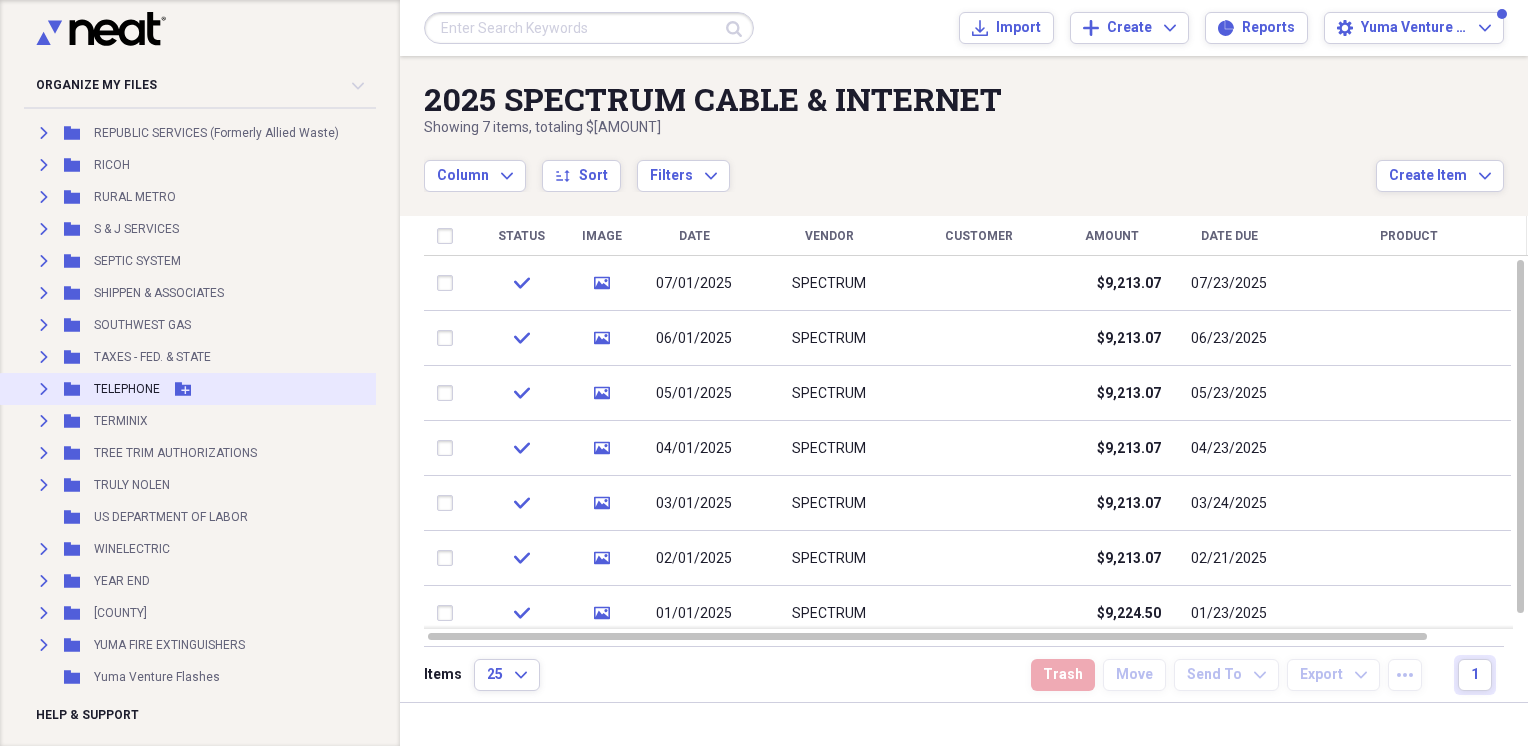 click 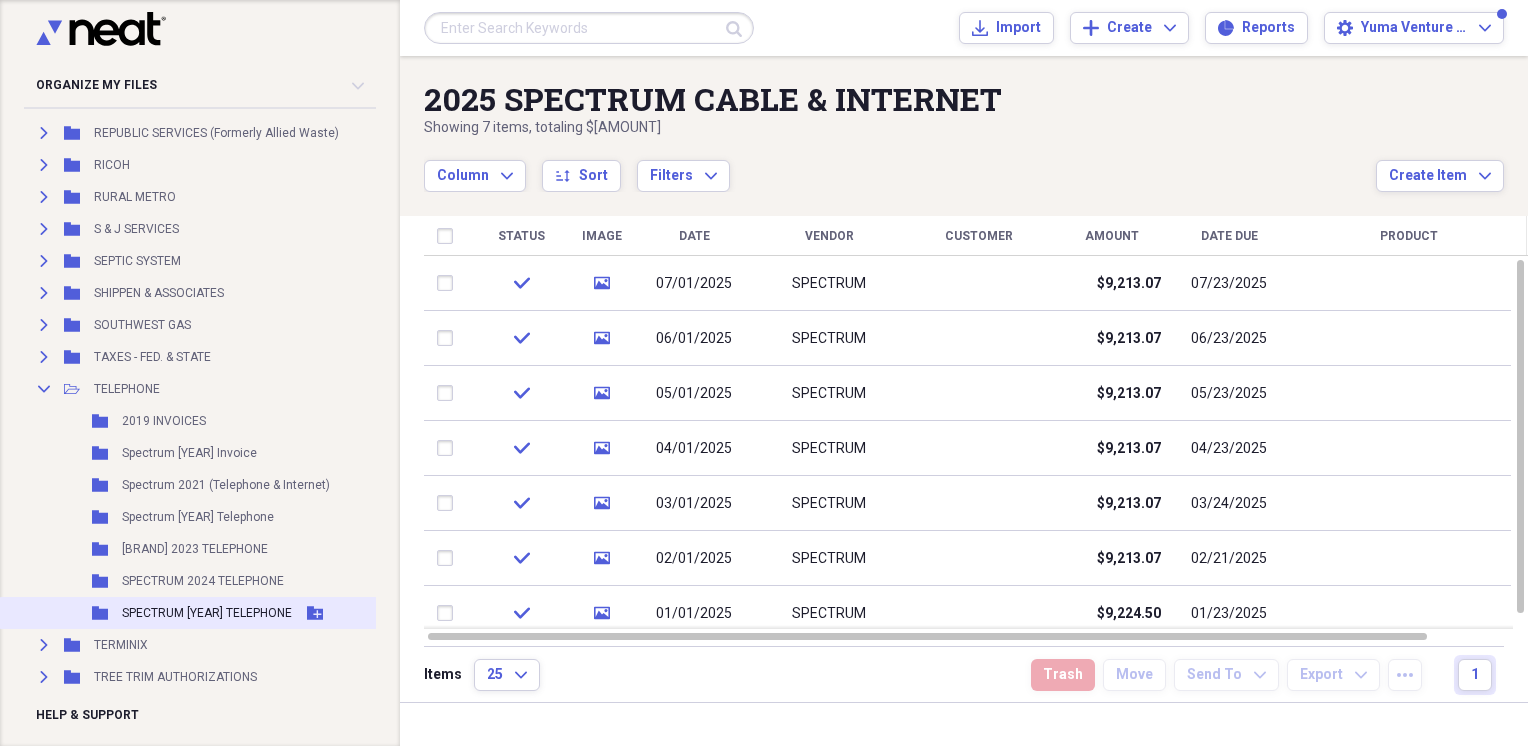 click on "SPECTRUM [YEAR] TELEPHONE" at bounding box center [207, 613] 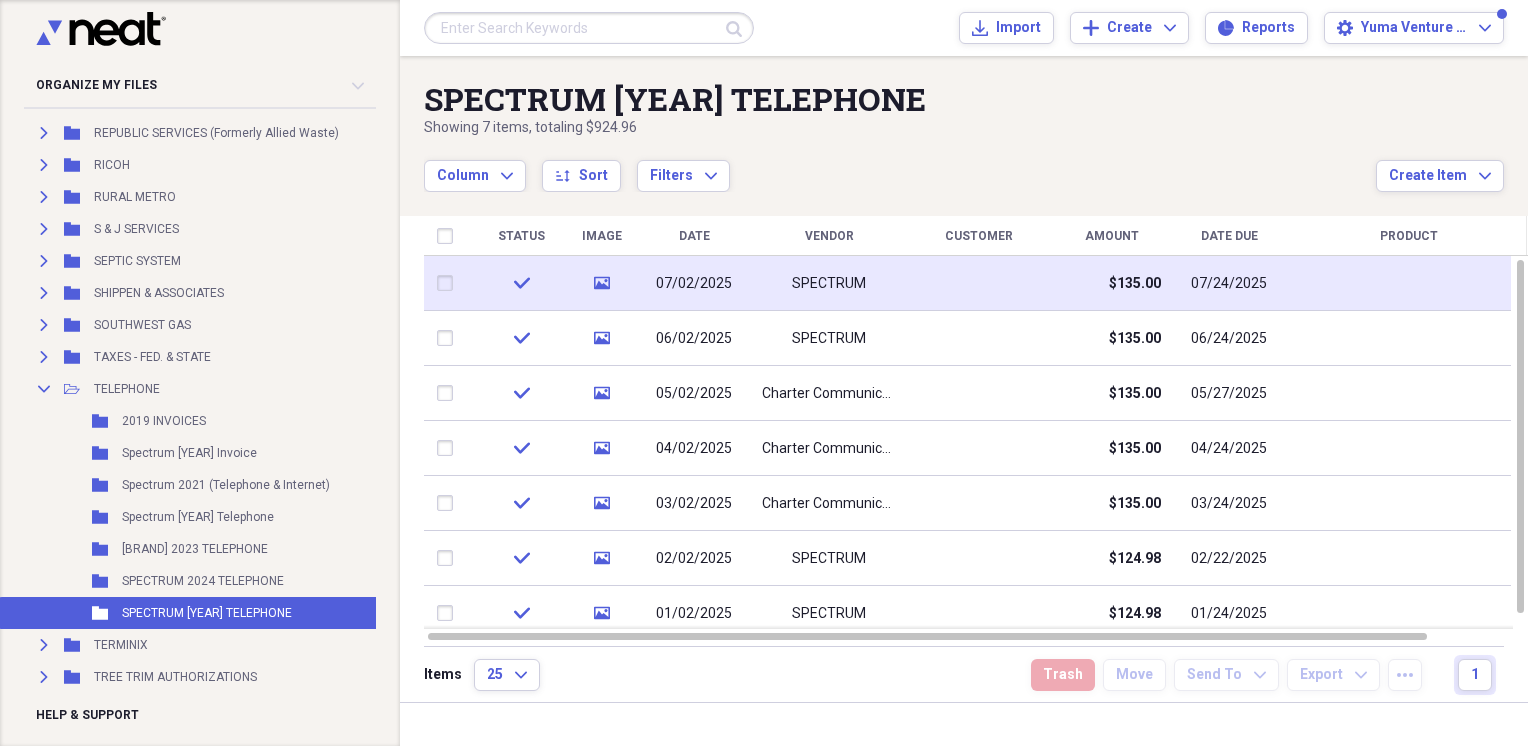 click on "SPECTRUM" at bounding box center (829, 284) 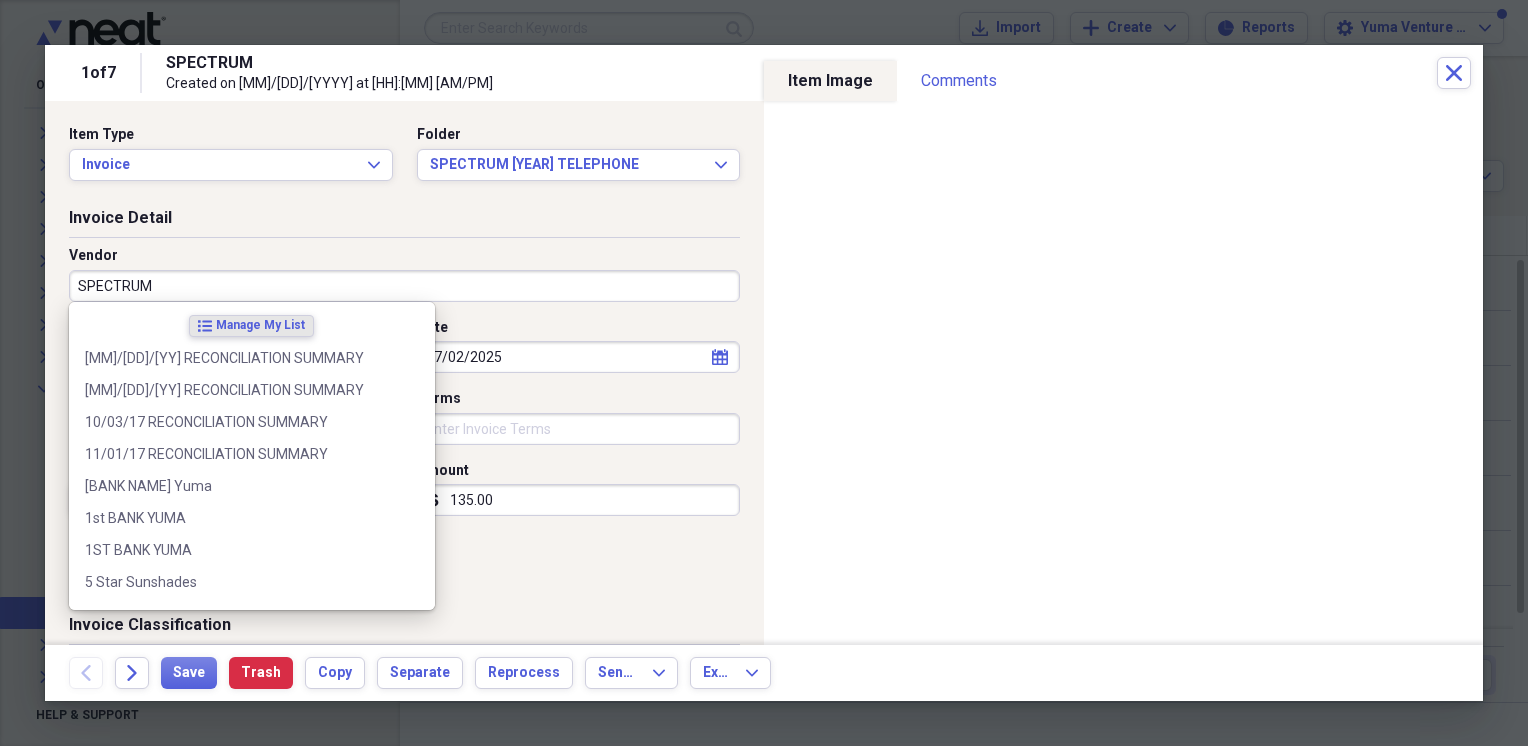 click on "SPECTRUM" at bounding box center [404, 286] 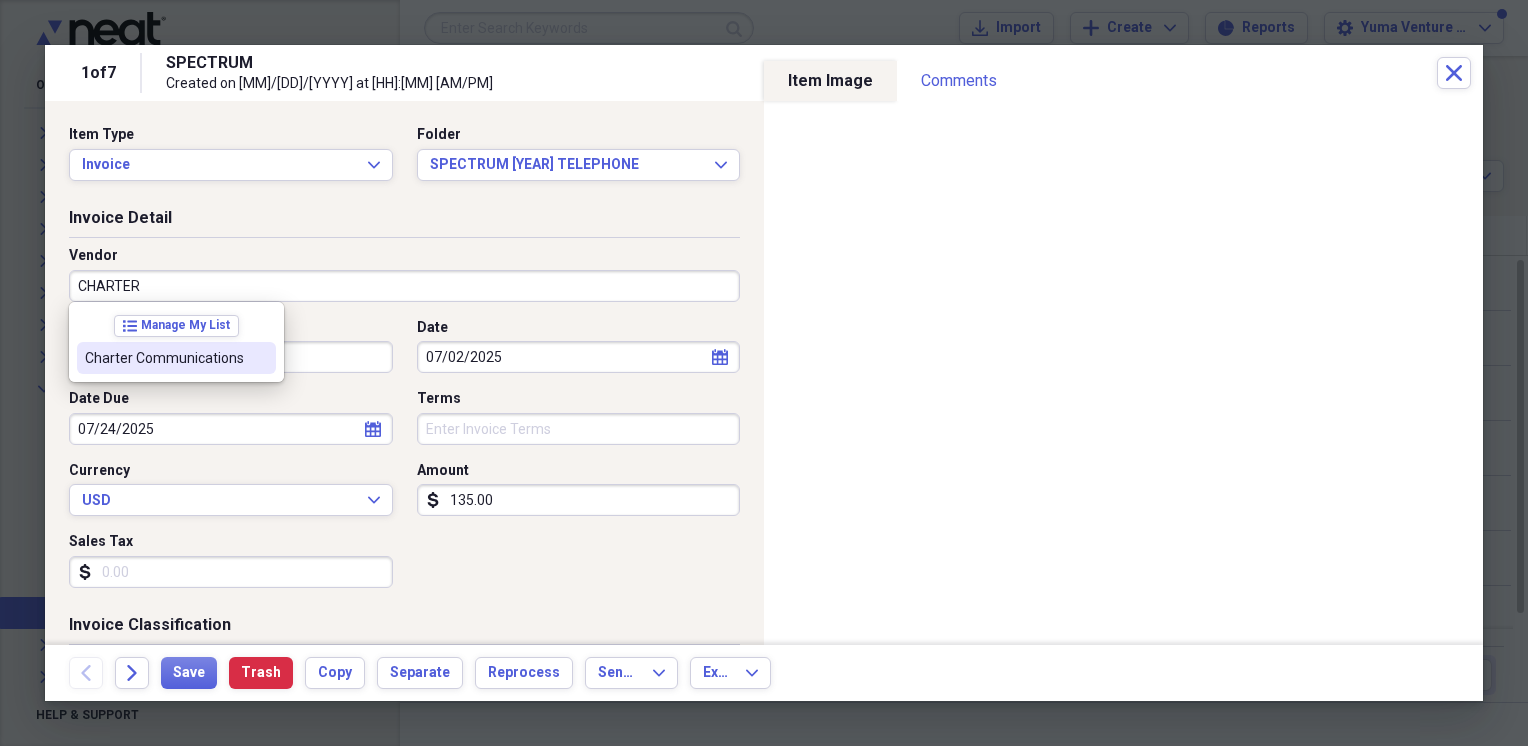 click on "Charter Communications" at bounding box center (164, 358) 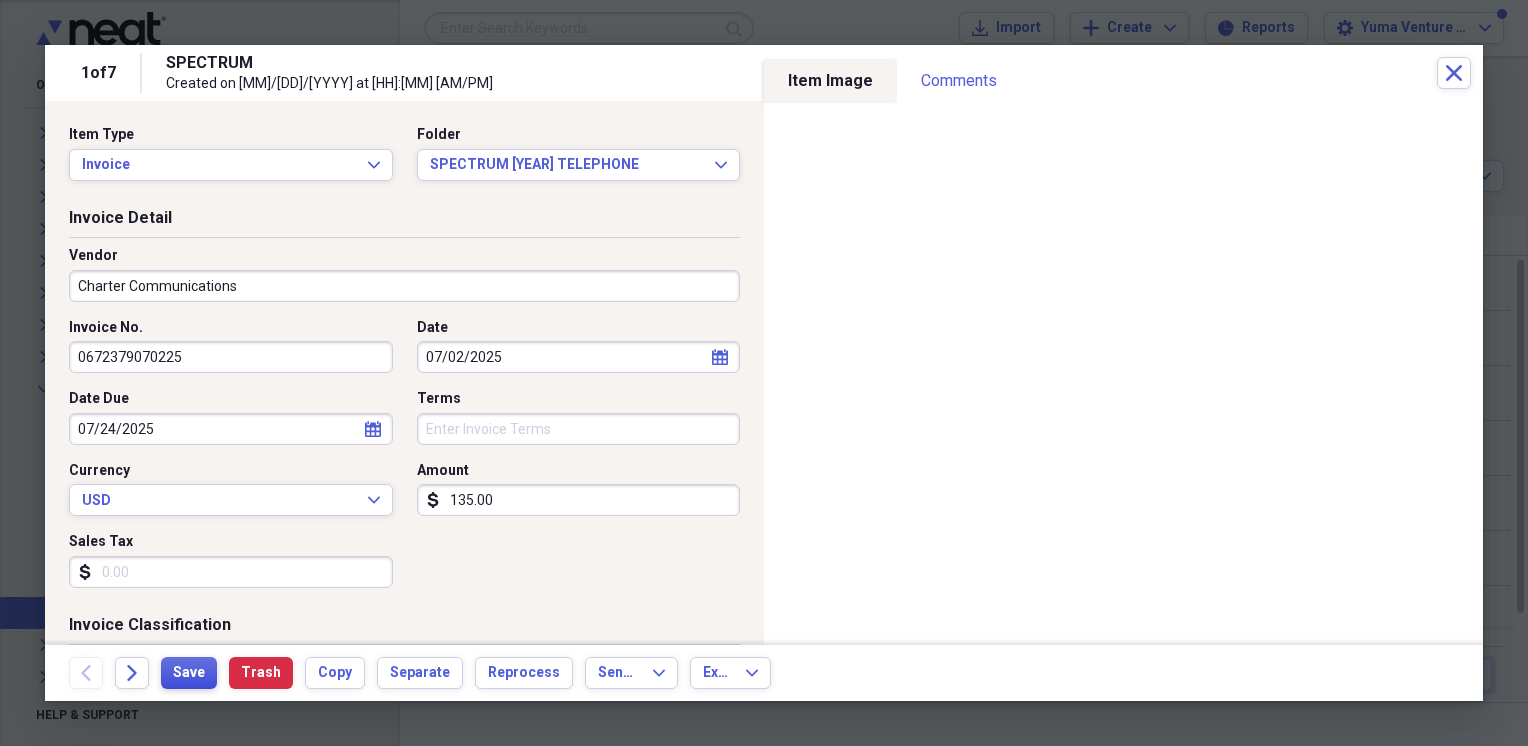 click on "Save" at bounding box center (189, 673) 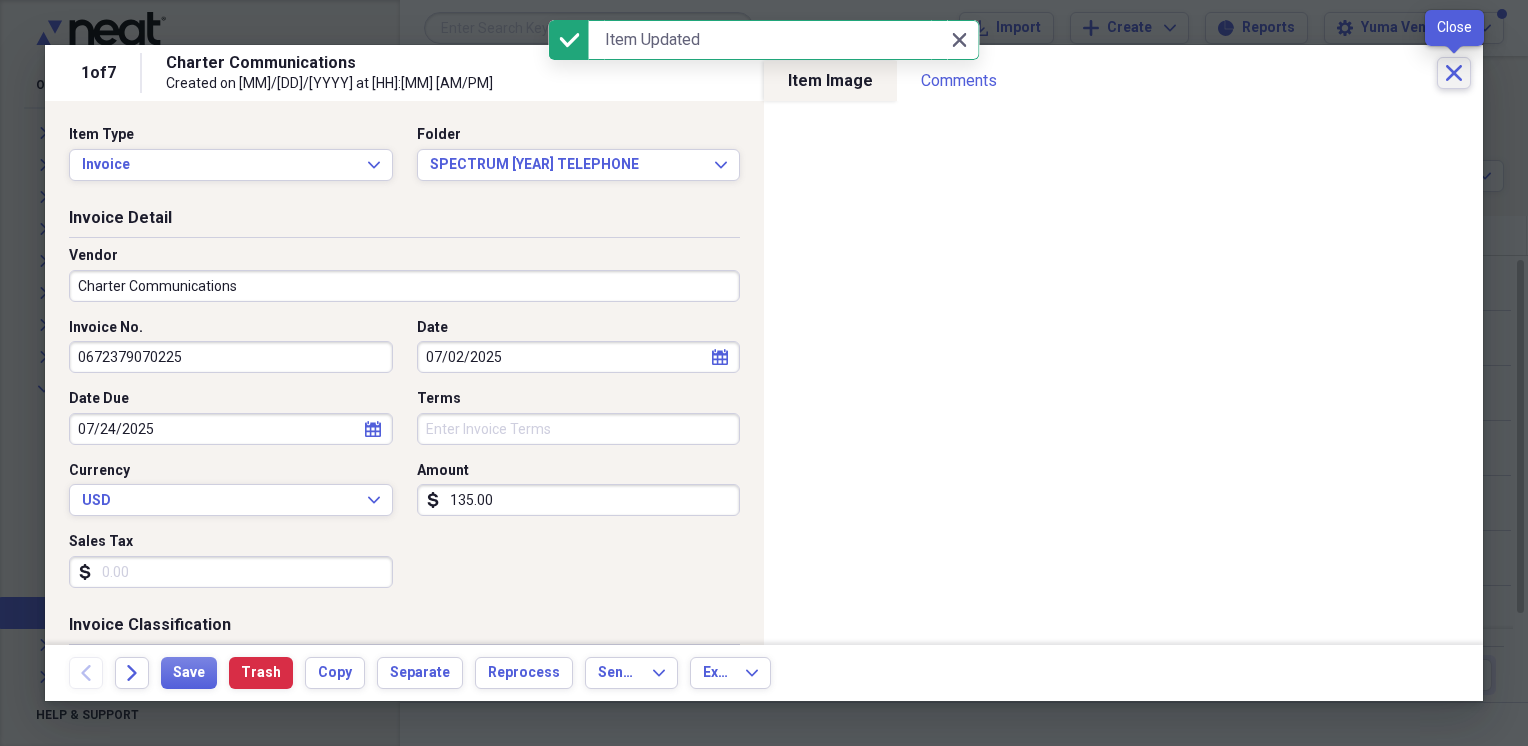 click on "Close" 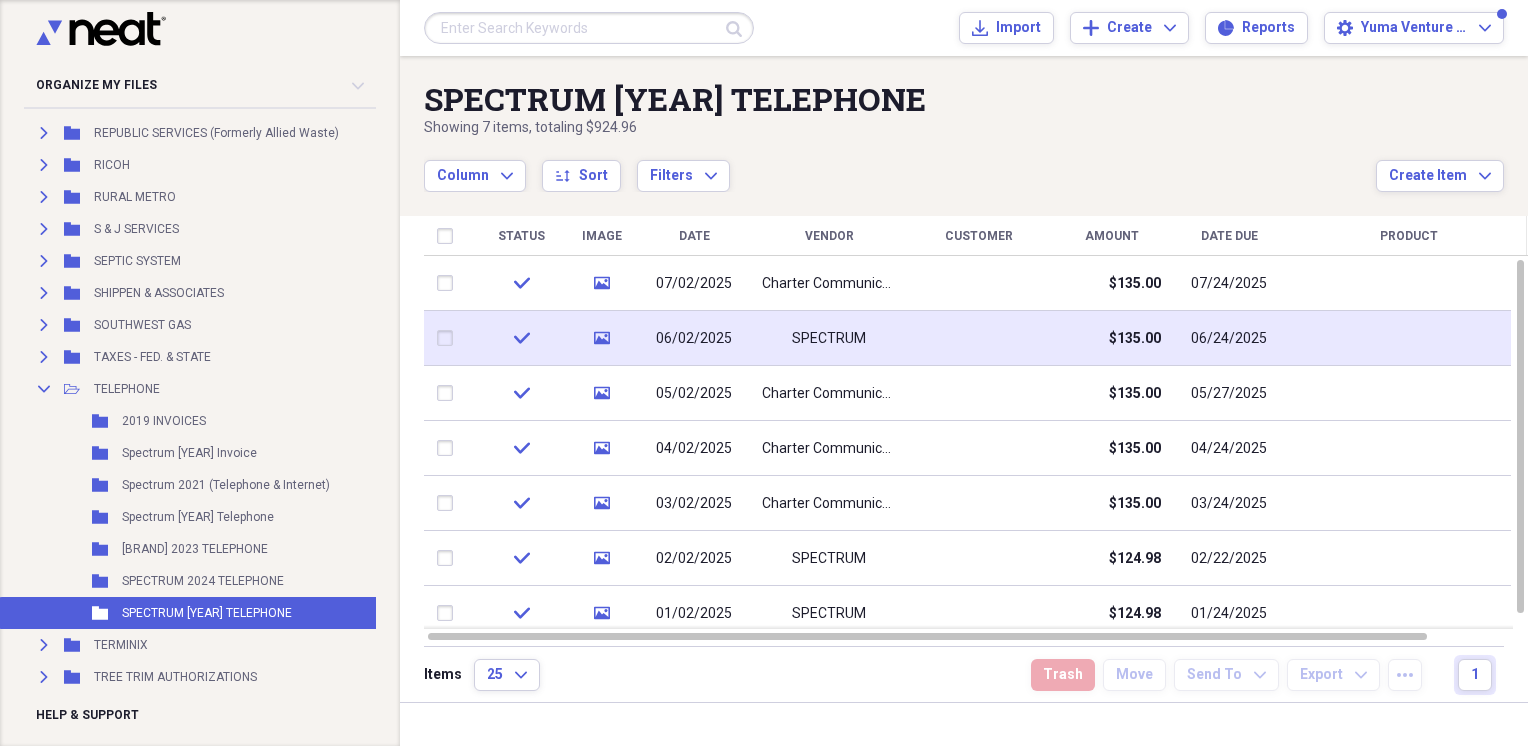 click on "SPECTRUM" at bounding box center (829, 339) 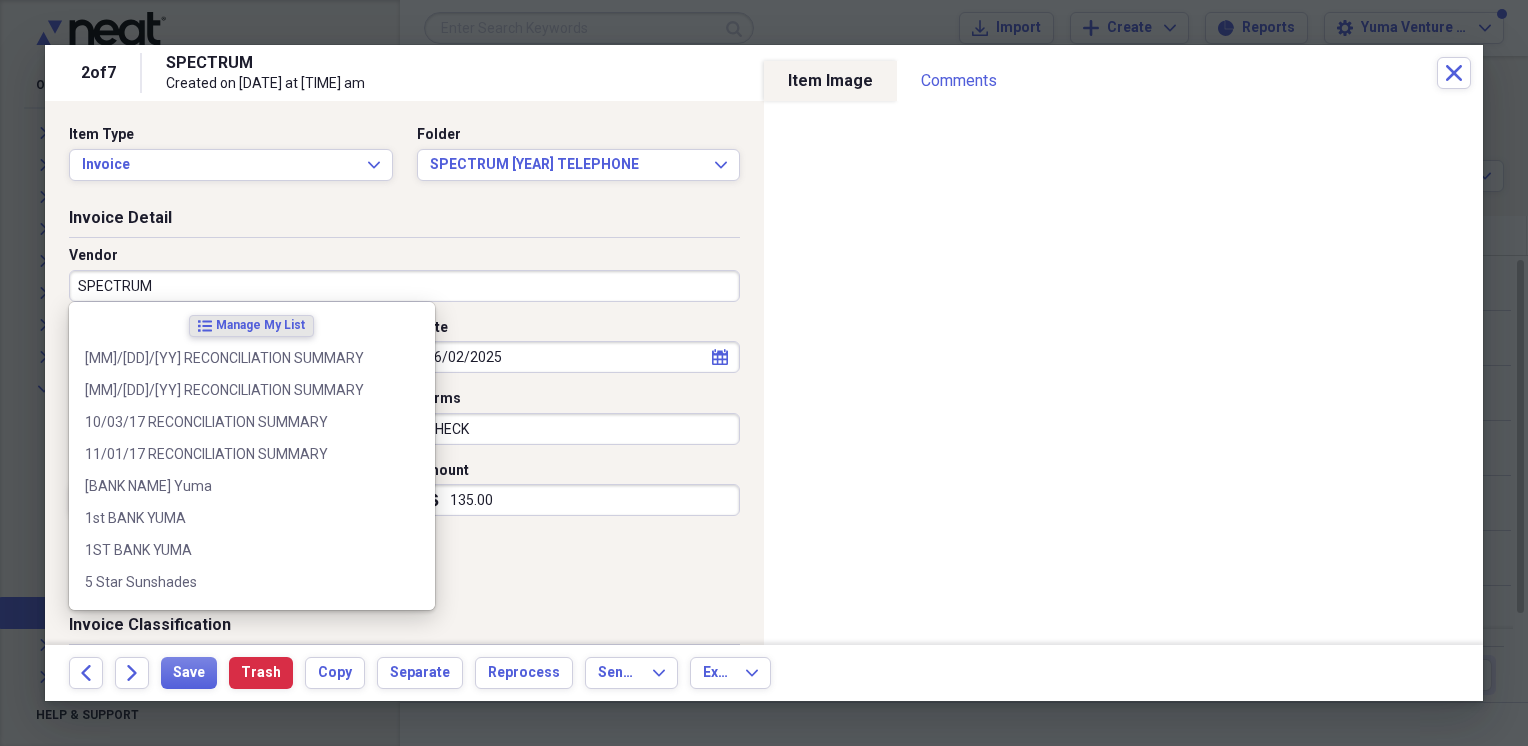 click on "SPECTRUM" at bounding box center (404, 286) 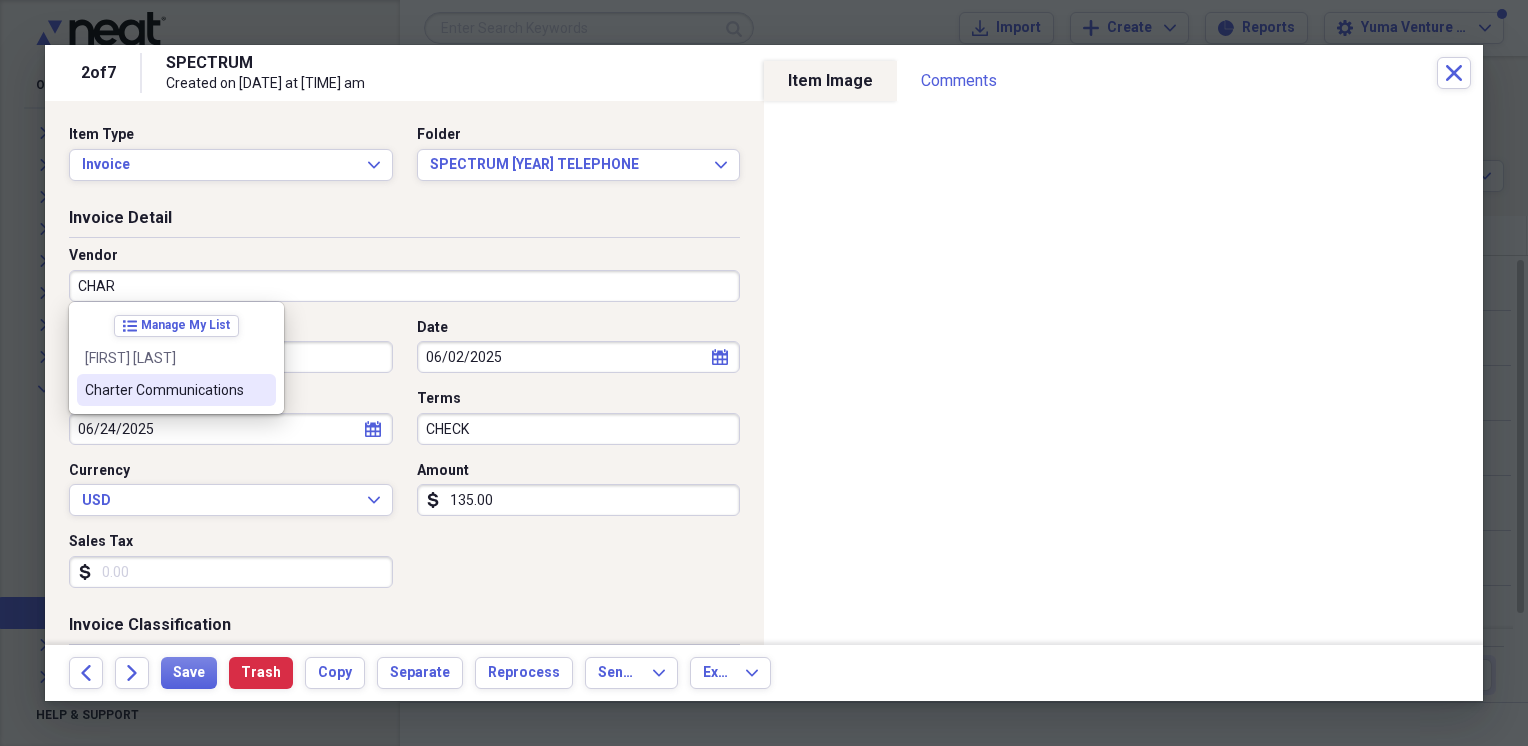 click on "Charter Communications" at bounding box center [164, 390] 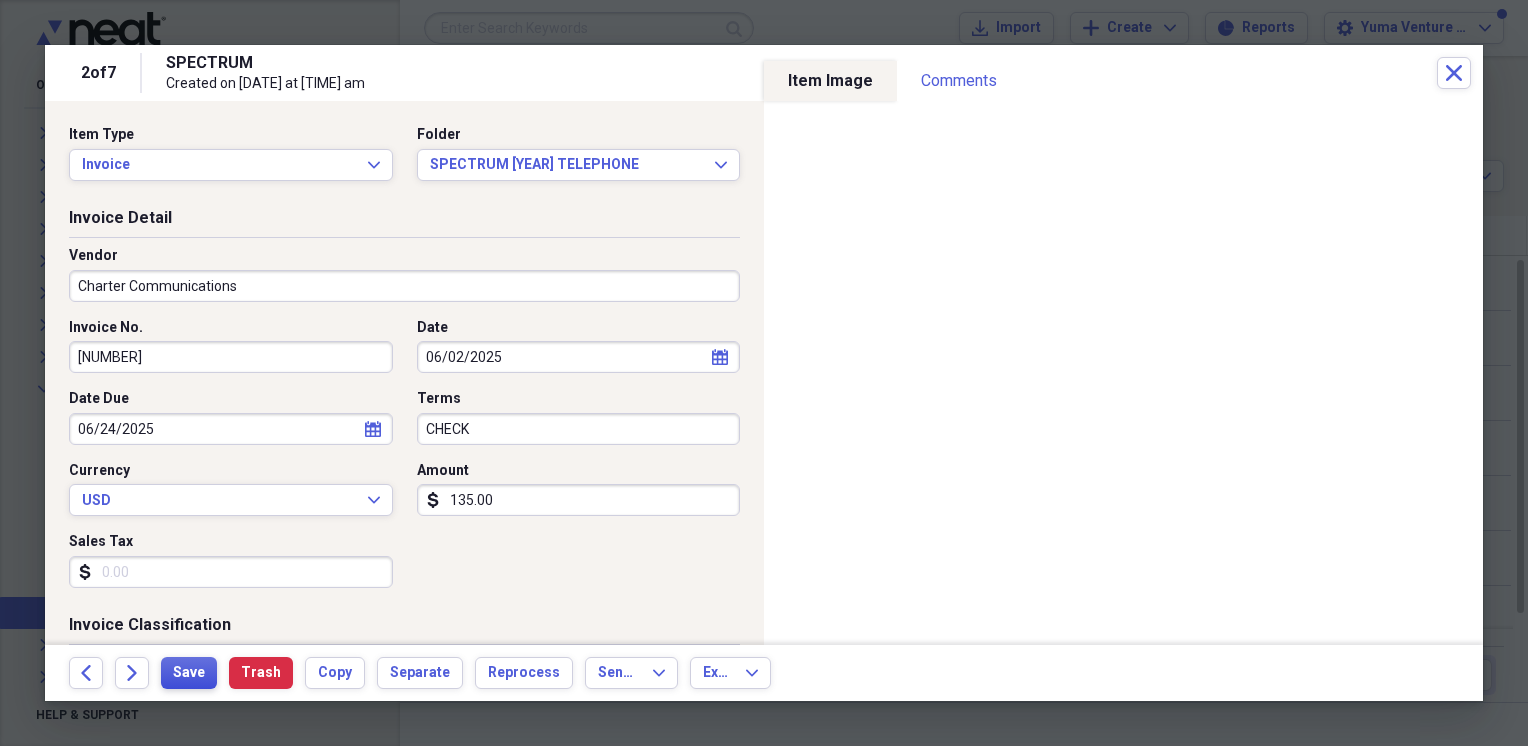 click on "Save" at bounding box center [189, 673] 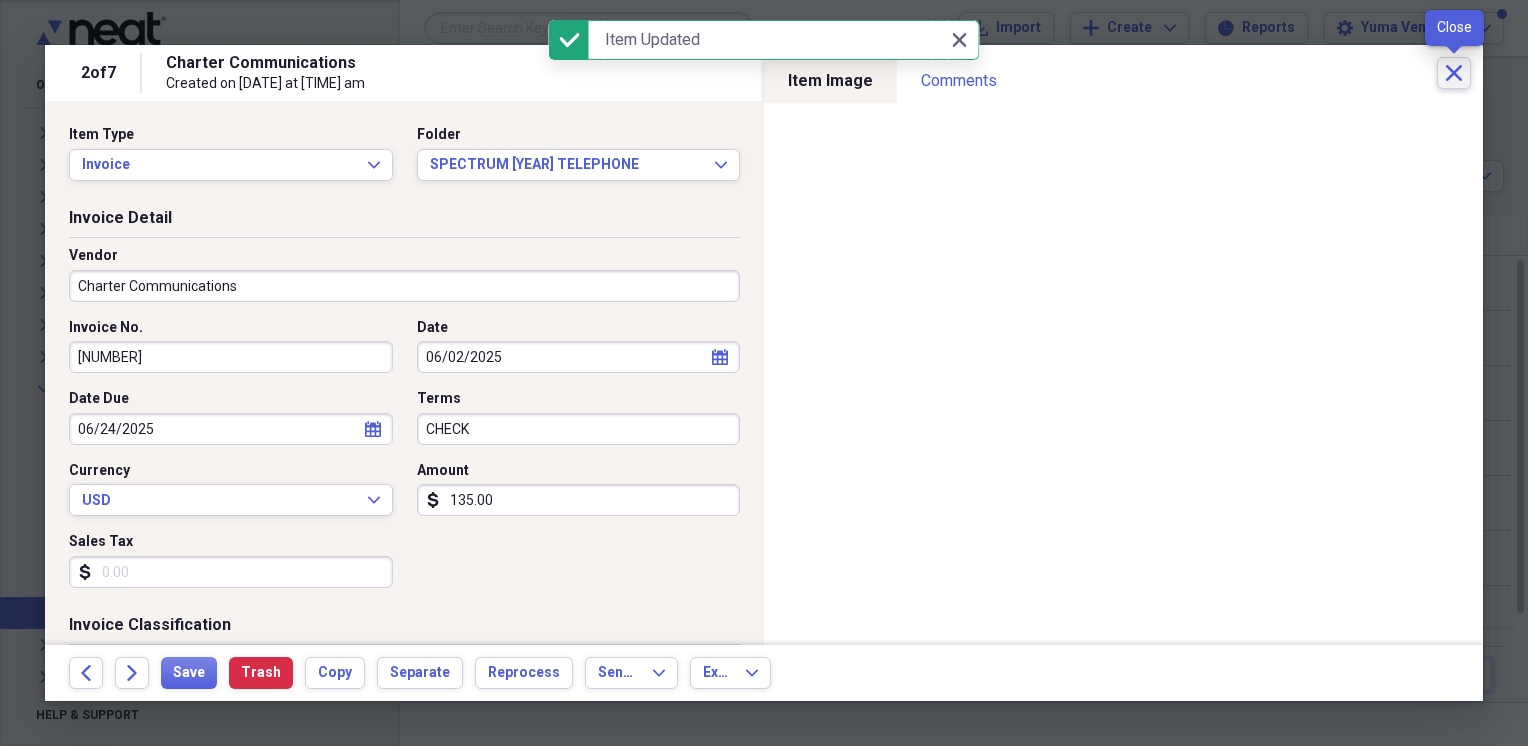 click 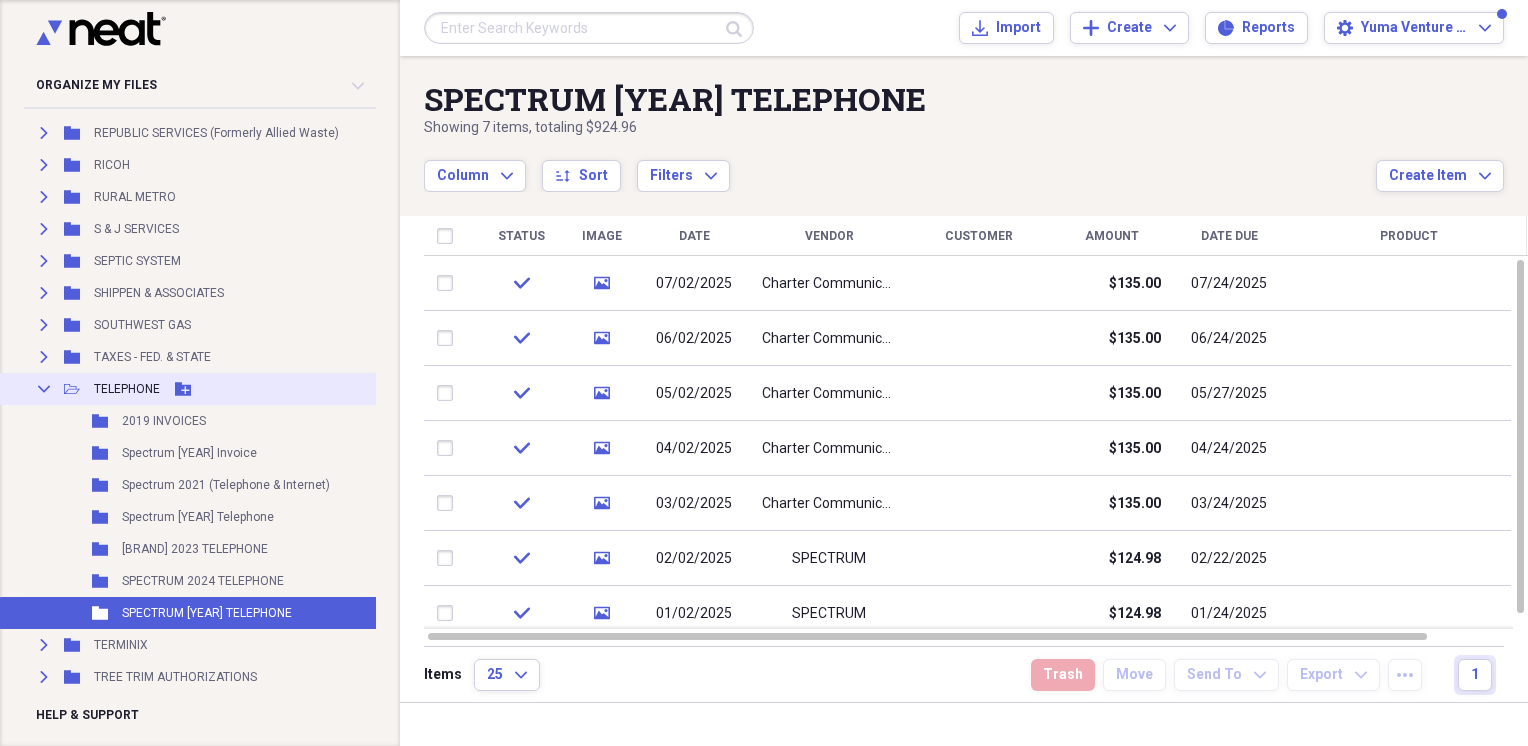 click on "Collapse" 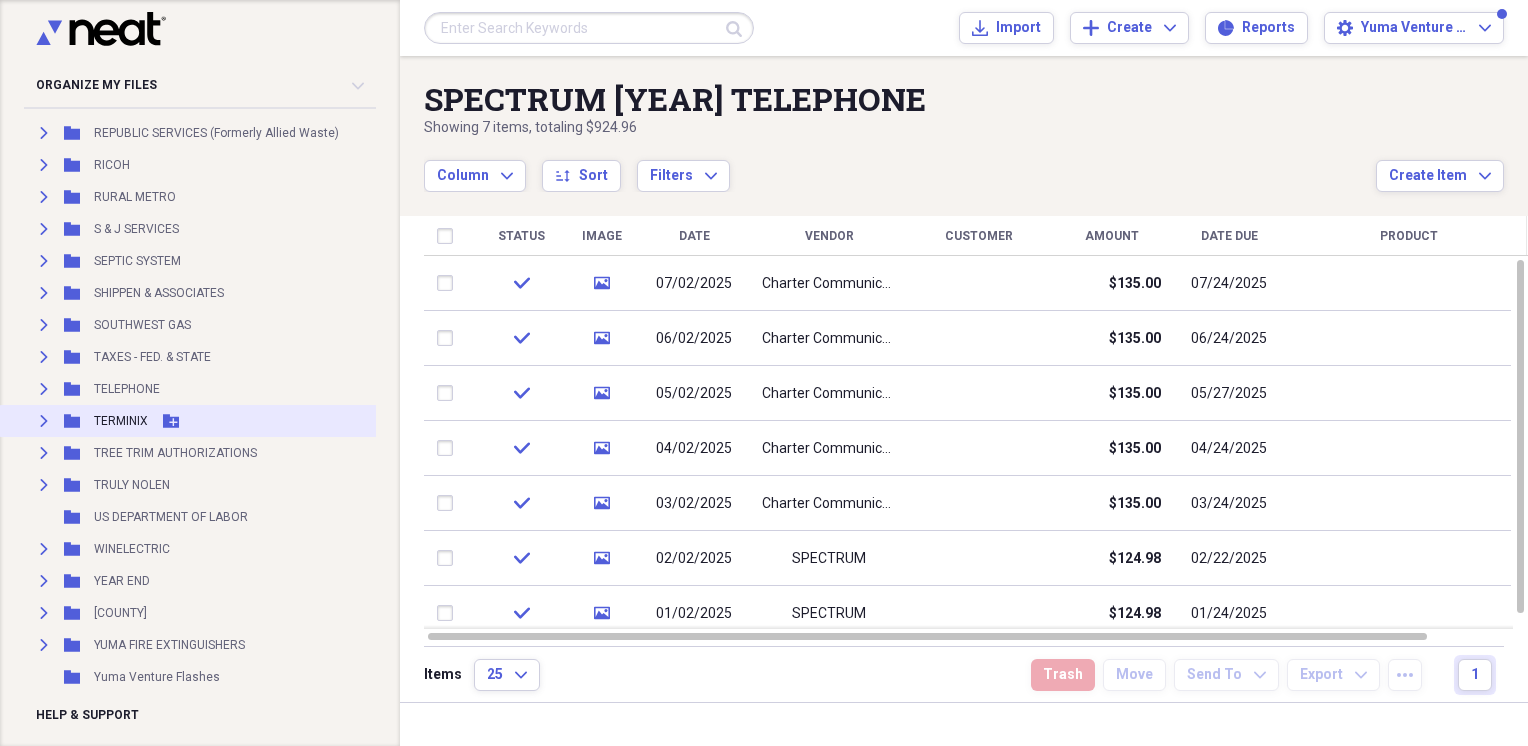 click 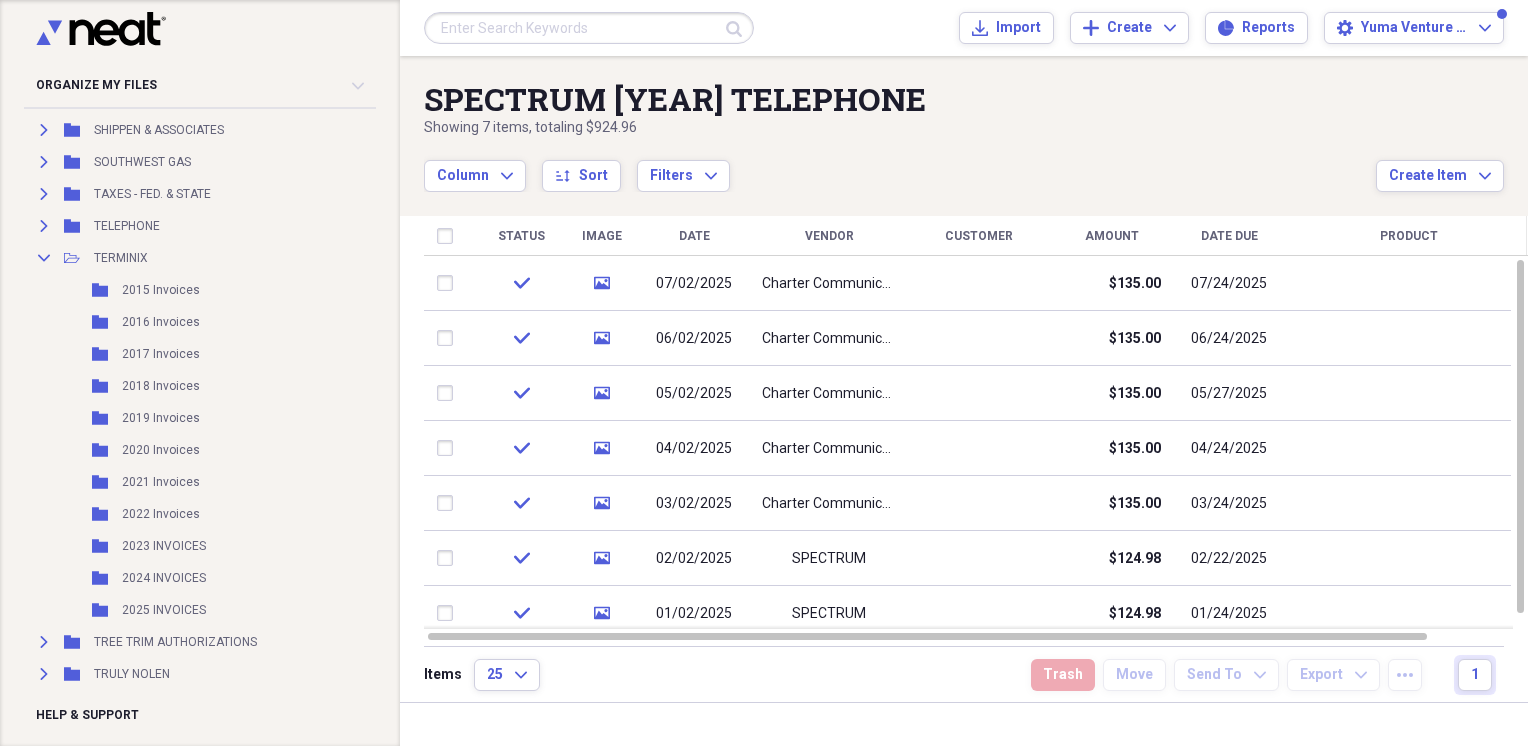 scroll, scrollTop: 1831, scrollLeft: 0, axis: vertical 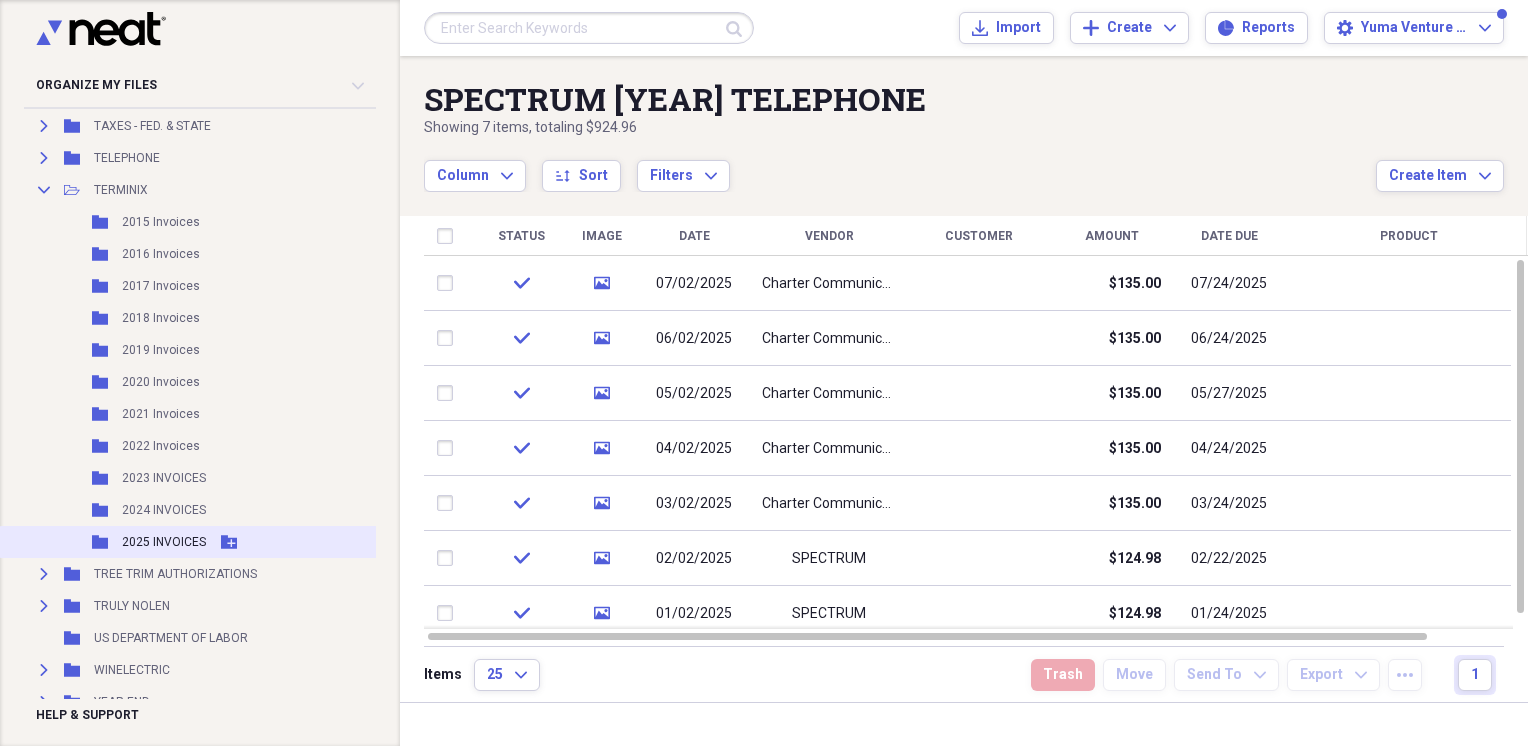 click on "2025 INVOICES" at bounding box center (164, 542) 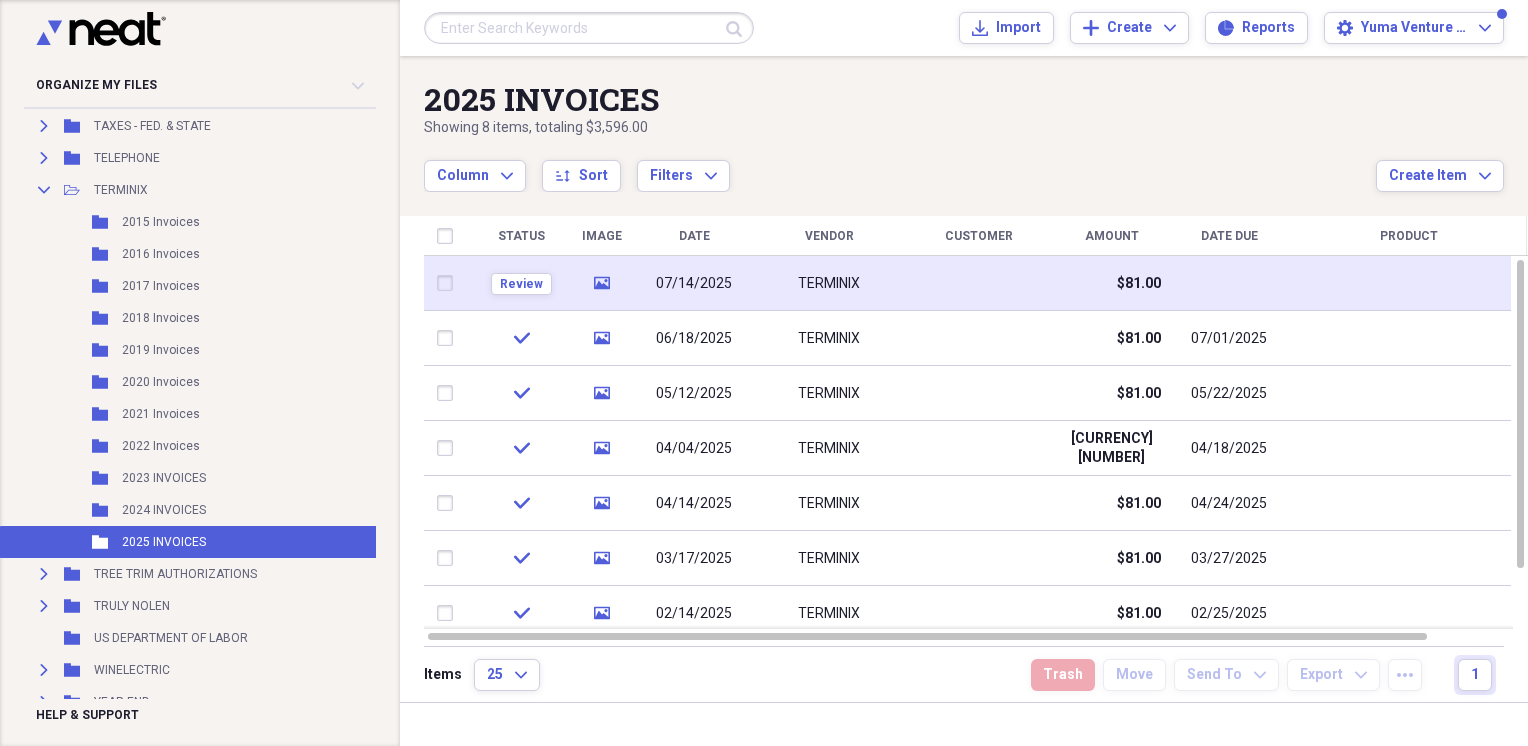 click on "07/14/2025" at bounding box center [694, 284] 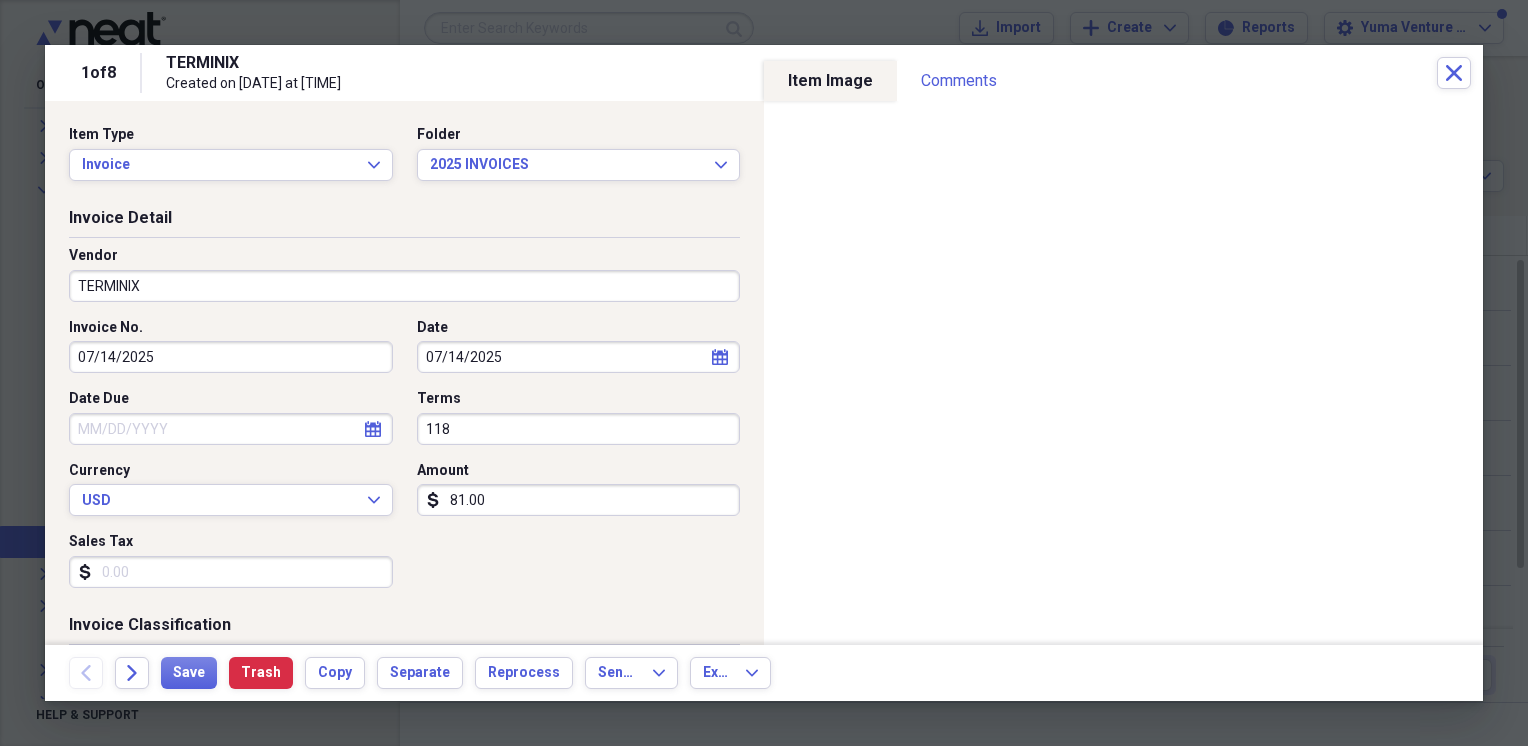 drag, startPoint x: 165, startPoint y: 354, endPoint x: -4, endPoint y: 352, distance: 169.01184 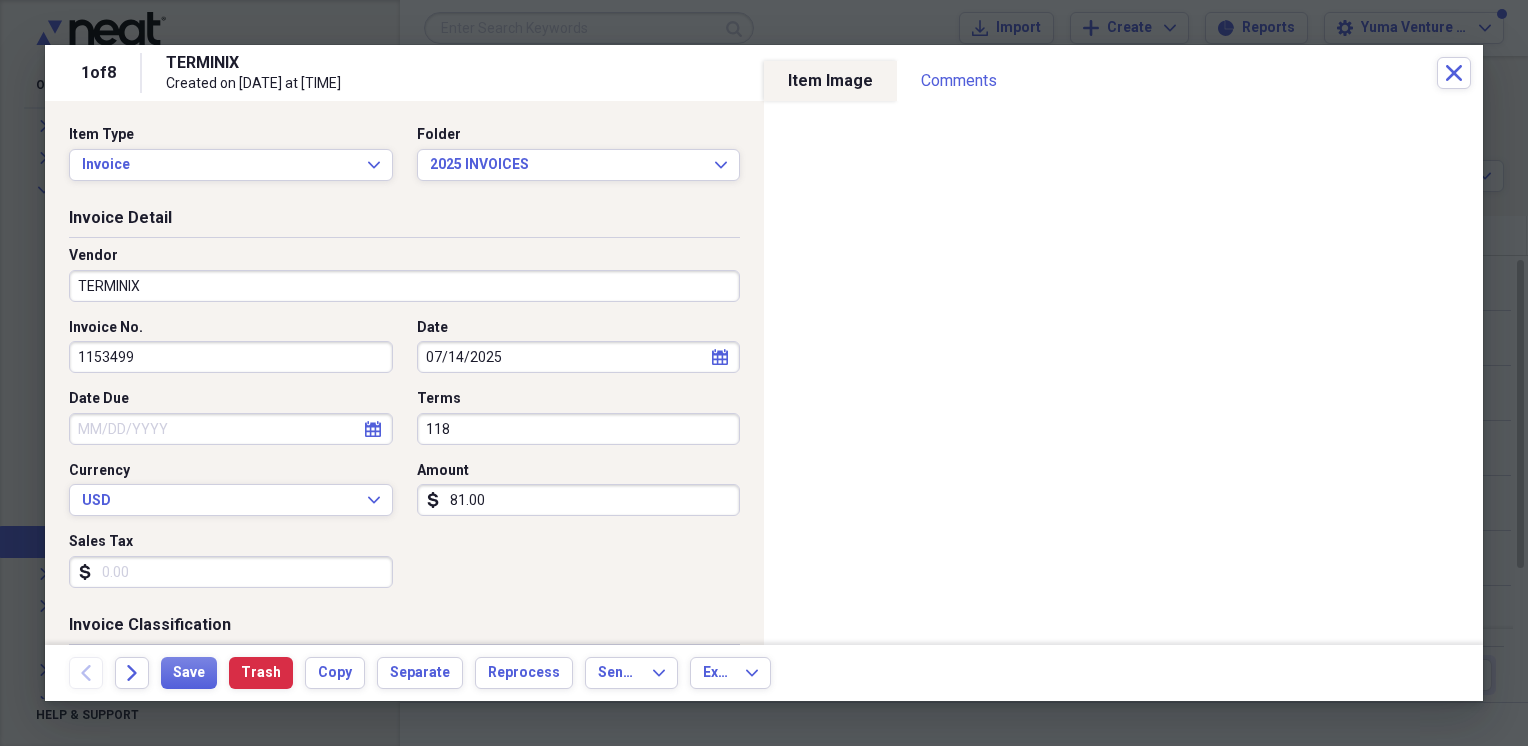 type on "1153499" 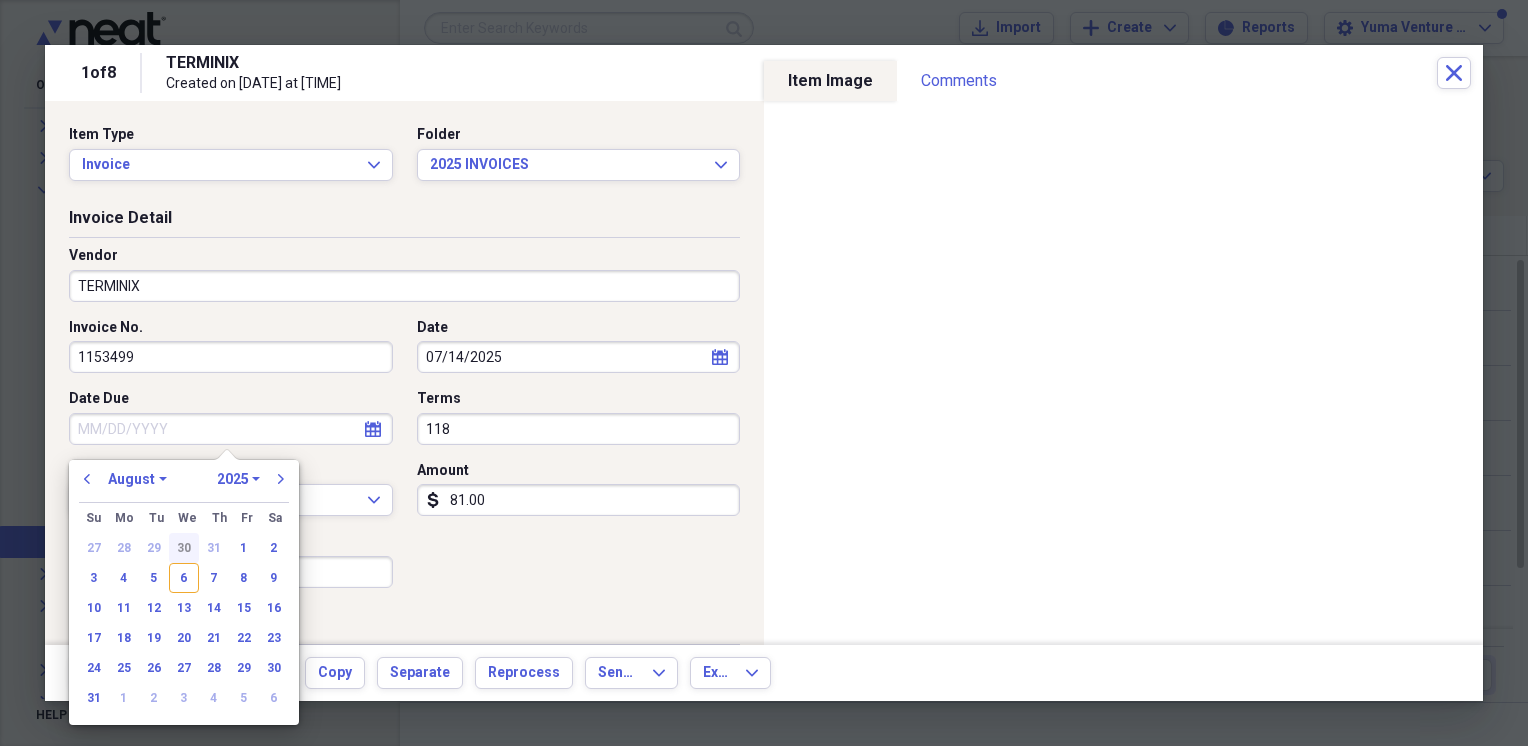 click on "30" at bounding box center (184, 548) 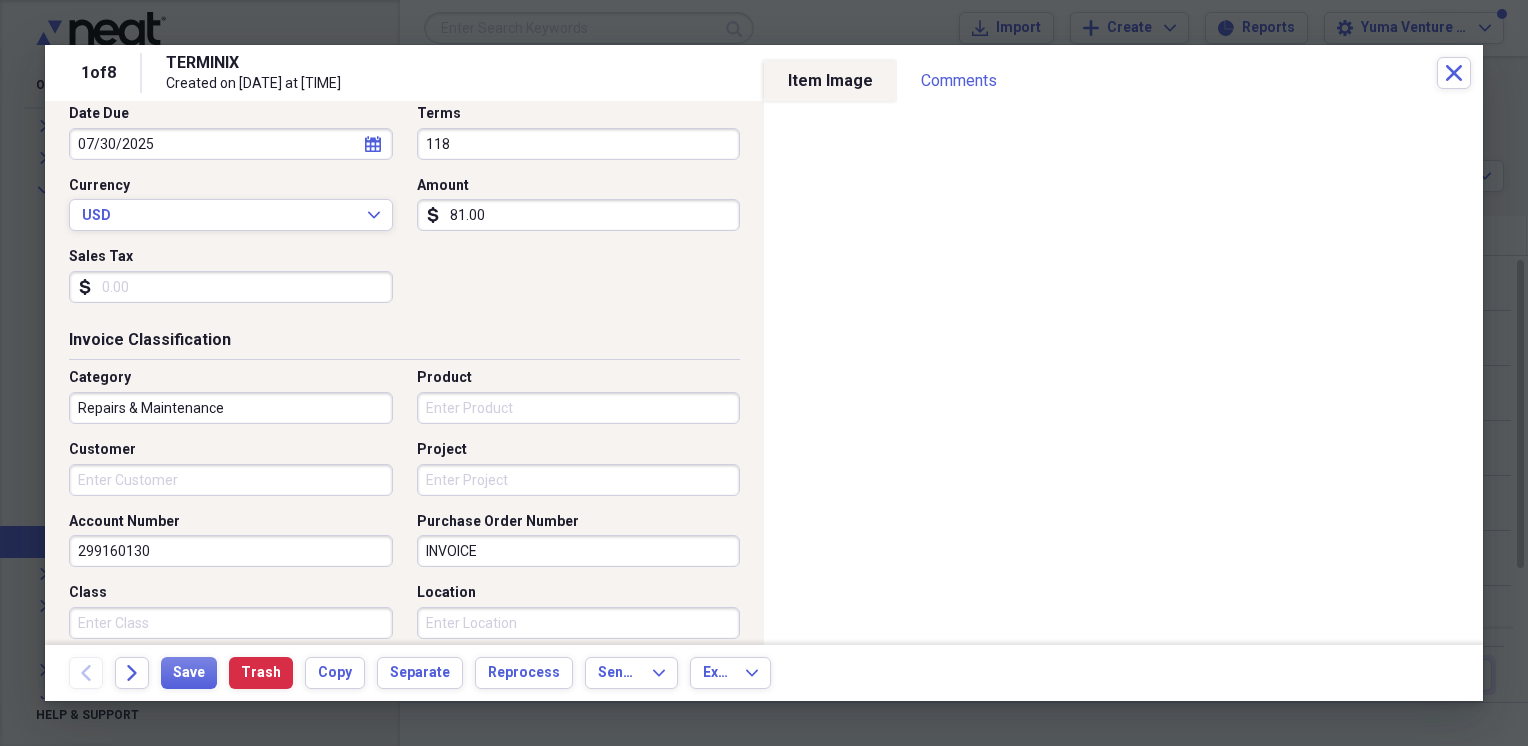 scroll, scrollTop: 301, scrollLeft: 0, axis: vertical 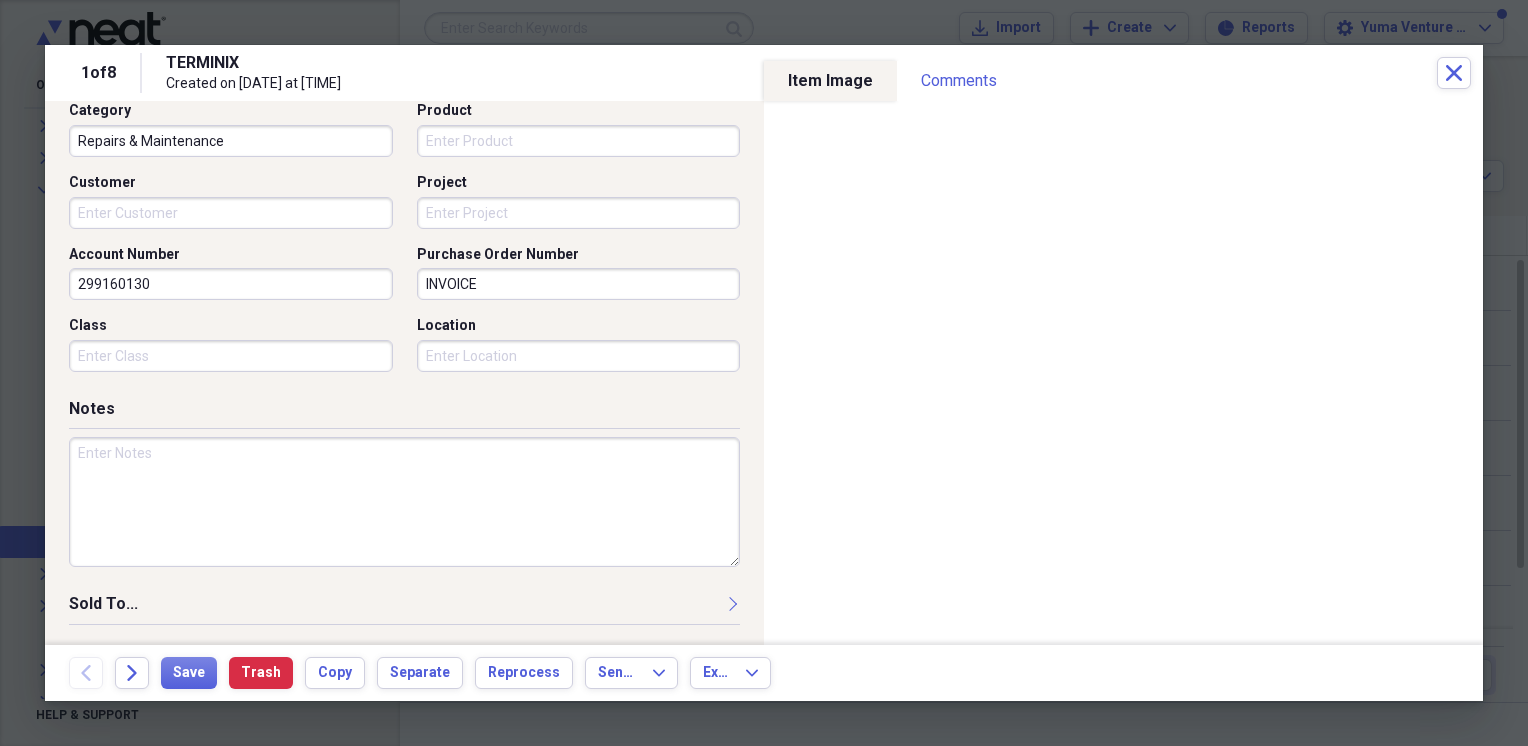click at bounding box center [404, 502] 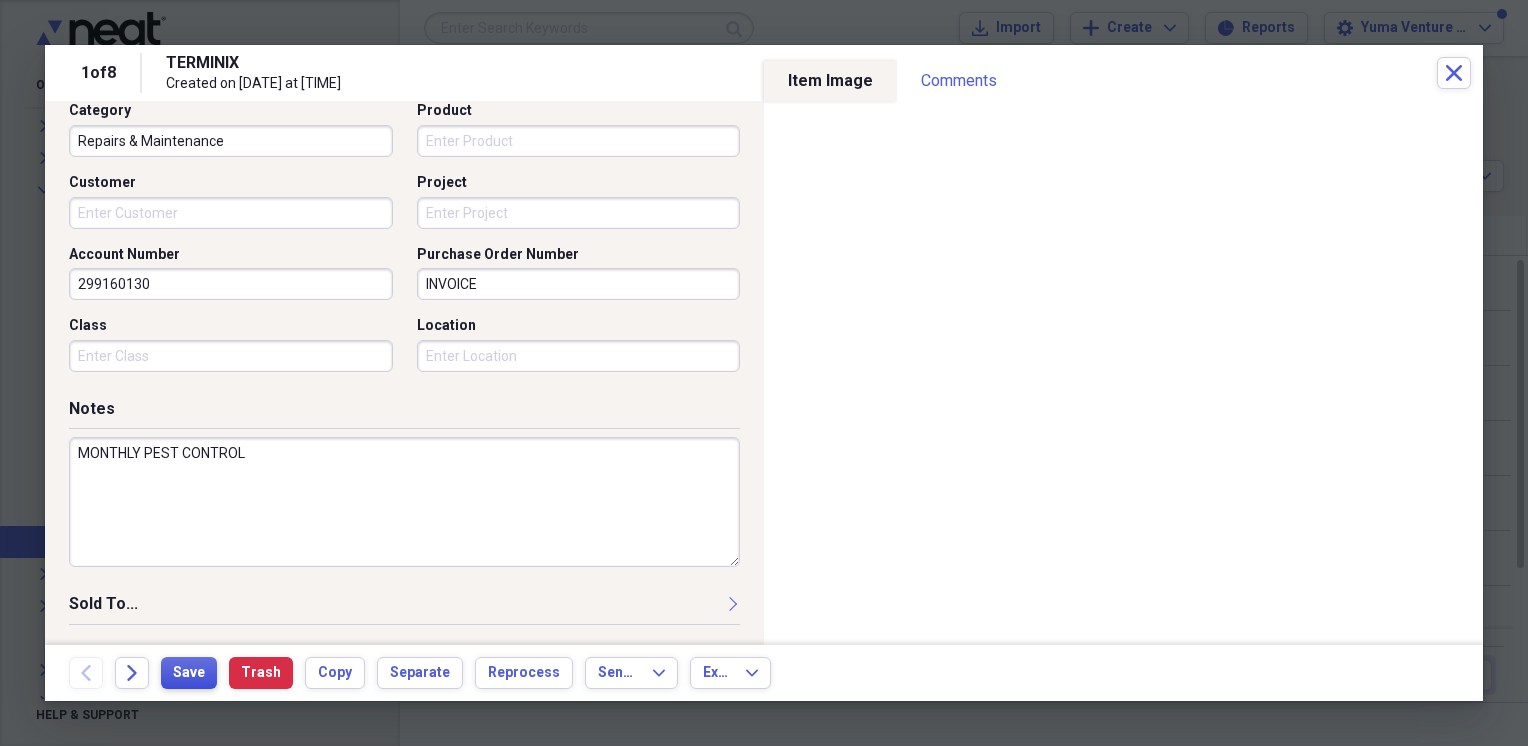 type on "MONTHLY PEST CONTROL" 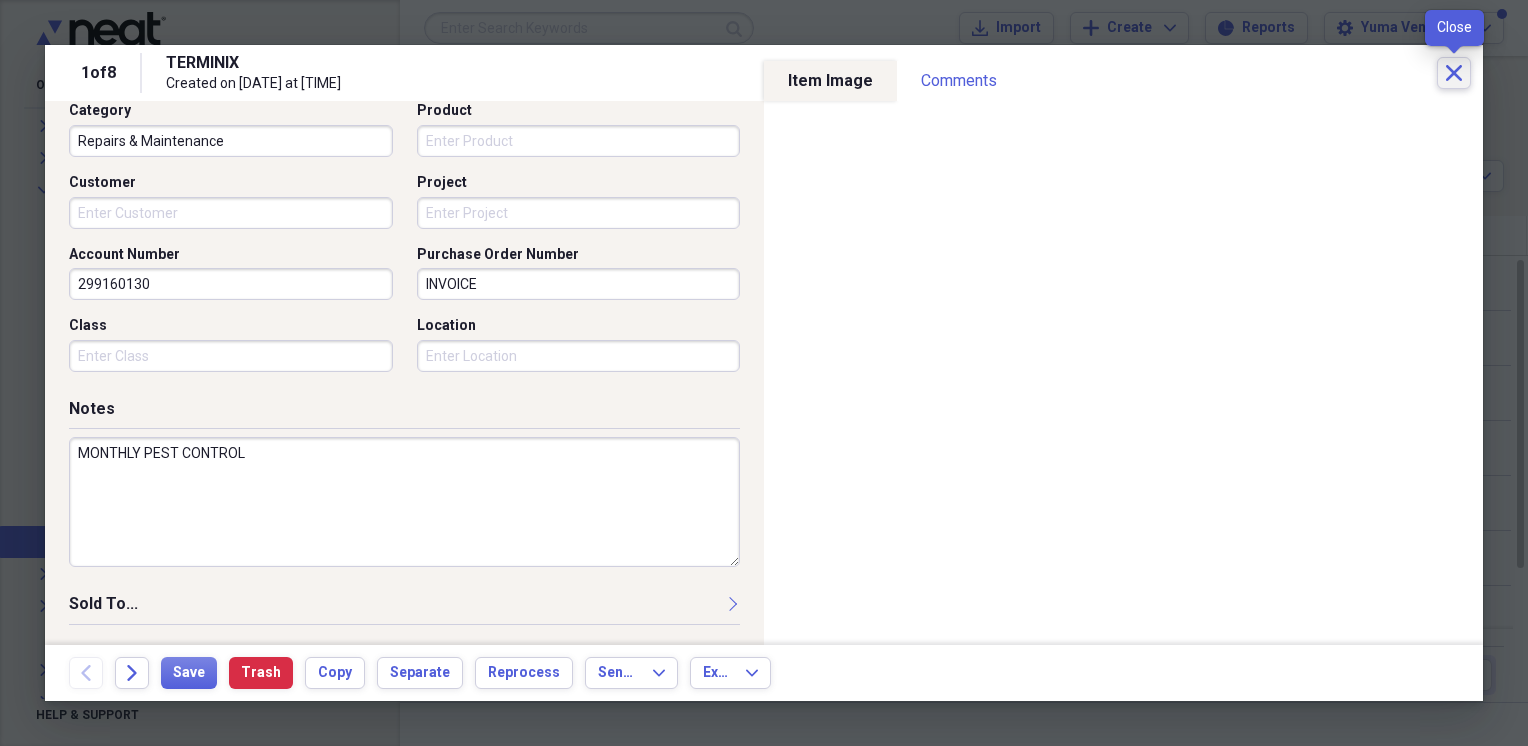 click 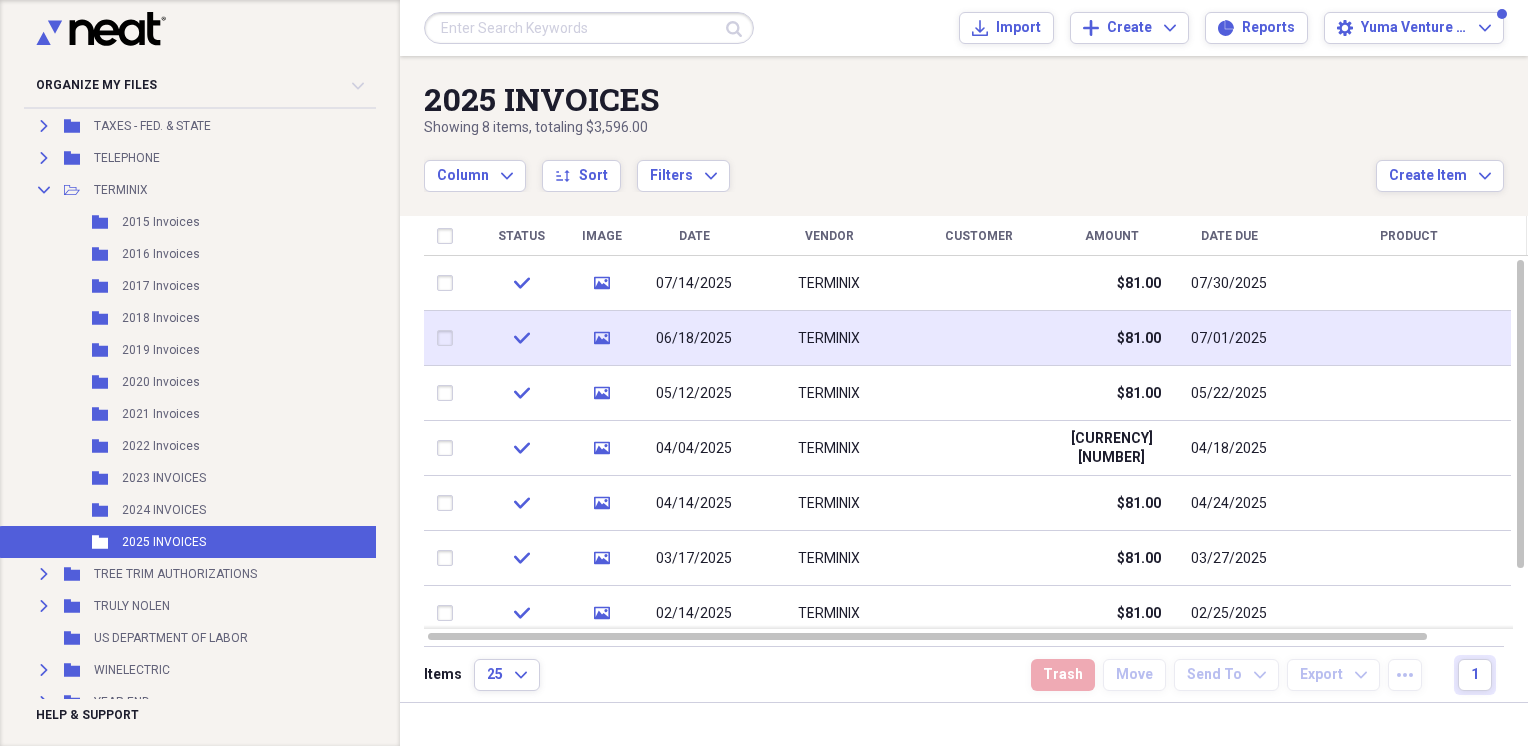 click on "06/18/2025" at bounding box center [694, 339] 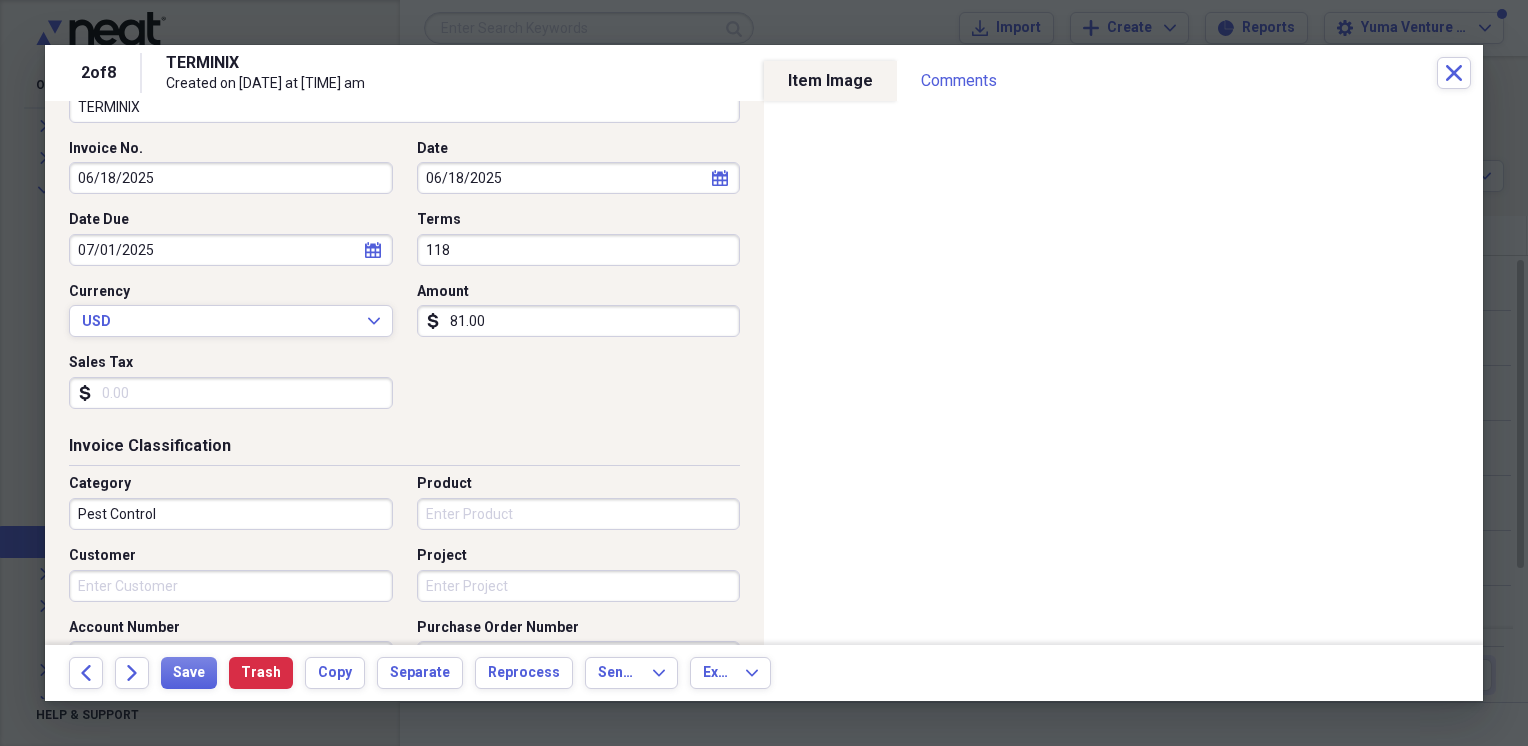 scroll, scrollTop: 192, scrollLeft: 0, axis: vertical 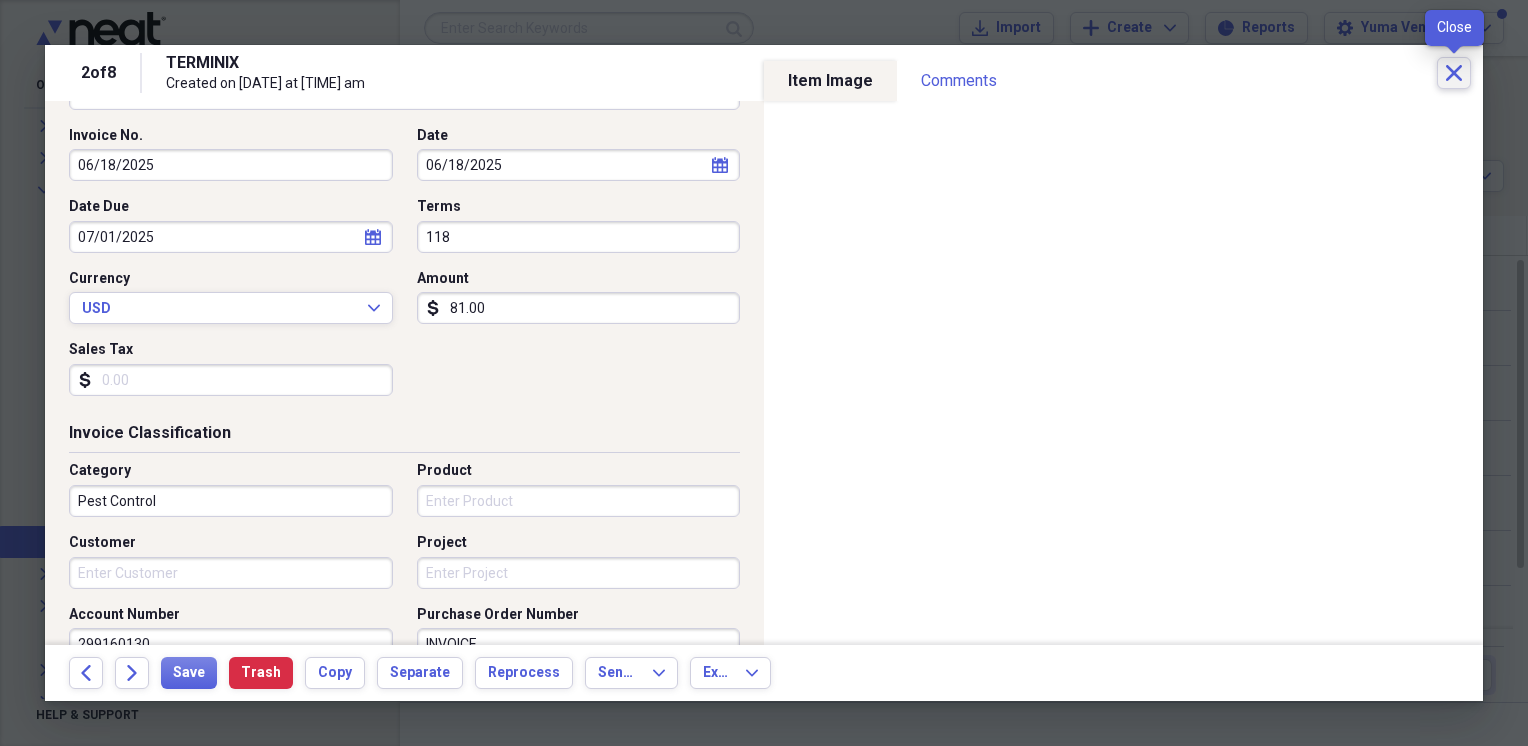 click on "Close" 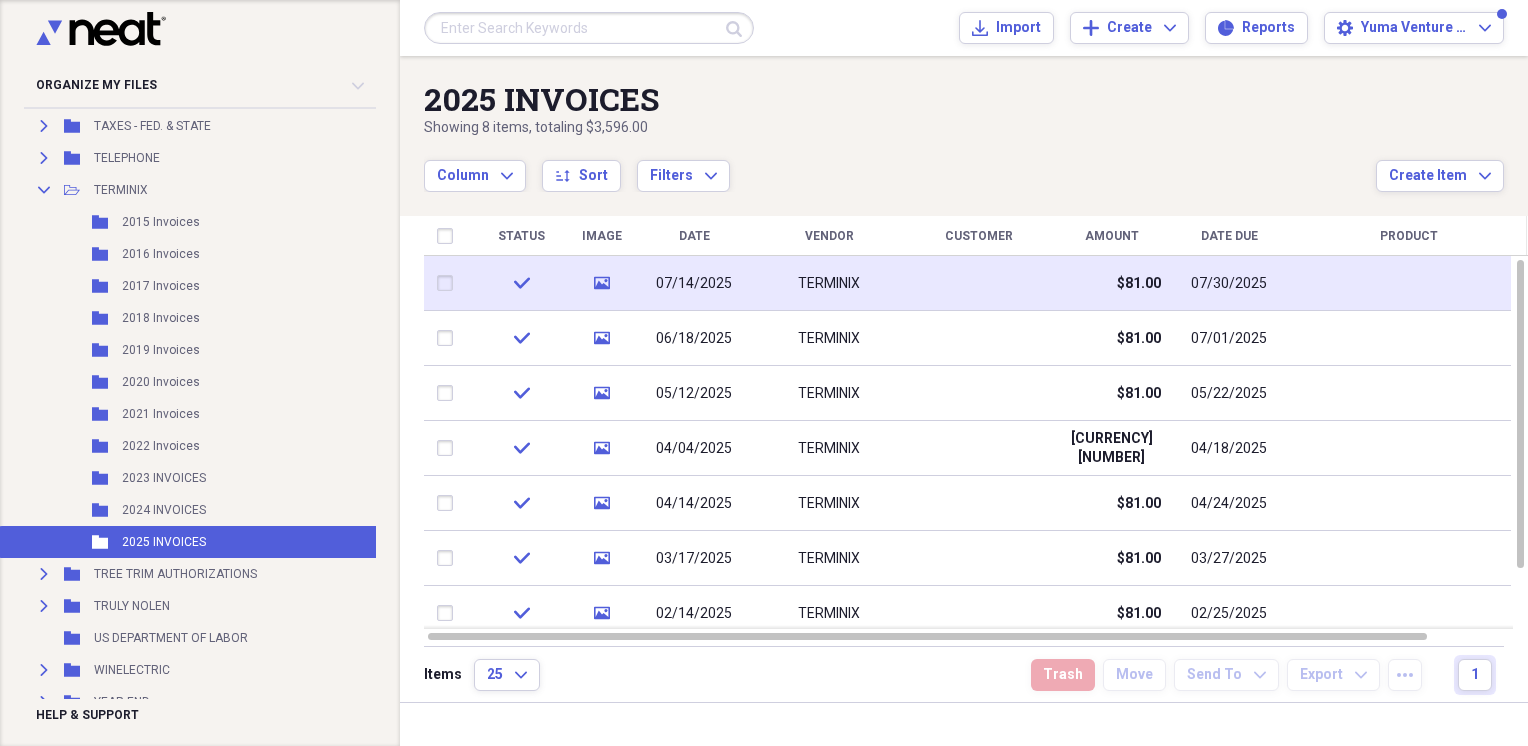 click on "07/14/2025" at bounding box center (694, 284) 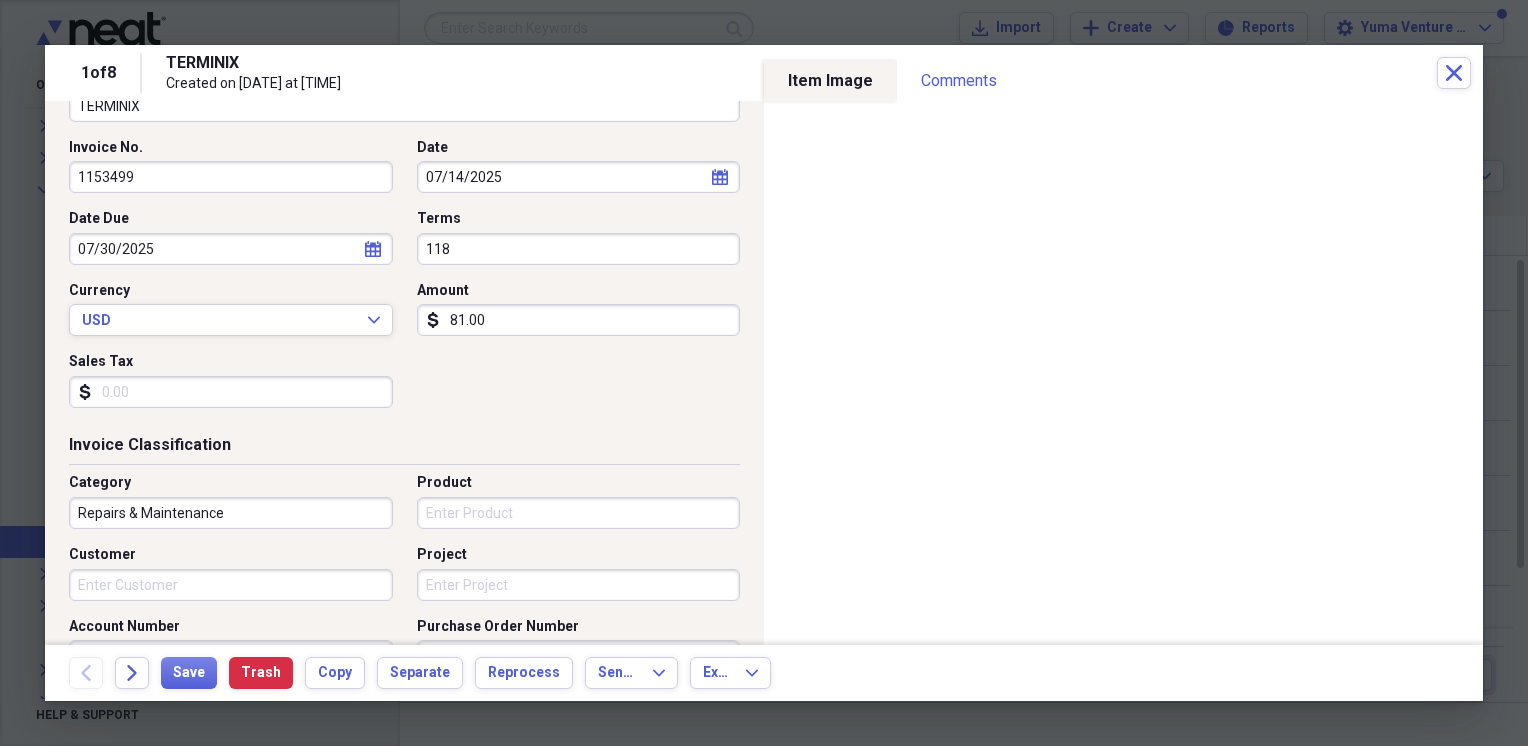 scroll, scrollTop: 230, scrollLeft: 0, axis: vertical 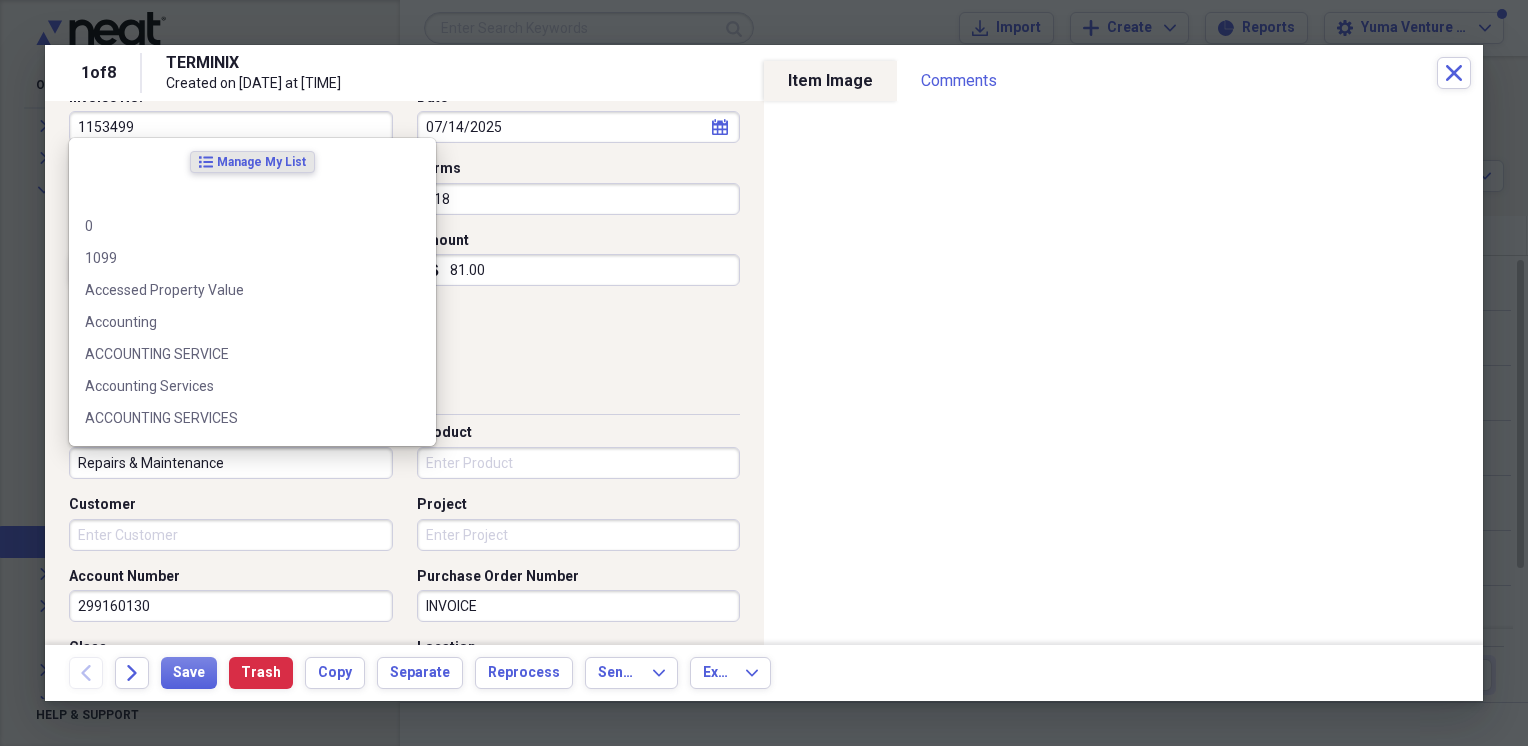 click on "Repairs & Maintenance" at bounding box center (231, 463) 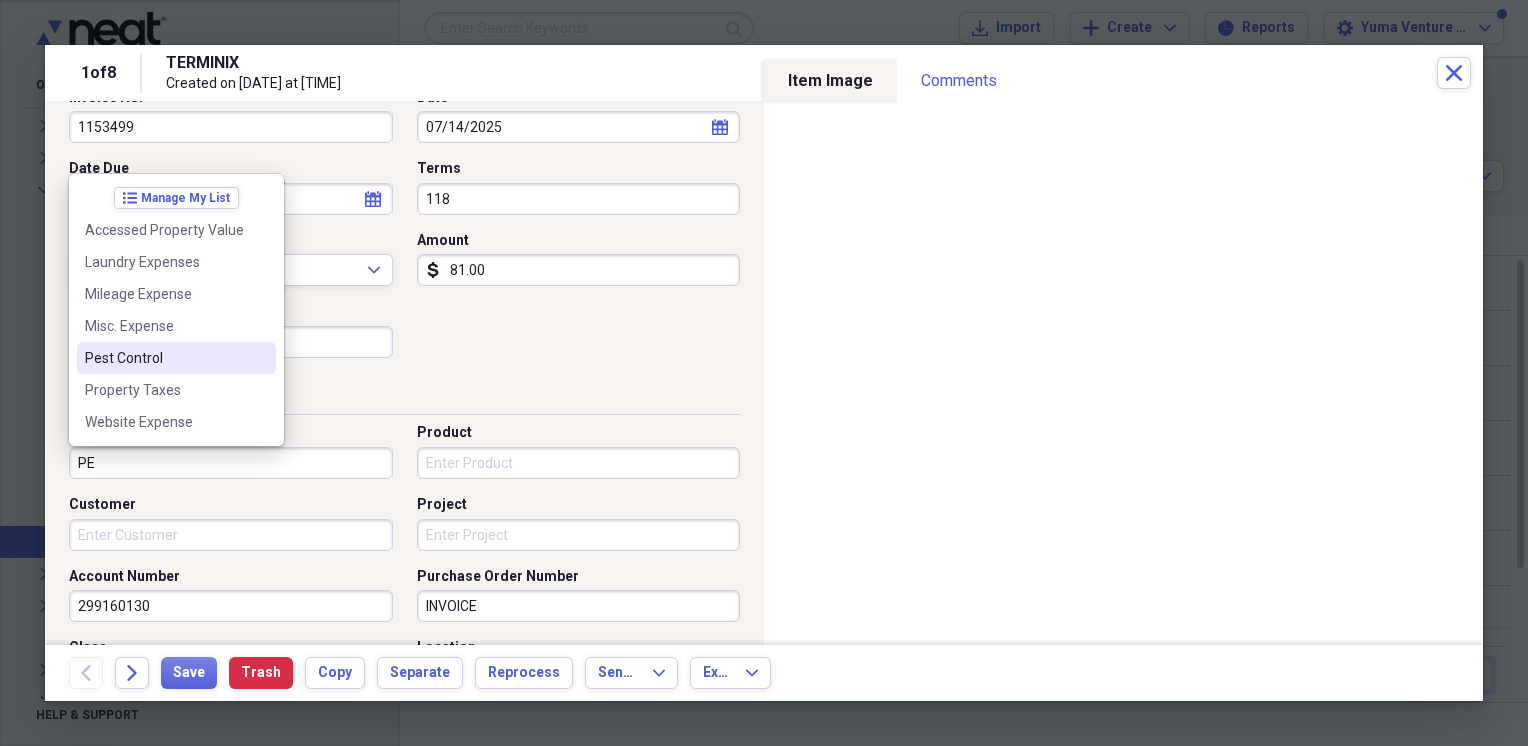 click on "Pest Control" at bounding box center (164, 358) 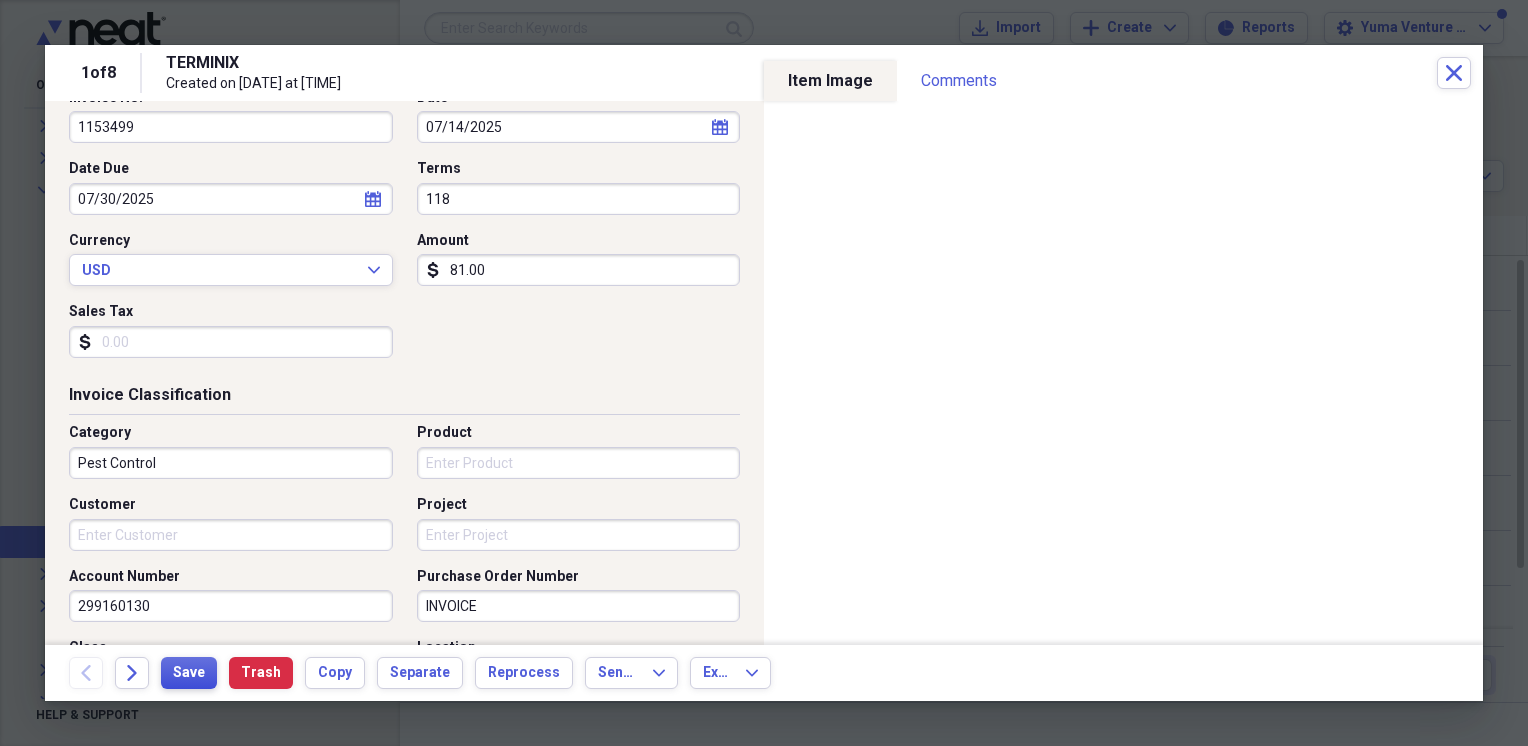 click on "Save" at bounding box center [189, 673] 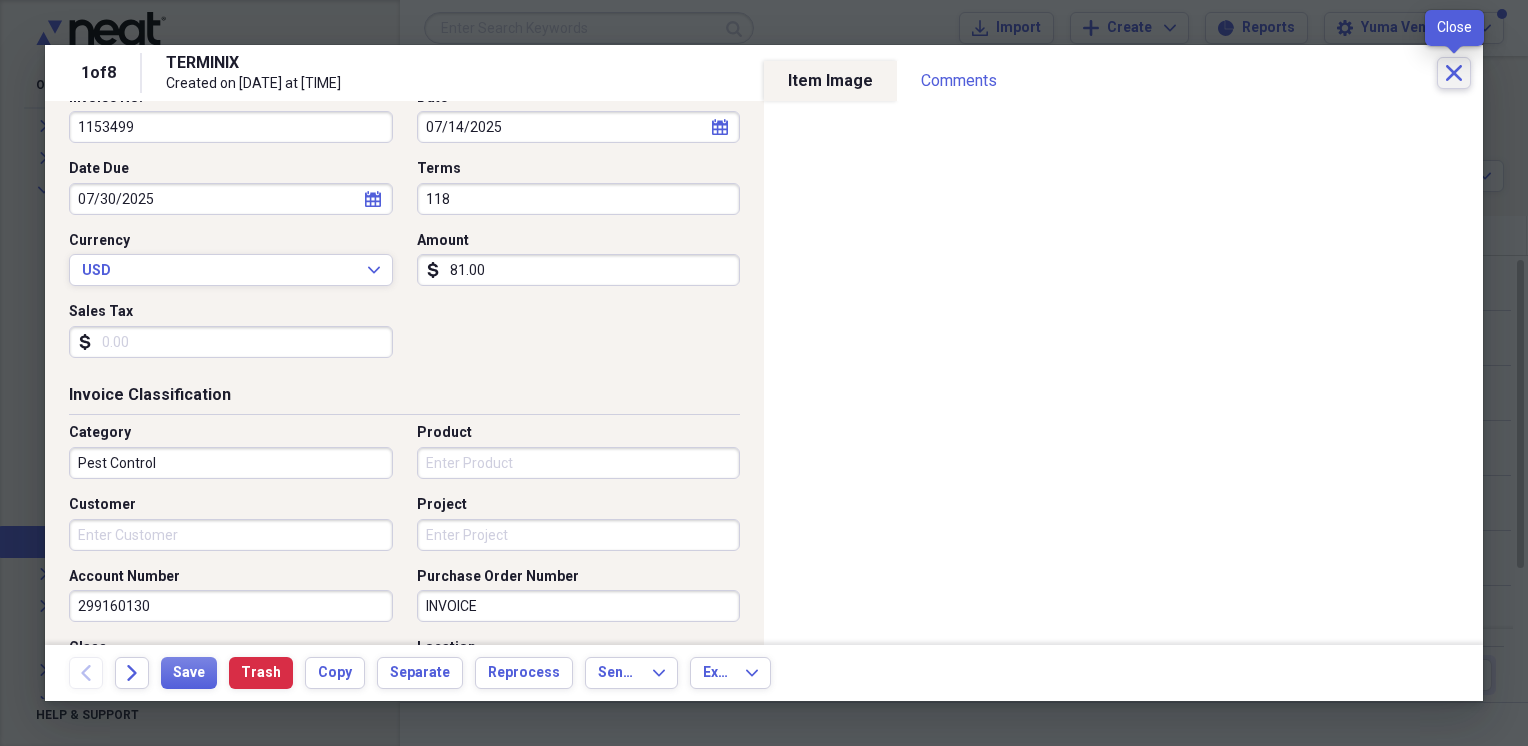 click 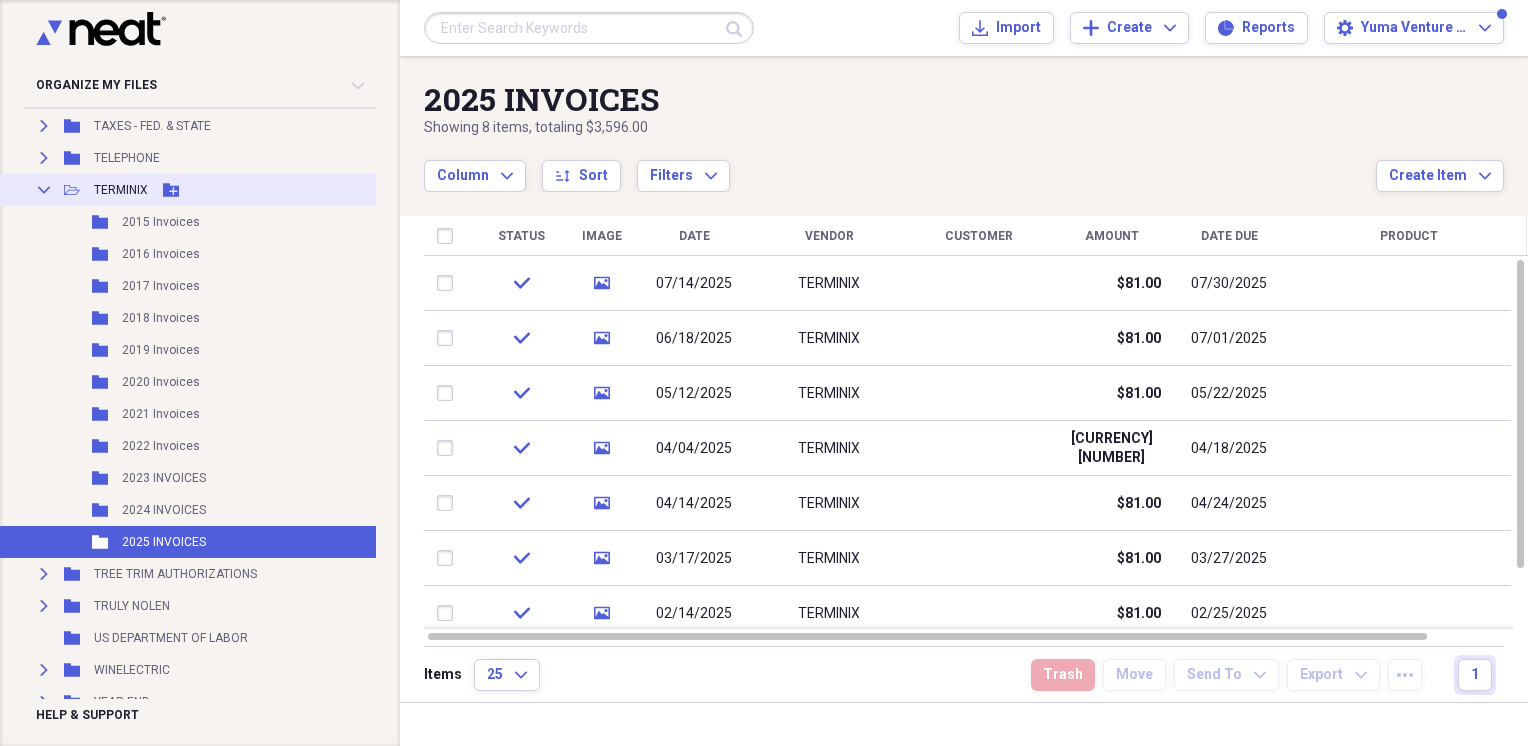 click on "Collapse" 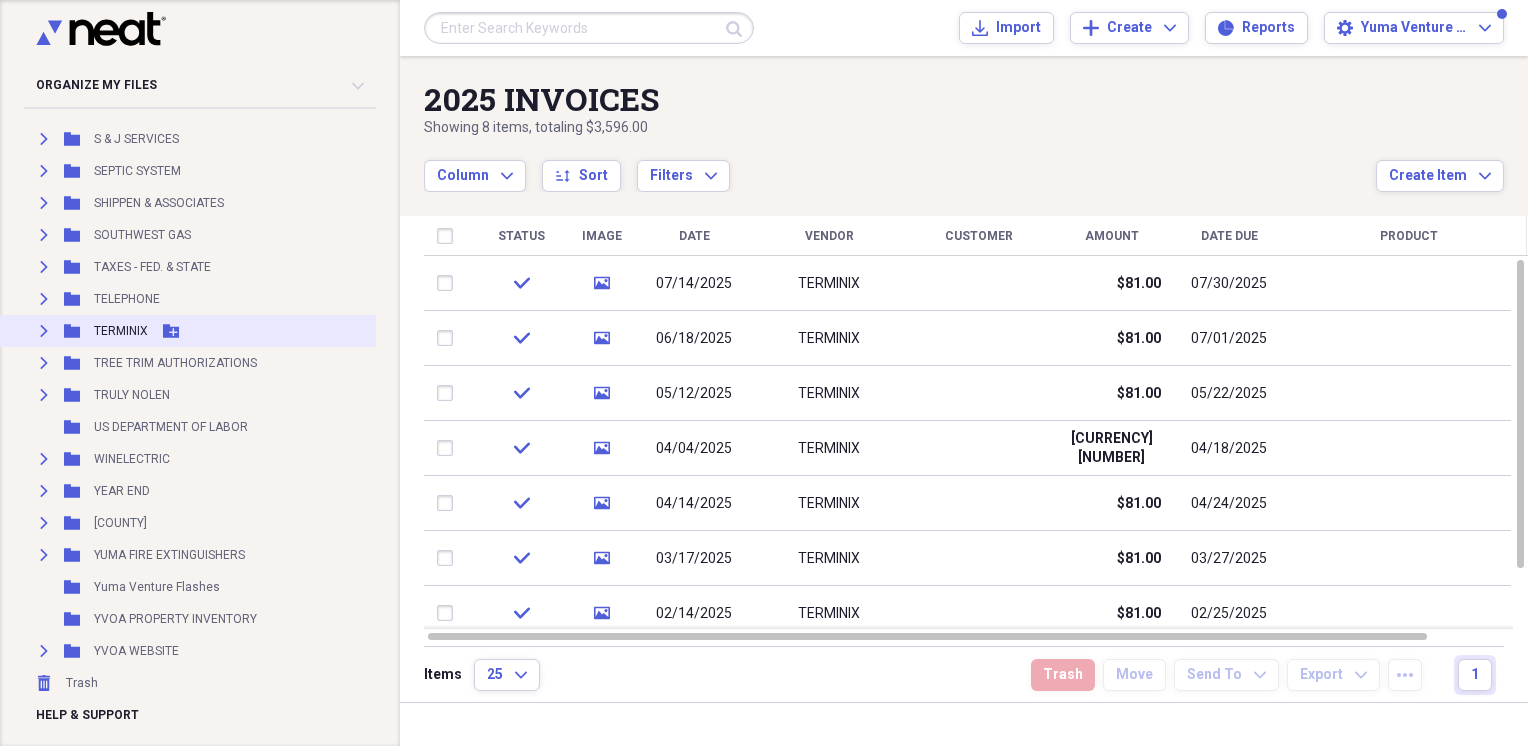 scroll, scrollTop: 1703, scrollLeft: 0, axis: vertical 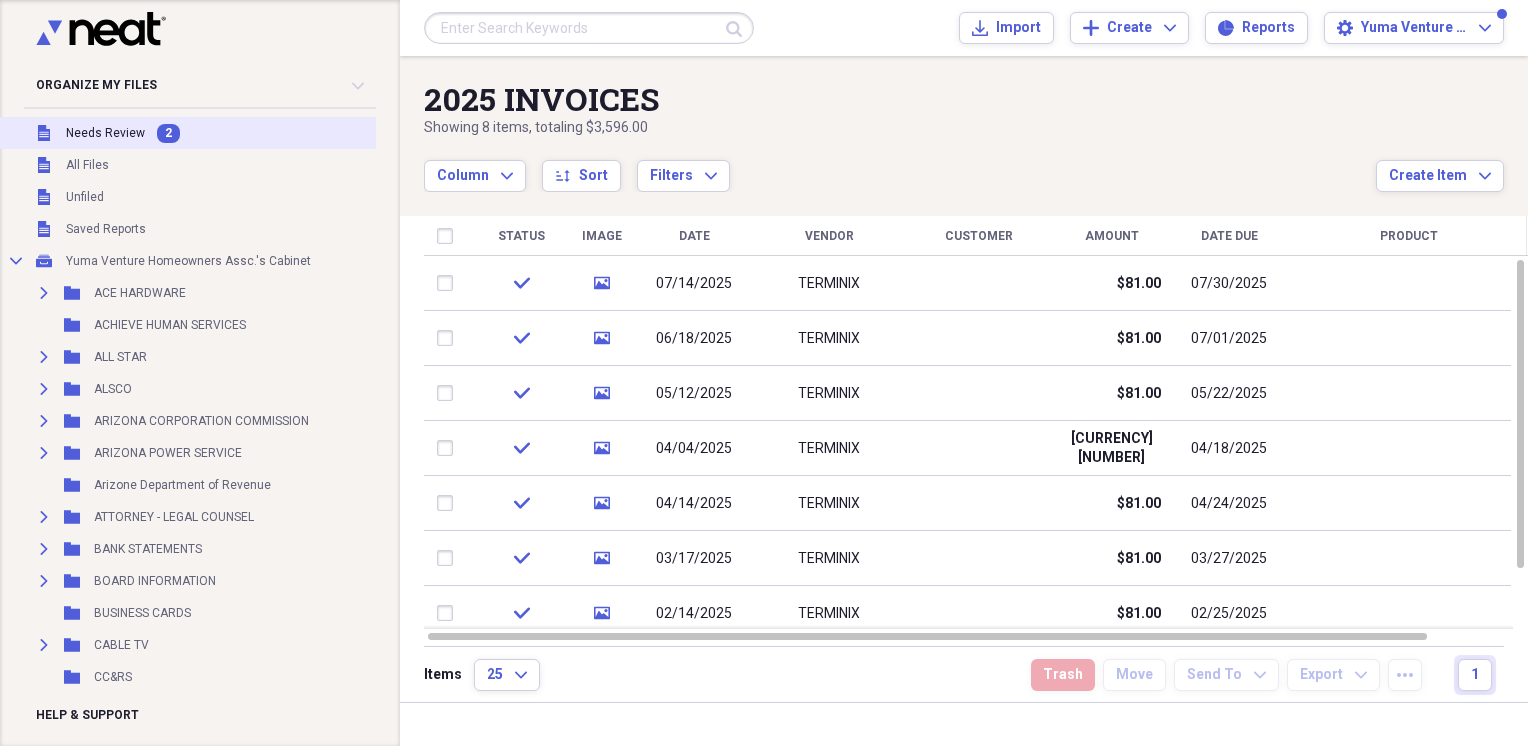 click on "Needs Review" at bounding box center (105, 133) 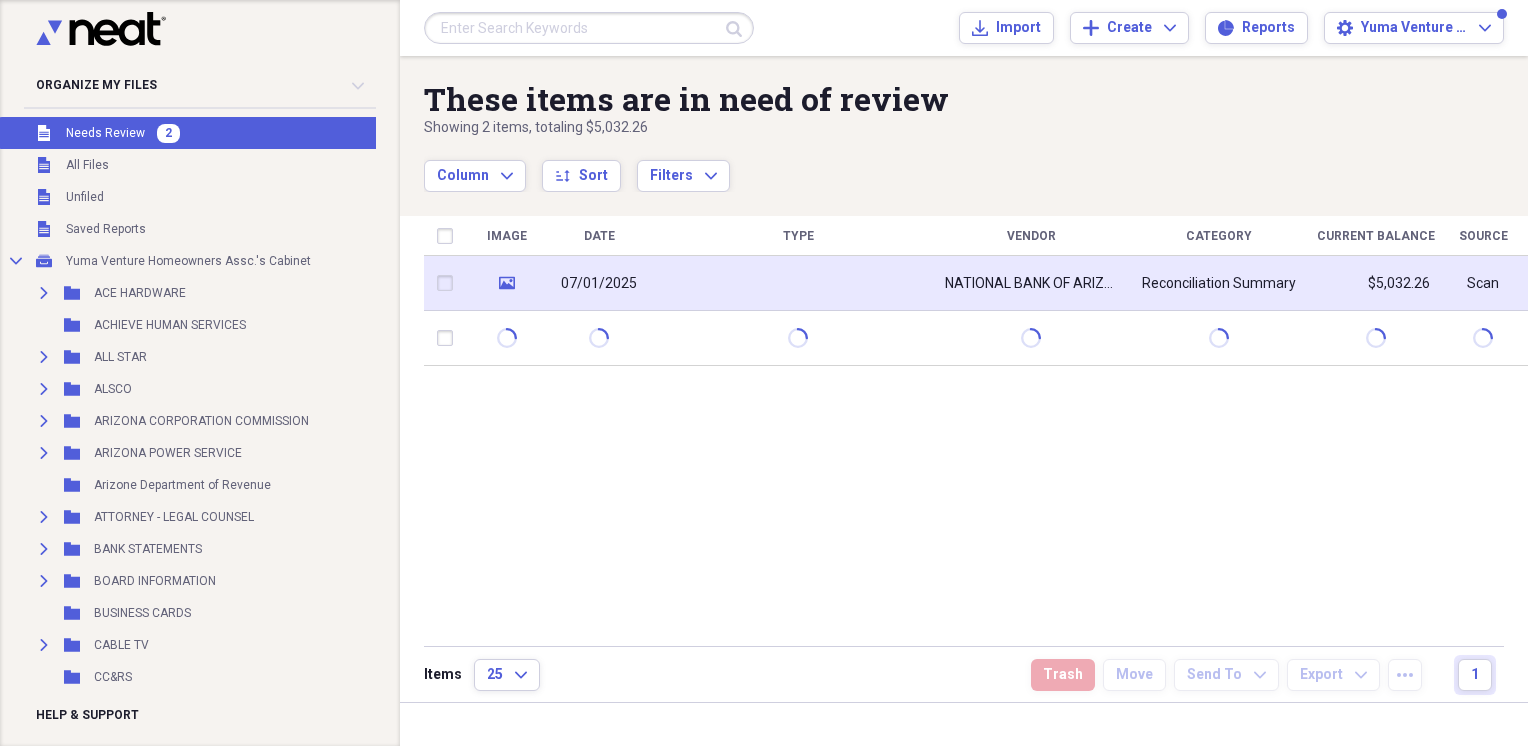 click on "07/01/2025" at bounding box center (599, 284) 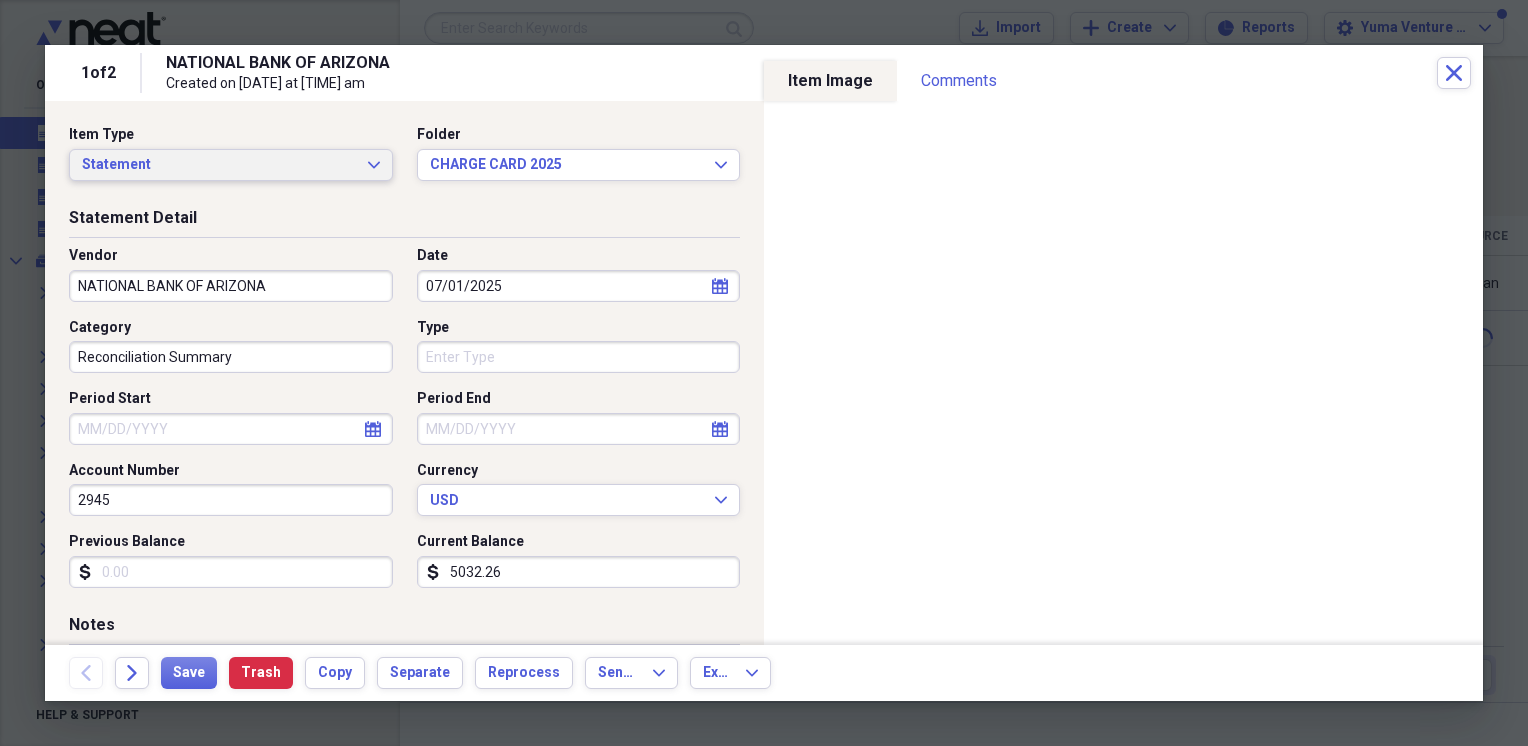 click on "Expand" 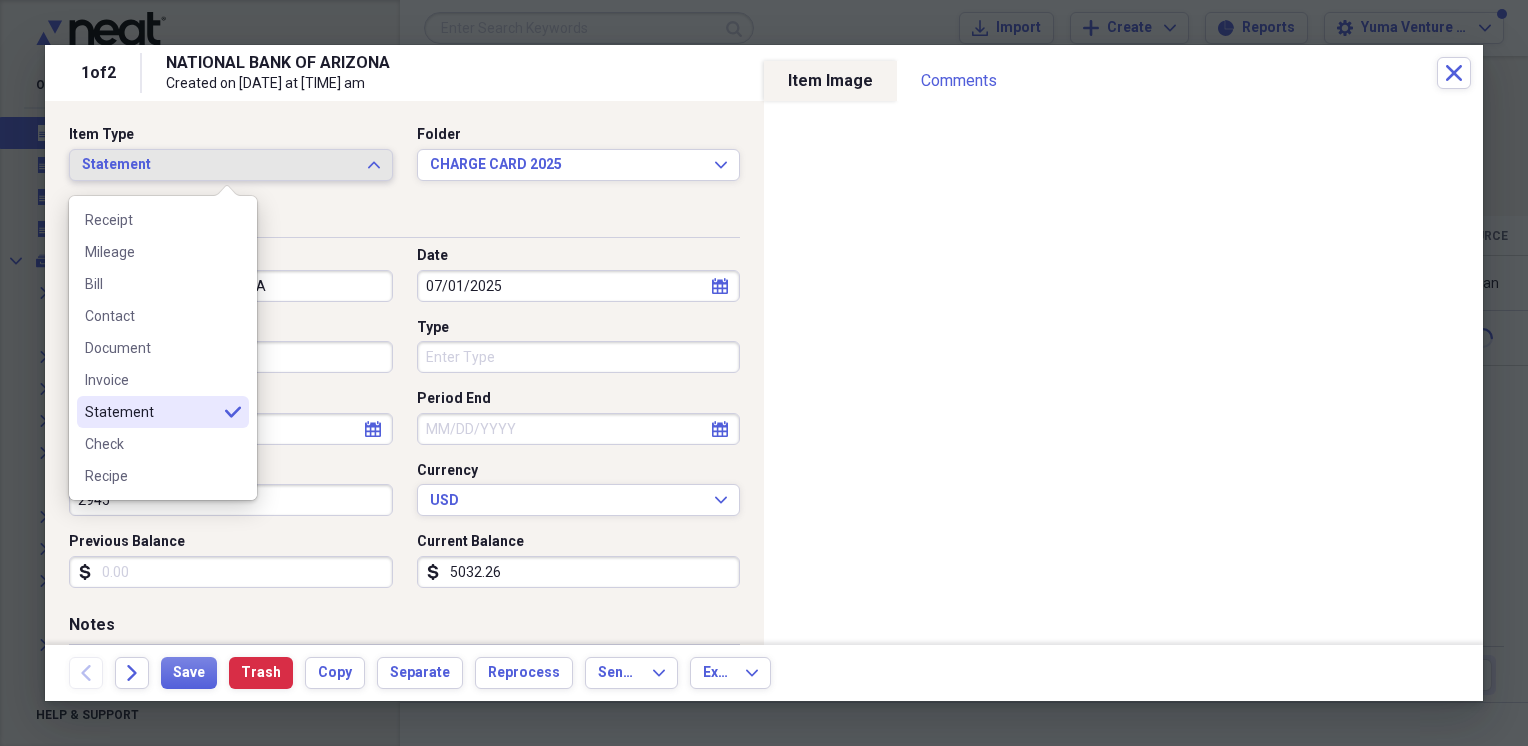 click 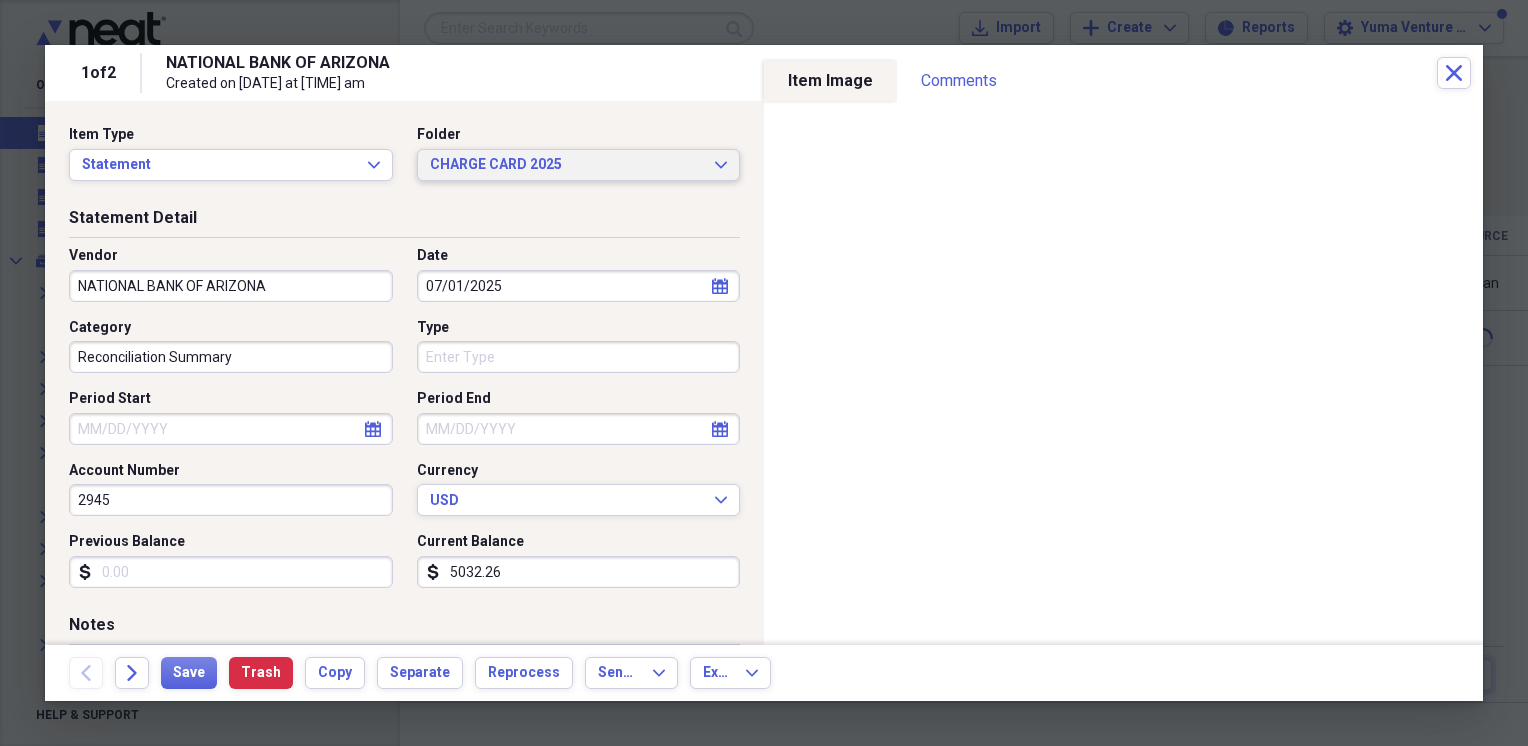 click 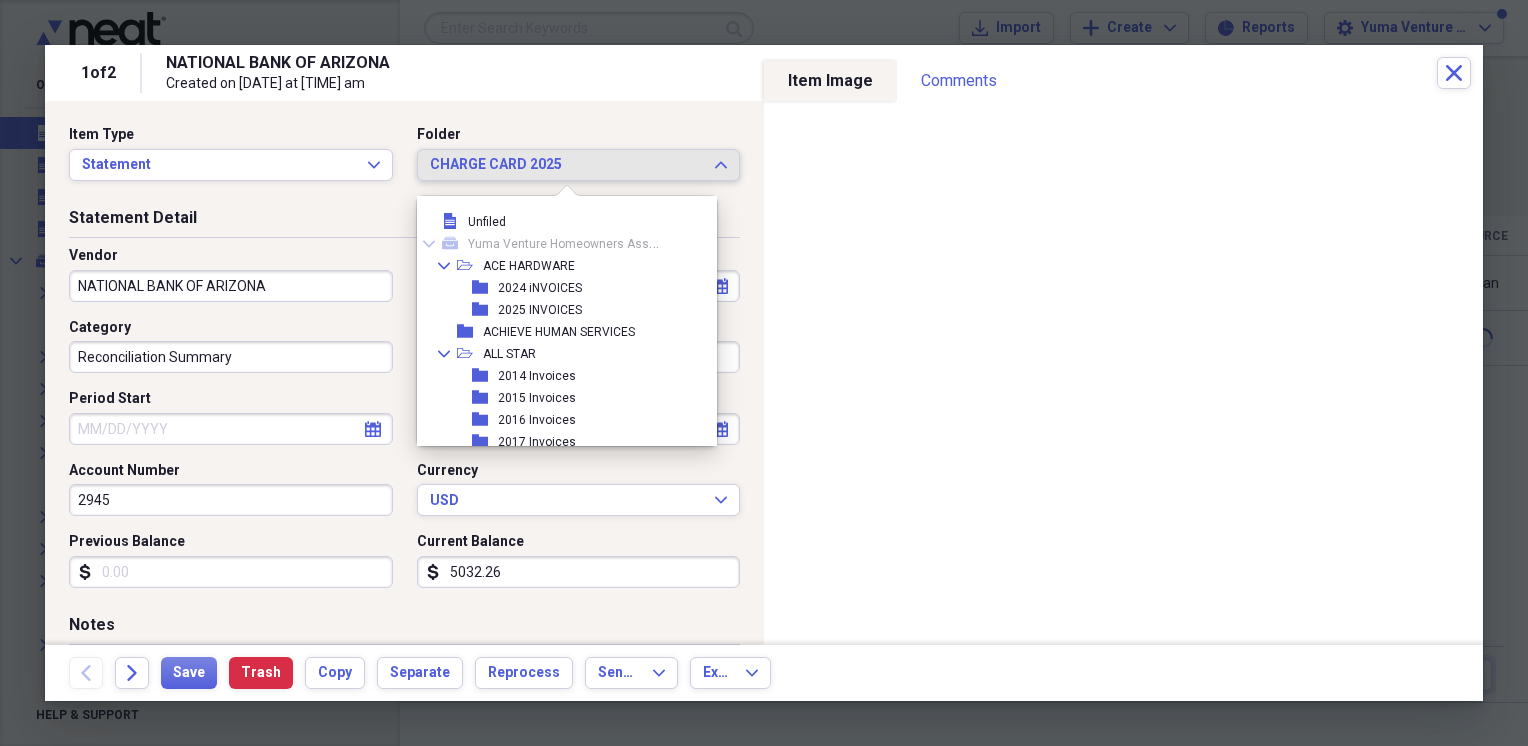 scroll, scrollTop: 2460, scrollLeft: 0, axis: vertical 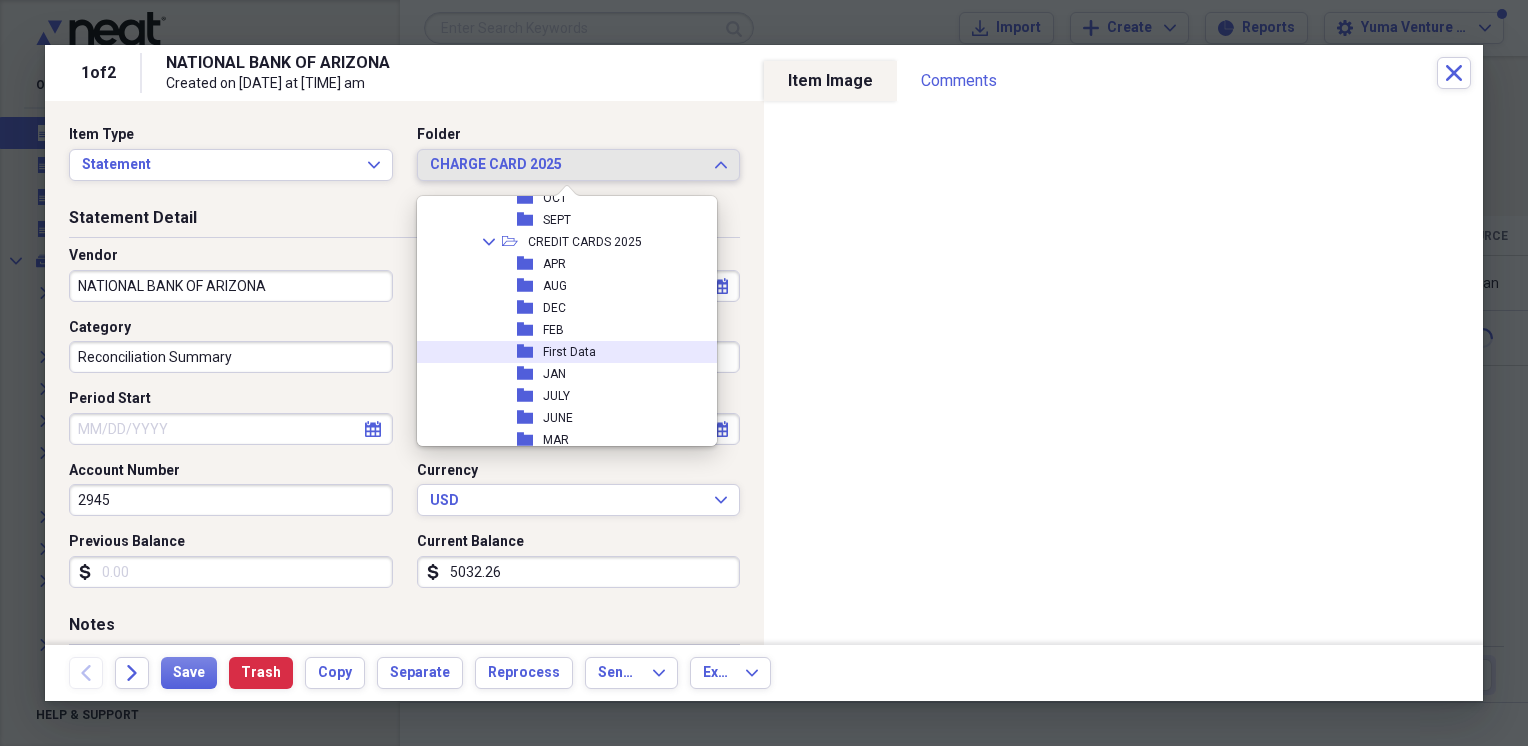 click on "First Data" at bounding box center [569, 352] 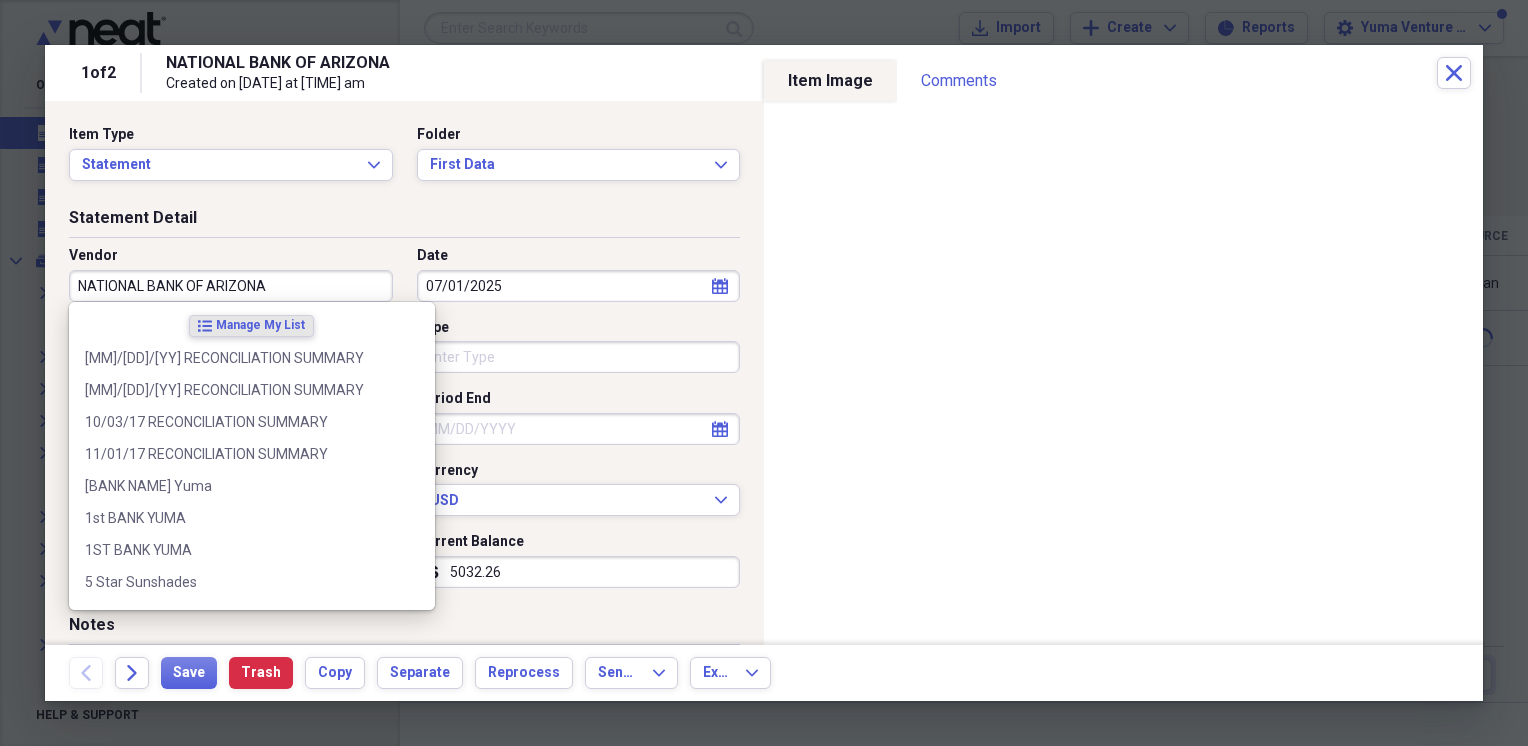click on "NATIONAL BANK OF ARIZONA" at bounding box center [231, 286] 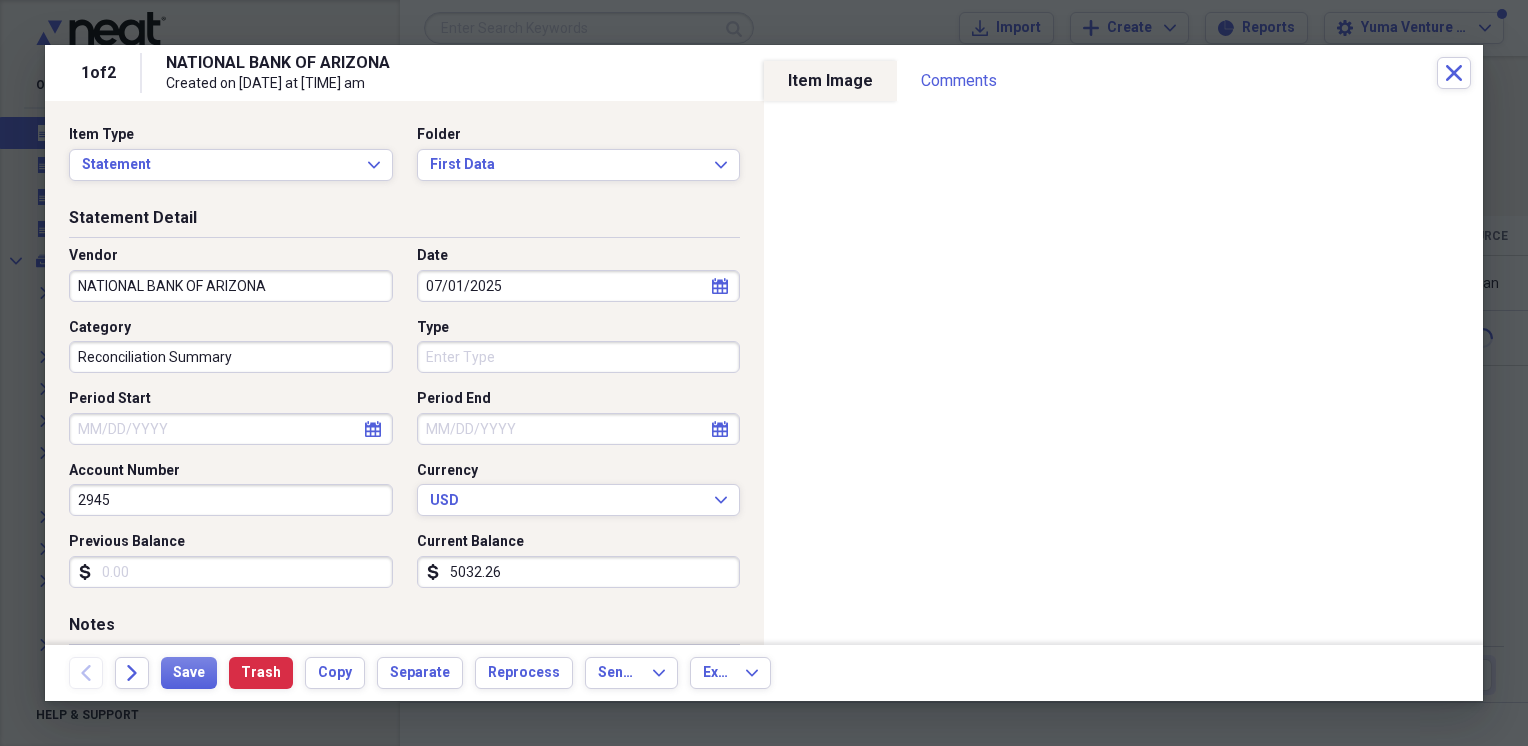 click 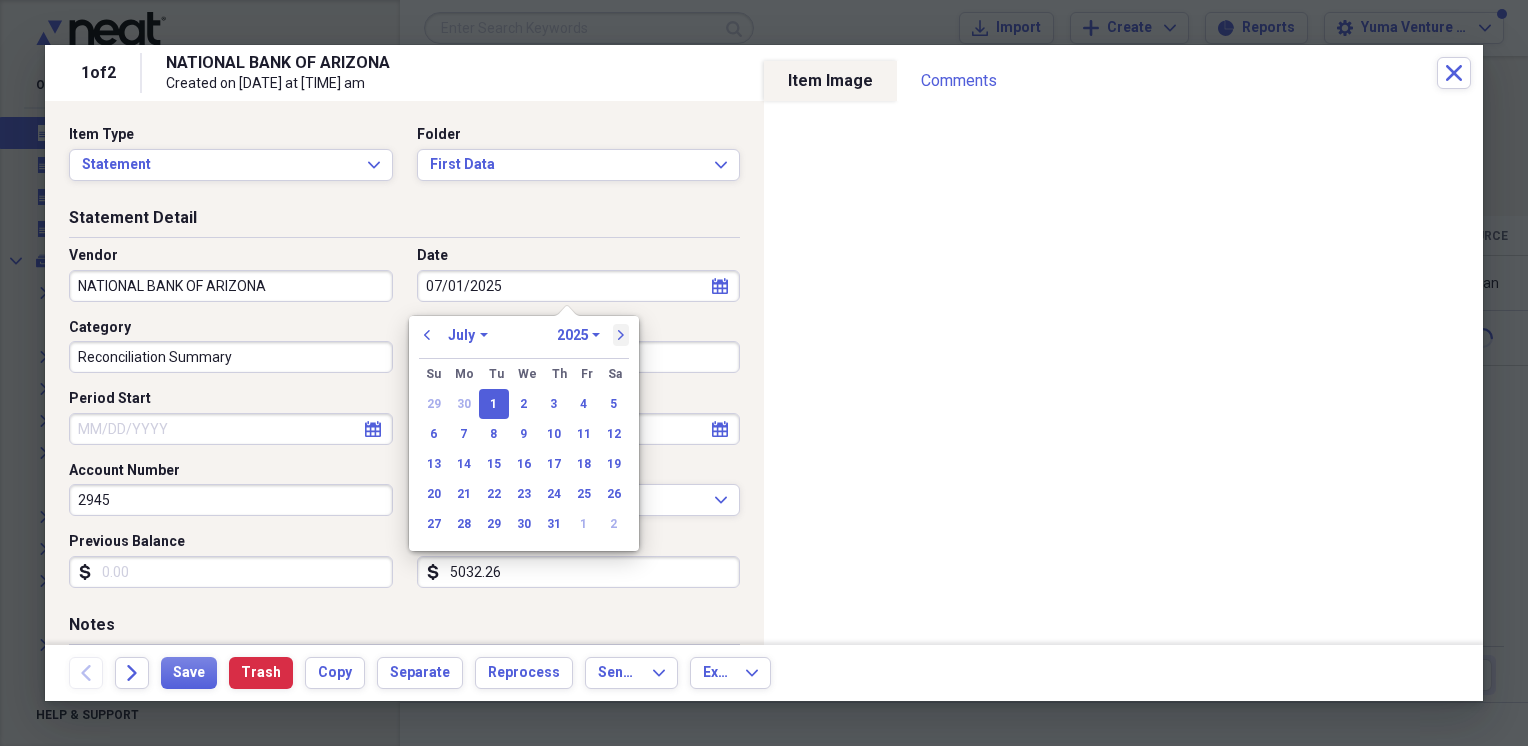 click on "next" at bounding box center [621, 335] 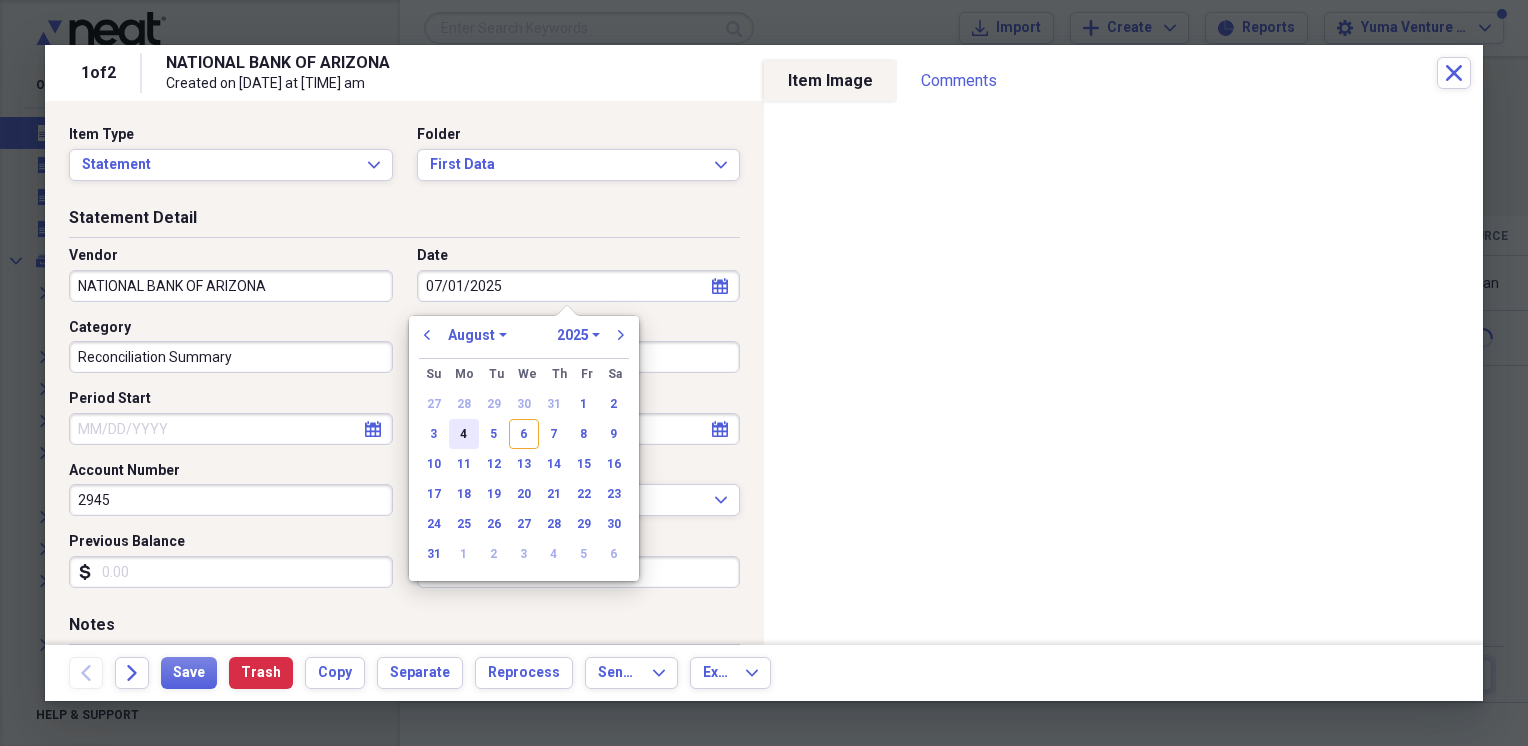 click on "4" at bounding box center [464, 434] 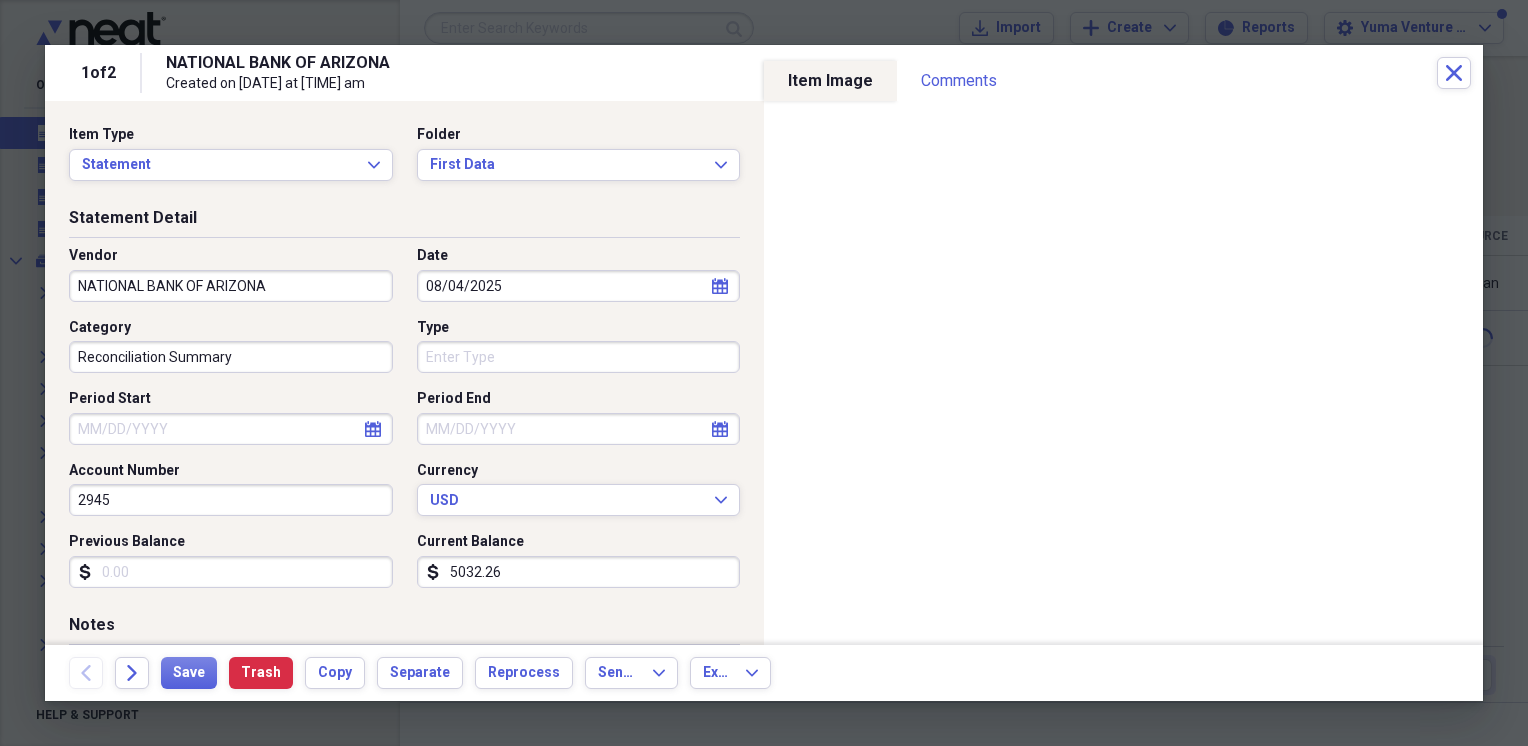 click 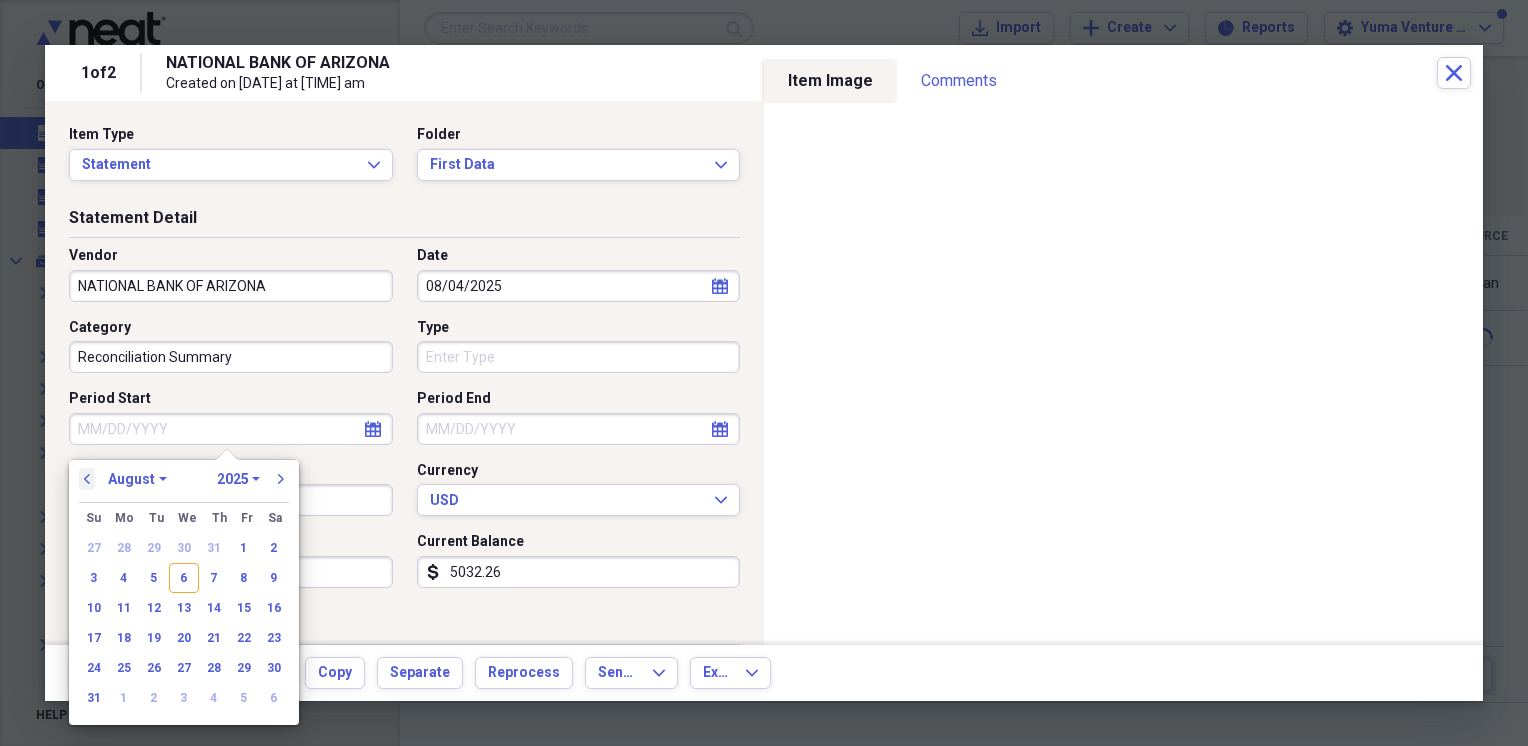 click on "previous" at bounding box center [87, 479] 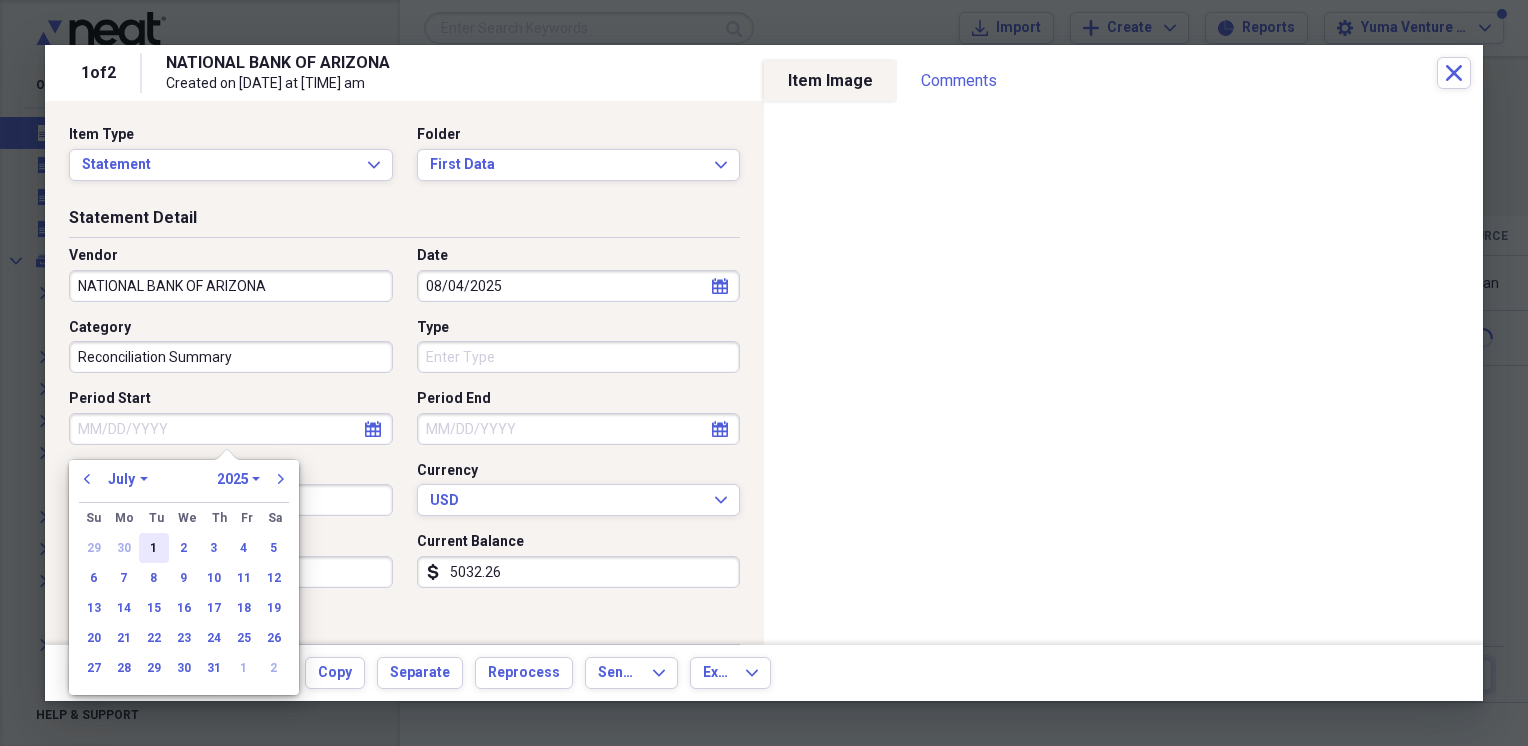 click on "1" at bounding box center (154, 548) 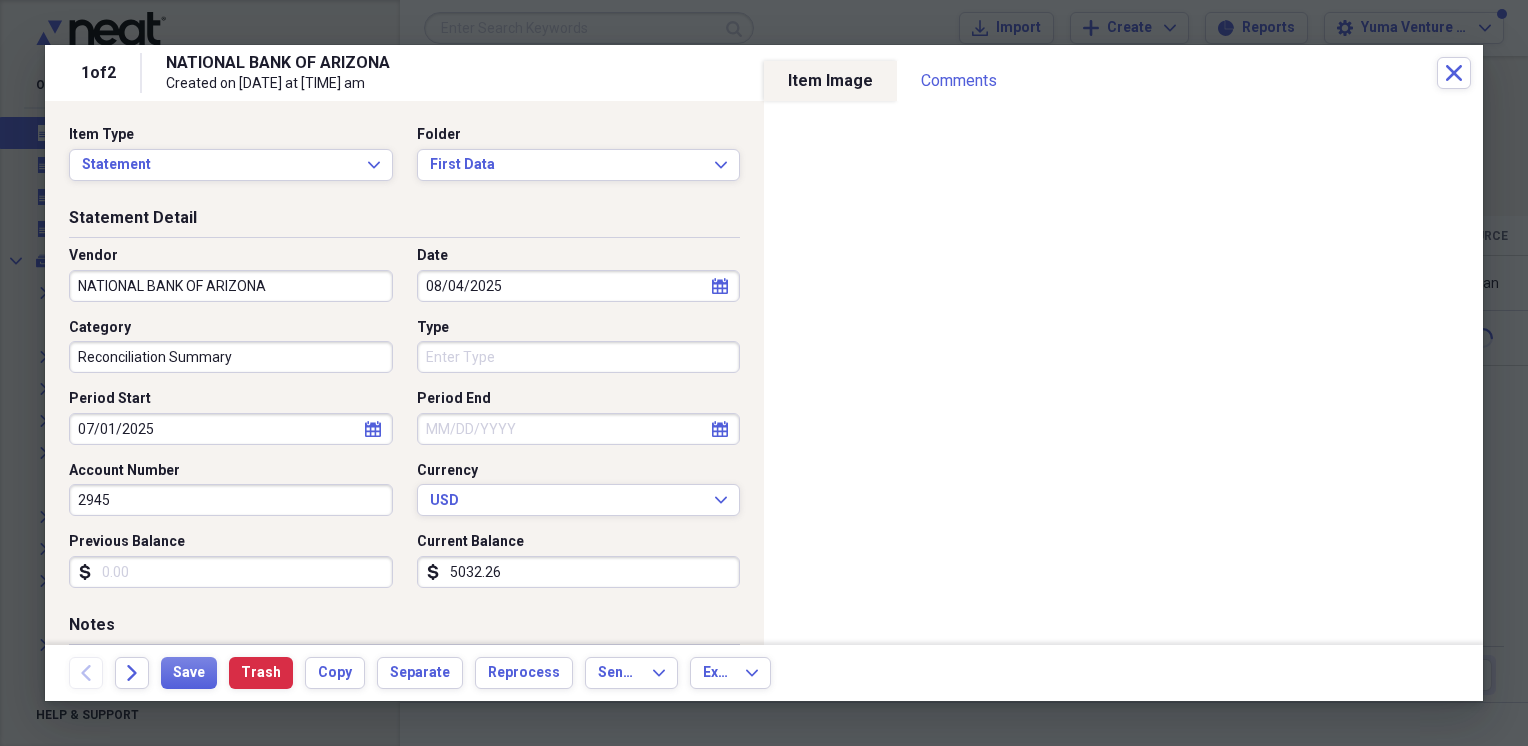 click 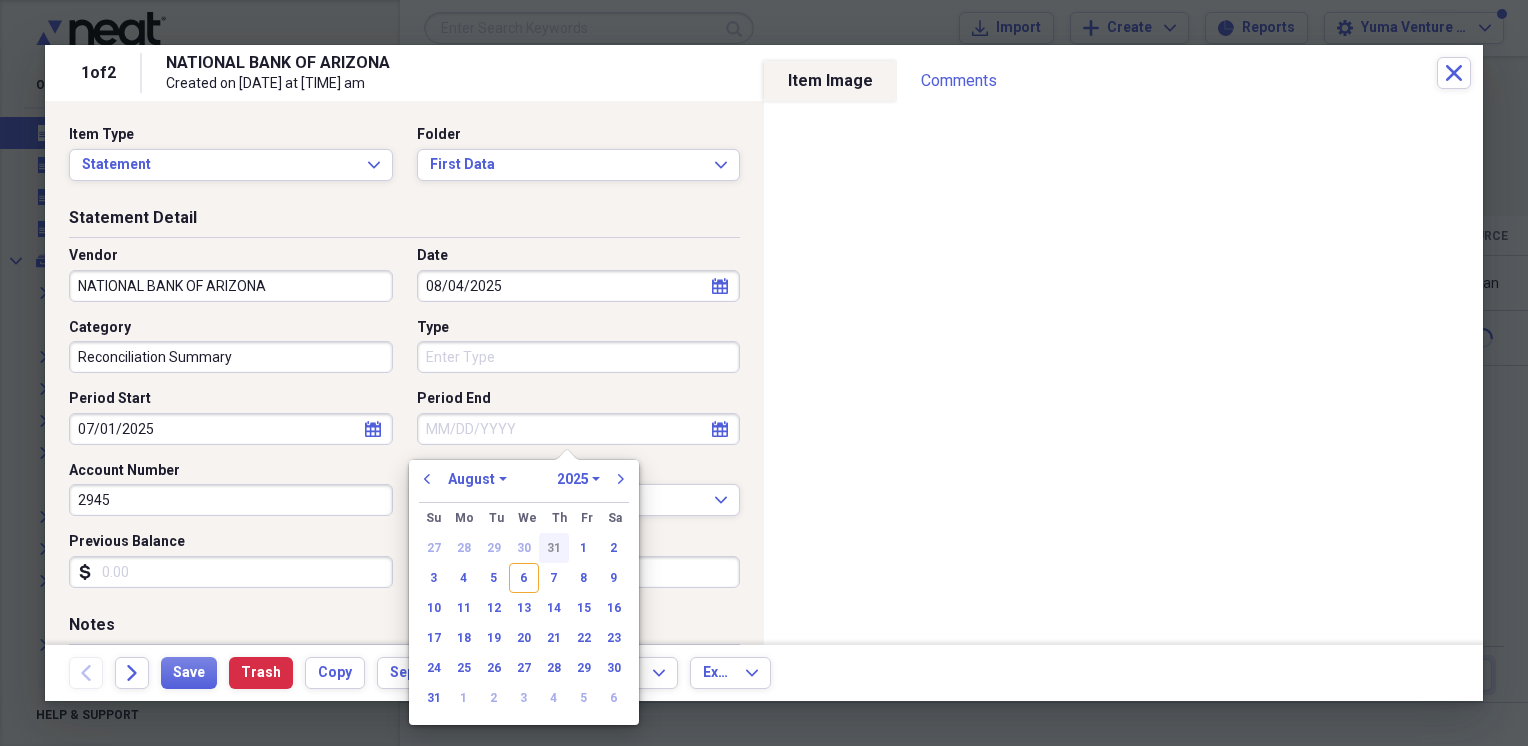 click on "31" at bounding box center (554, 548) 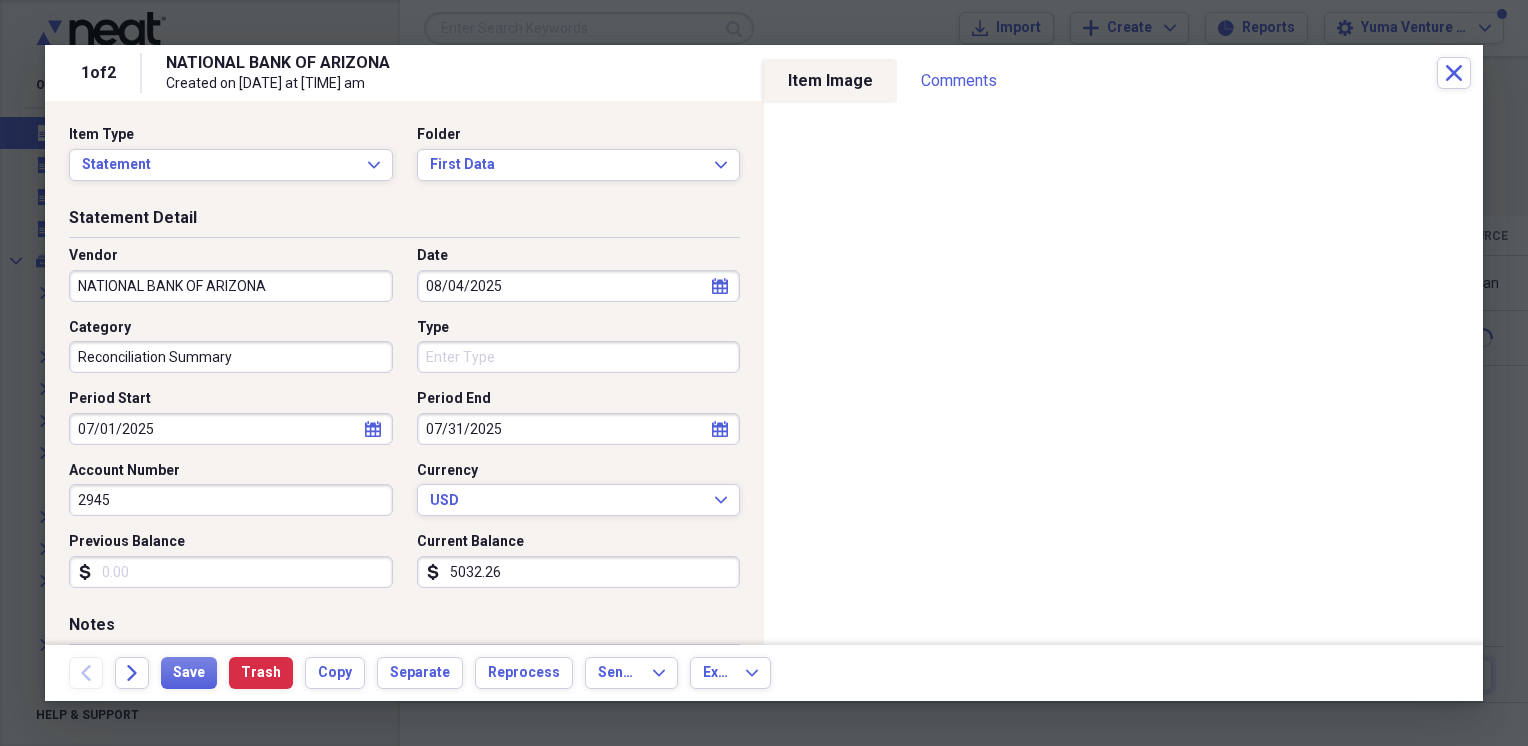 click on "5032.26" at bounding box center [579, 572] 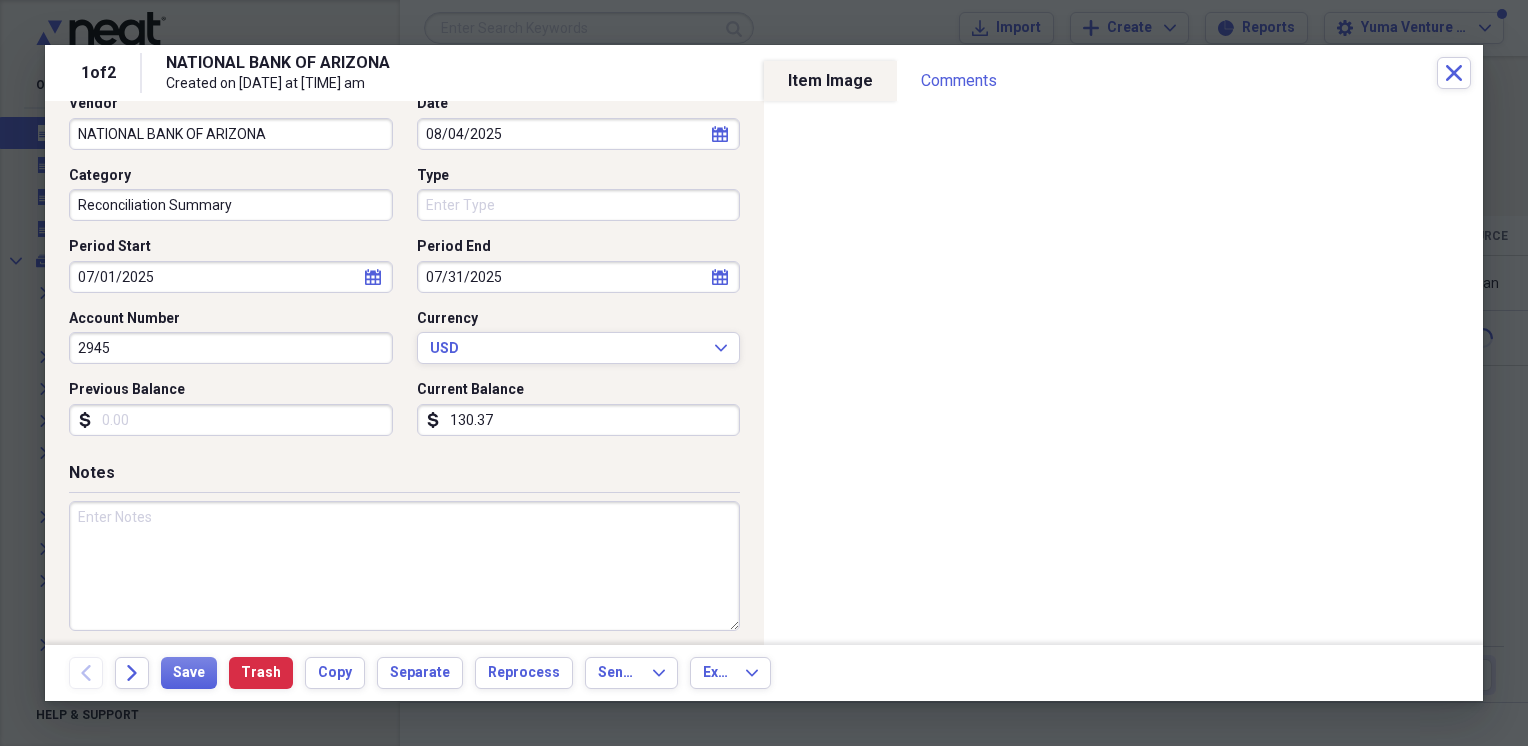 scroll, scrollTop: 163, scrollLeft: 0, axis: vertical 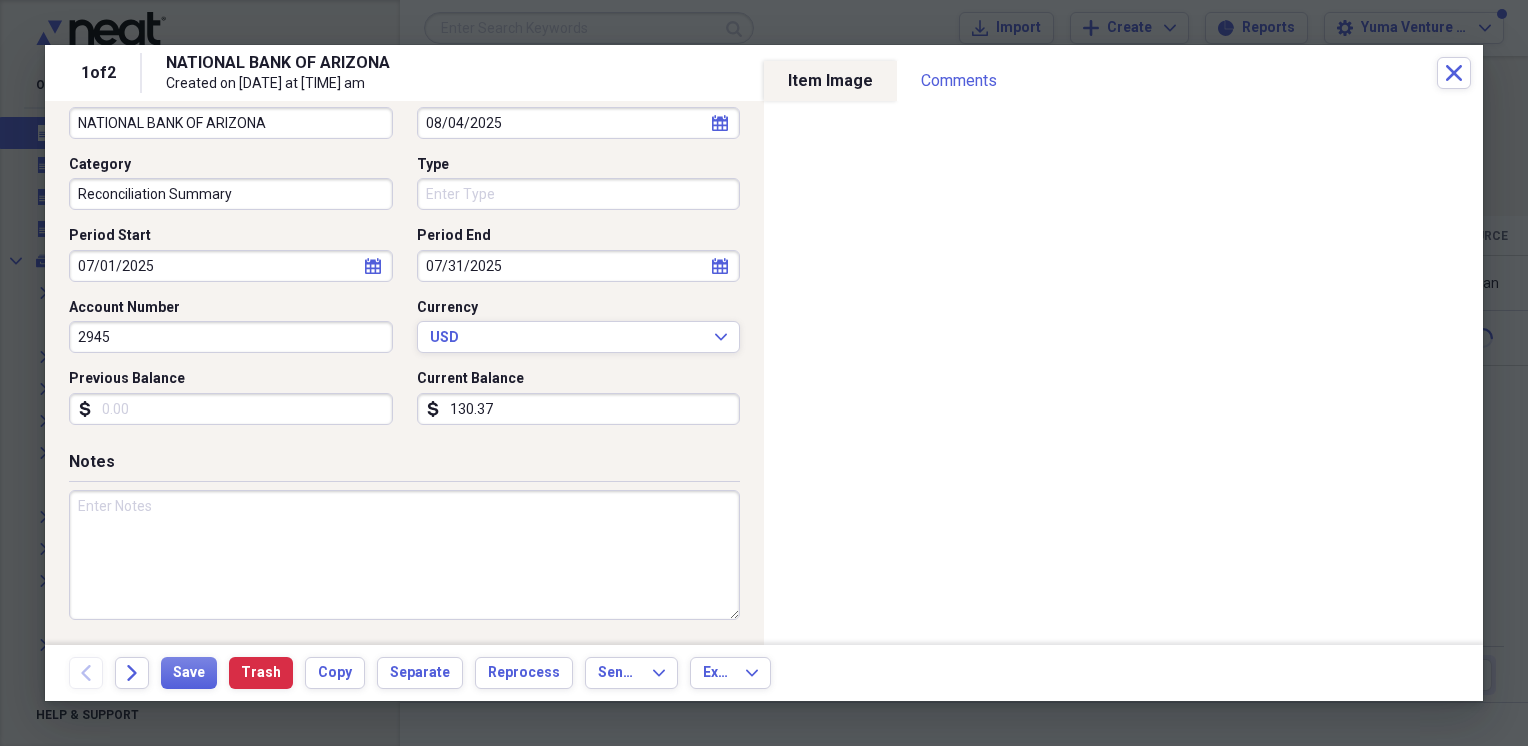 type on "130.37" 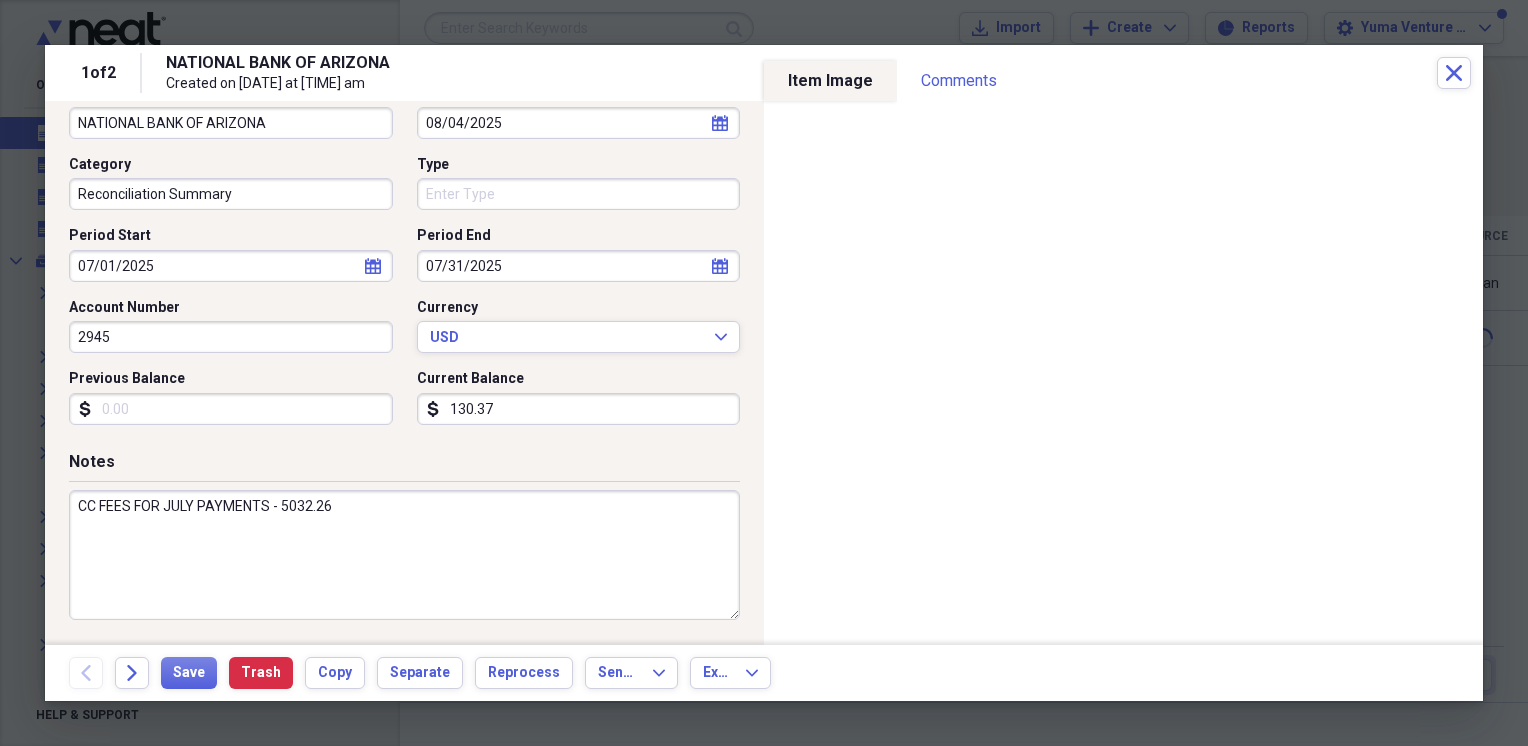 scroll, scrollTop: 0, scrollLeft: 0, axis: both 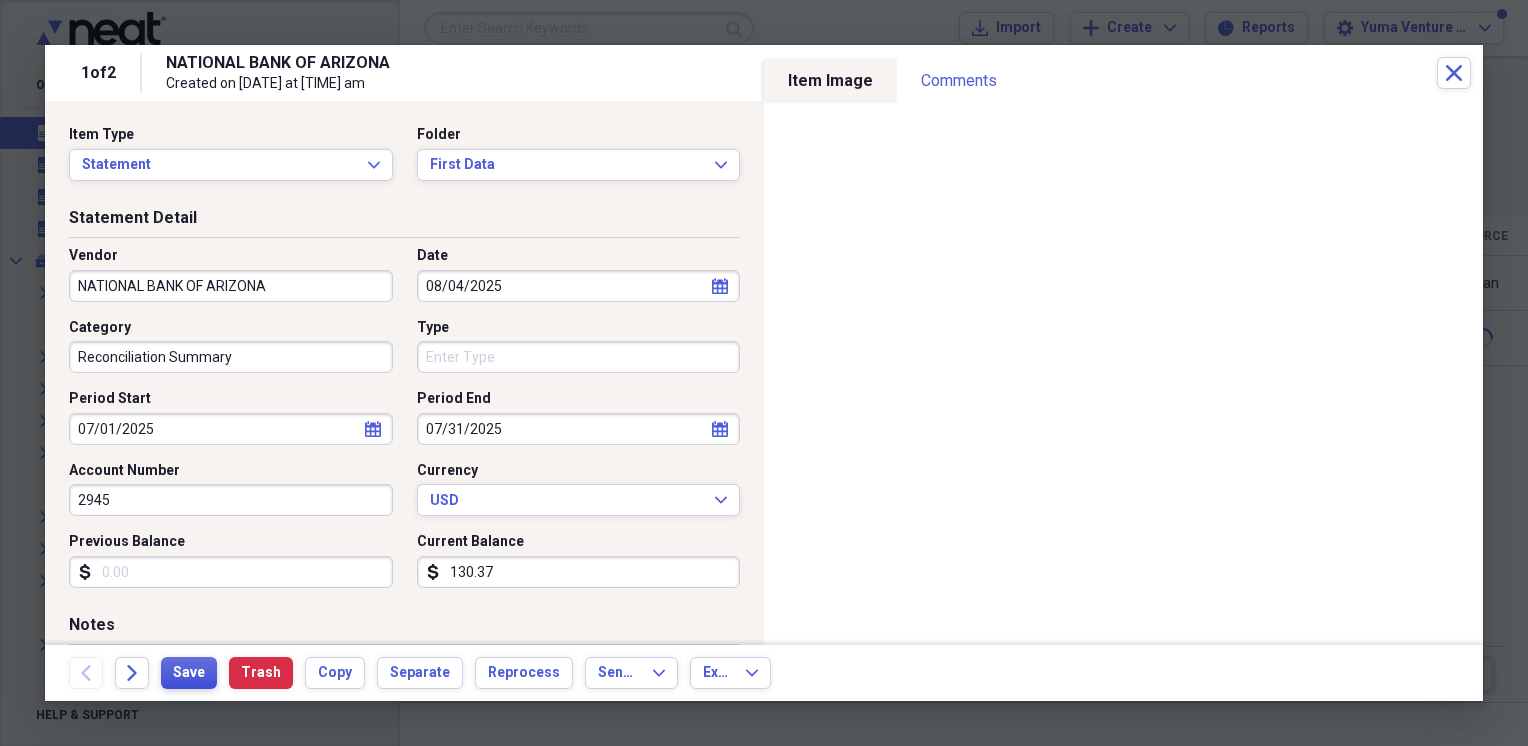type on "CC FEES FOR JULY PAYMENTS - 5032.26" 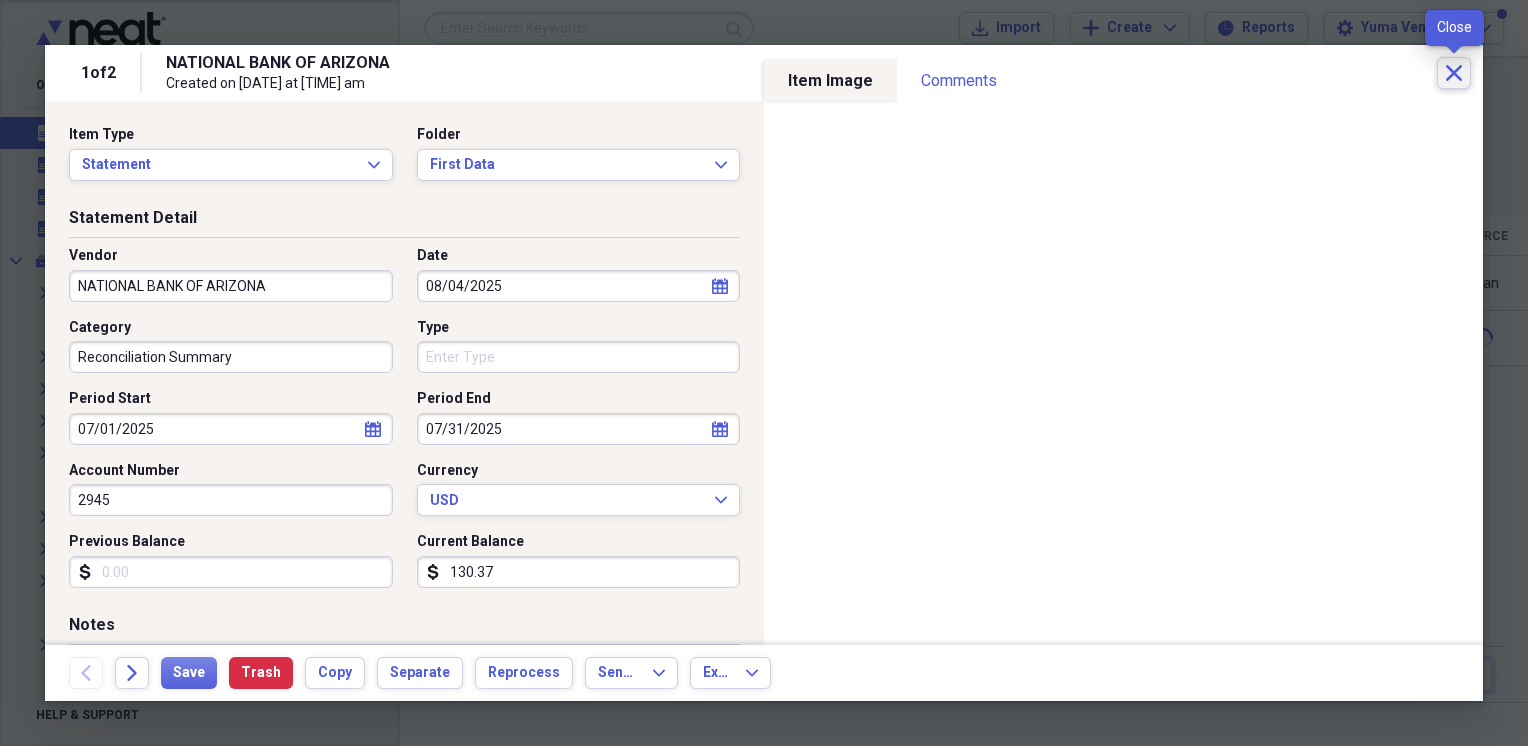 click on "Close" 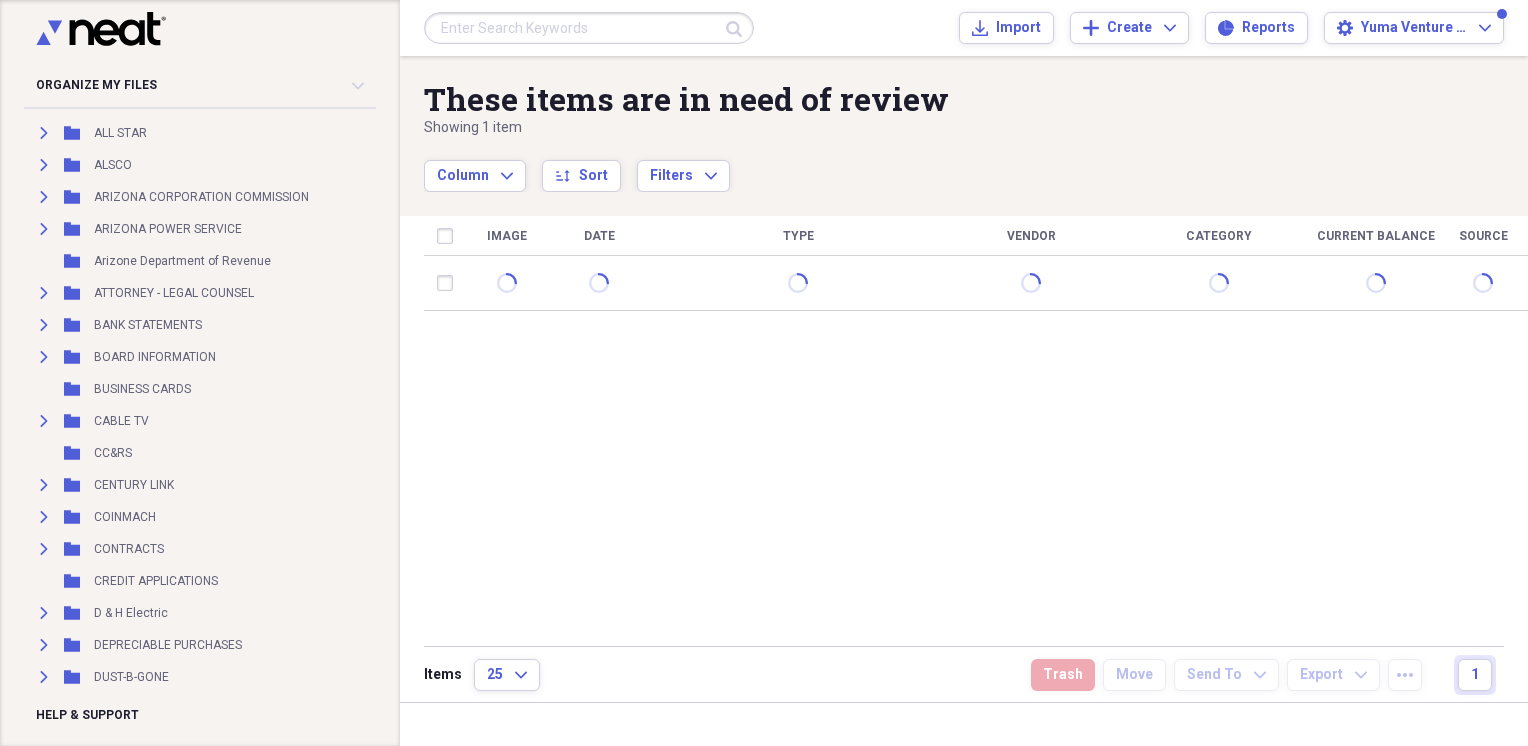 scroll, scrollTop: 241, scrollLeft: 0, axis: vertical 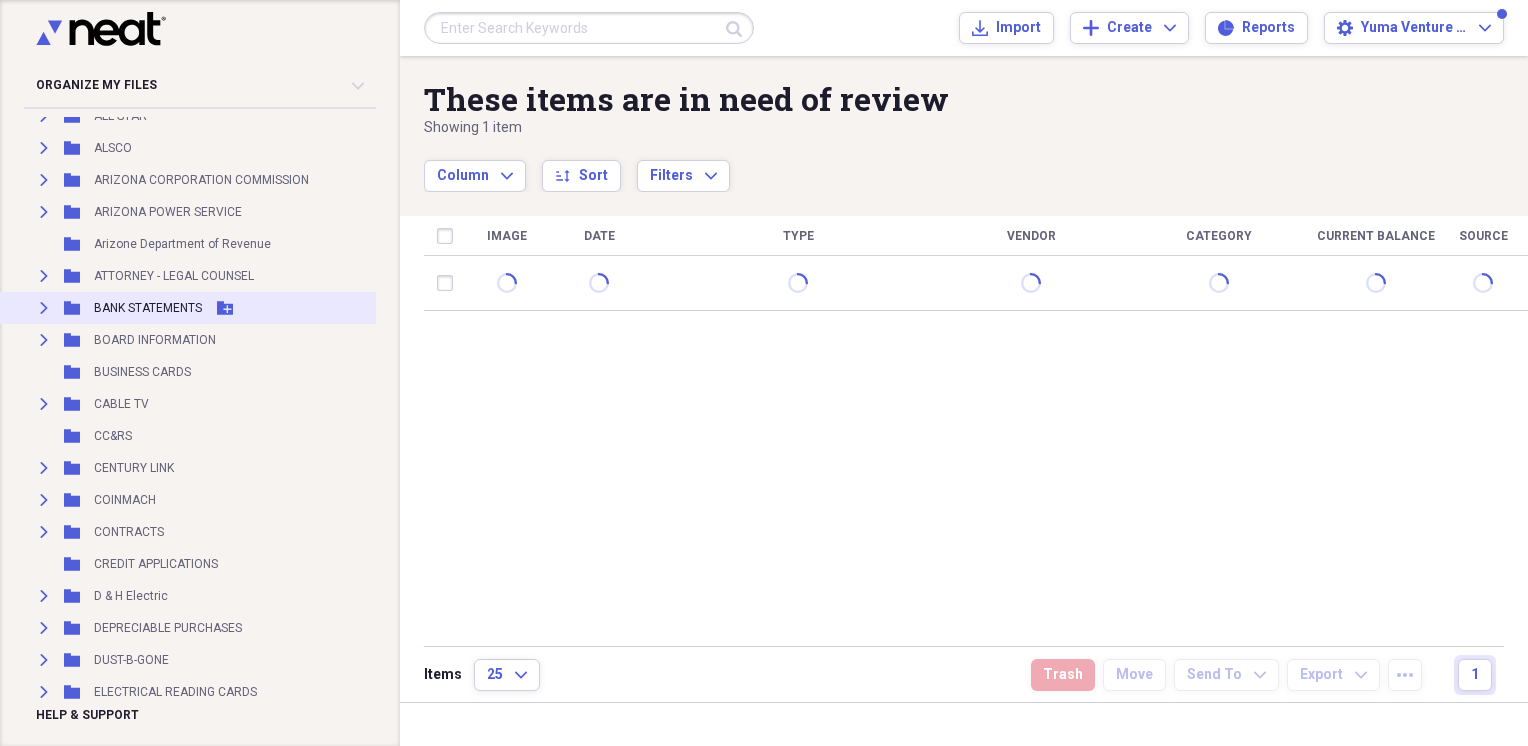 click on "Expand" 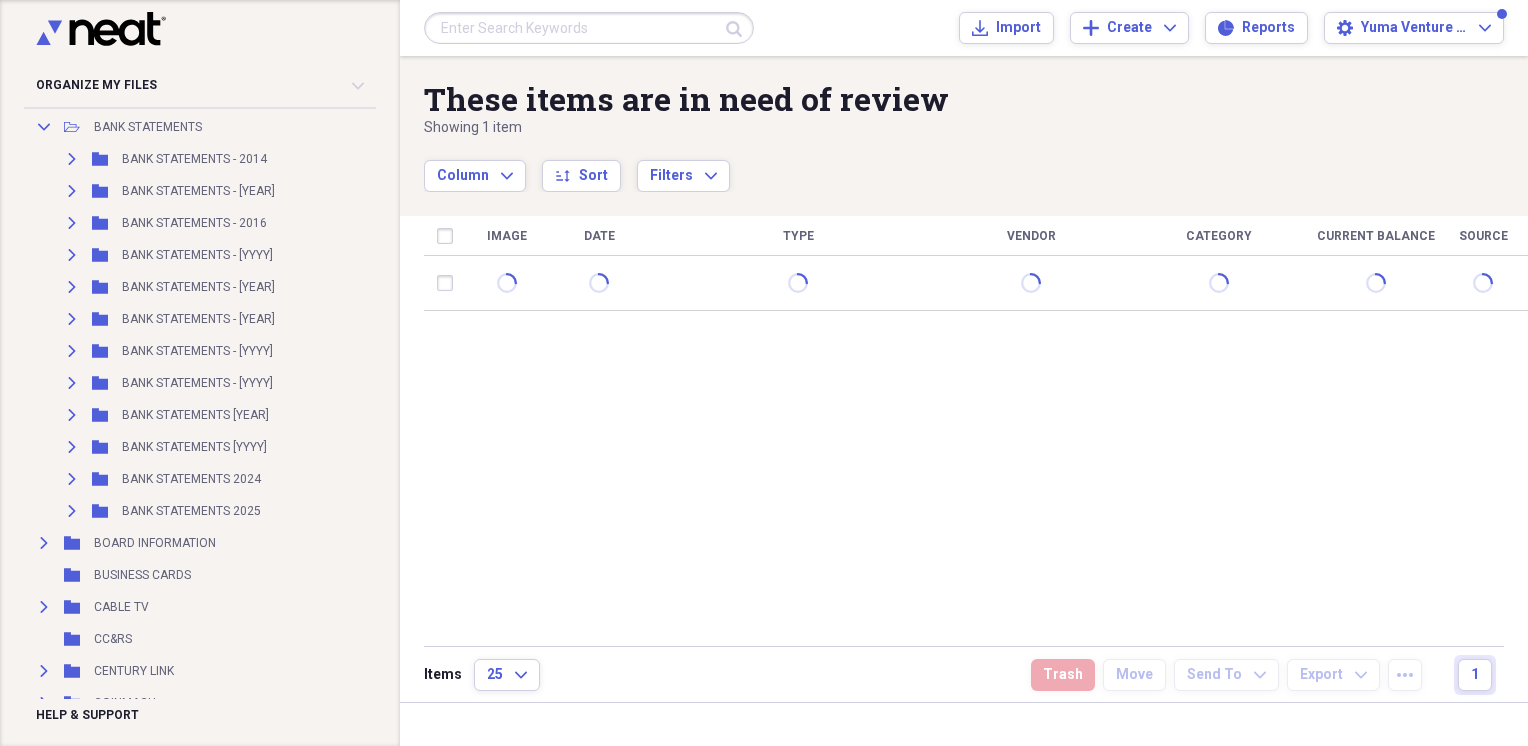 scroll, scrollTop: 443, scrollLeft: 0, axis: vertical 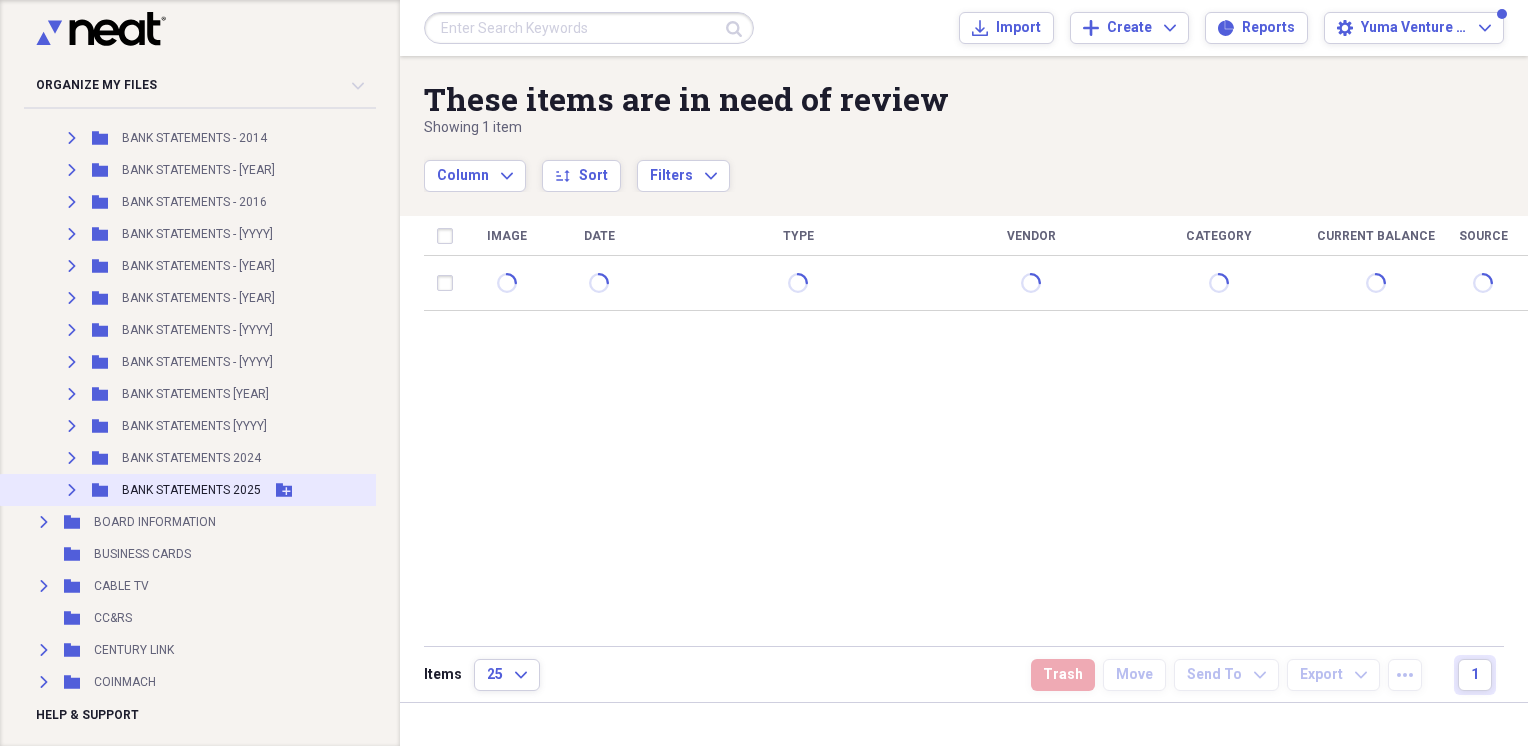 click 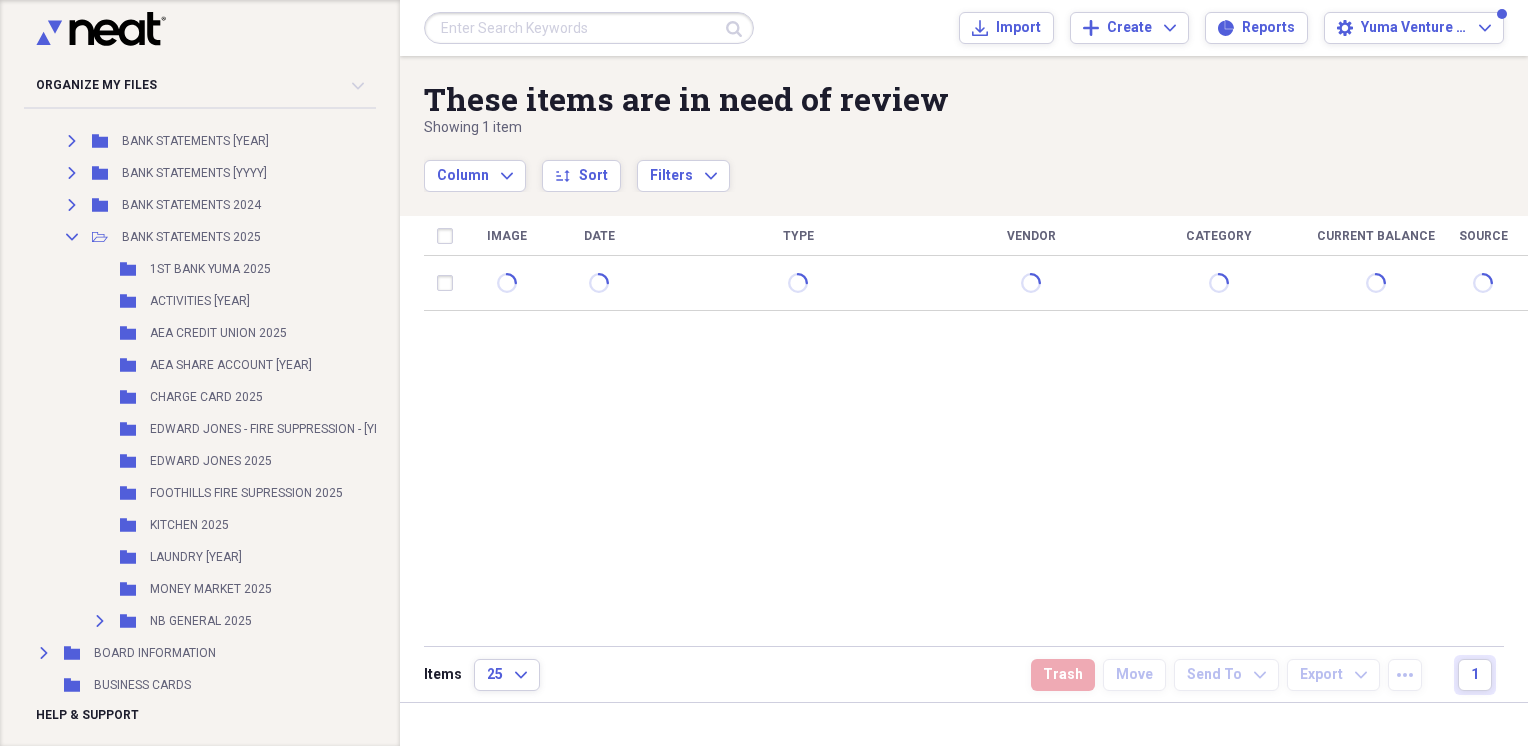 scroll, scrollTop: 748, scrollLeft: 0, axis: vertical 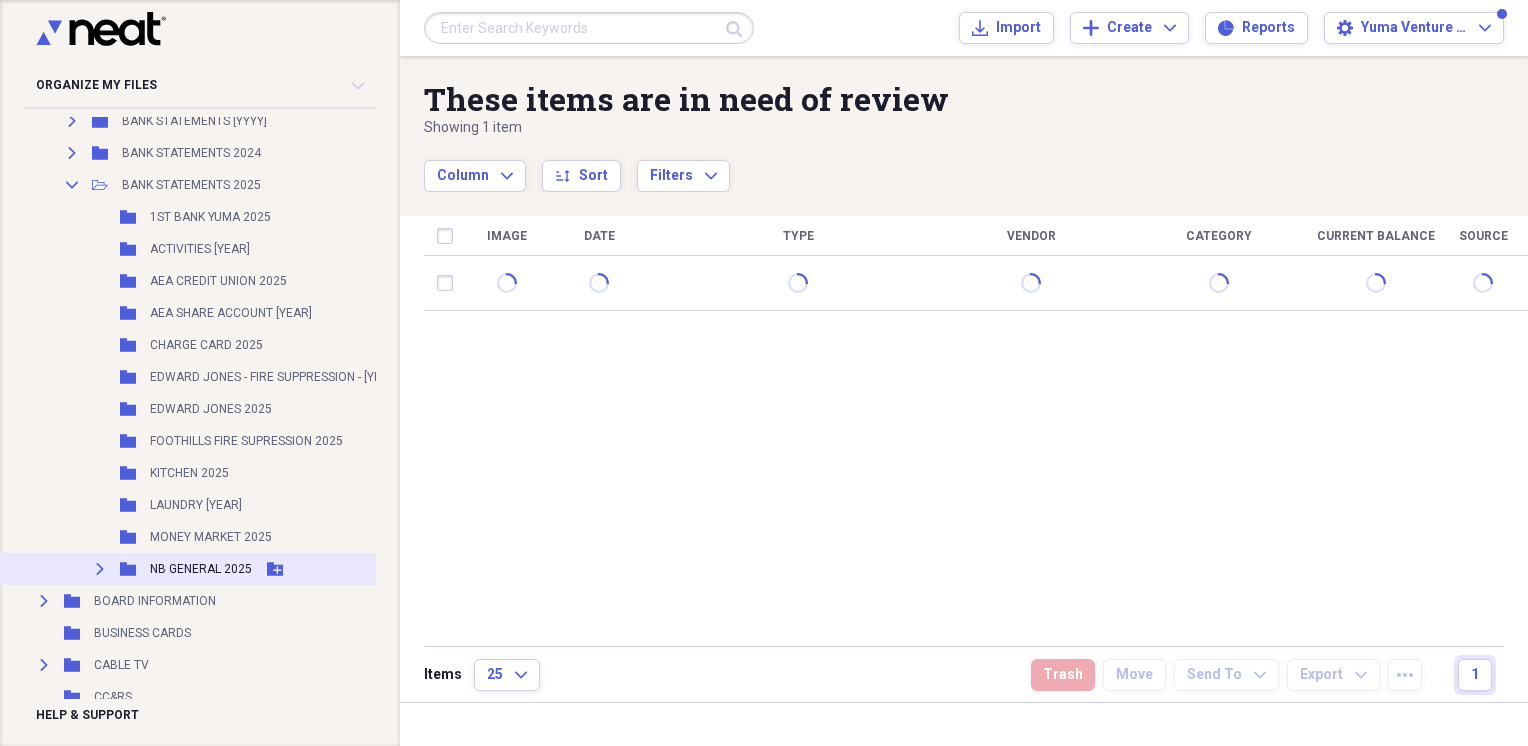 click on "Expand" 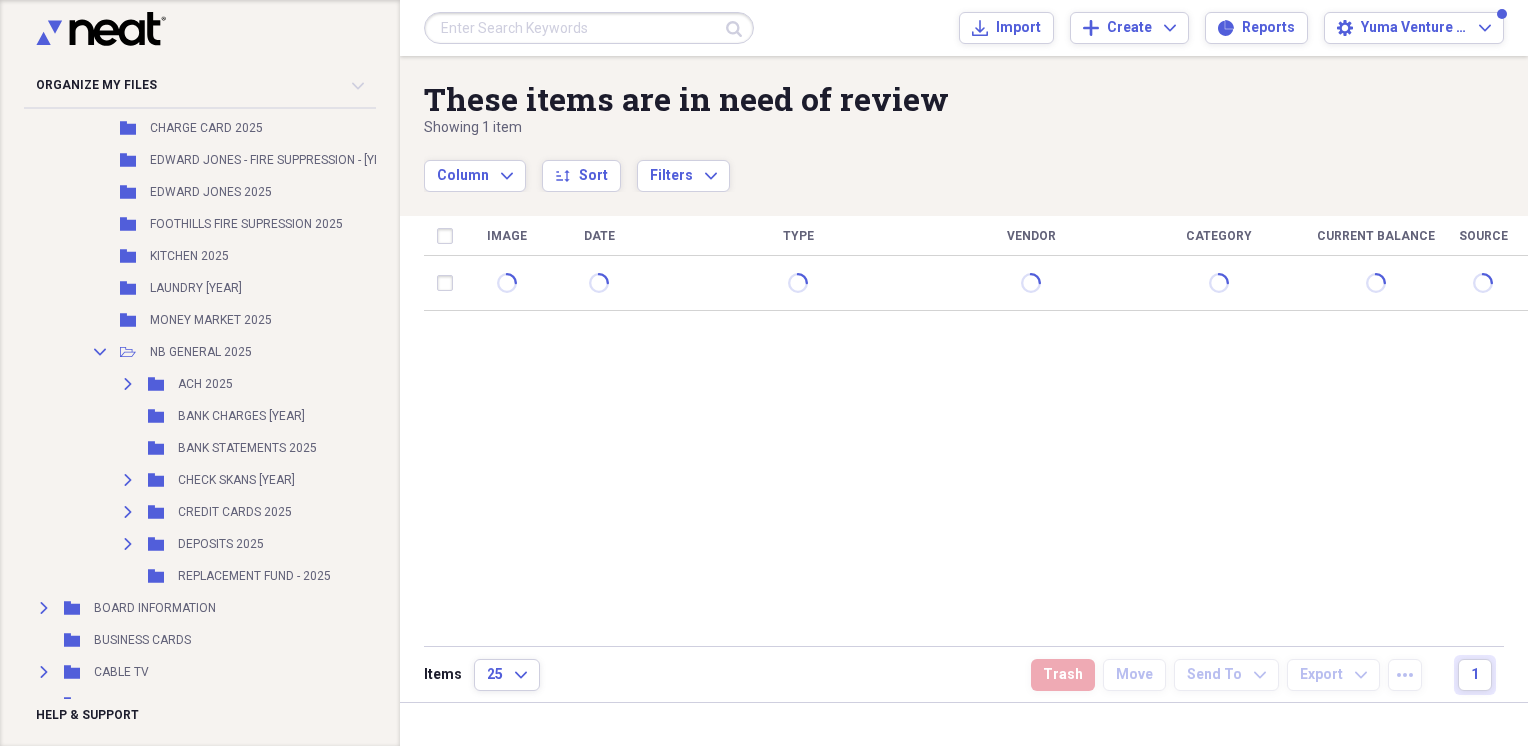 scroll, scrollTop: 970, scrollLeft: 0, axis: vertical 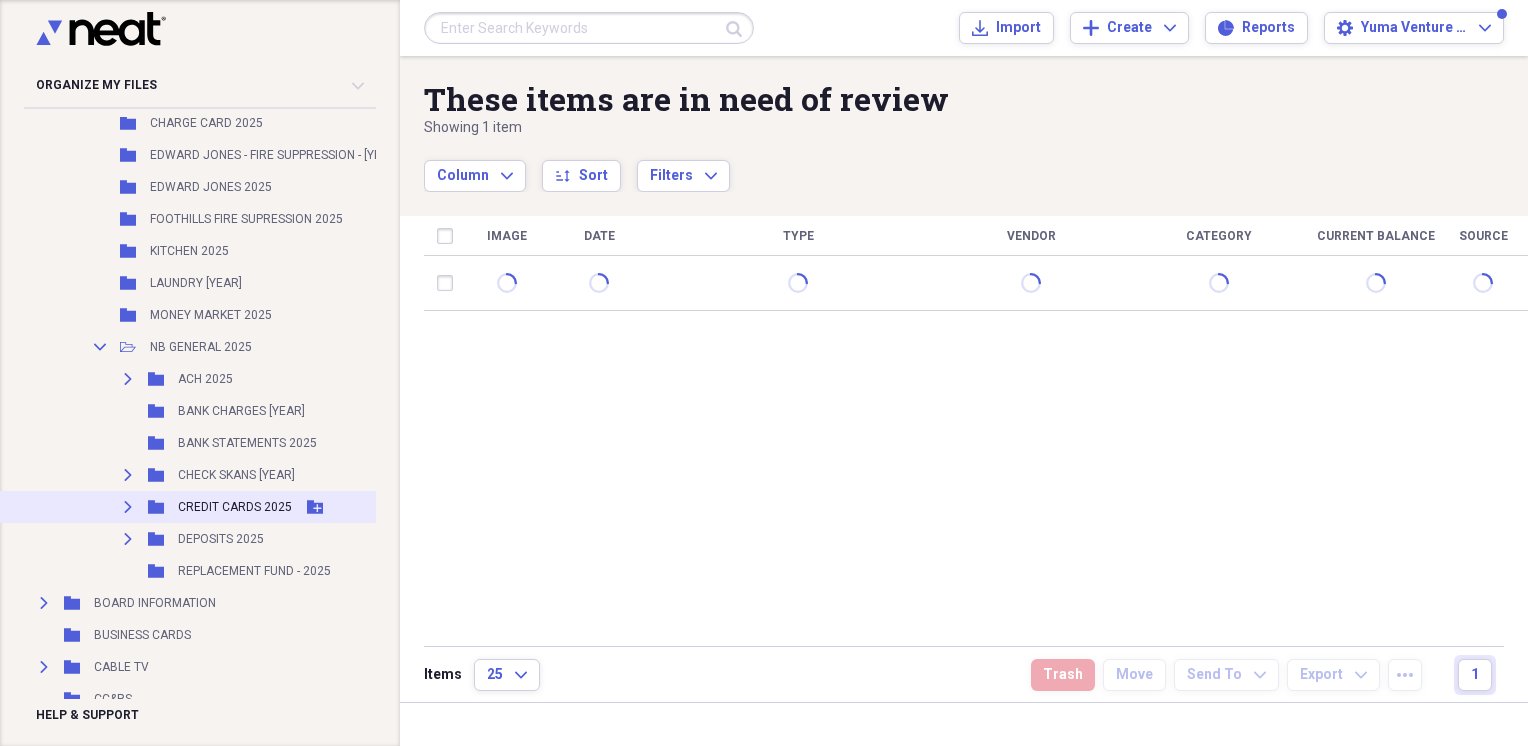 click on "Expand" 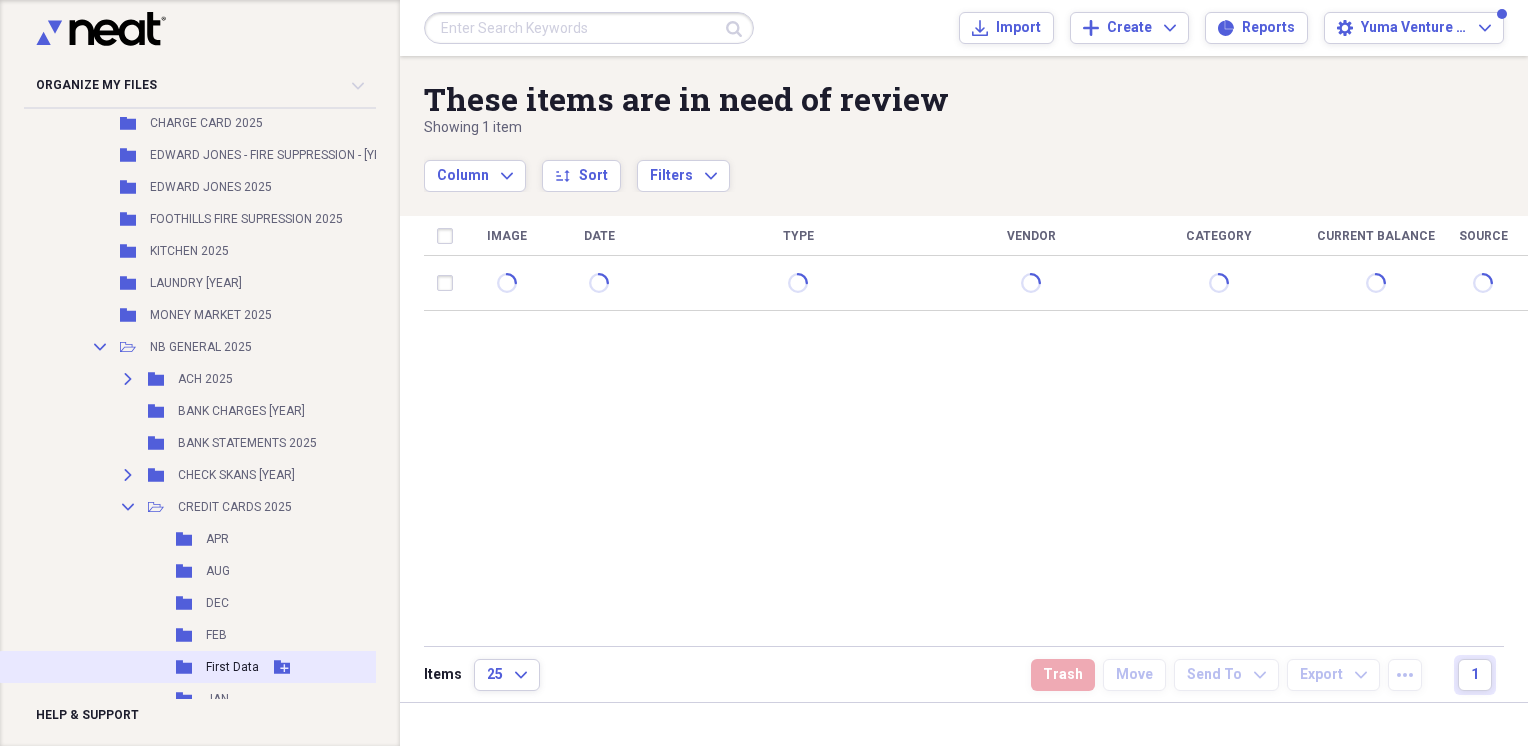 click on "First Data" at bounding box center (232, 667) 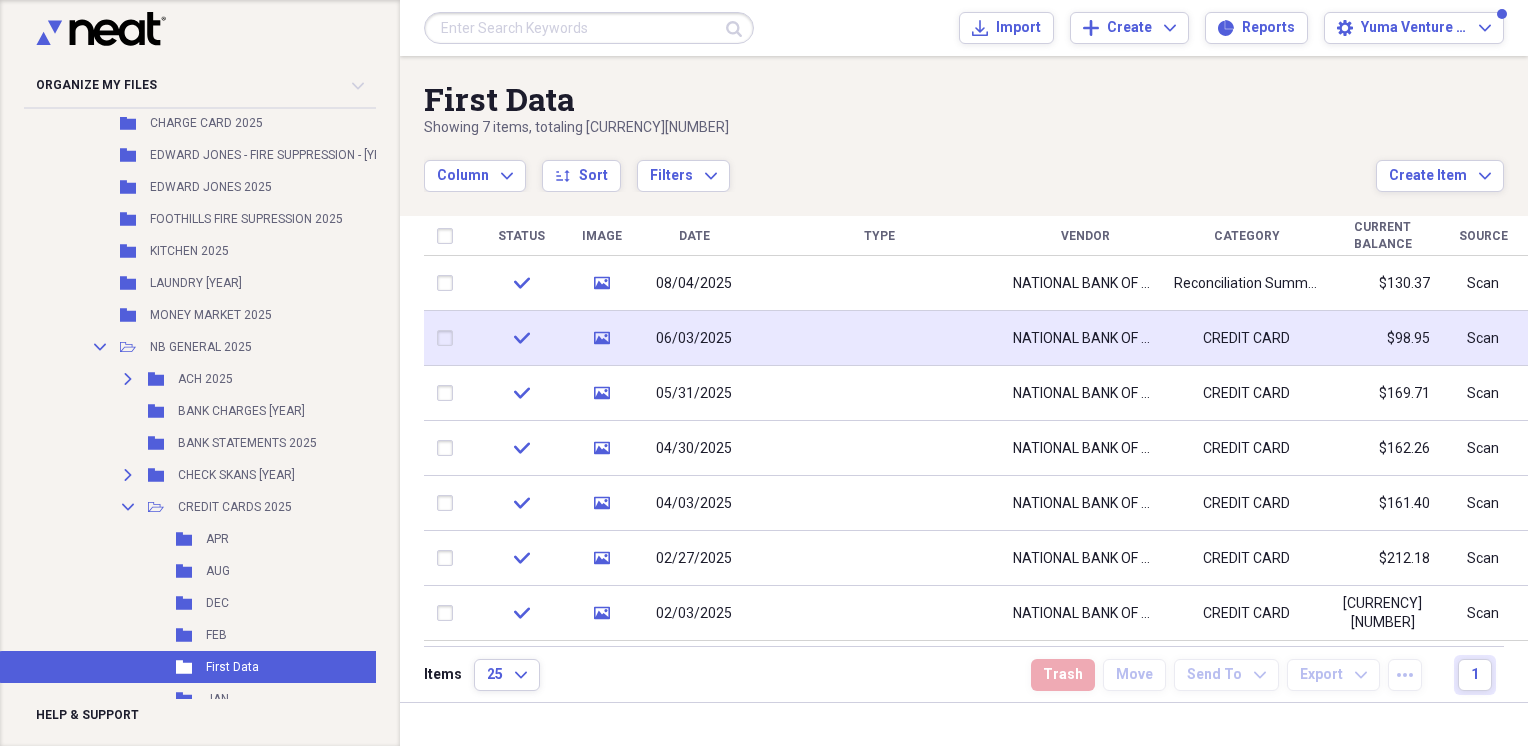 click on "06/03/2025" at bounding box center [694, 339] 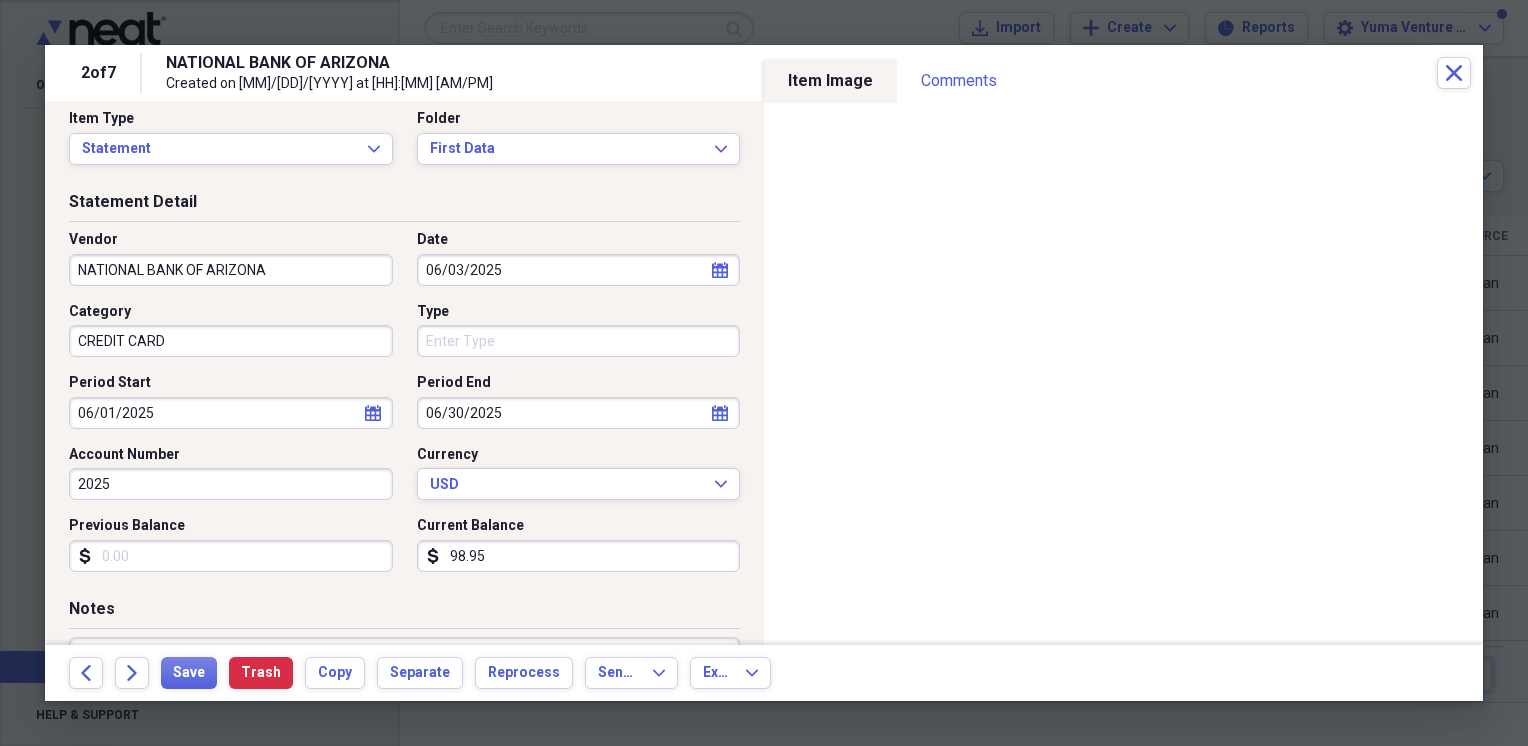 scroll, scrollTop: 0, scrollLeft: 0, axis: both 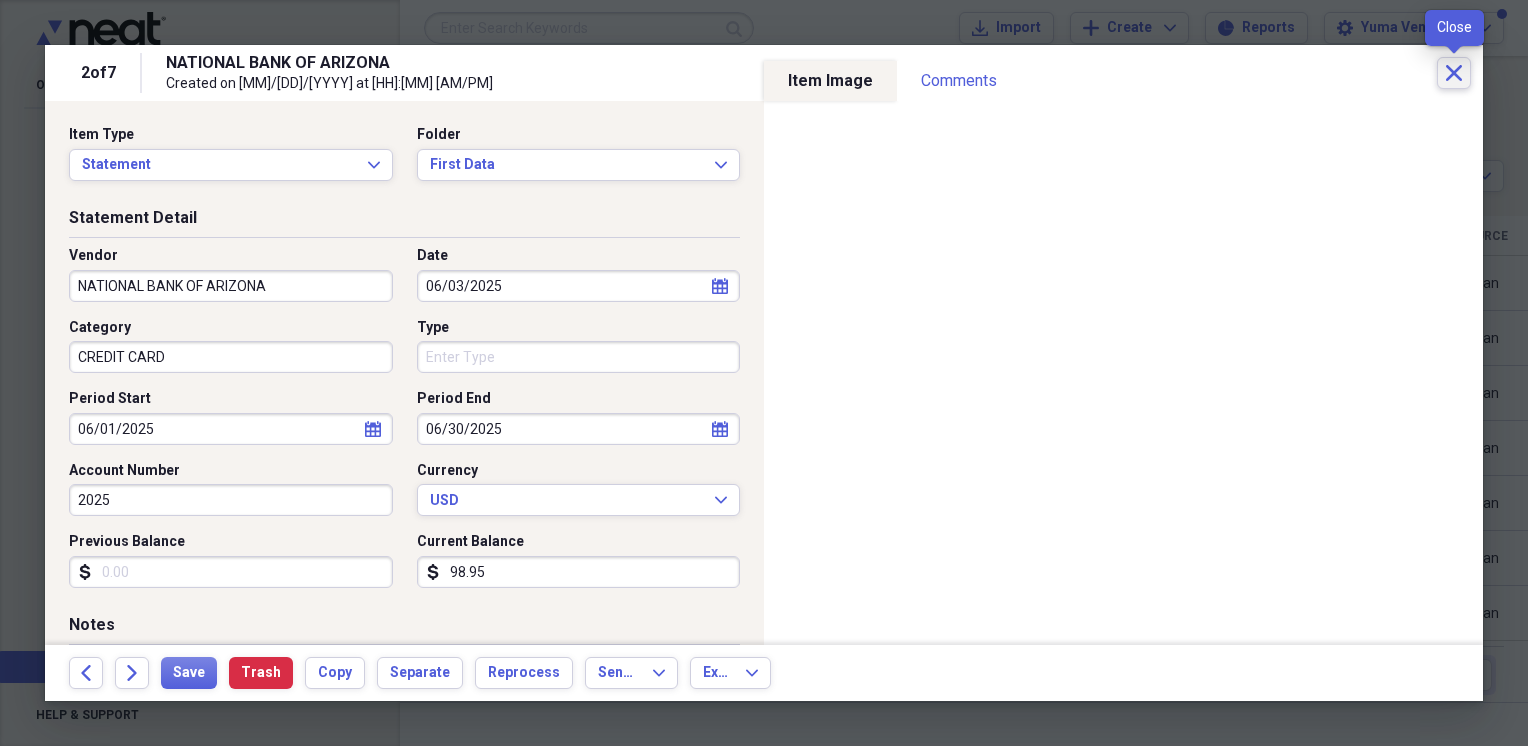 click on "Close" 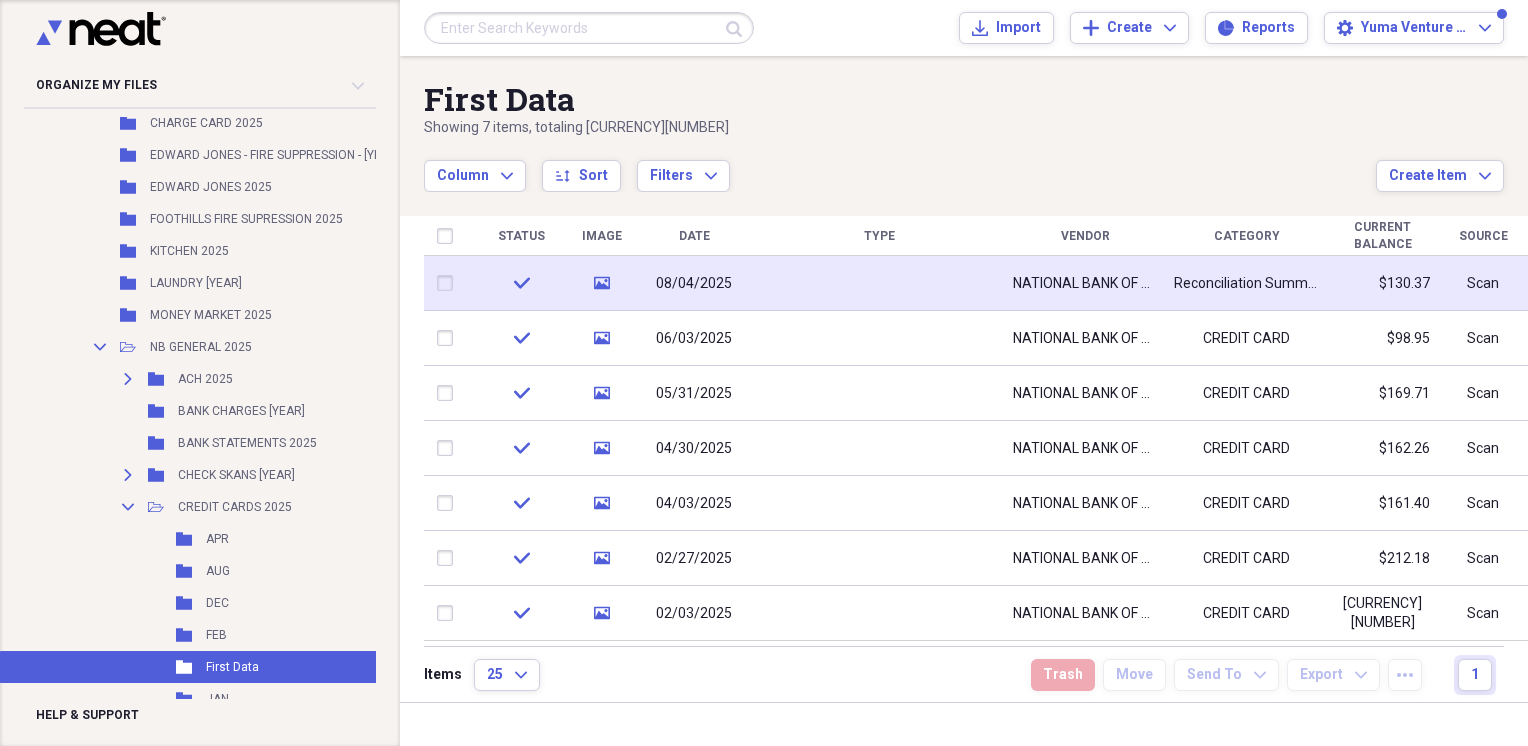 click on "08/04/2025" at bounding box center (694, 284) 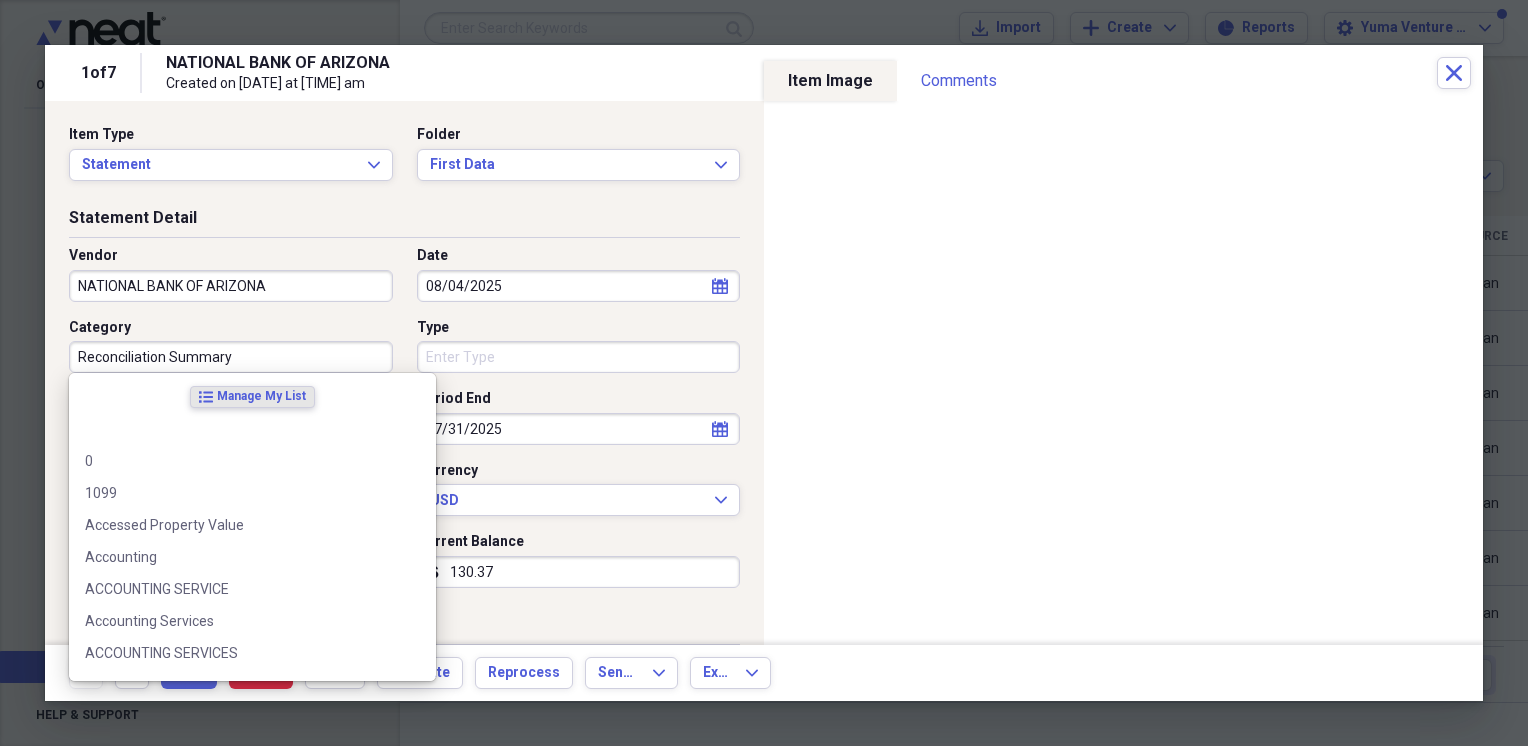 click on "Reconciliation Summary" at bounding box center [231, 357] 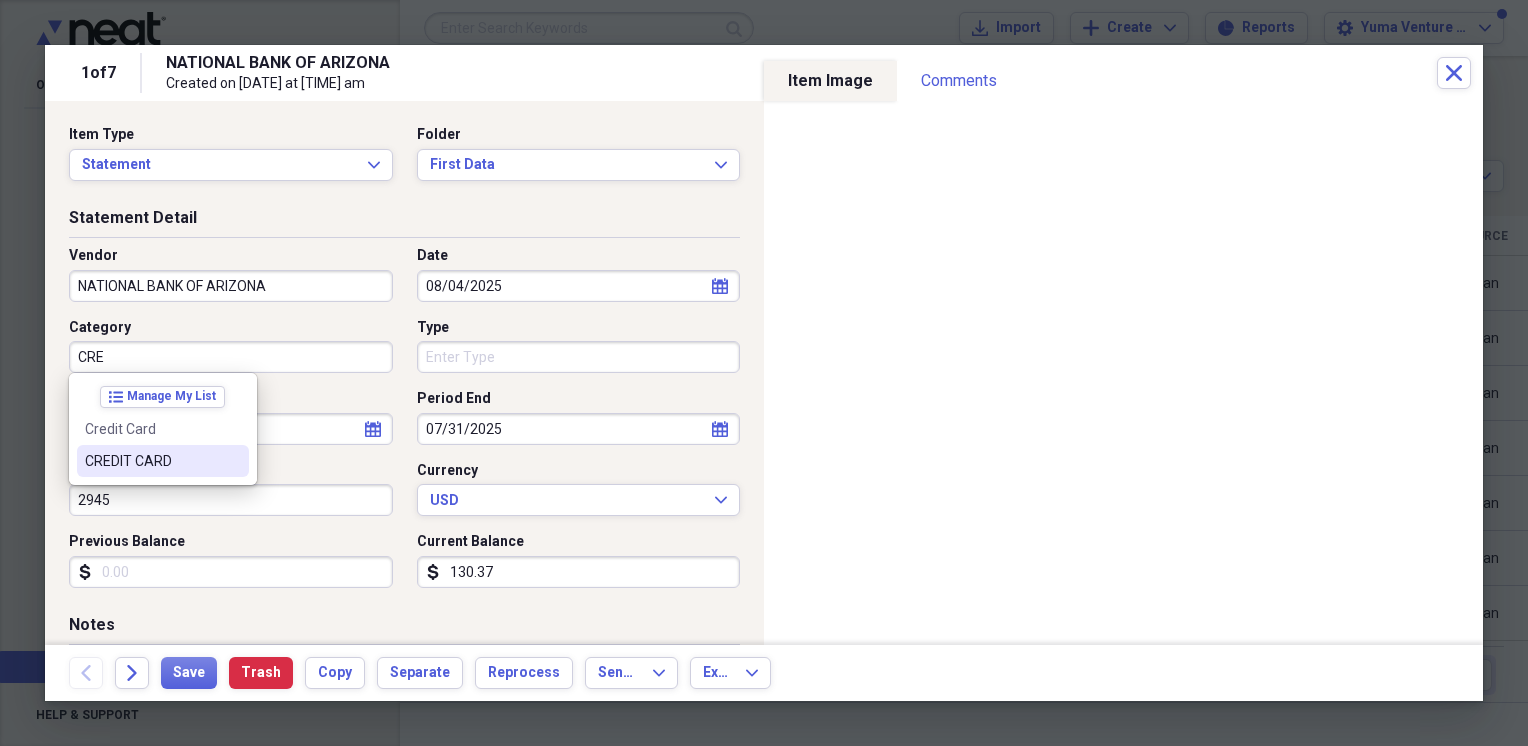 click on "CREDIT CARD" at bounding box center [151, 461] 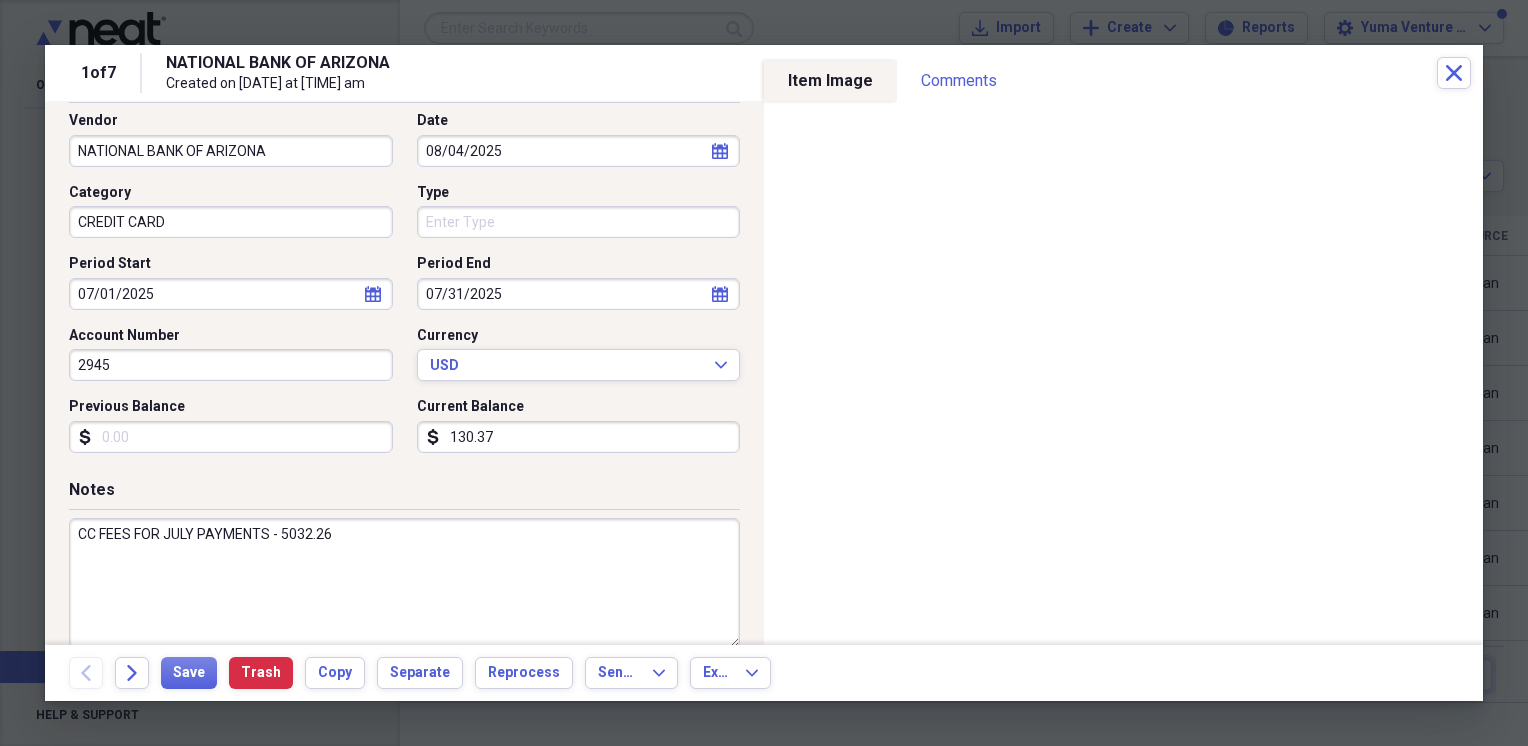 scroll, scrollTop: 163, scrollLeft: 0, axis: vertical 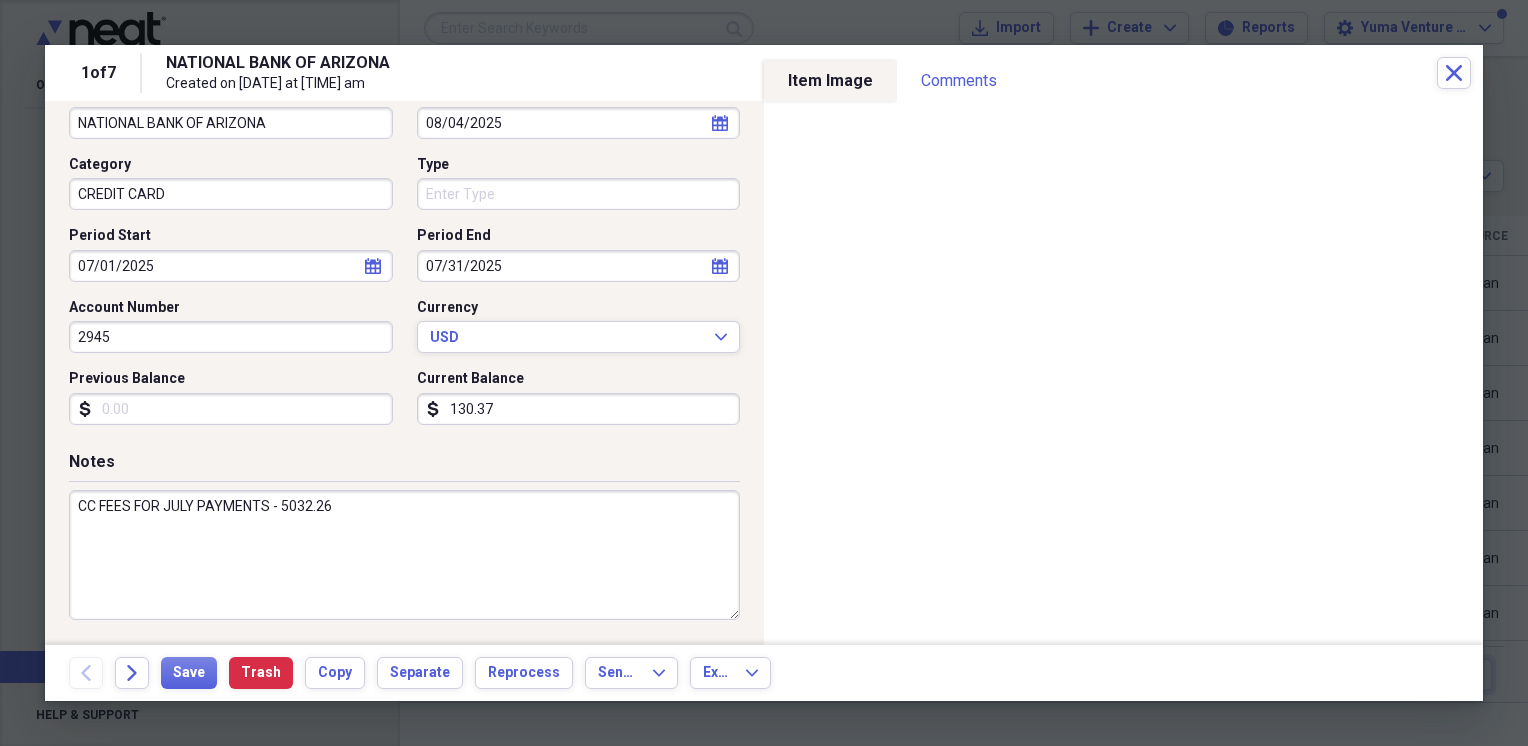 click on "CC FEES FOR JULY PAYMENTS - 5032.26" at bounding box center [404, 555] 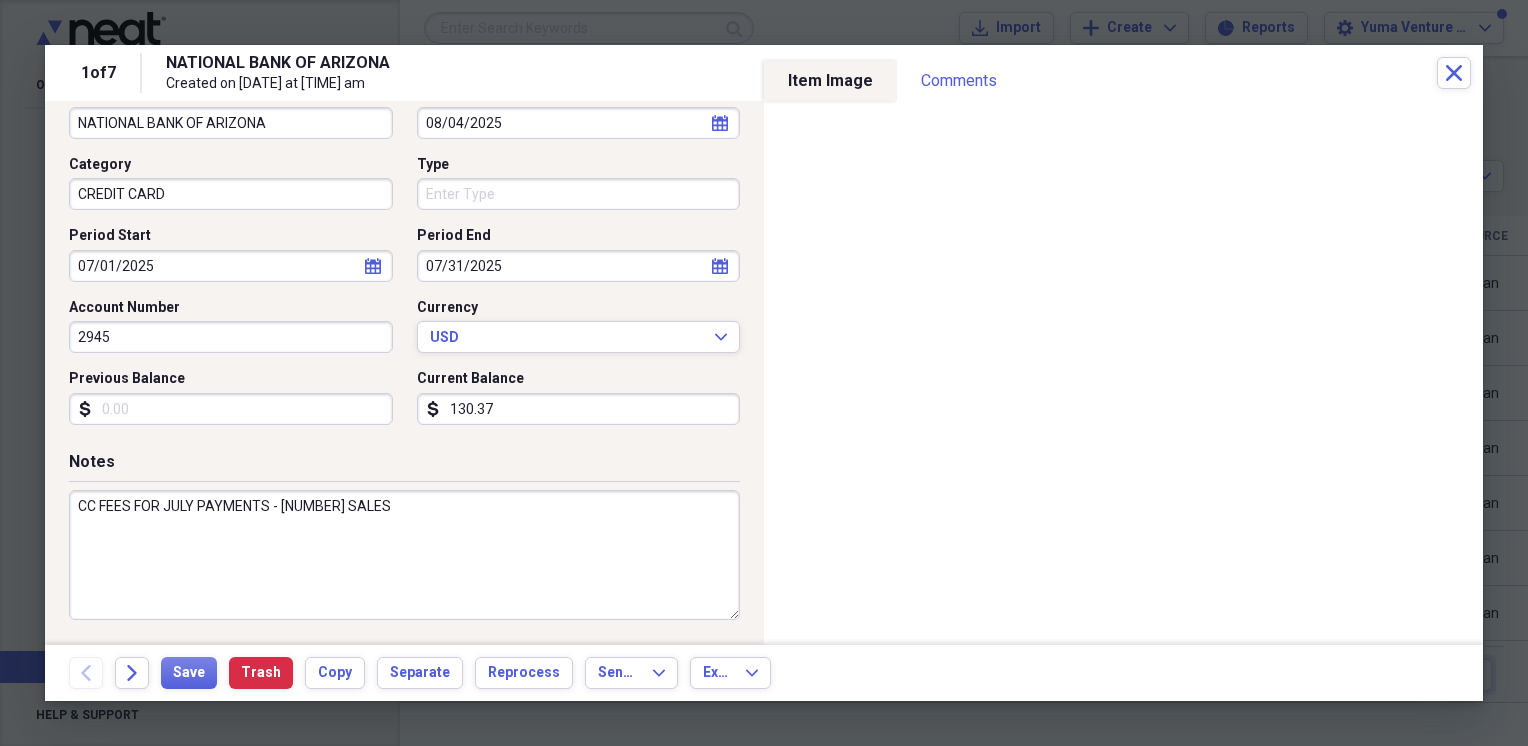 scroll, scrollTop: 63, scrollLeft: 0, axis: vertical 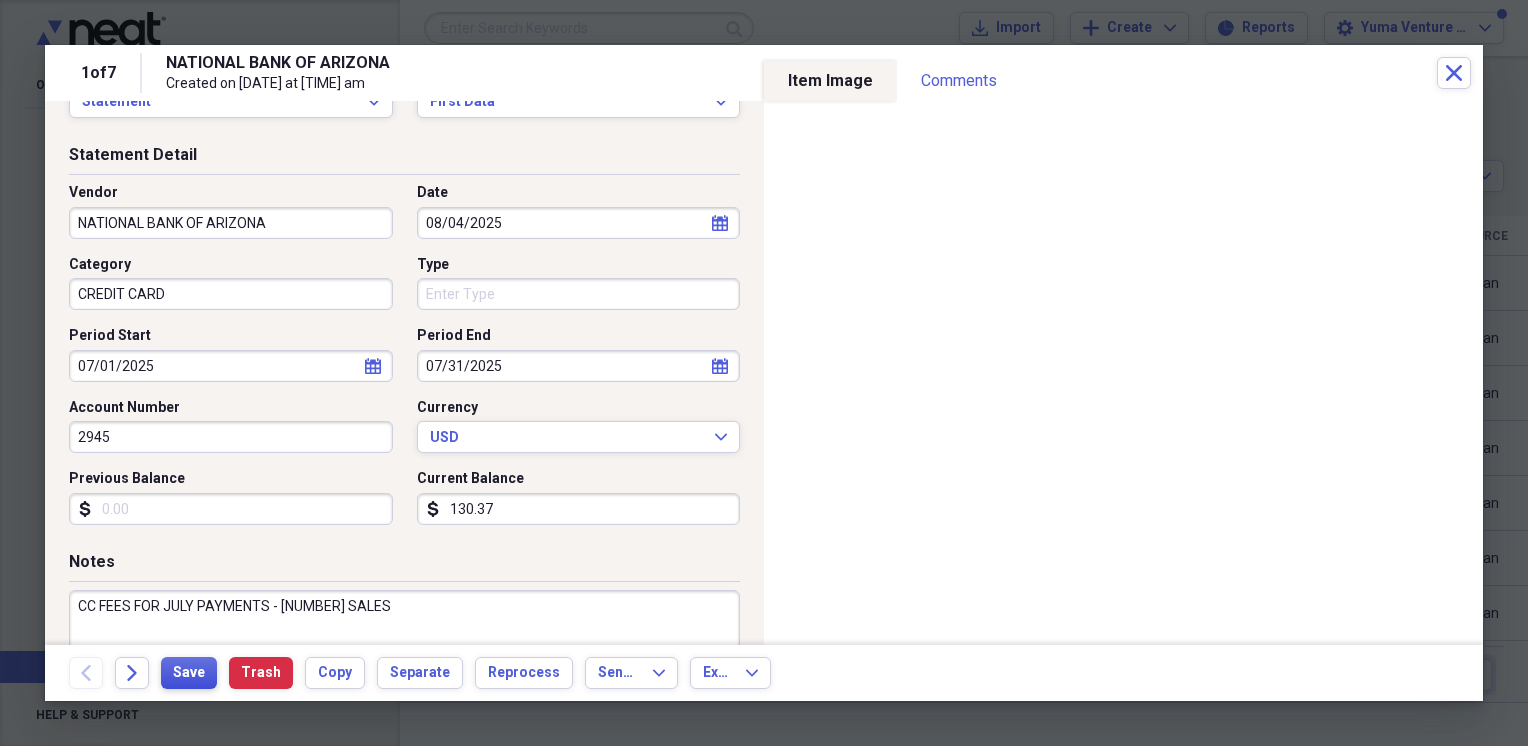type on "CC FEES FOR JULY PAYMENTS - [NUMBER] SALES" 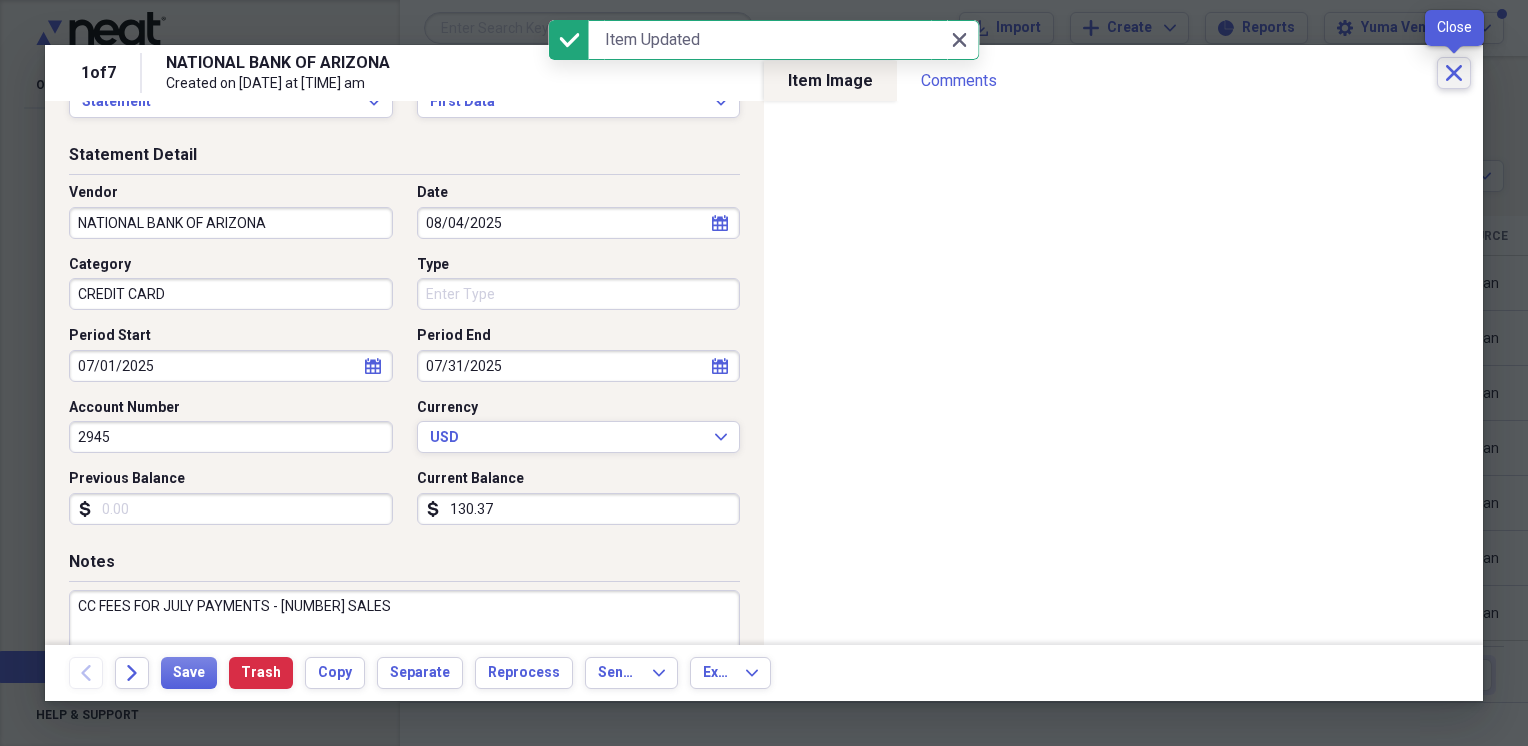 click on "Close" 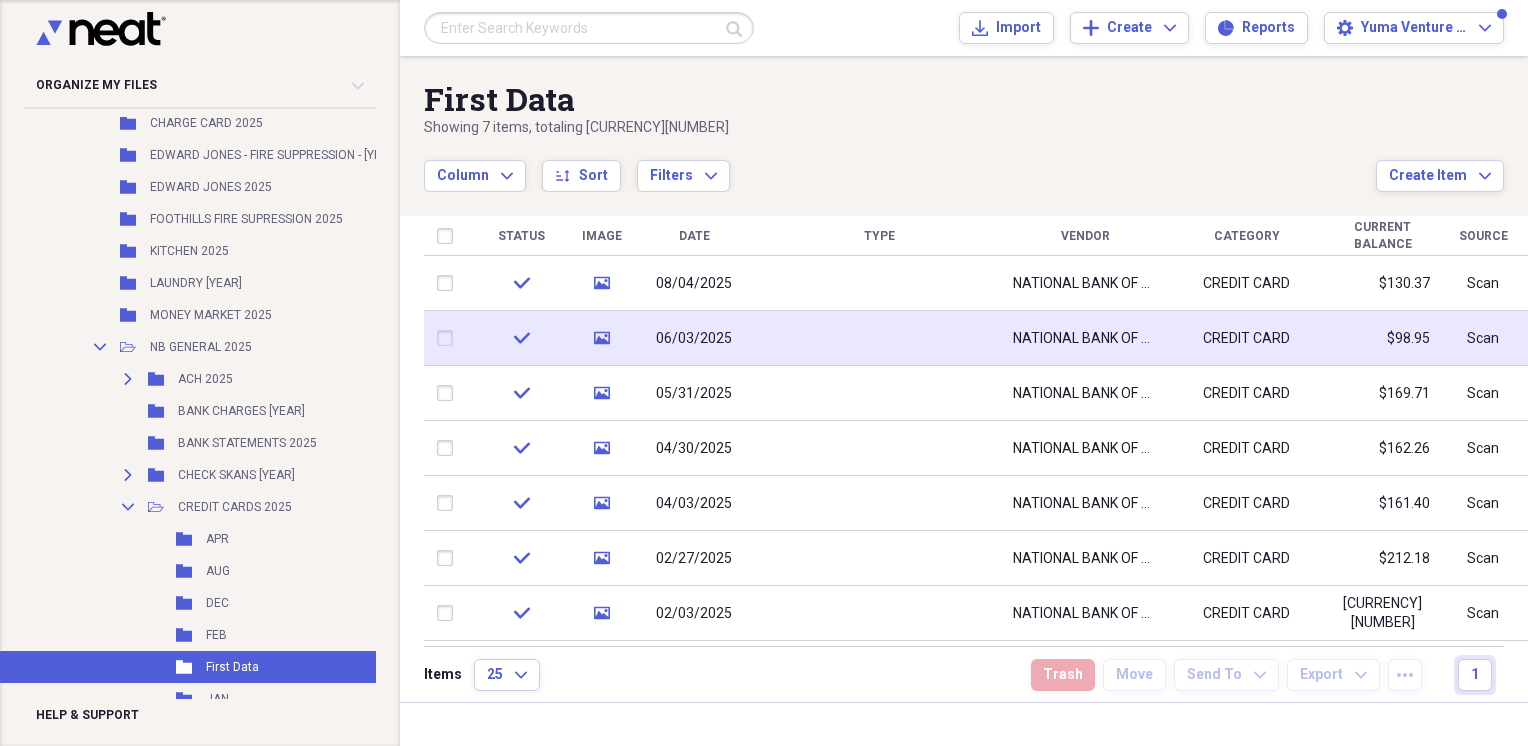 click on "06/03/2025" at bounding box center (694, 339) 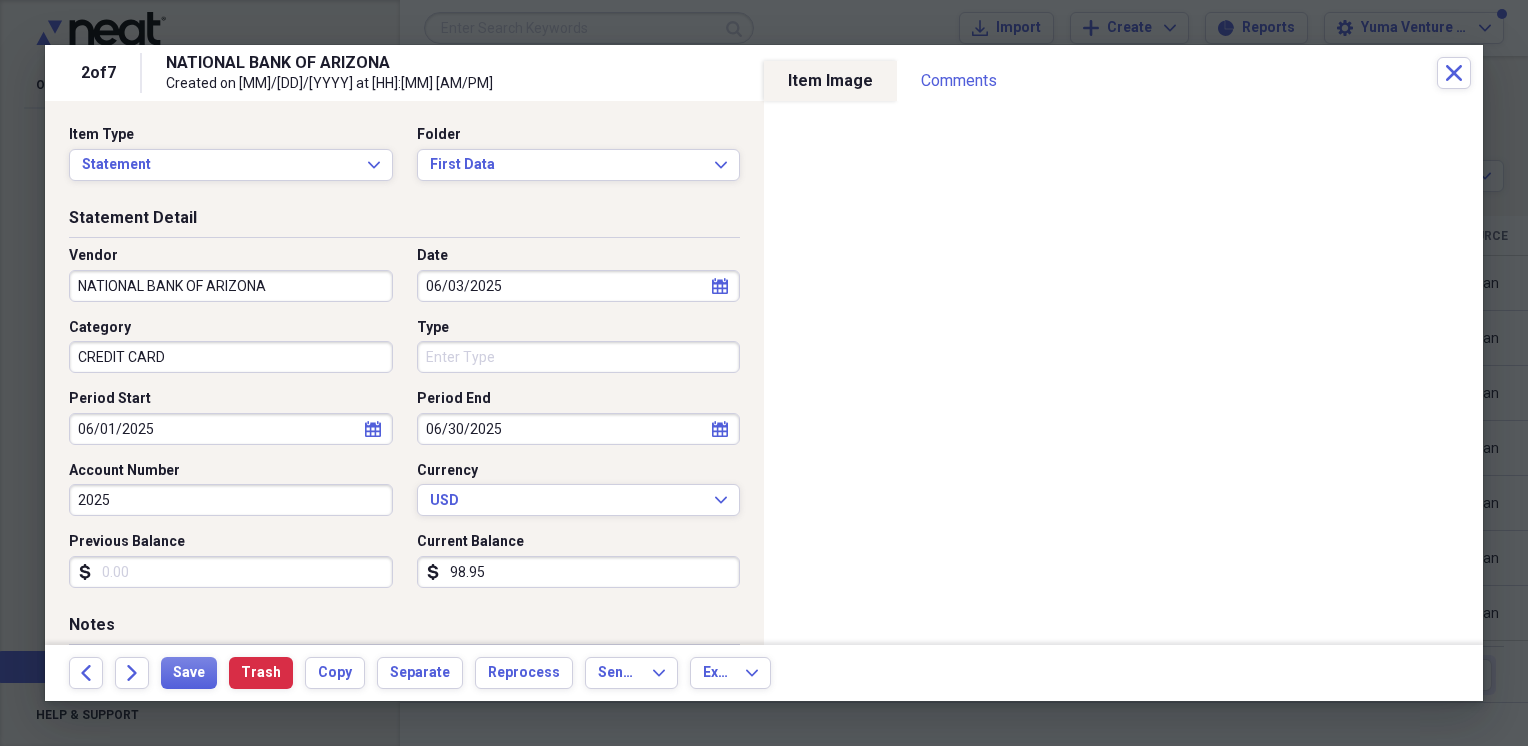 click 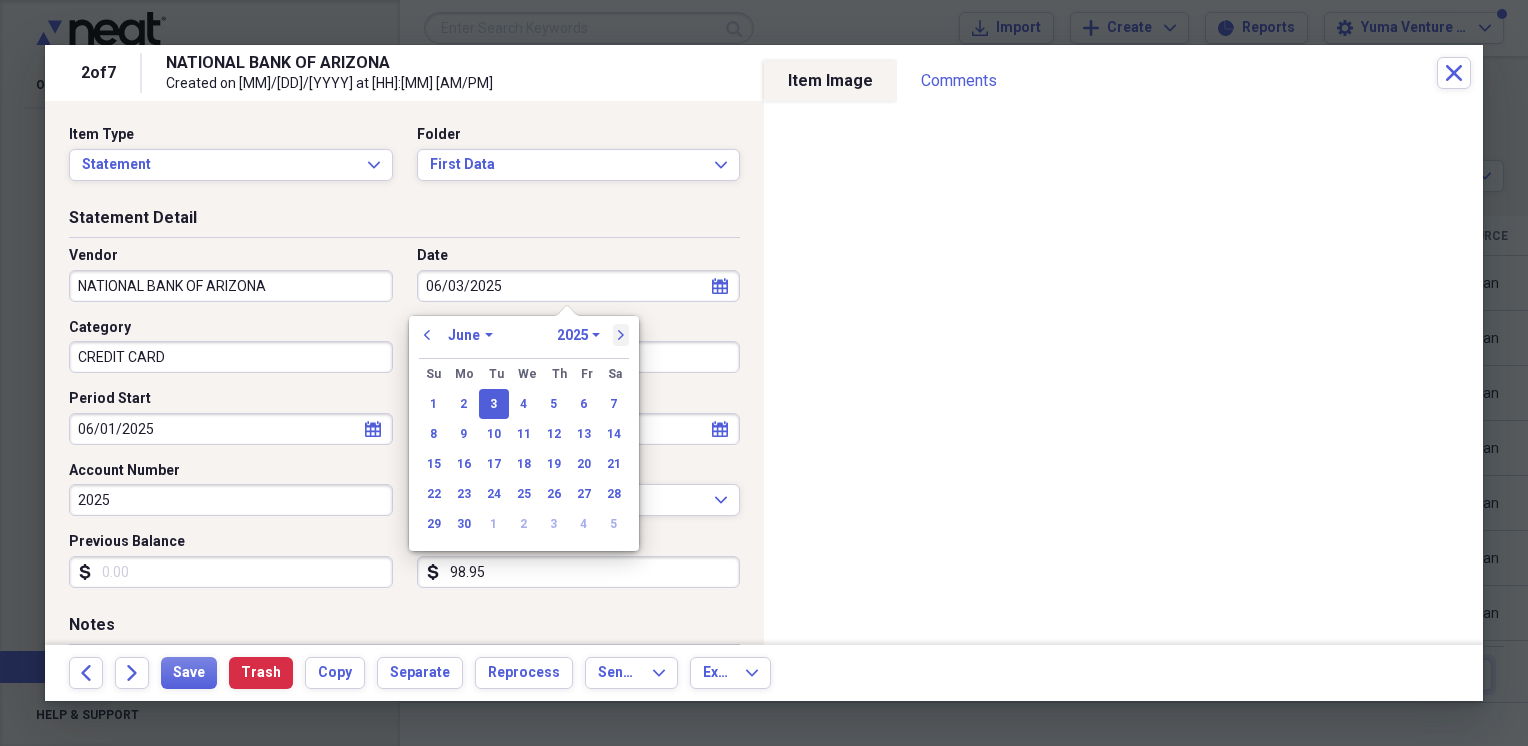 click on "next" at bounding box center [621, 335] 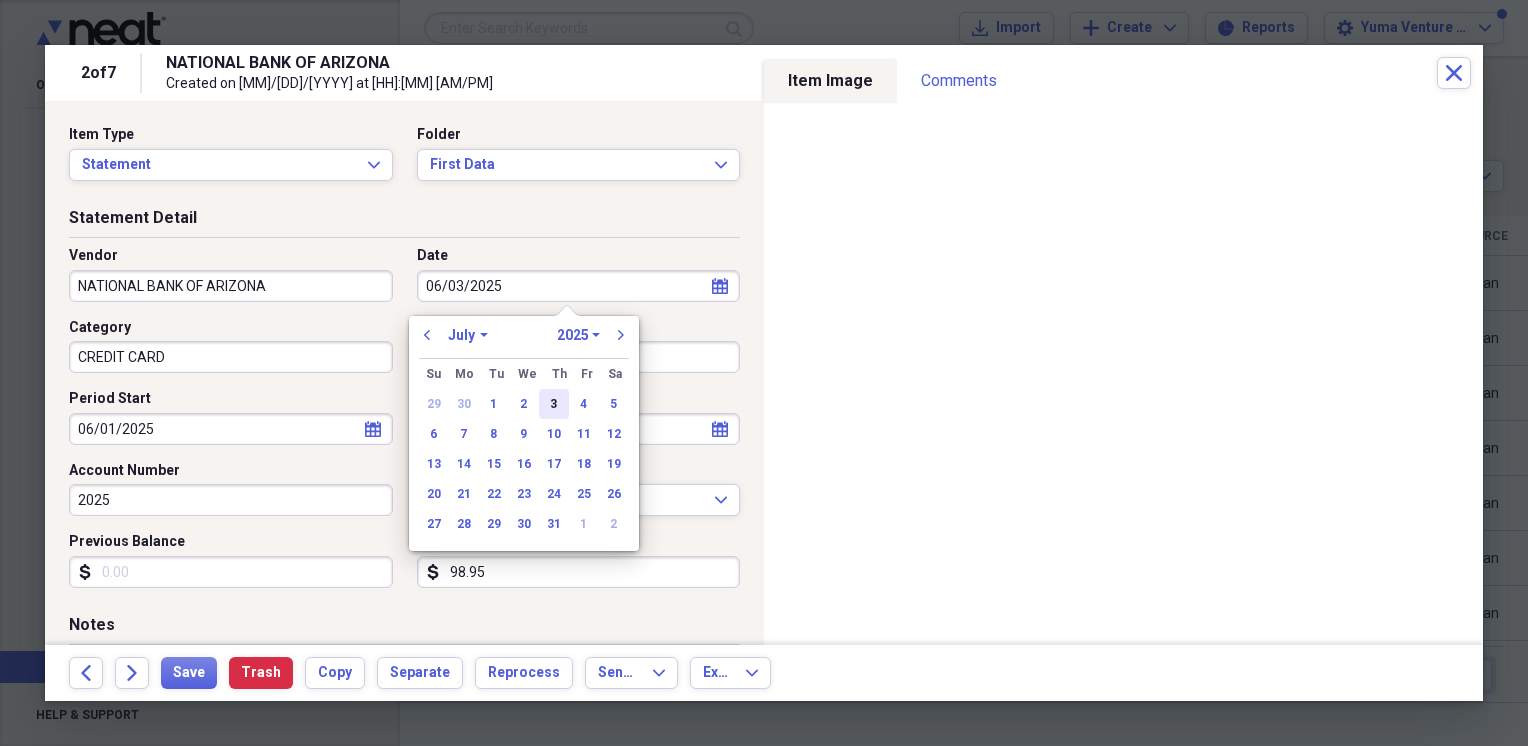 click on "3" at bounding box center [554, 404] 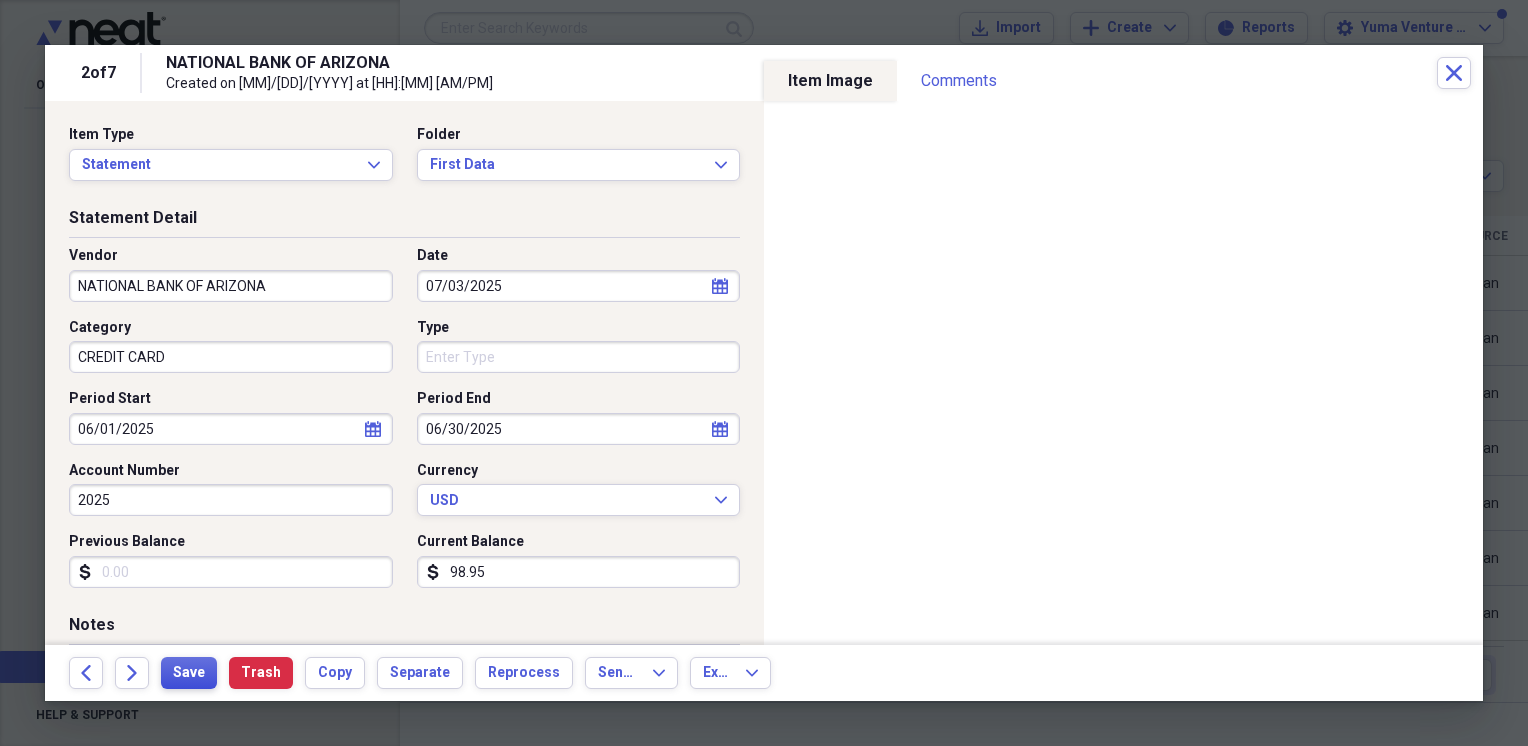 click on "Save" at bounding box center (189, 673) 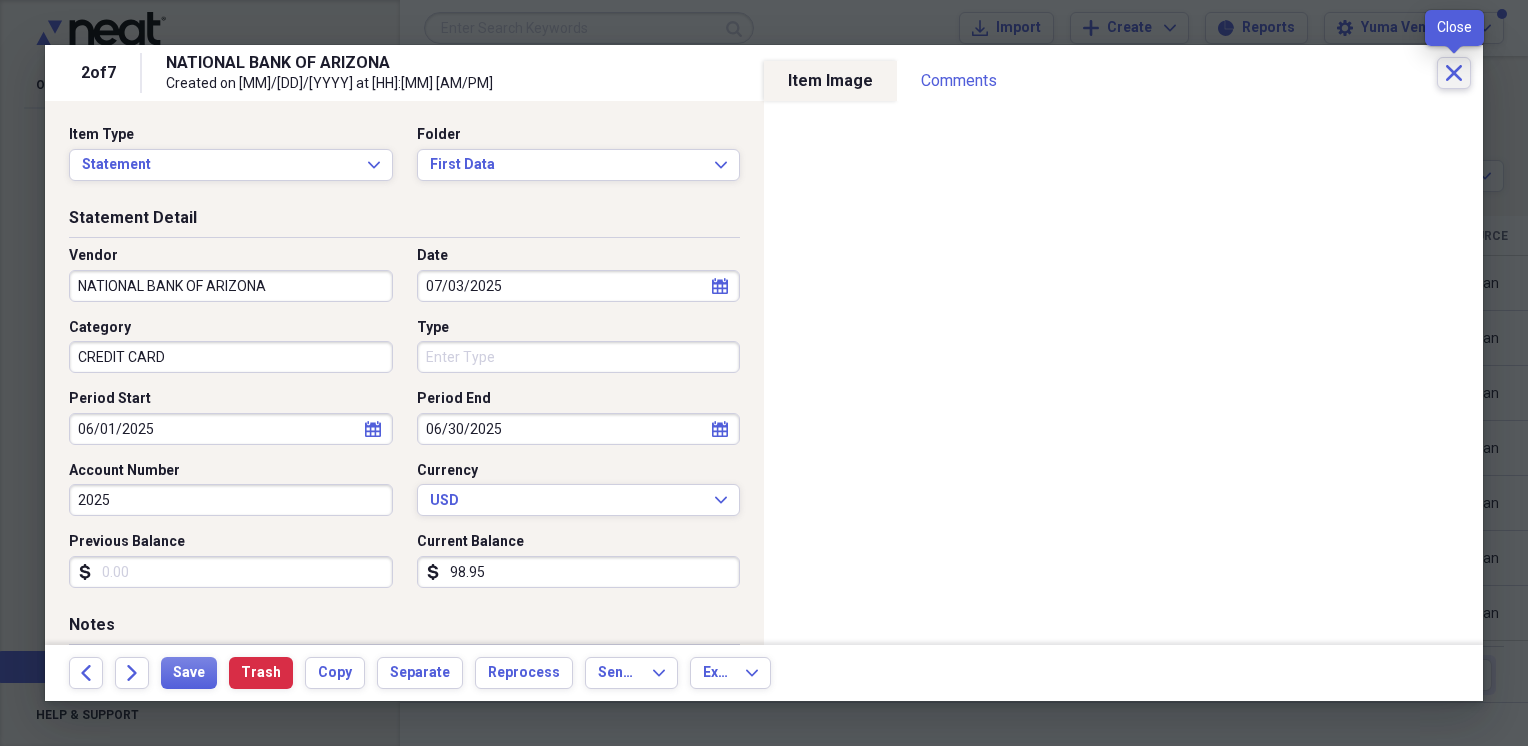 click on "Close" 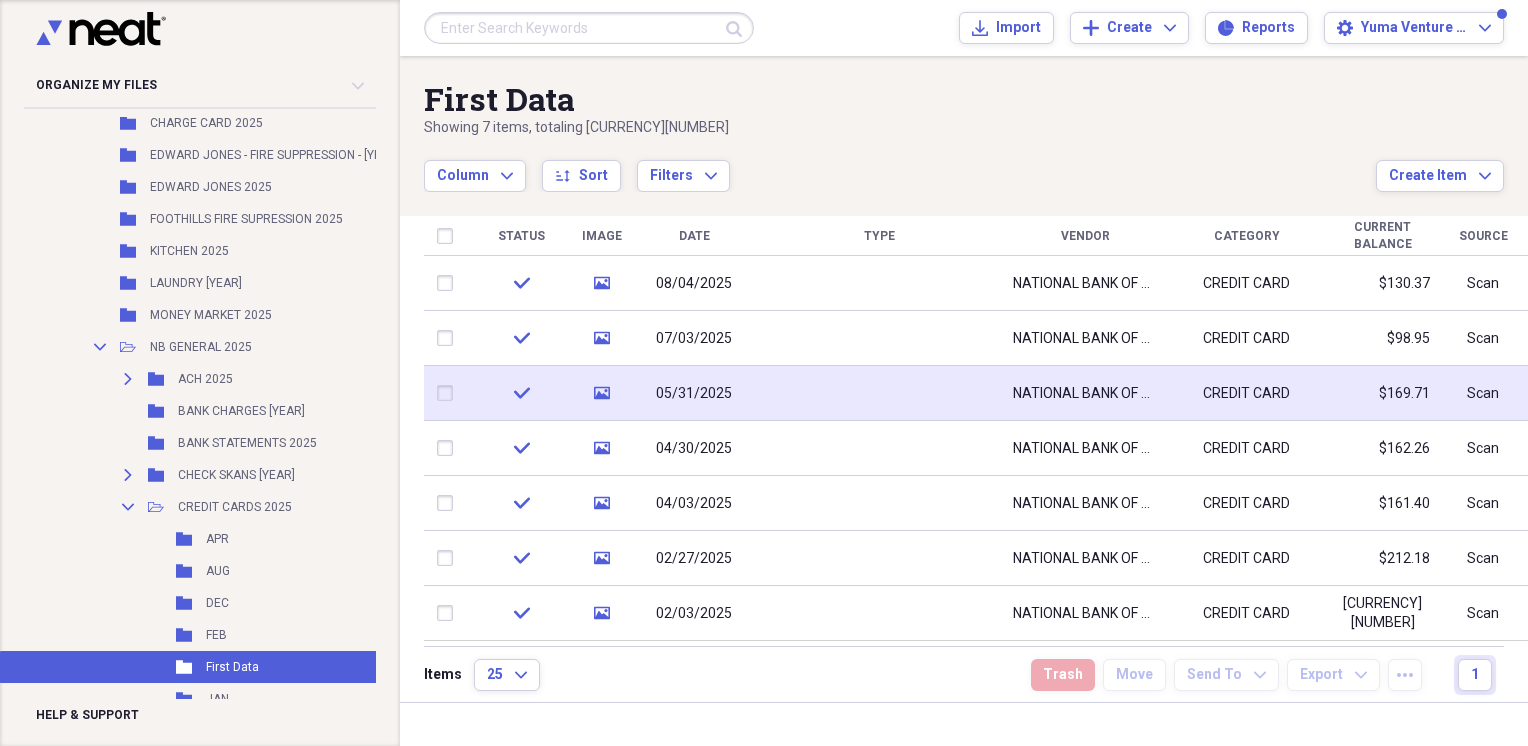 click on "05/31/2025" at bounding box center (694, 394) 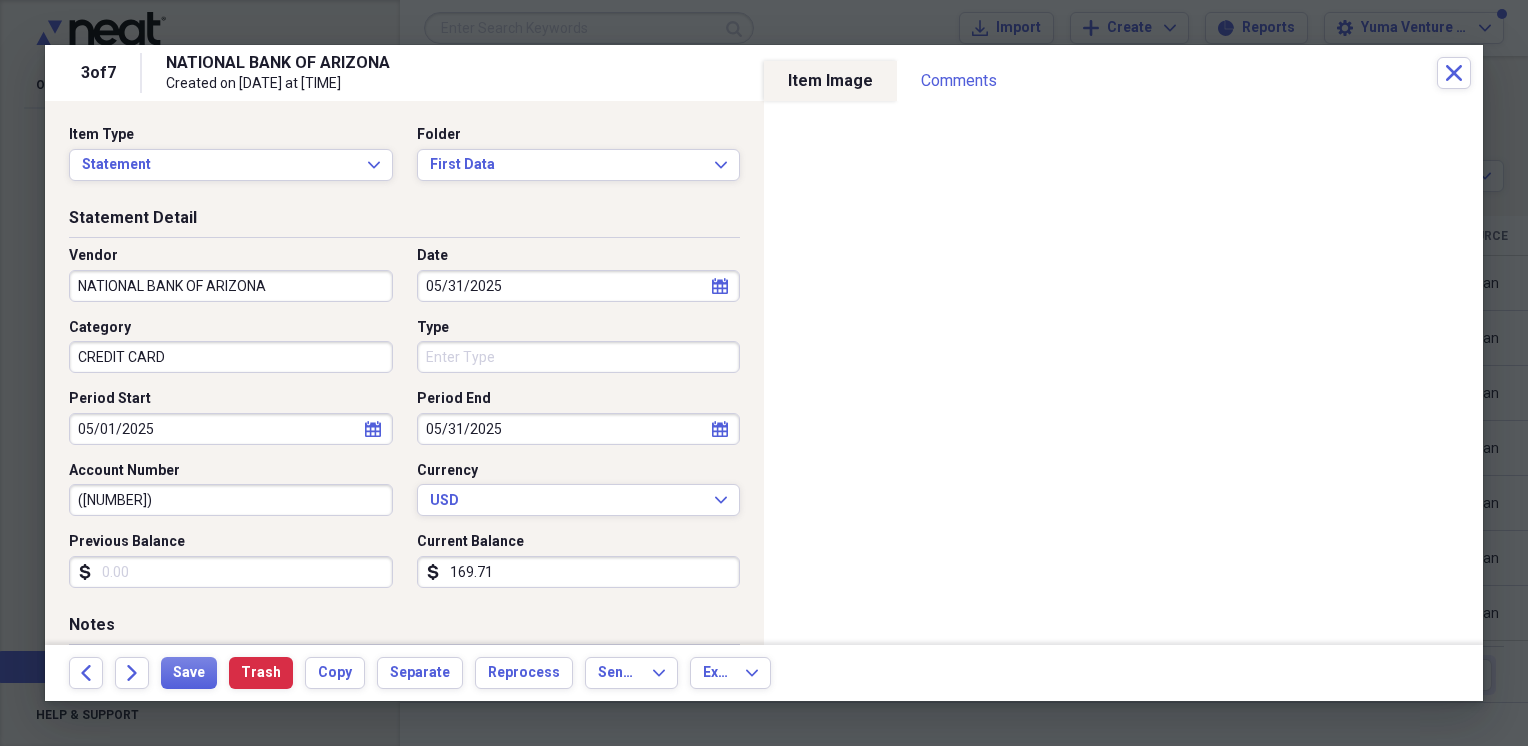 click 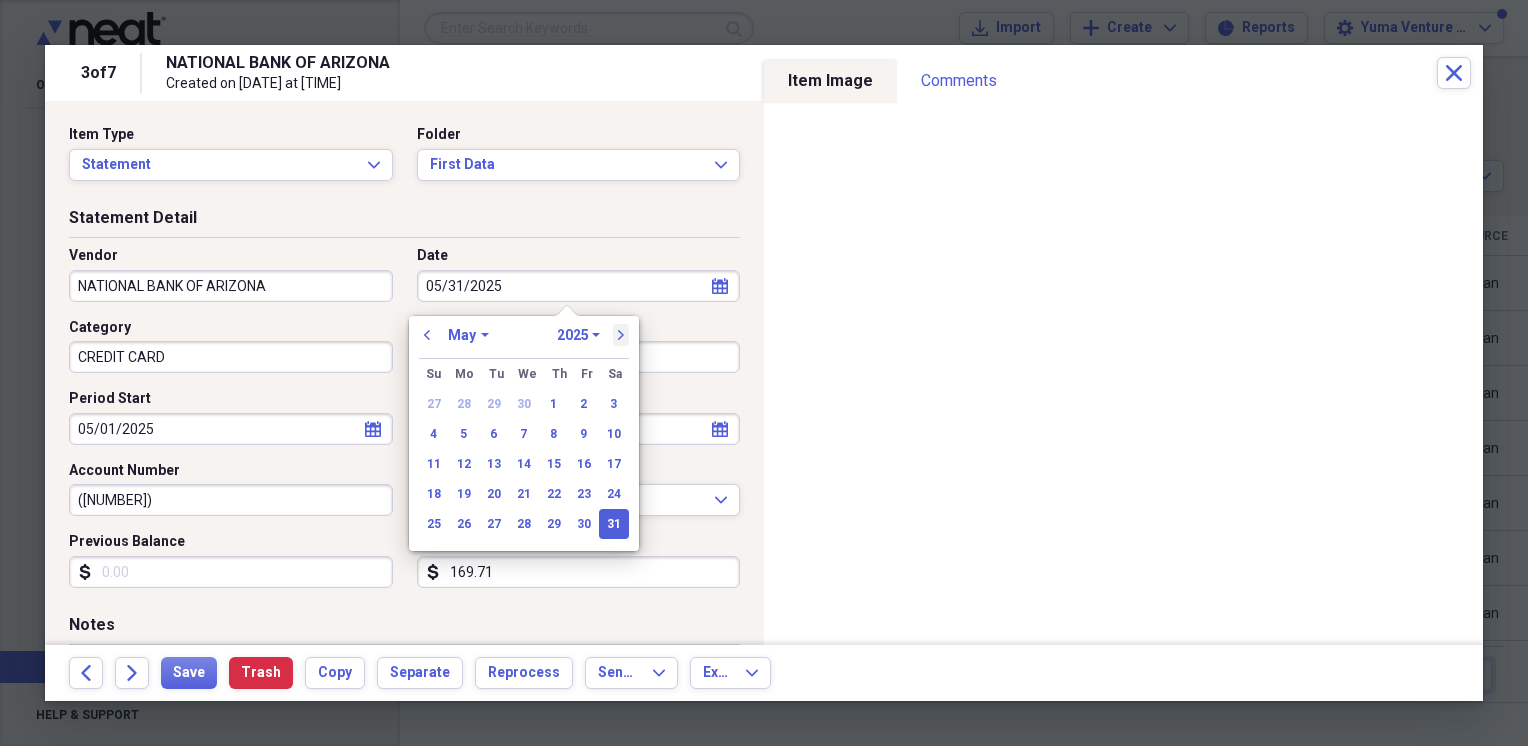 click on "next" at bounding box center [621, 335] 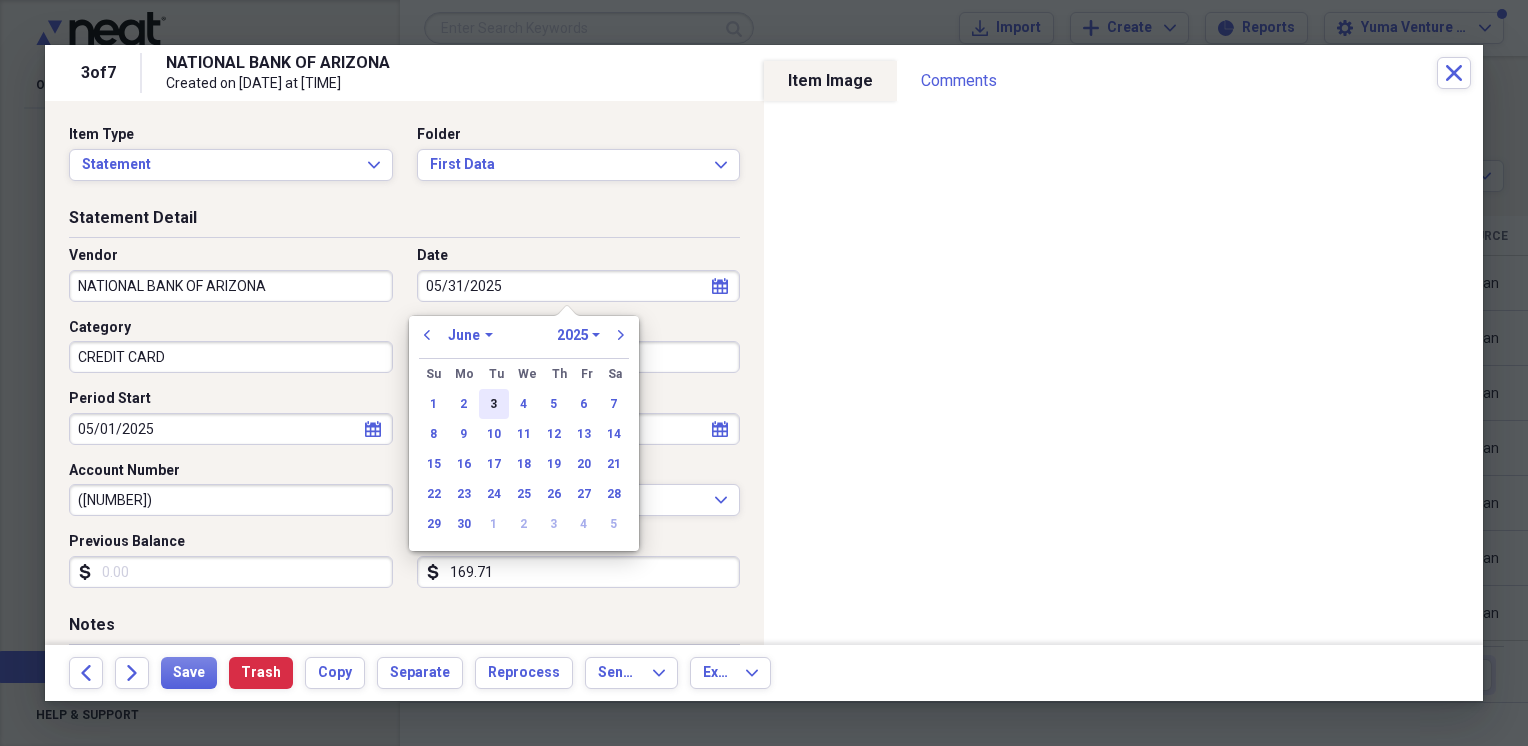 click on "3" at bounding box center [494, 404] 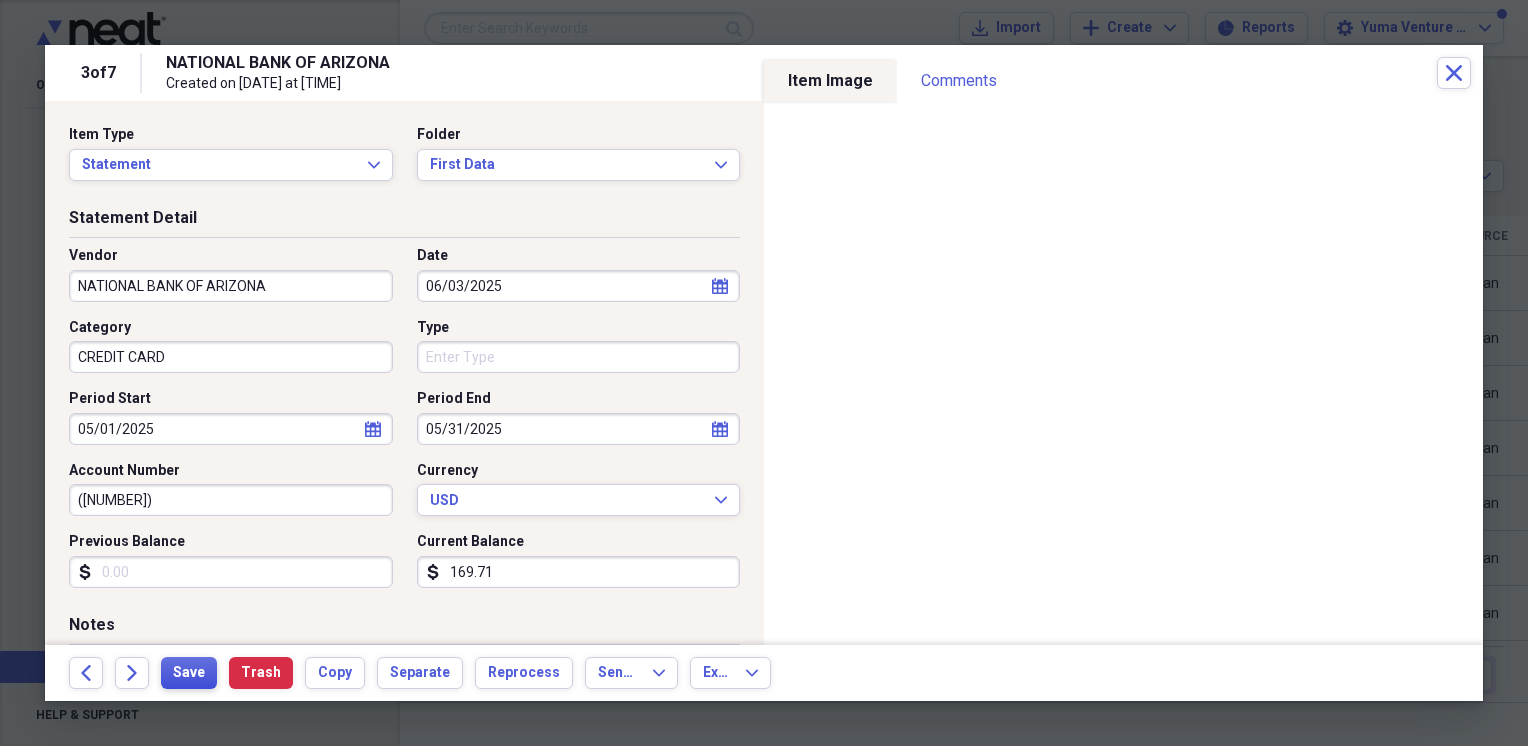 click on "Save" at bounding box center (189, 673) 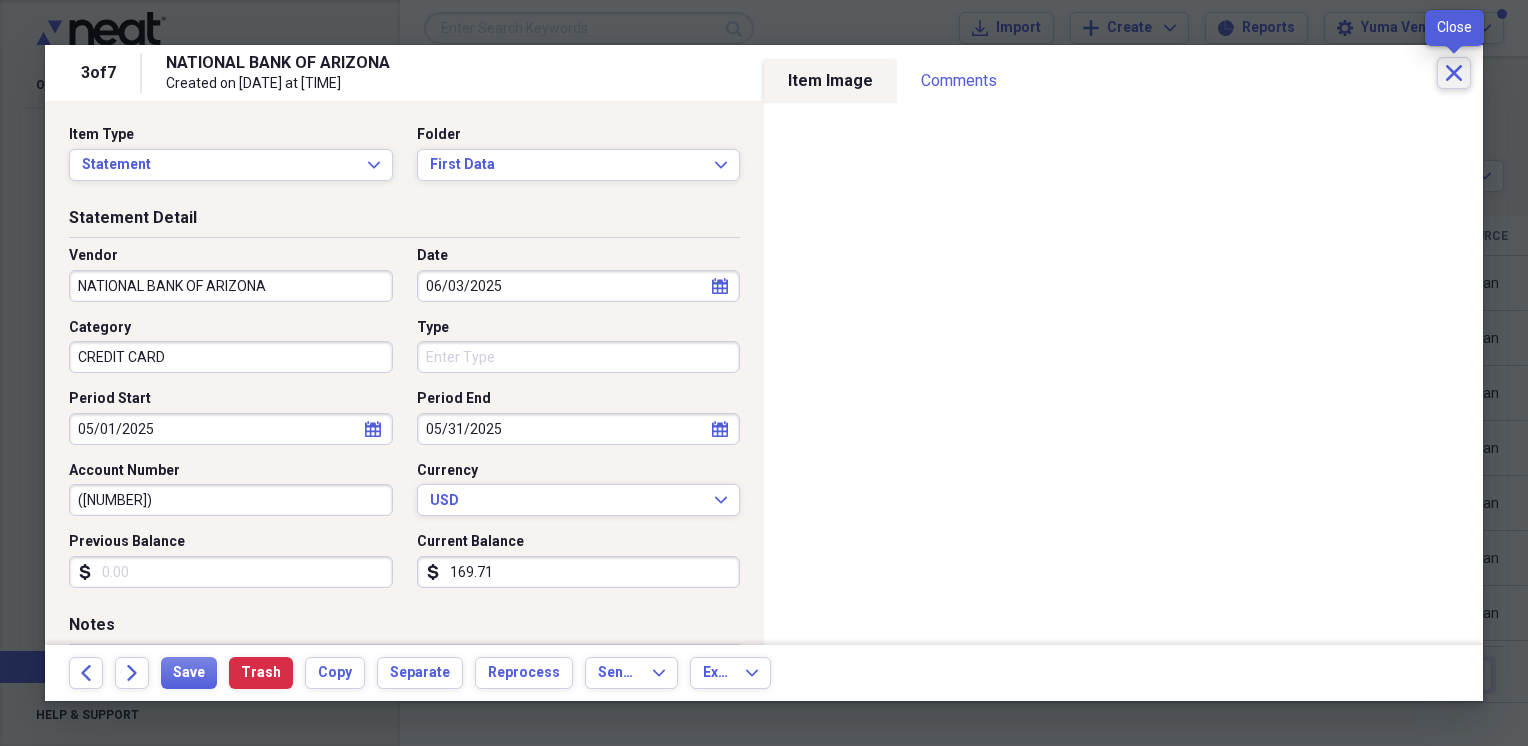 click 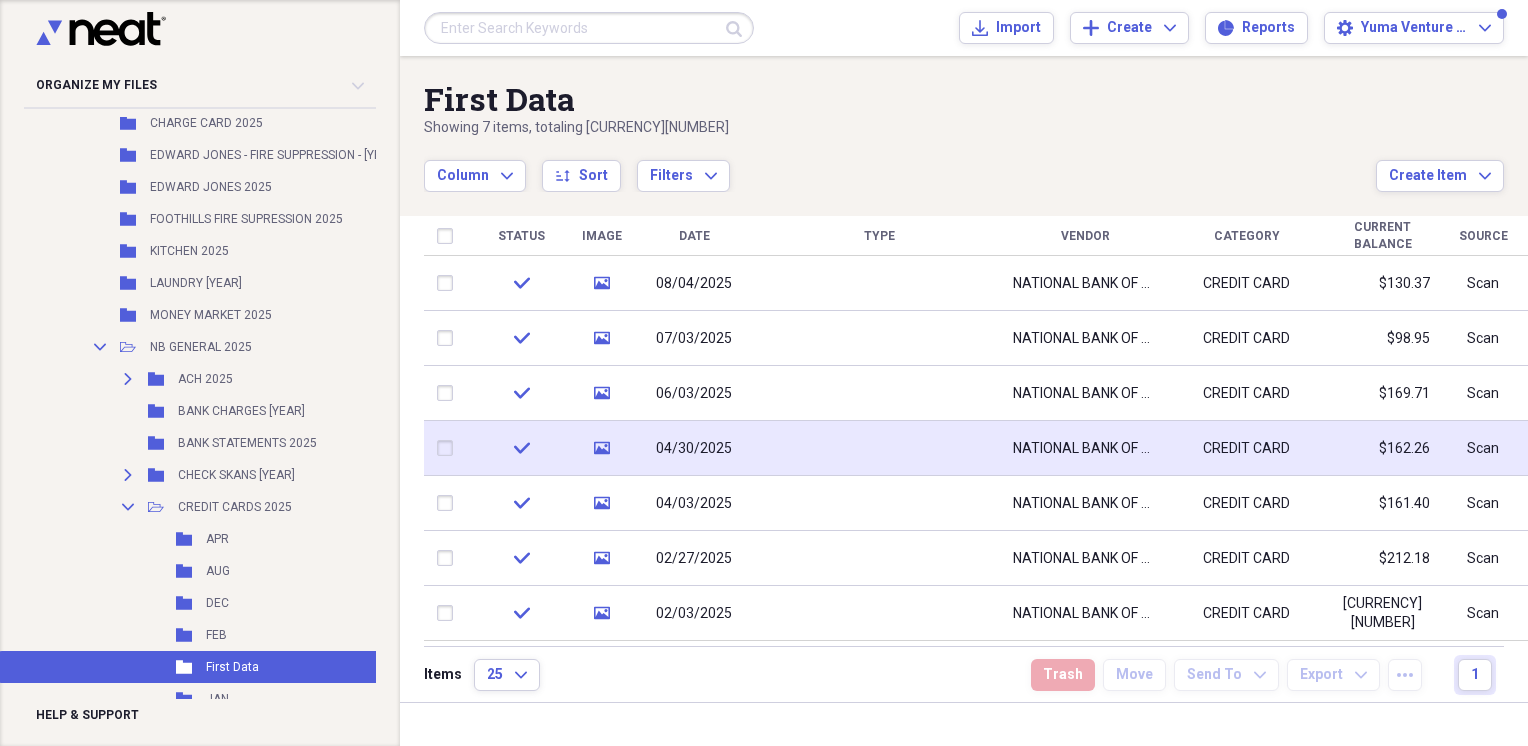 click on "04/30/2025" at bounding box center (694, 449) 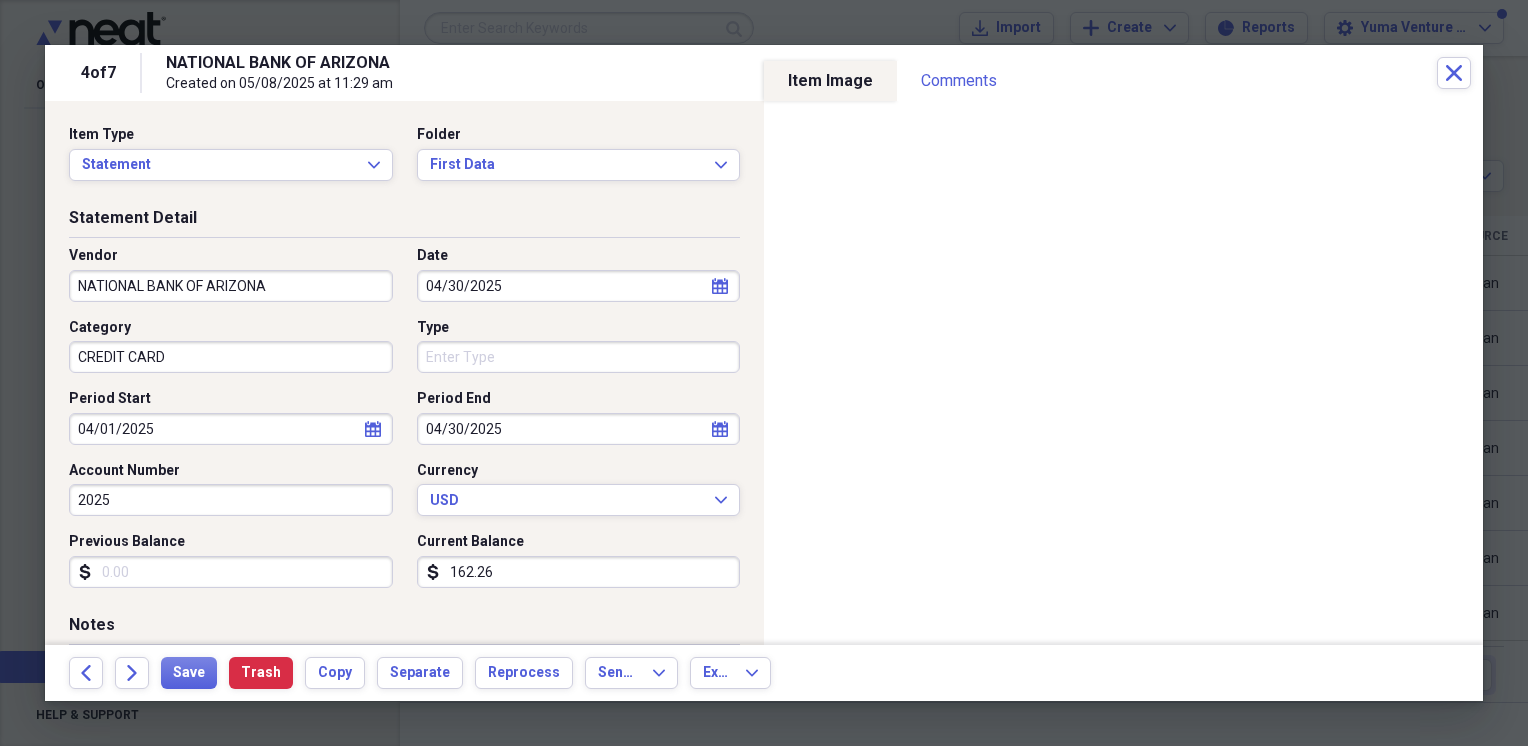 click 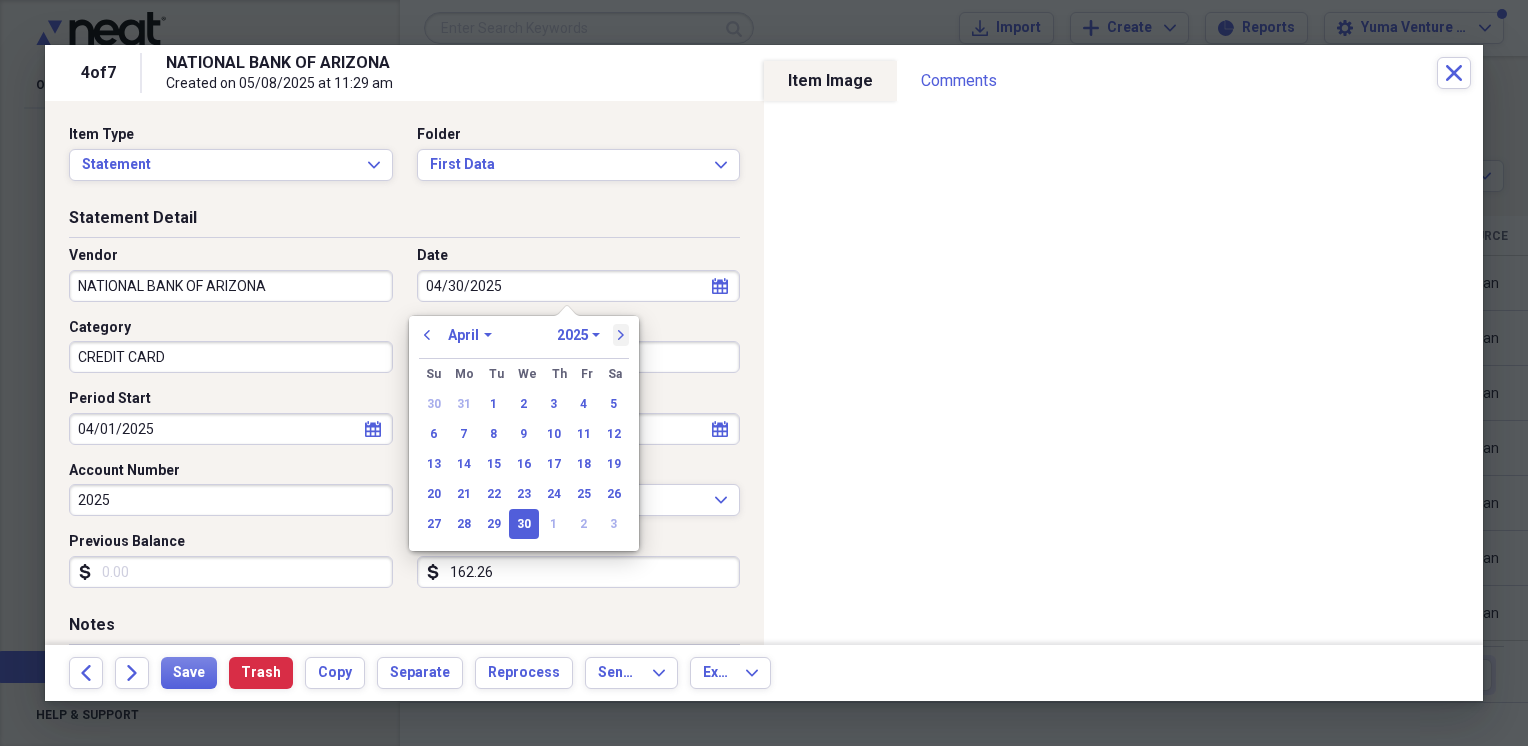 click on "next" at bounding box center (621, 335) 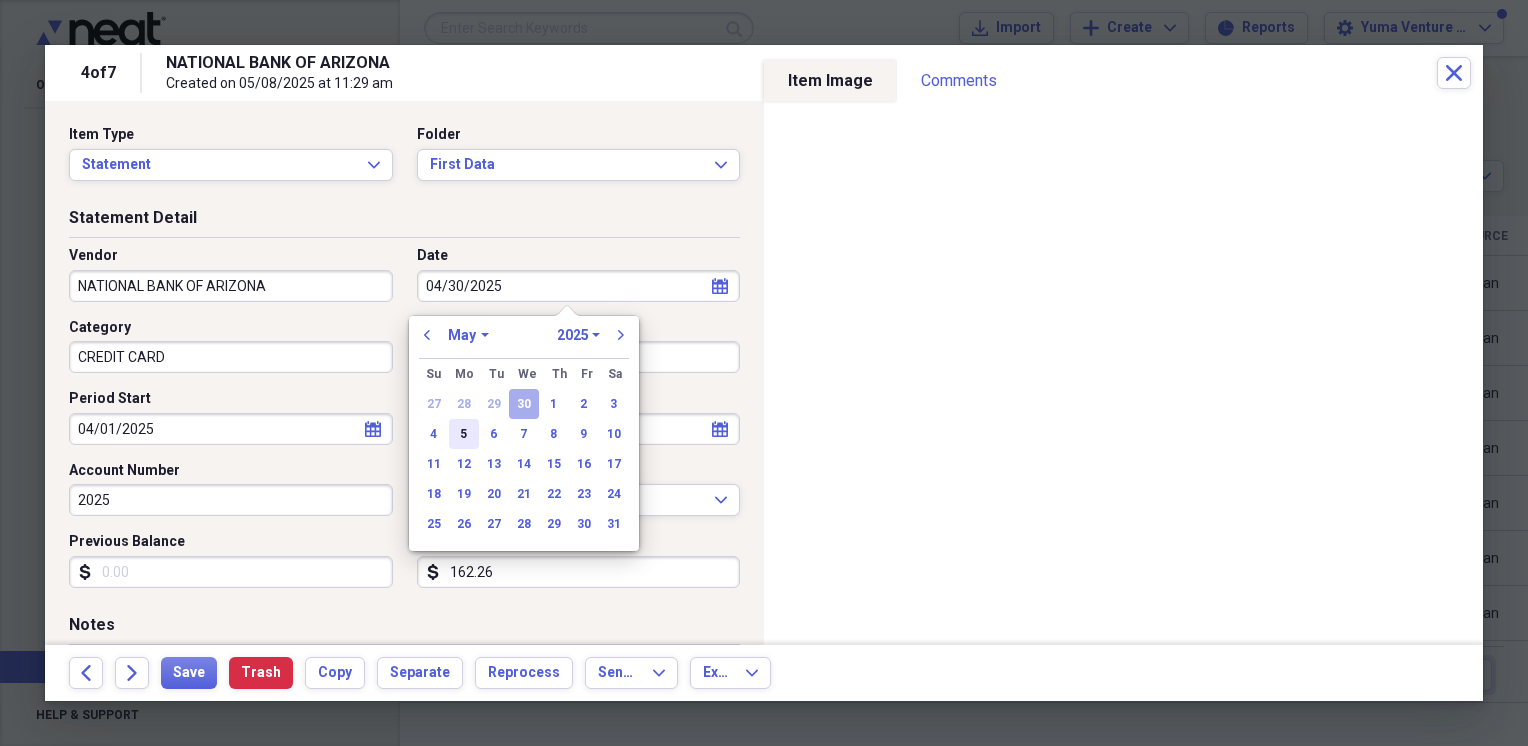 click on "5" at bounding box center (464, 434) 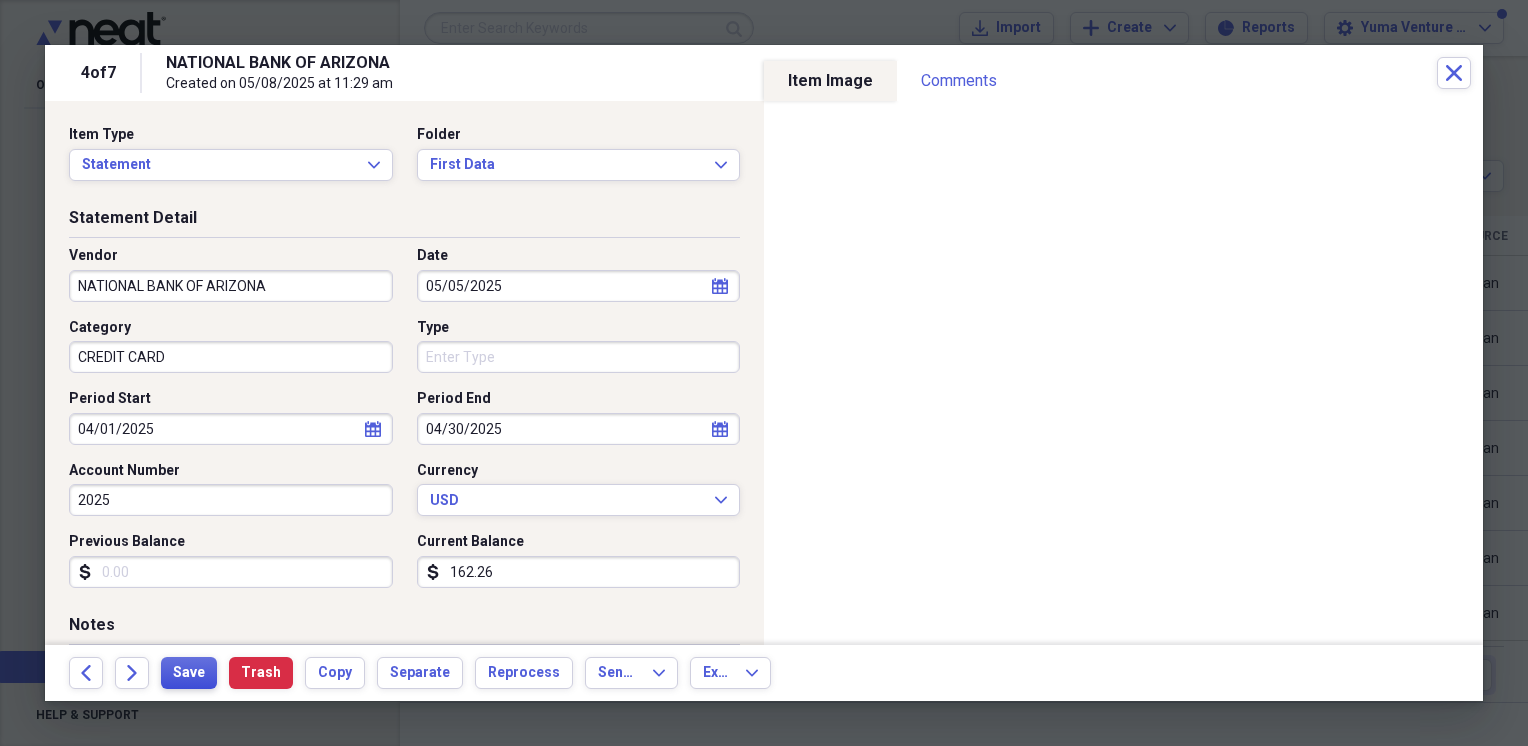 click on "Save" at bounding box center [189, 673] 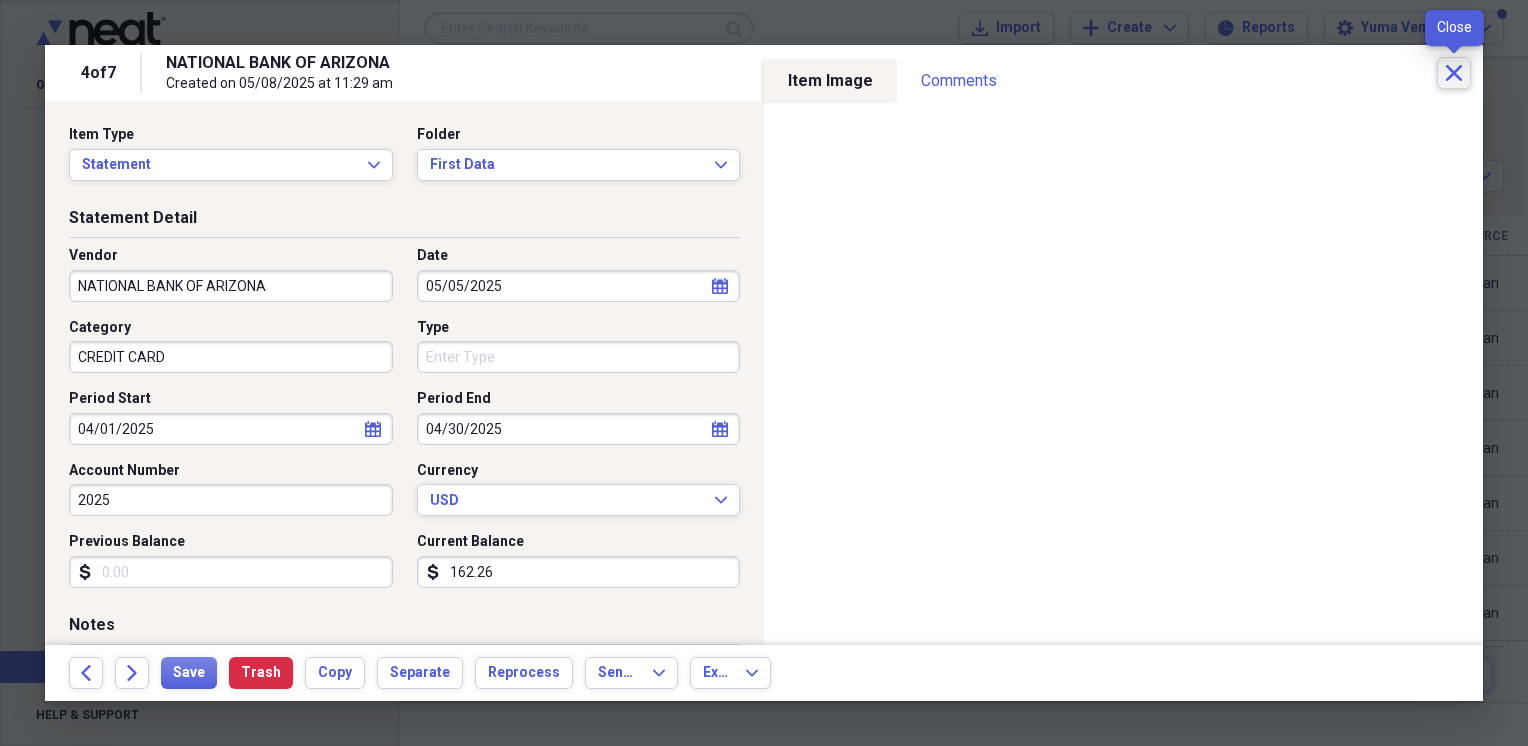 click on "Close" 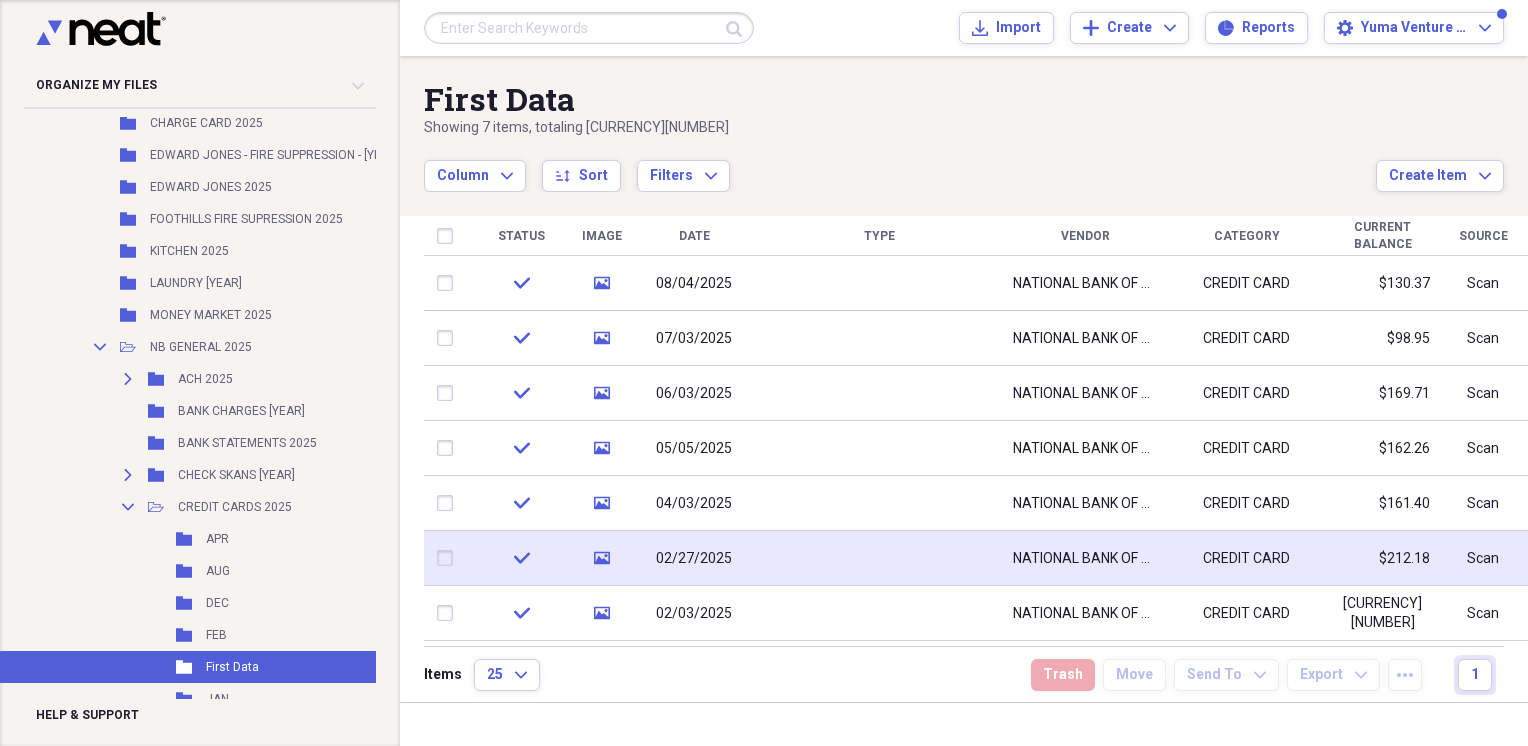 click on "02/27/2025" at bounding box center (694, 559) 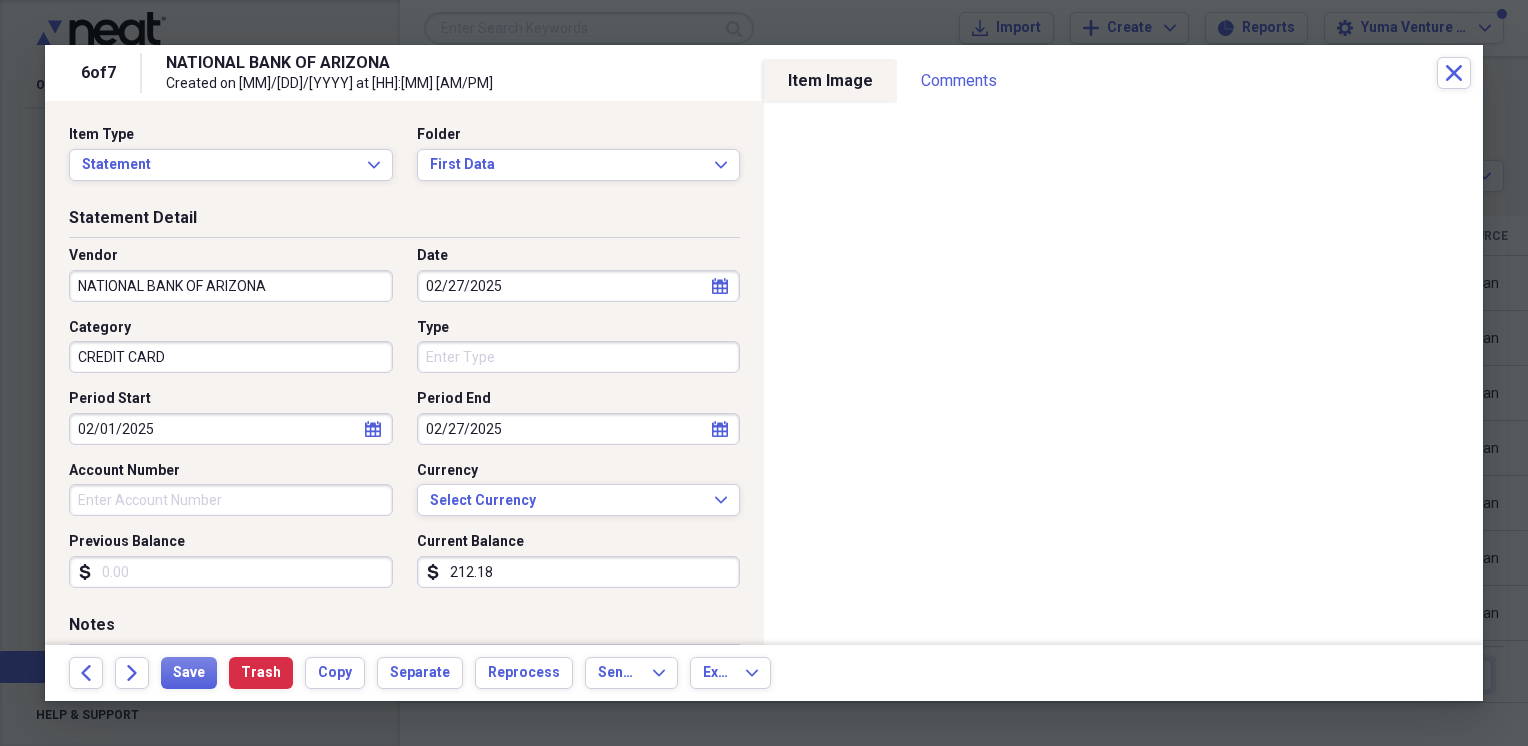 click 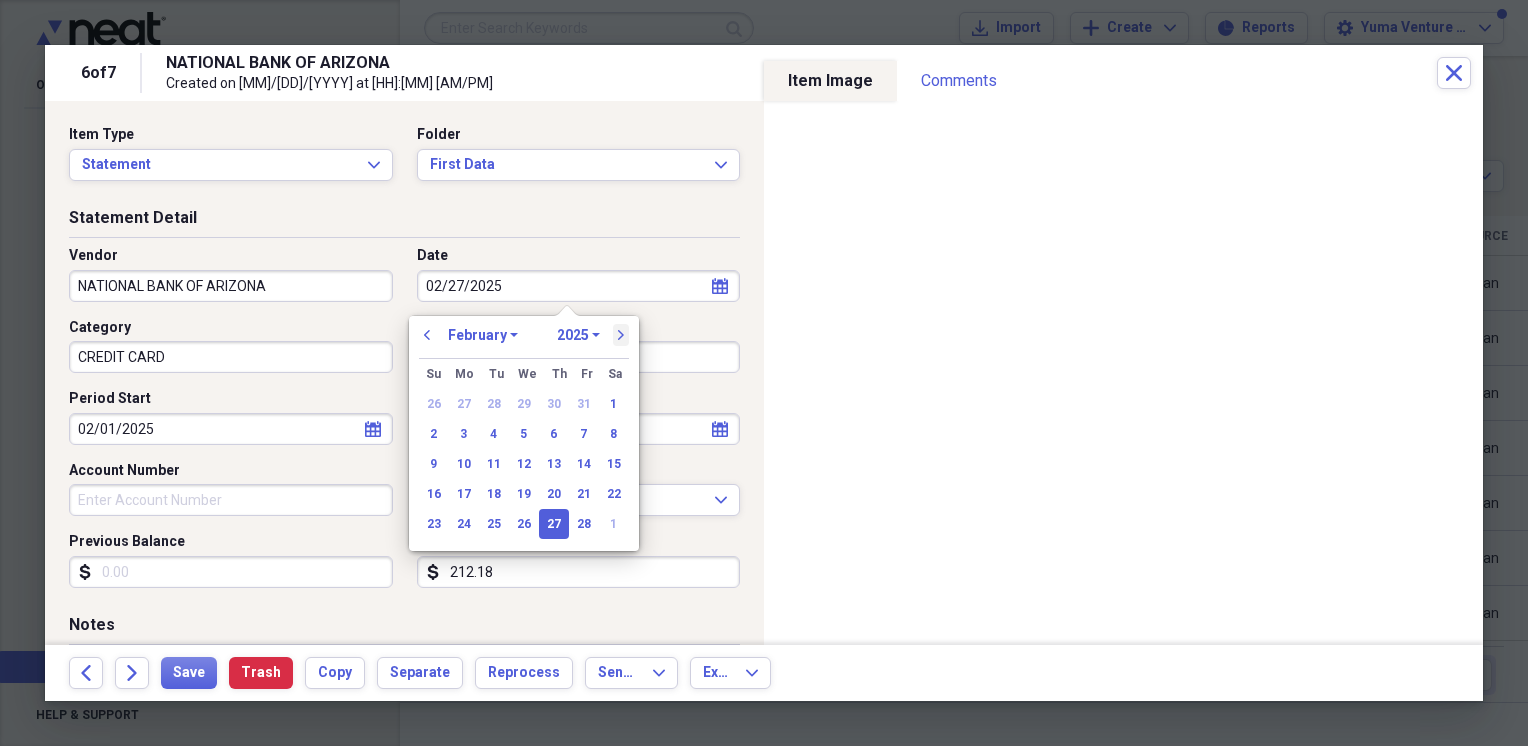 click on "next" at bounding box center [621, 335] 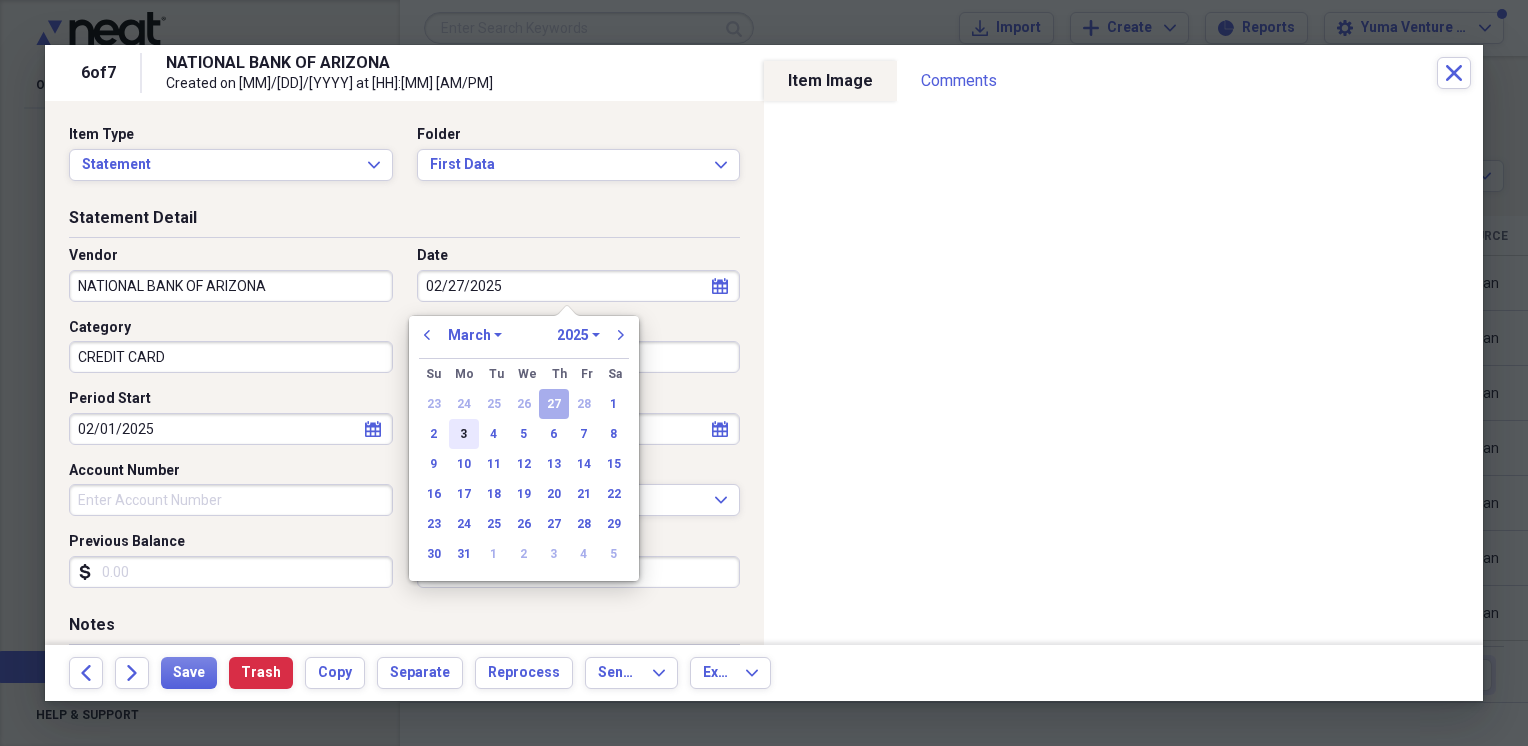 click on "3" at bounding box center (464, 434) 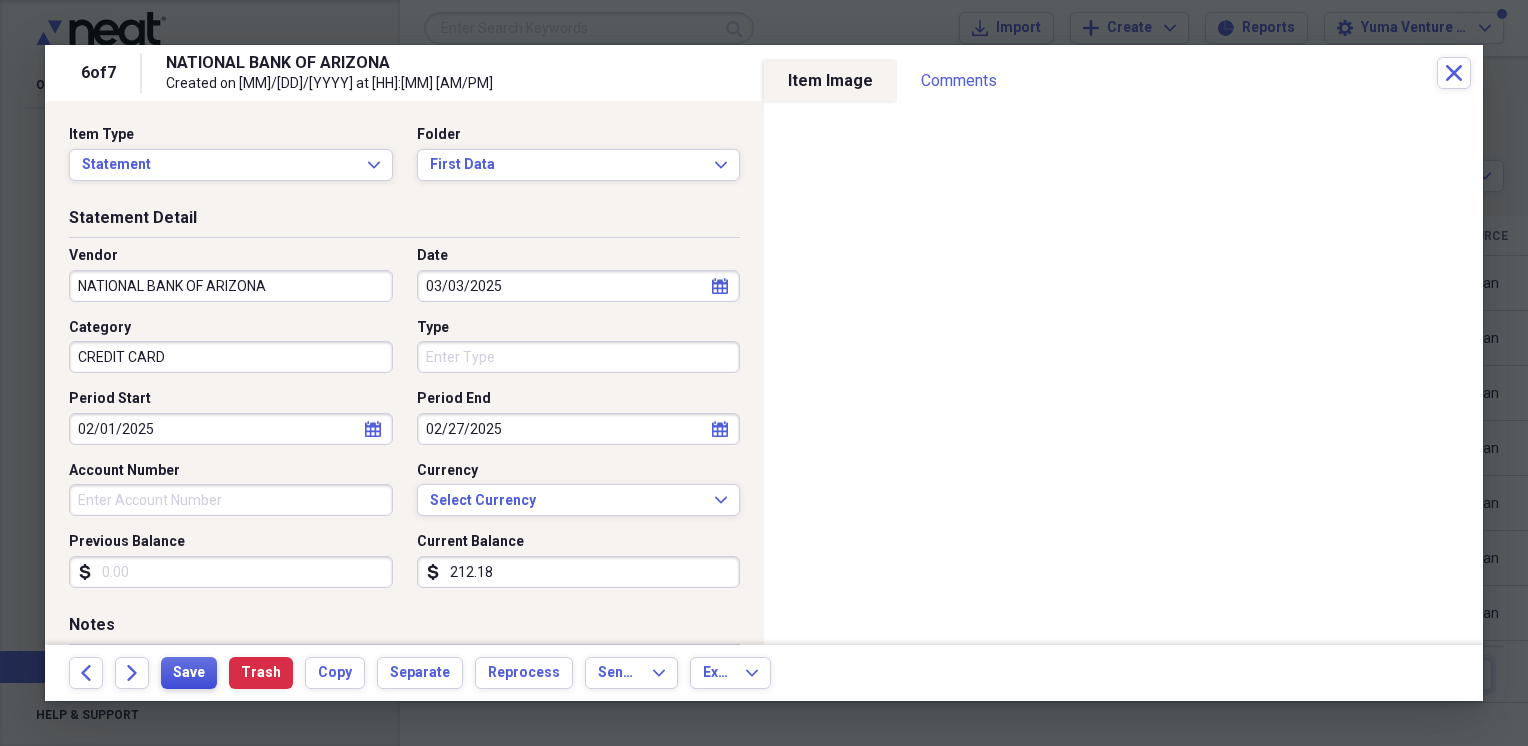 click on "Save" at bounding box center (189, 673) 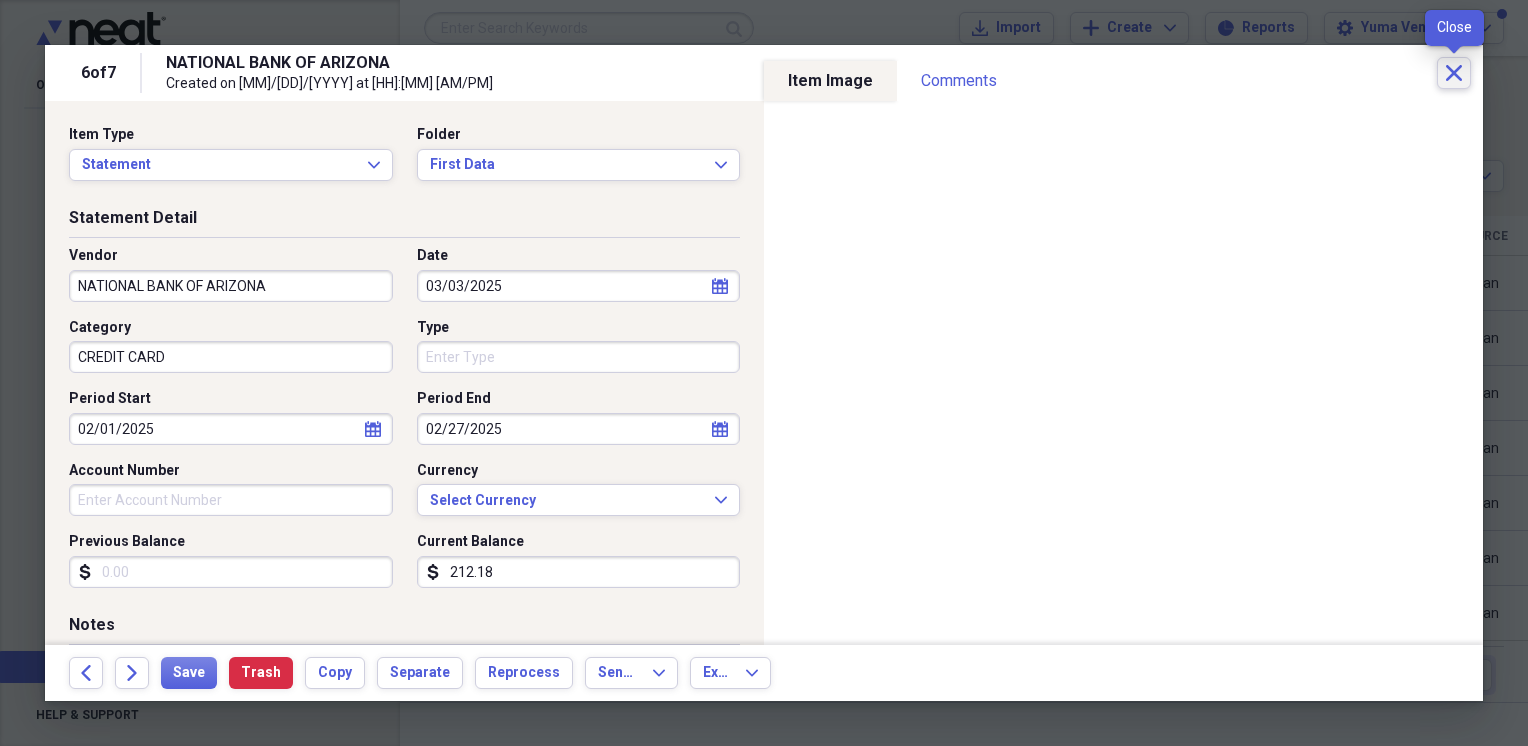 click on "Close" 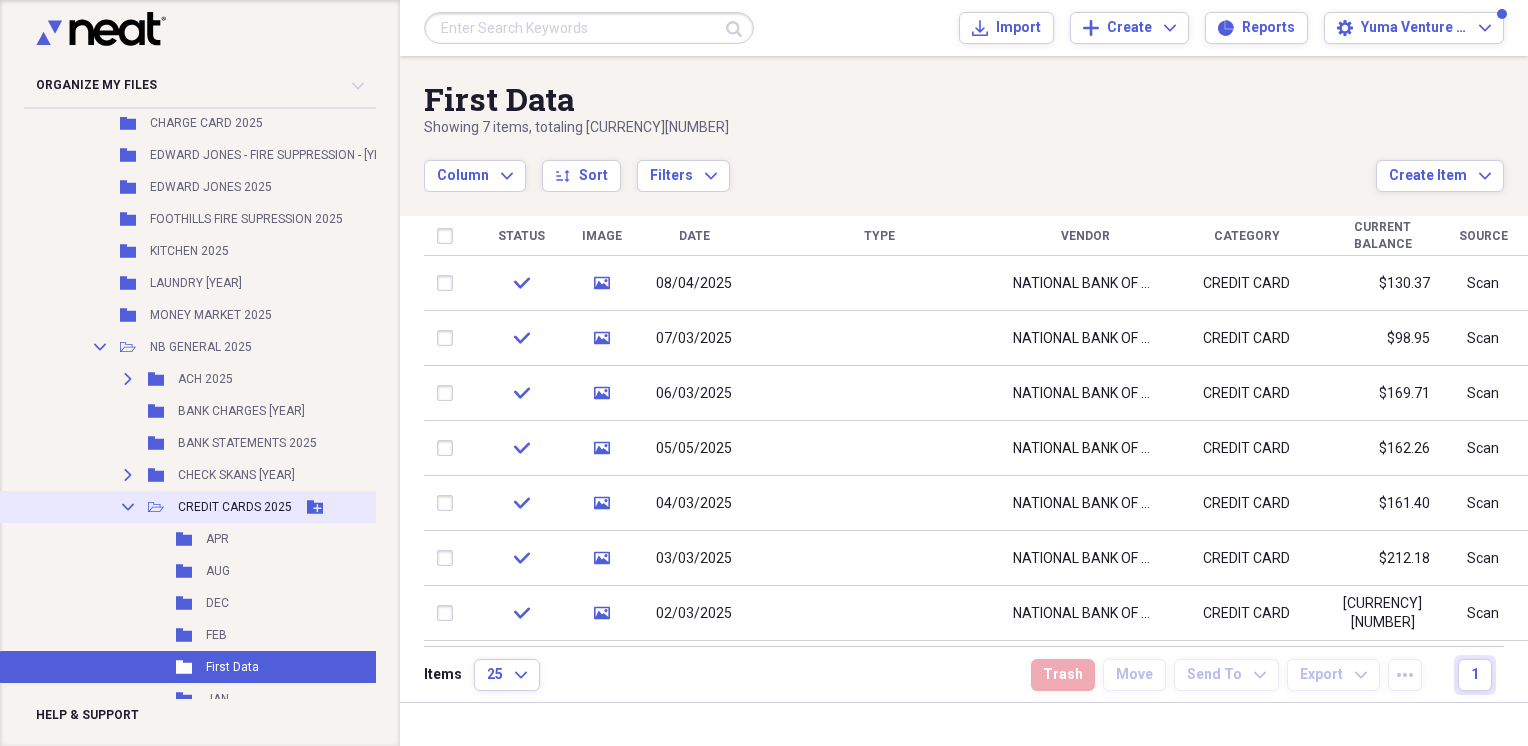 click on "Collapse" 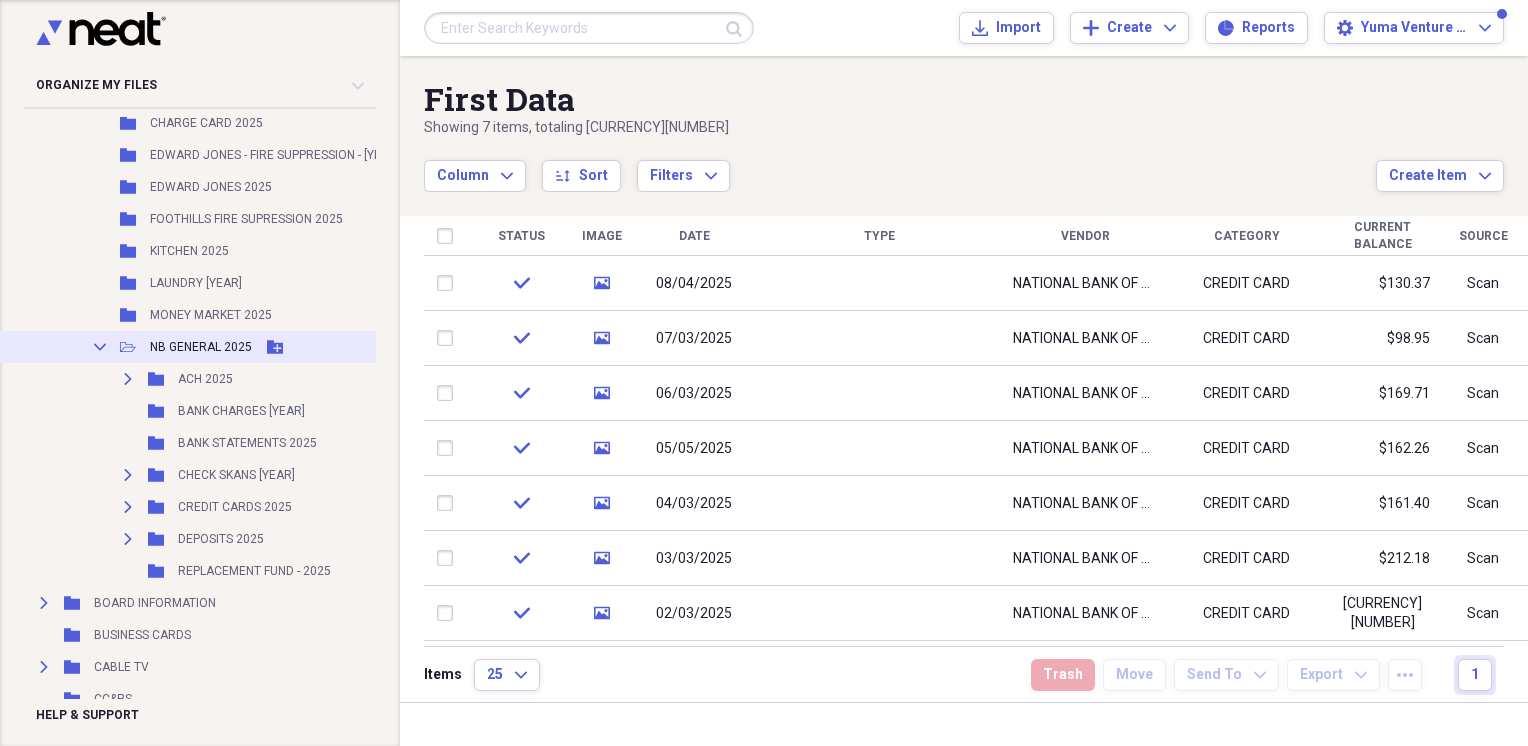 click on "Collapse" at bounding box center [100, 347] 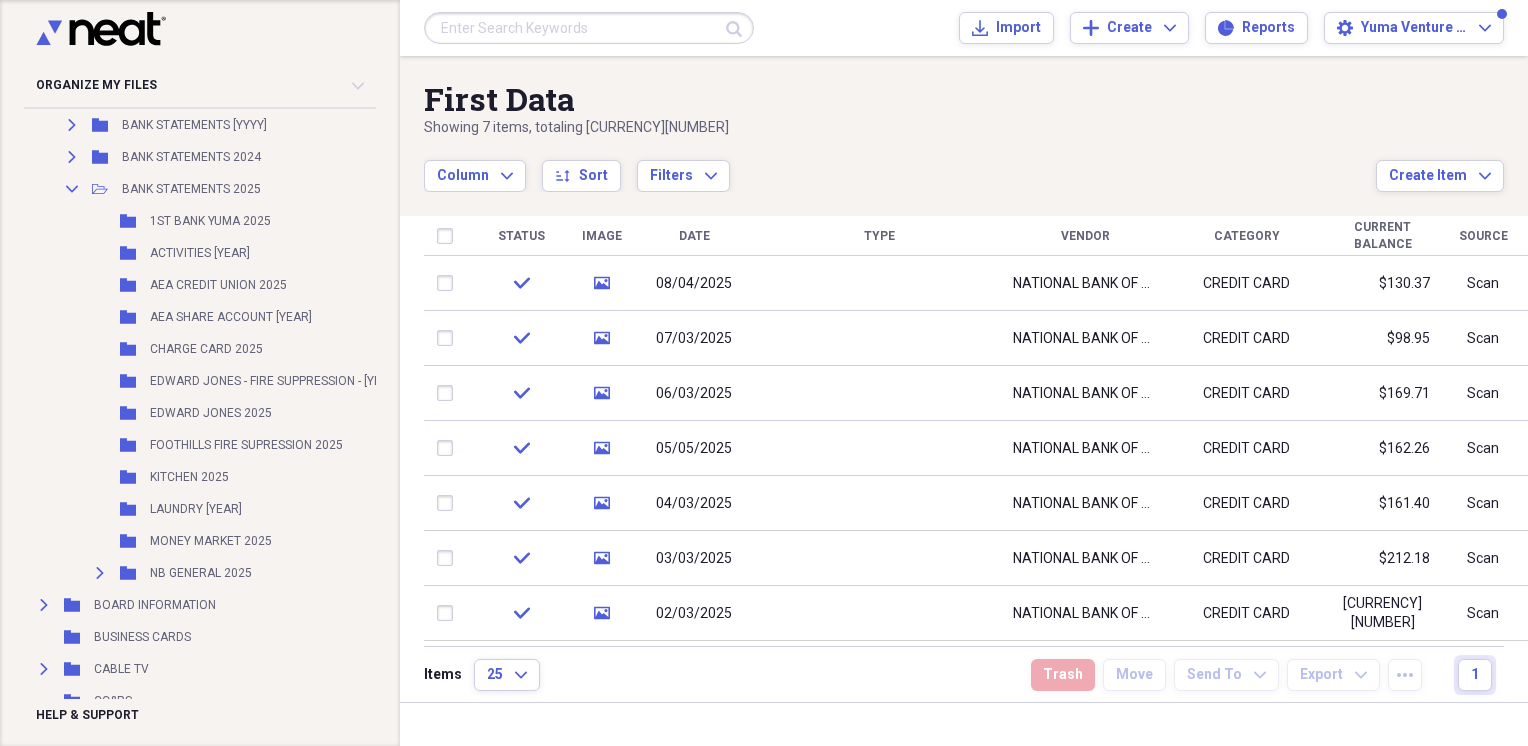 scroll, scrollTop: 650, scrollLeft: 0, axis: vertical 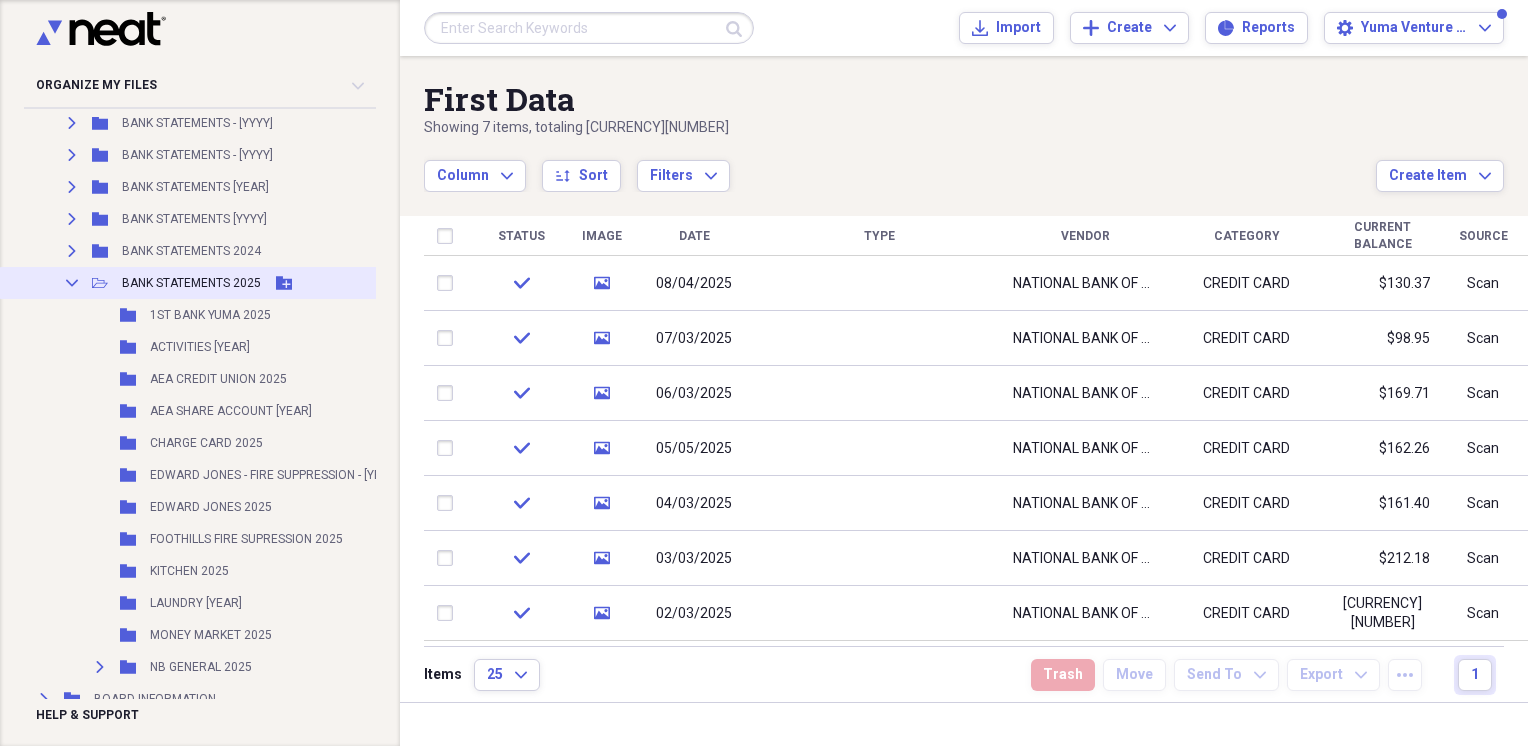 click on "Collapse" 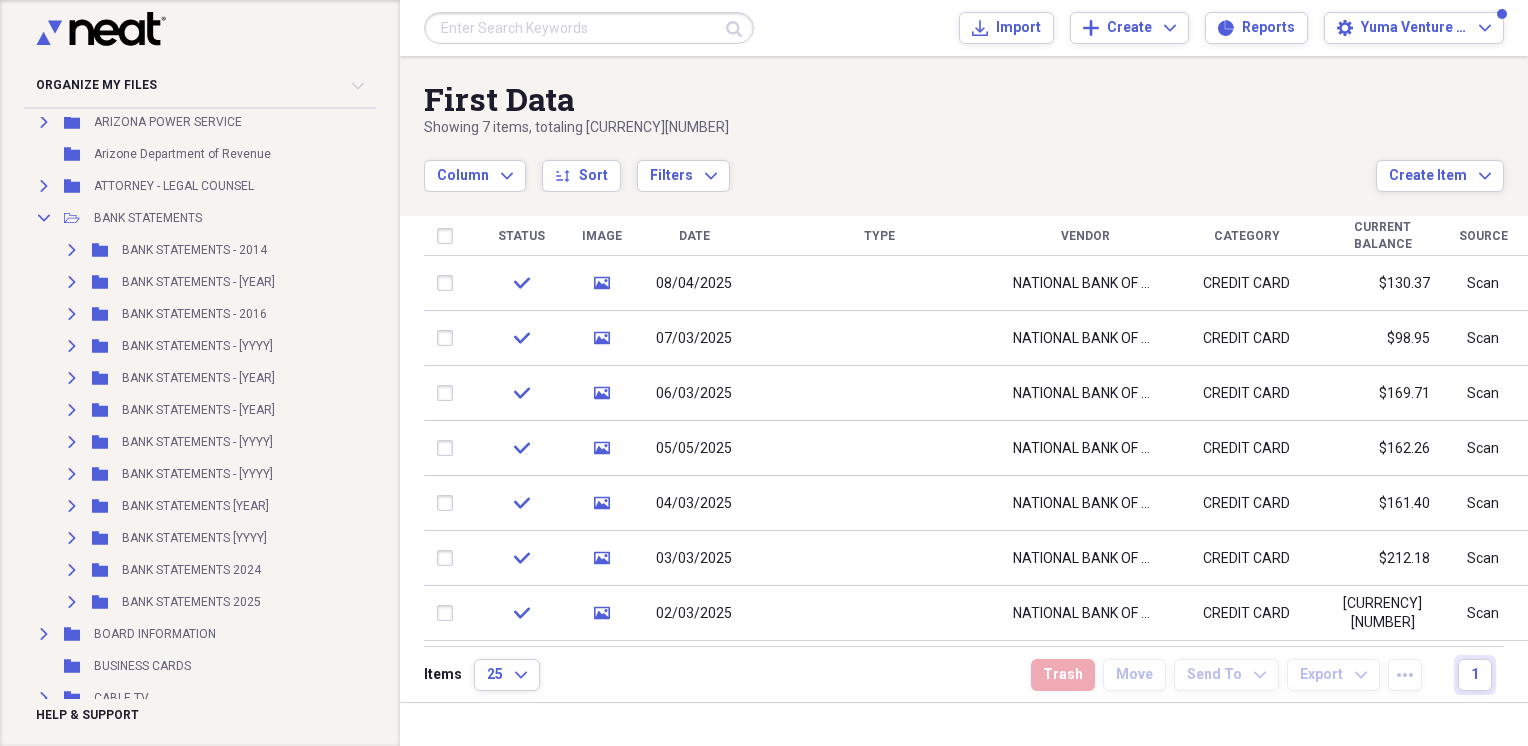 scroll, scrollTop: 314, scrollLeft: 0, axis: vertical 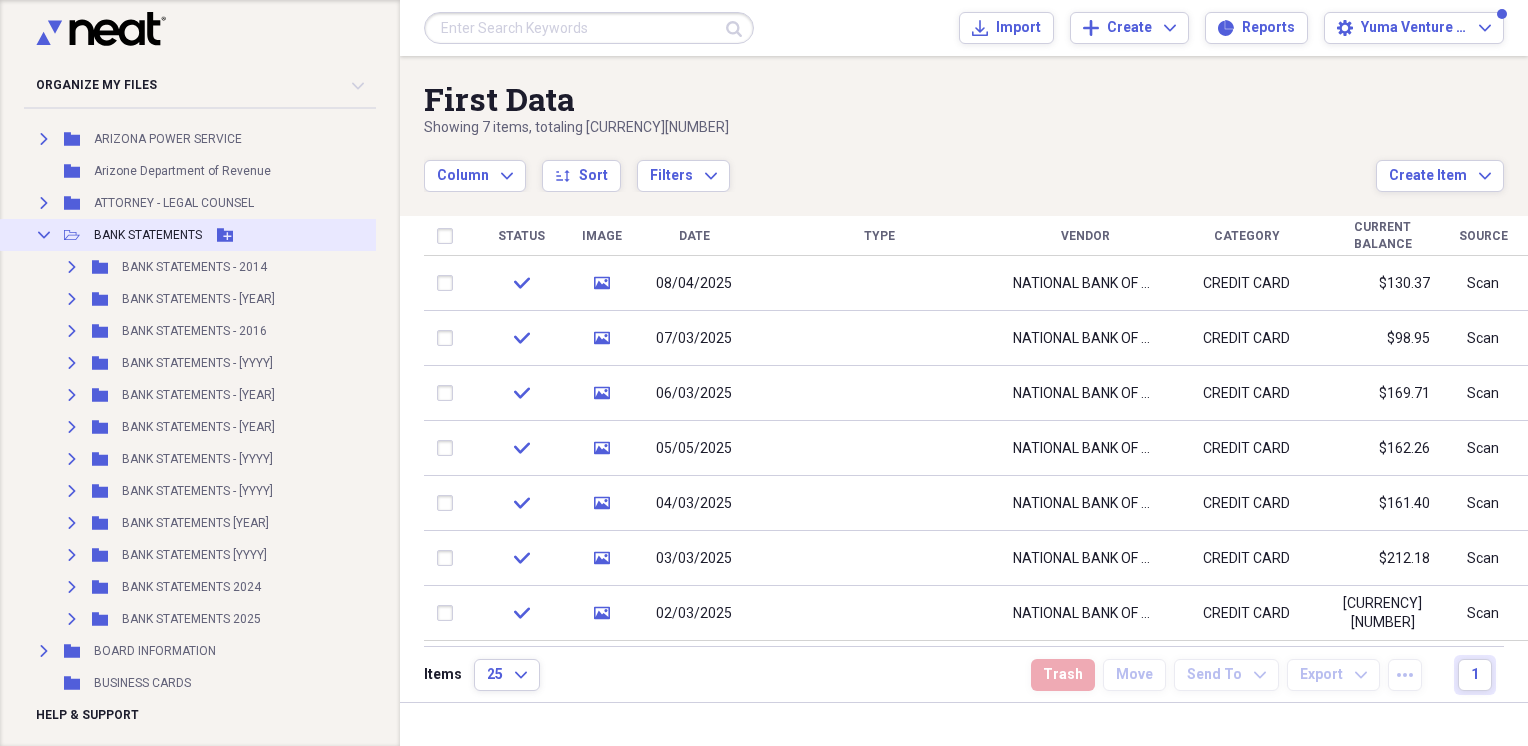 click on "Collapse" 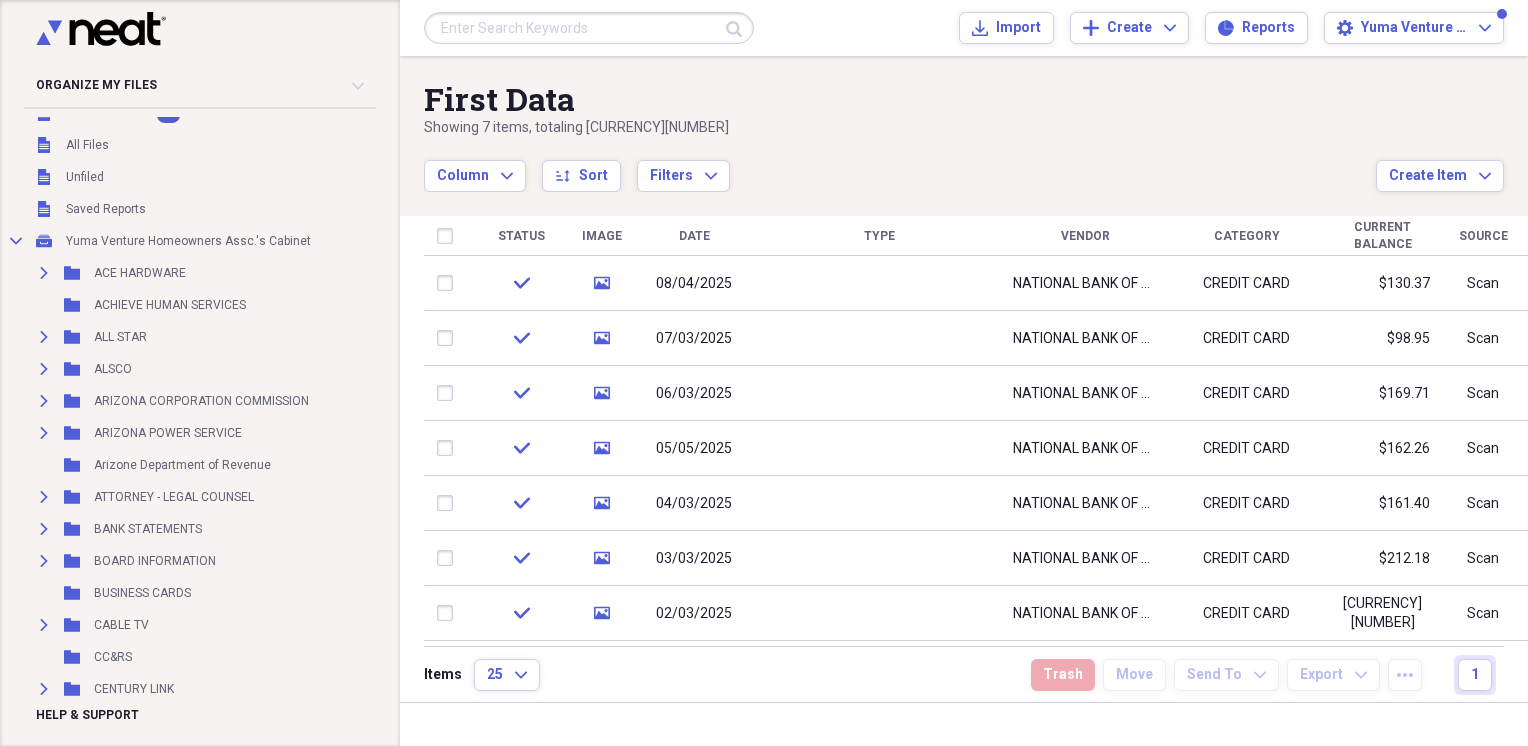 scroll, scrollTop: 0, scrollLeft: 0, axis: both 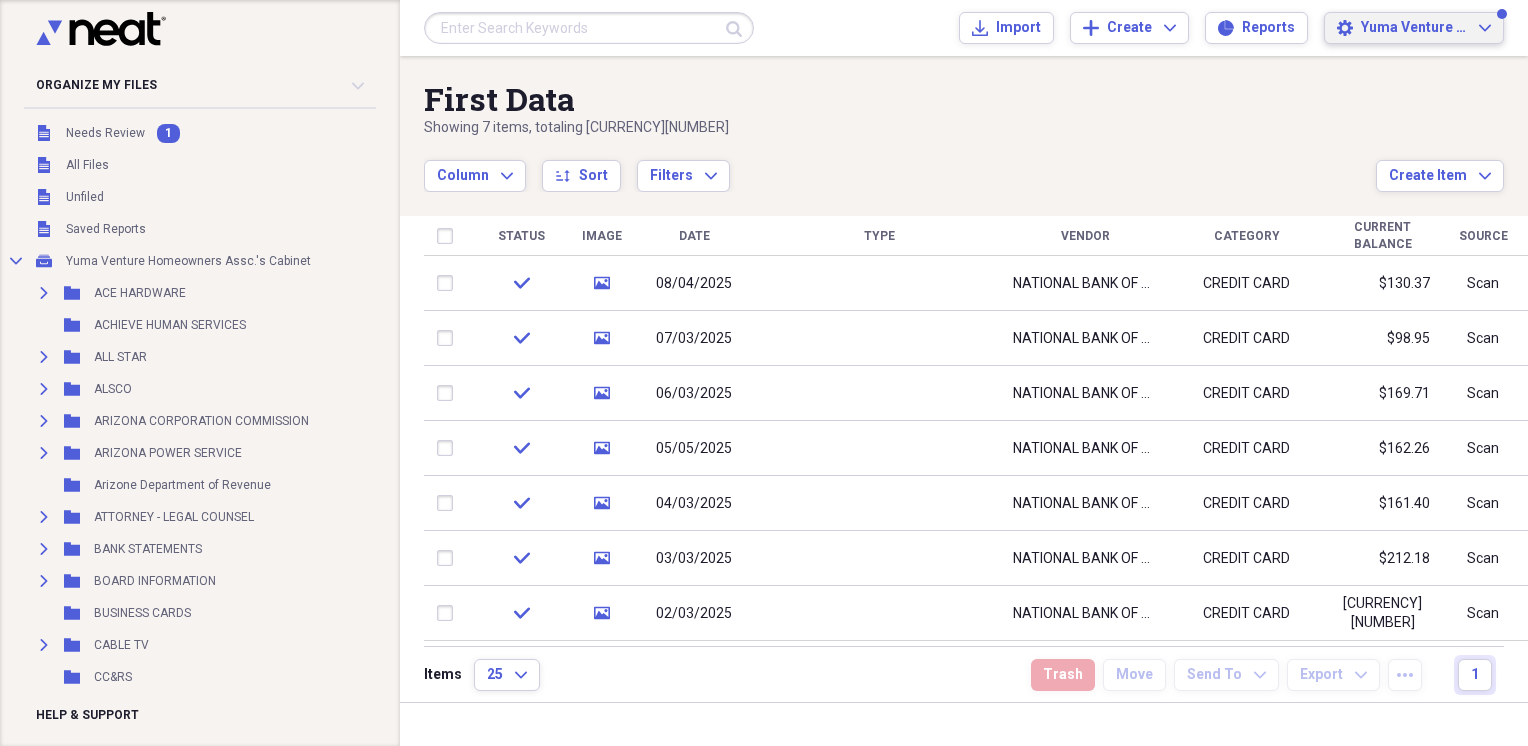 click on "Yuma Venture Homeowners Assc." at bounding box center (1414, 28) 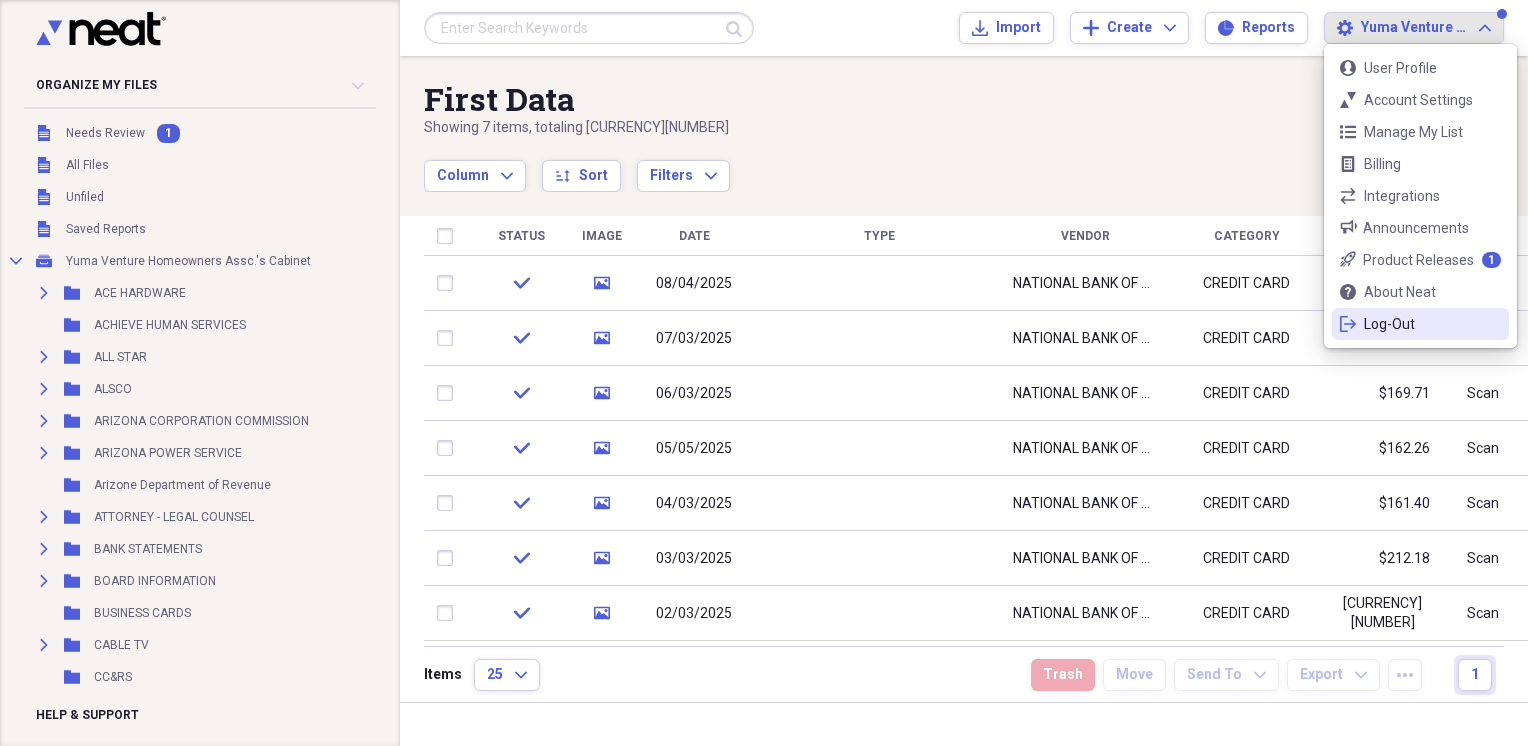 click on "Log-Out" at bounding box center (1420, 324) 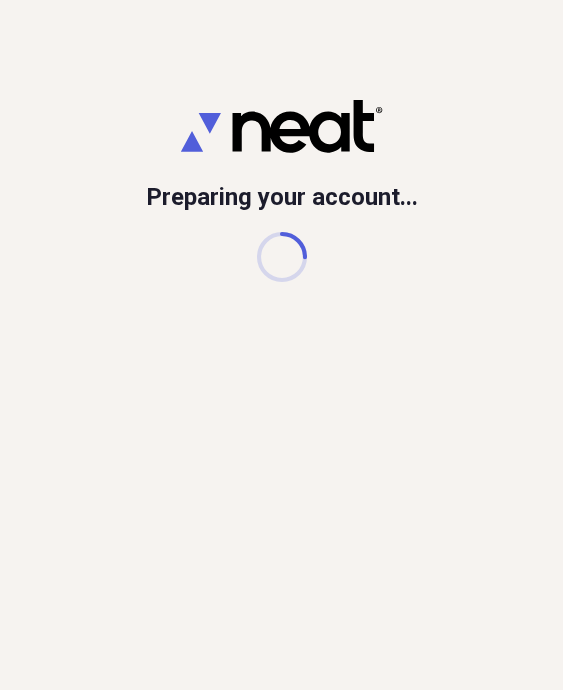scroll, scrollTop: 0, scrollLeft: 0, axis: both 